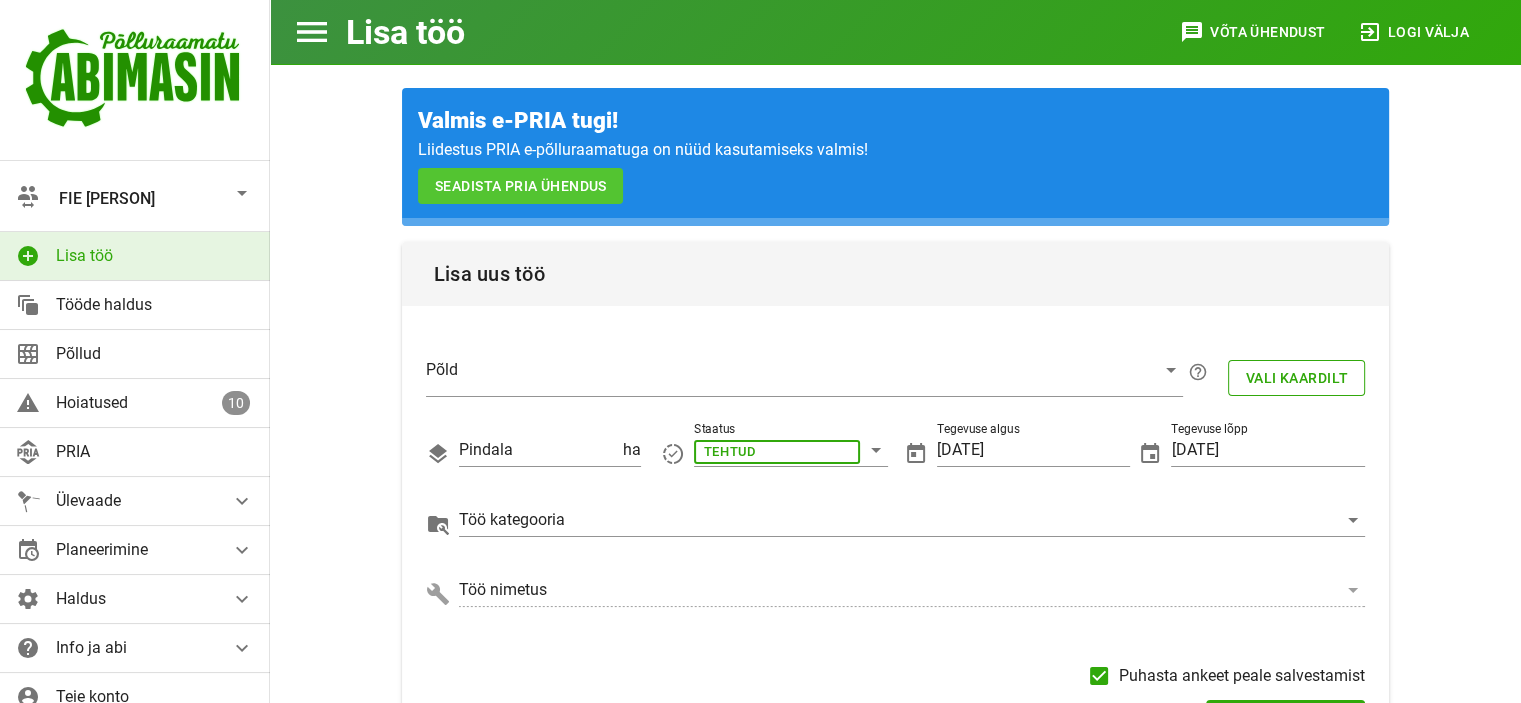 scroll, scrollTop: 32, scrollLeft: 0, axis: vertical 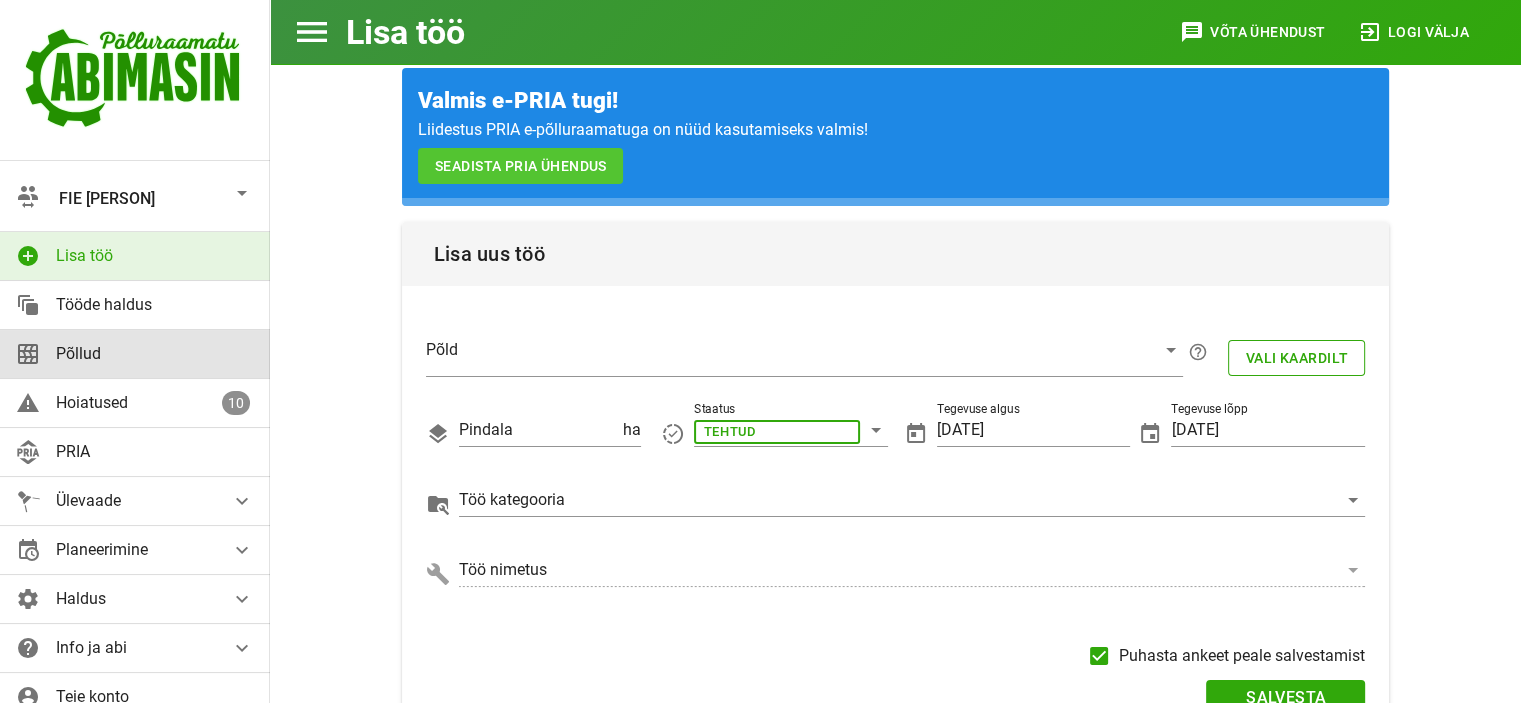 click on "Põllud" at bounding box center [155, 353] 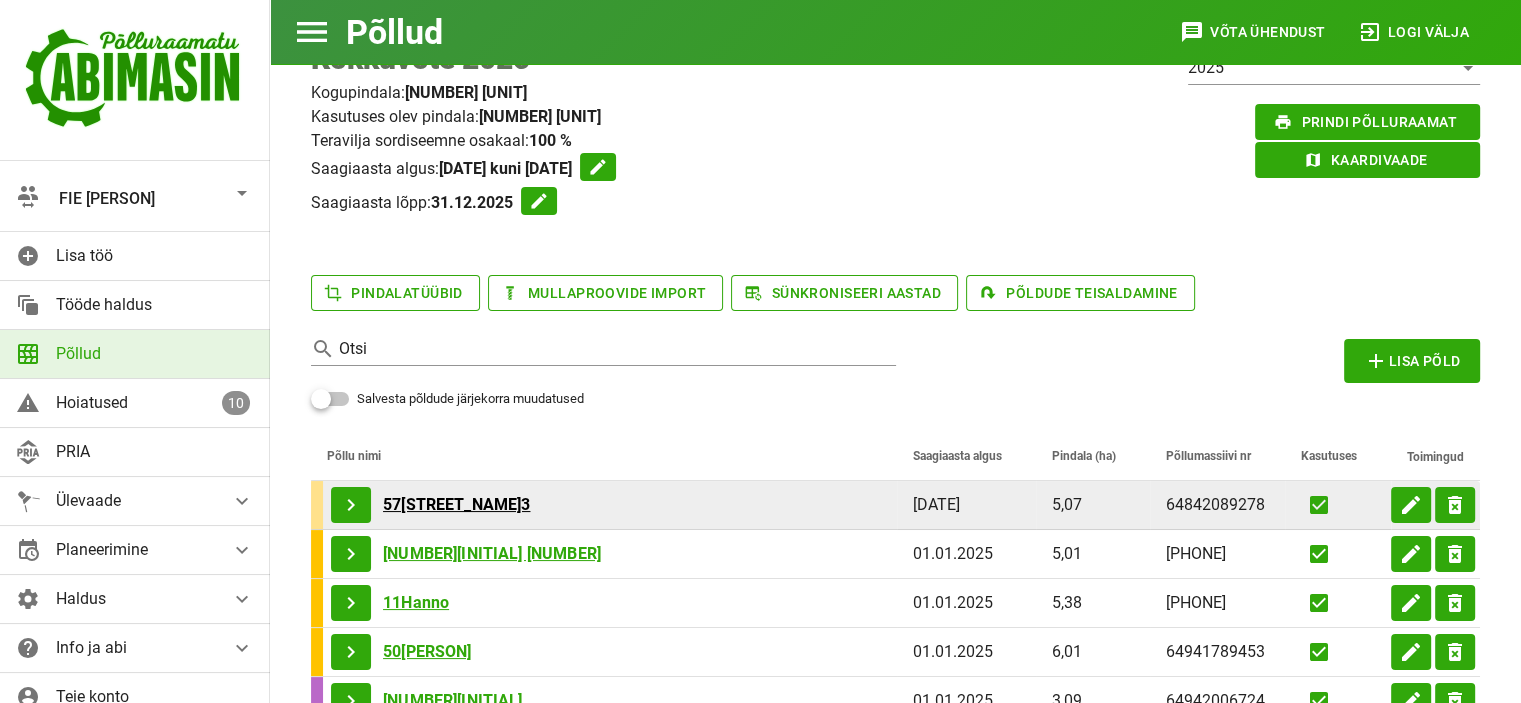 click on "57[STREET_NAME]3" at bounding box center [456, 505] 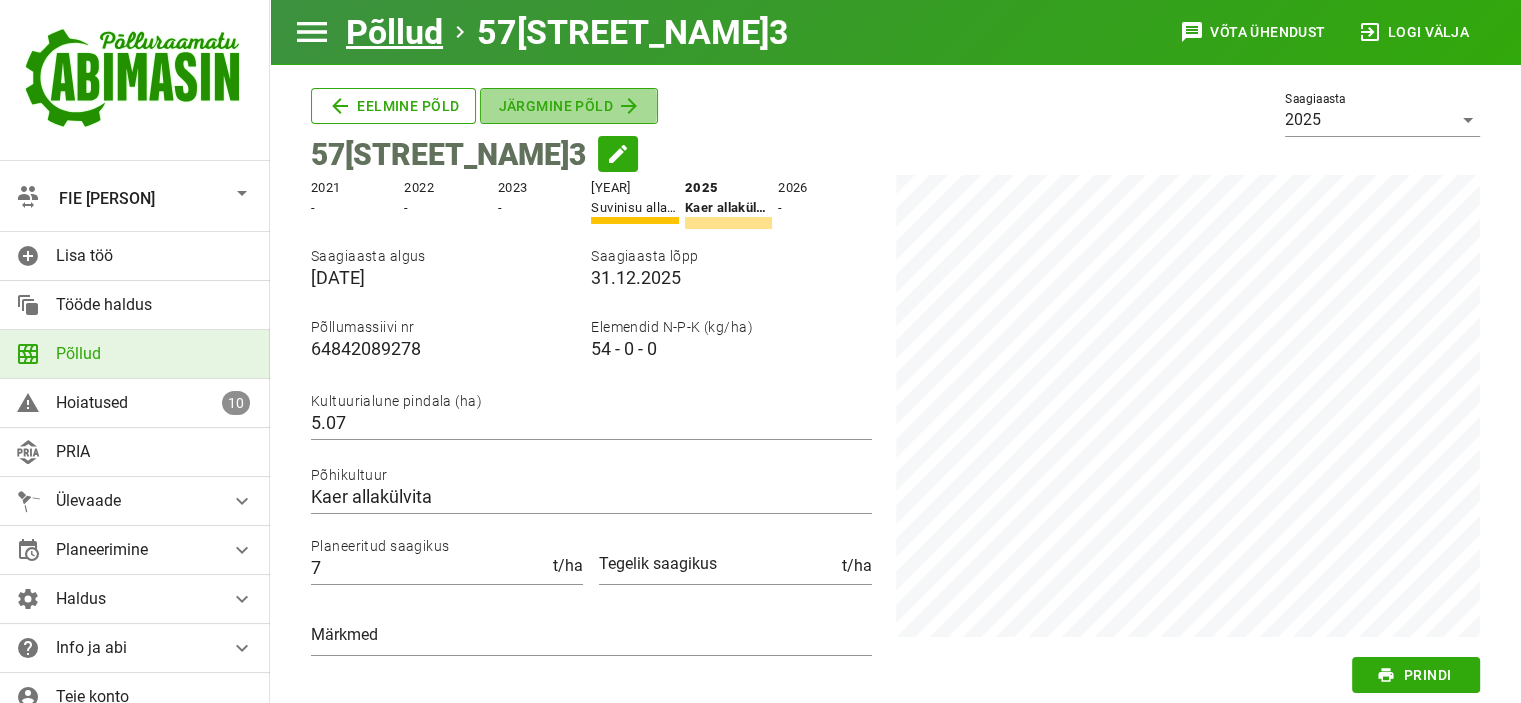 click on "Järgmine põld" at bounding box center [393, 106] 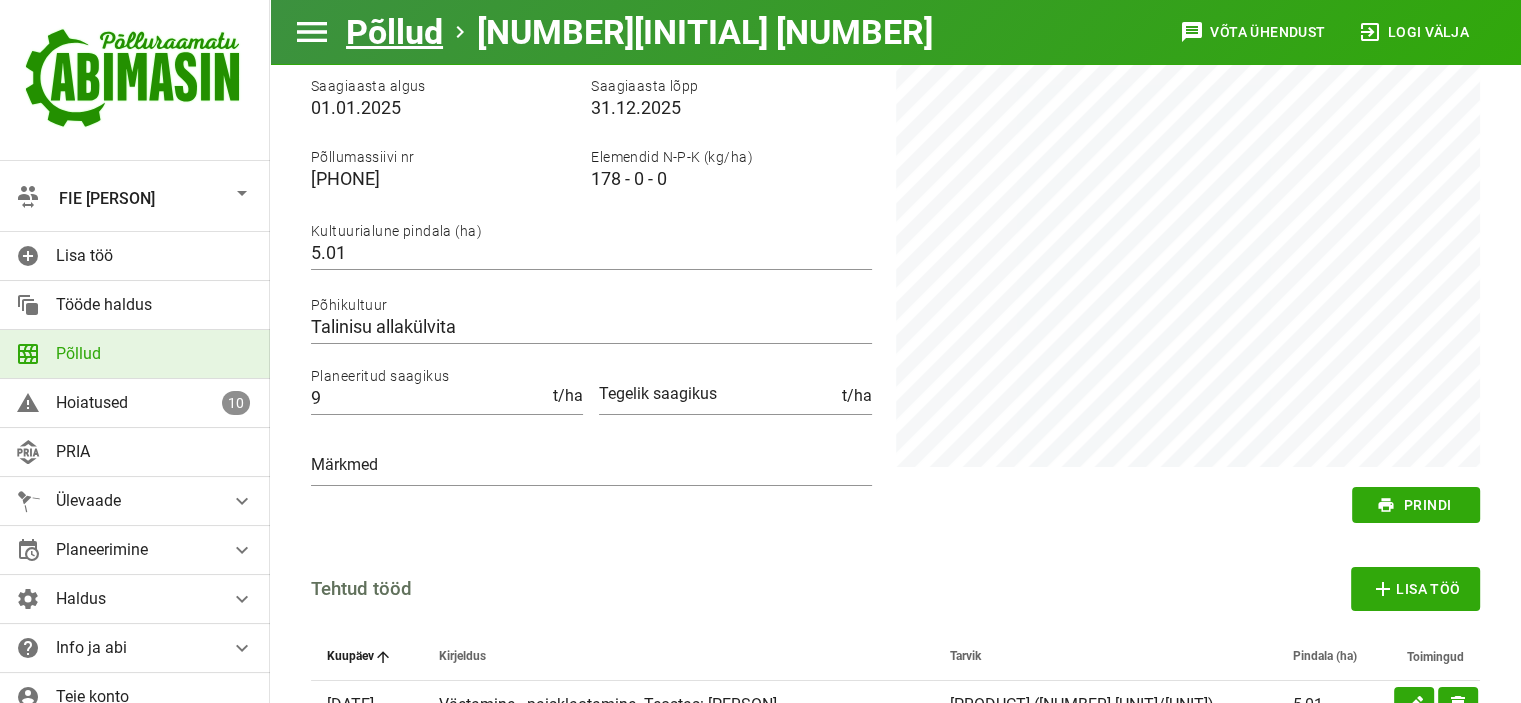 scroll, scrollTop: 0, scrollLeft: 0, axis: both 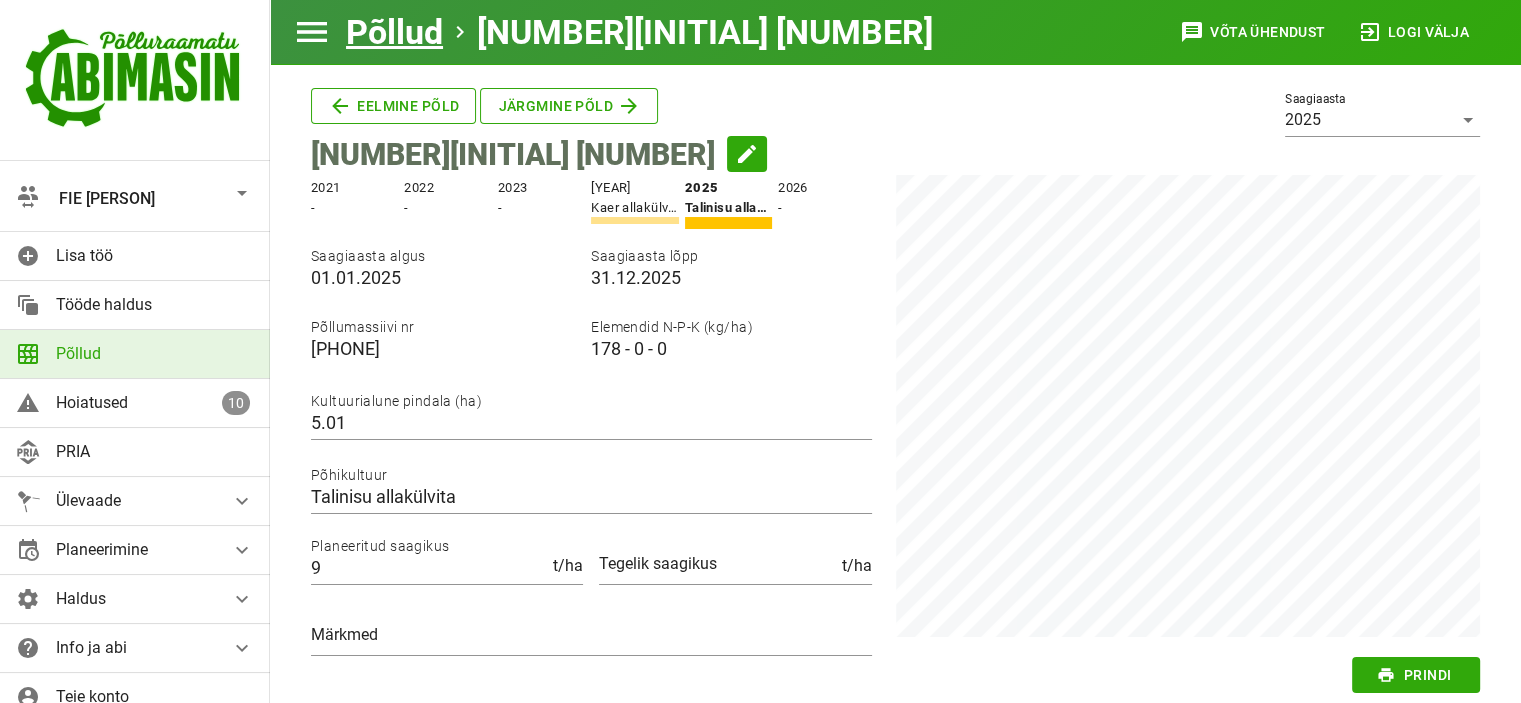 click on "[NUMBER][INITIAL] [NUMBER]" at bounding box center (705, 32) 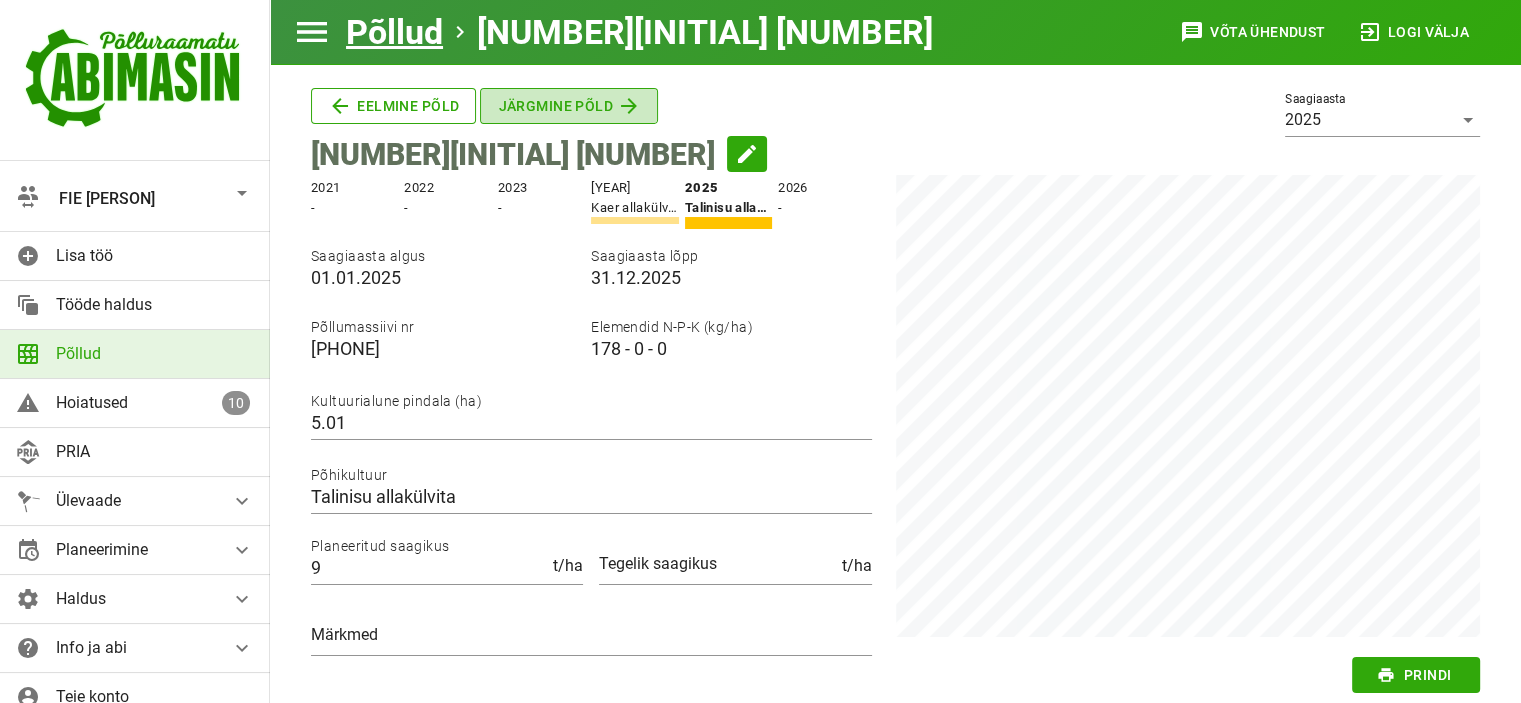 click on "Järgmine põld" at bounding box center [393, 106] 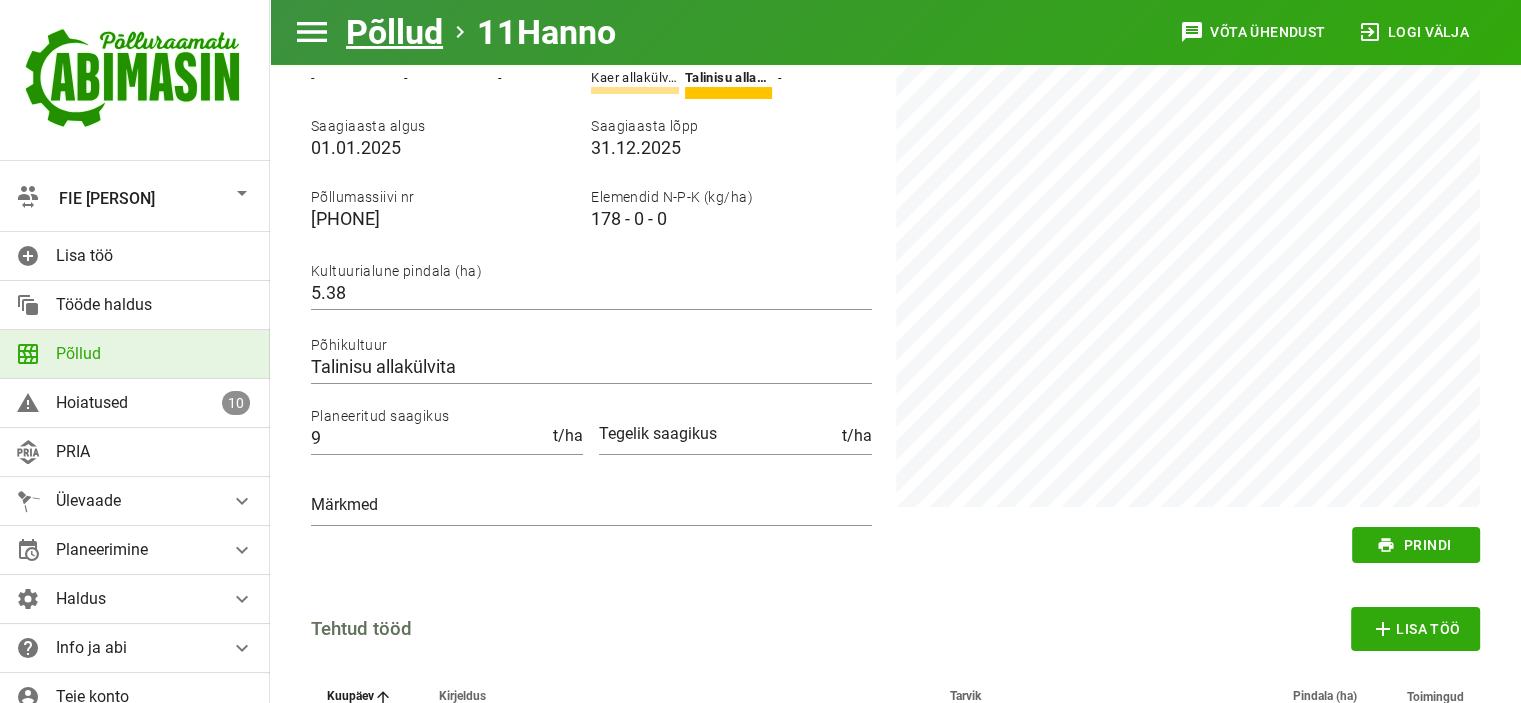scroll, scrollTop: 0, scrollLeft: 0, axis: both 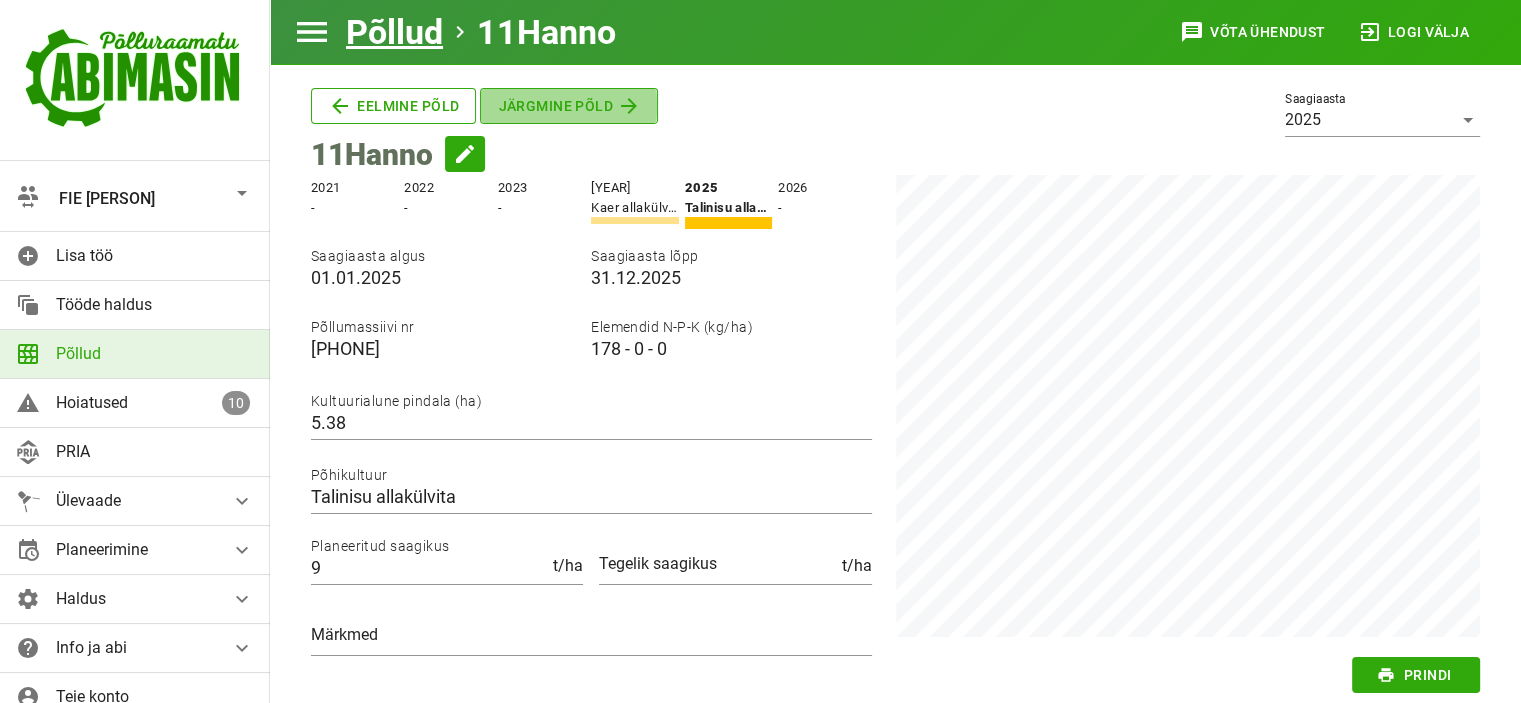 click on "Järgmine põld" at bounding box center [393, 106] 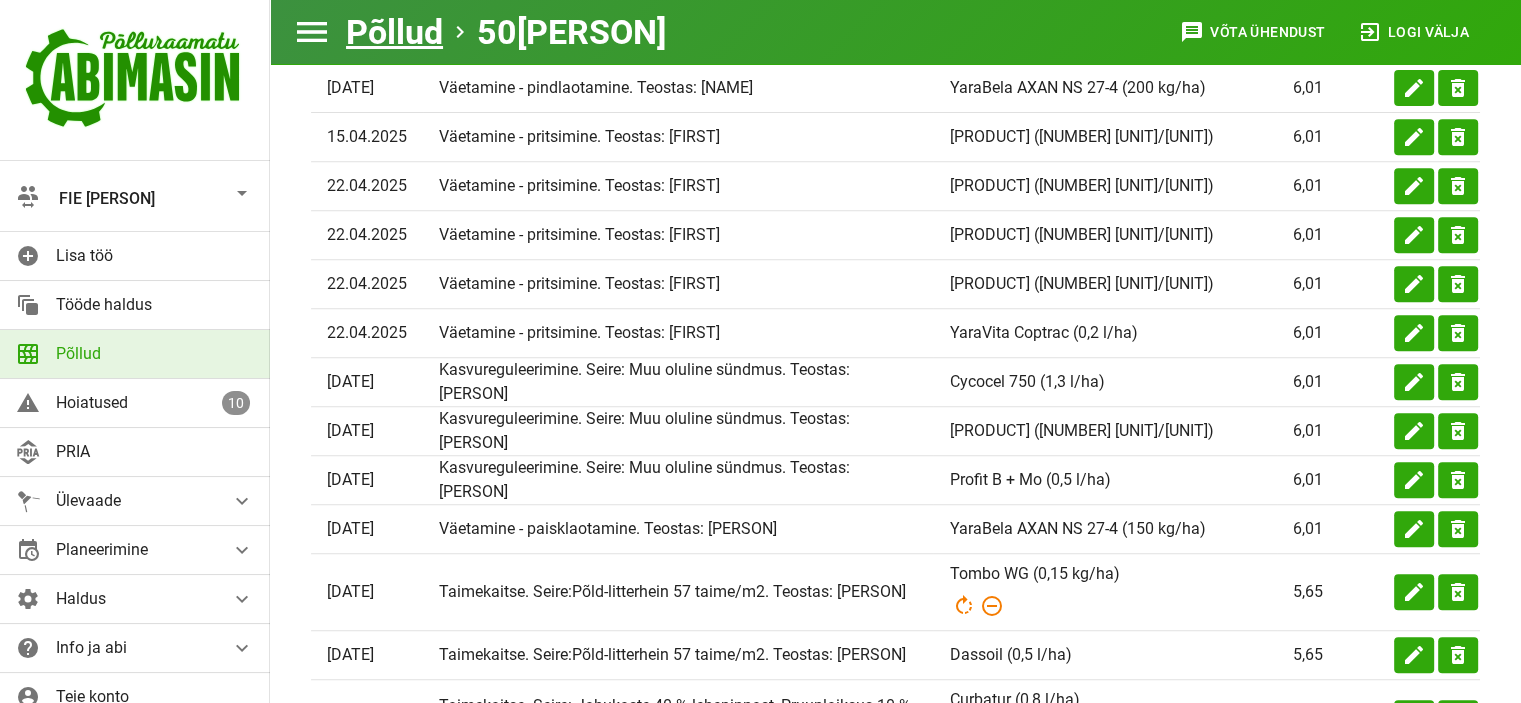 scroll, scrollTop: 0, scrollLeft: 0, axis: both 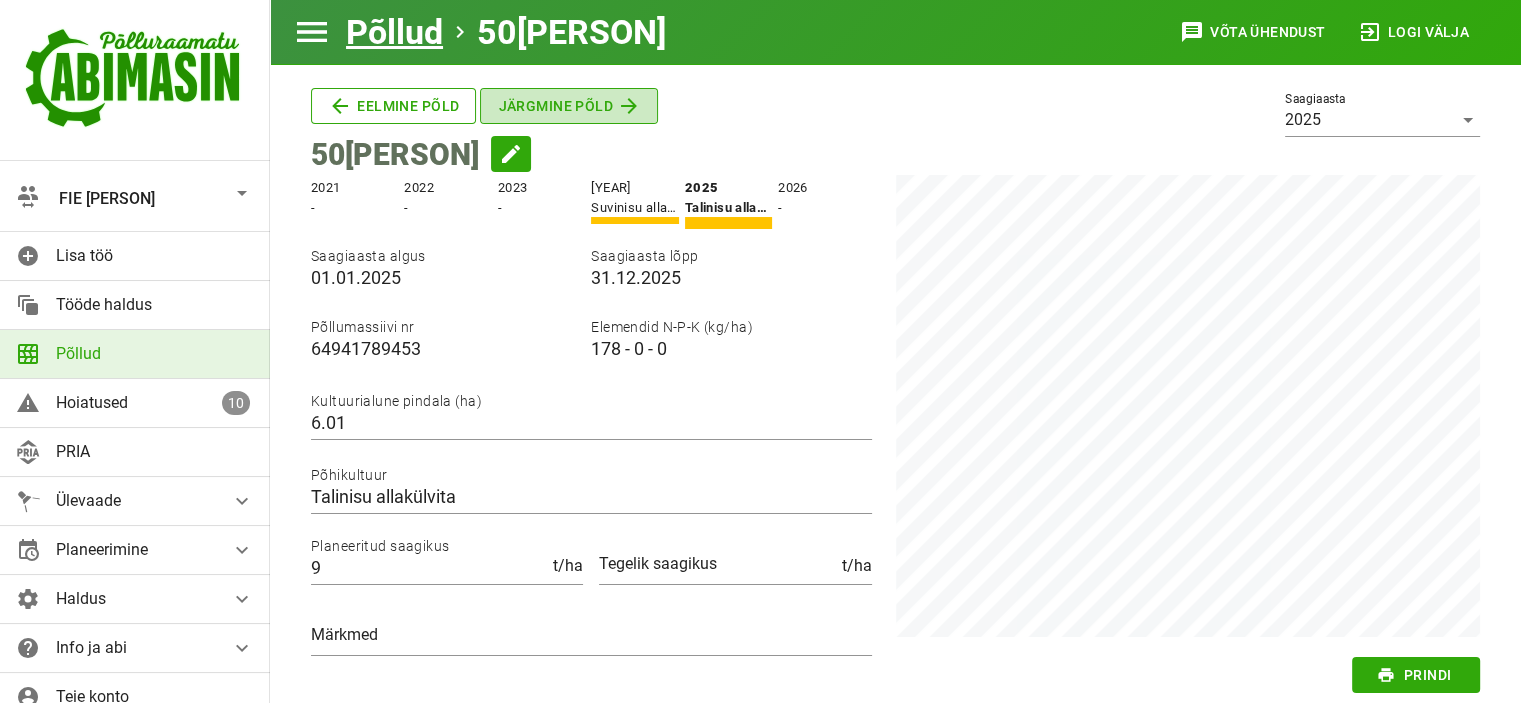 click on "Järgmine põld" at bounding box center (393, 106) 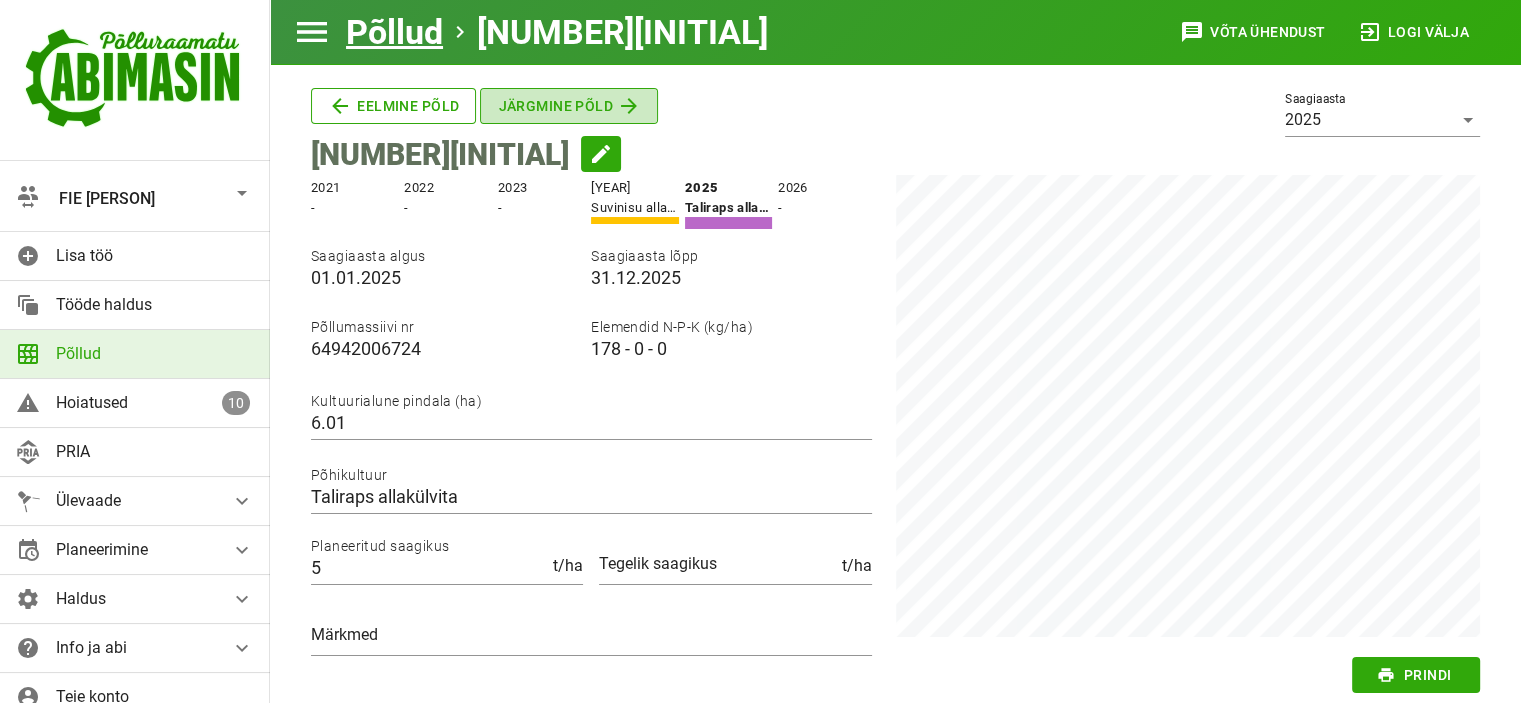 click on "Järgmine põld" at bounding box center (393, 106) 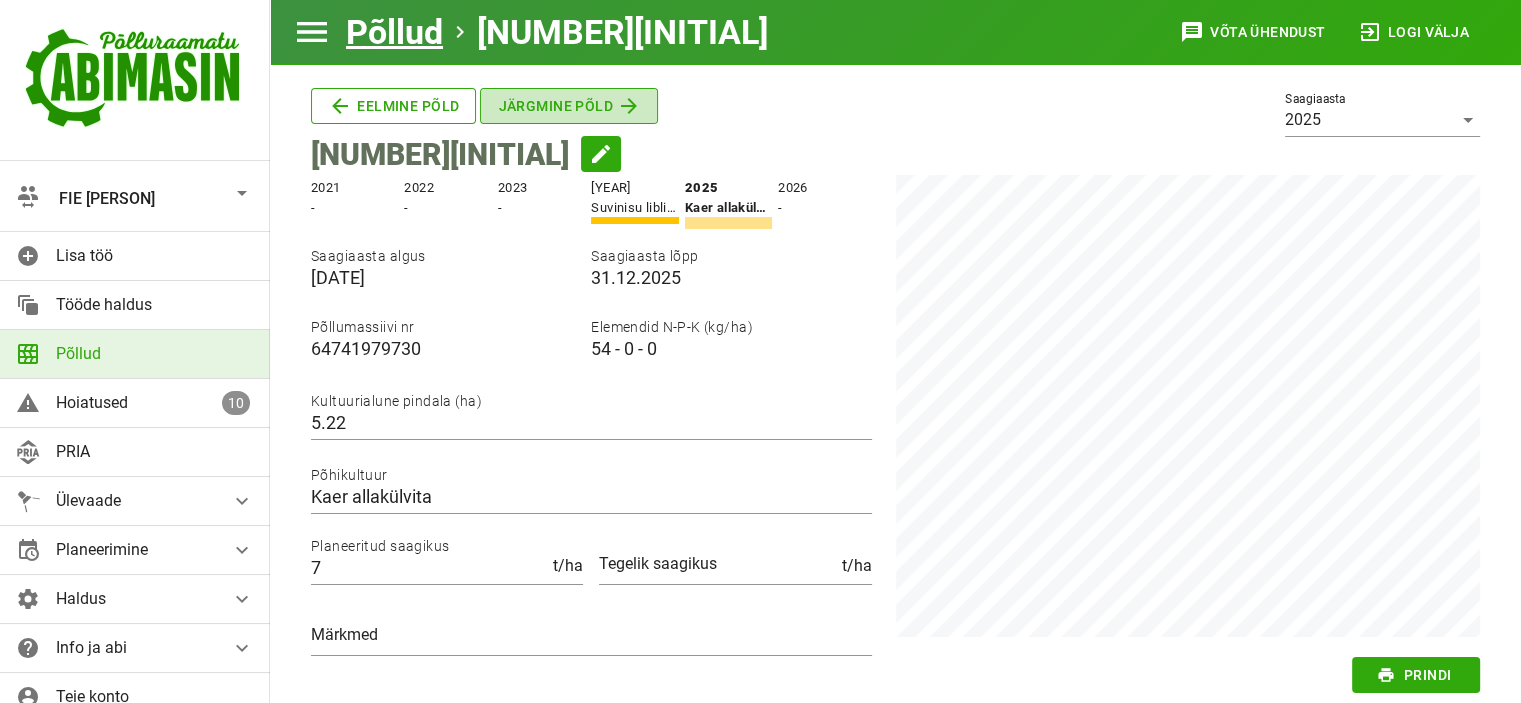 click on "Järgmine põld" at bounding box center [393, 106] 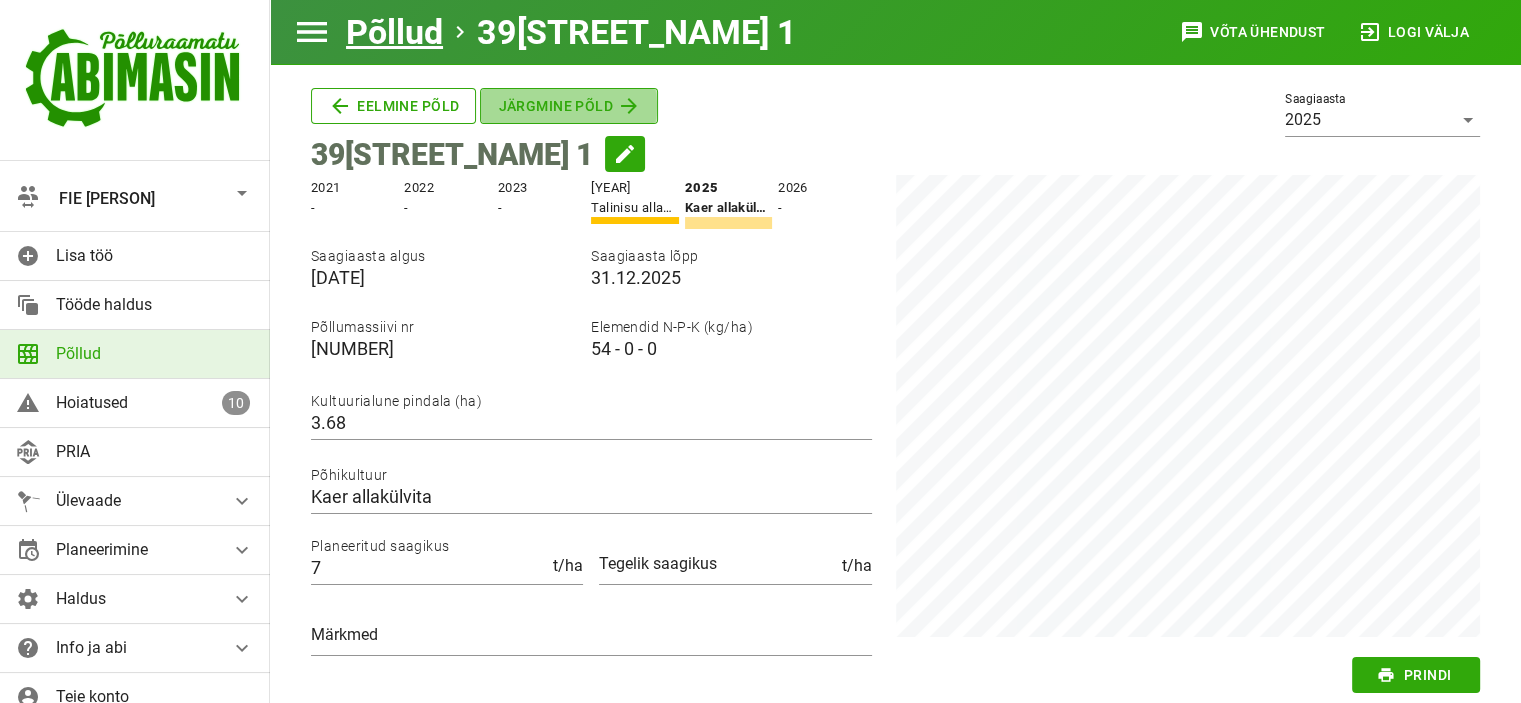 click on "Järgmine põld" at bounding box center [393, 106] 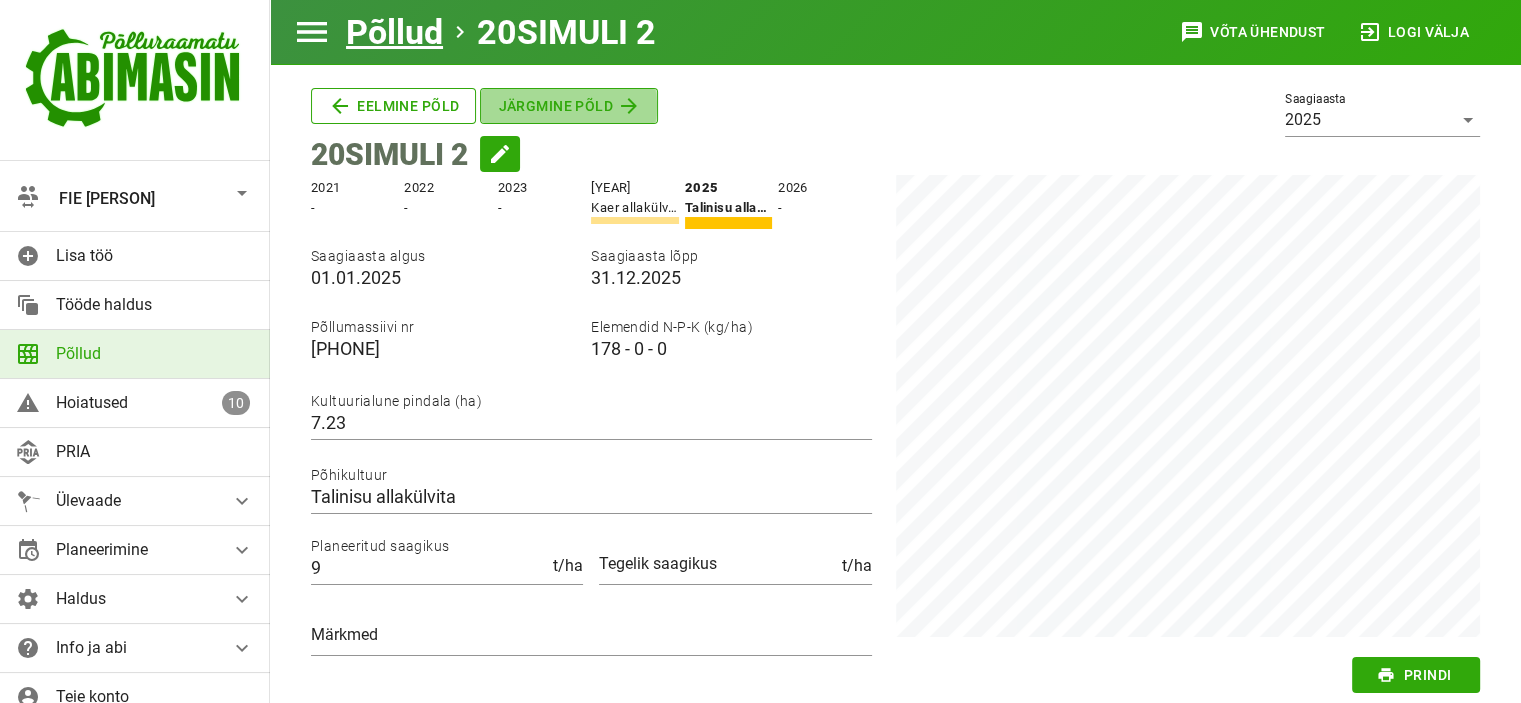 click on "Järgmine põld" at bounding box center [393, 106] 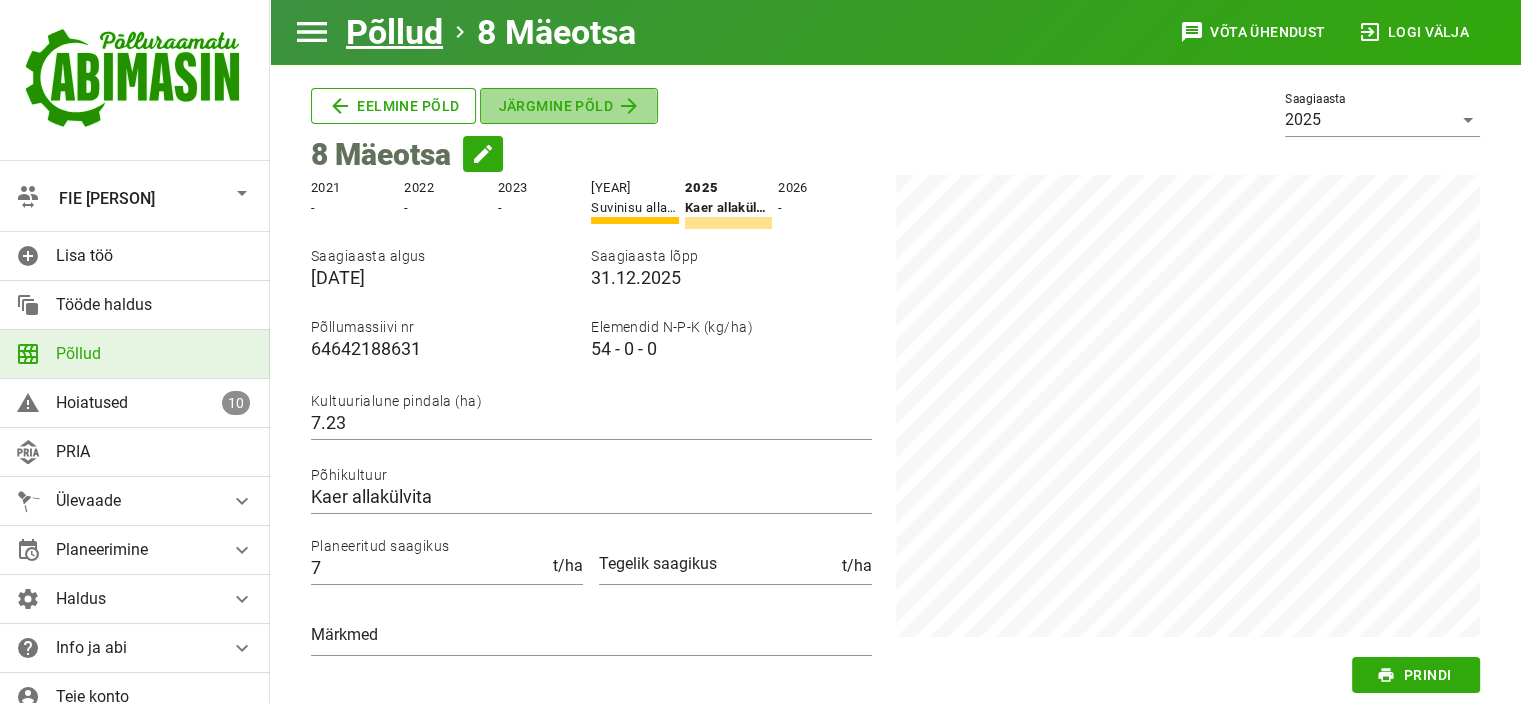 click on "Järgmine põld" at bounding box center (393, 106) 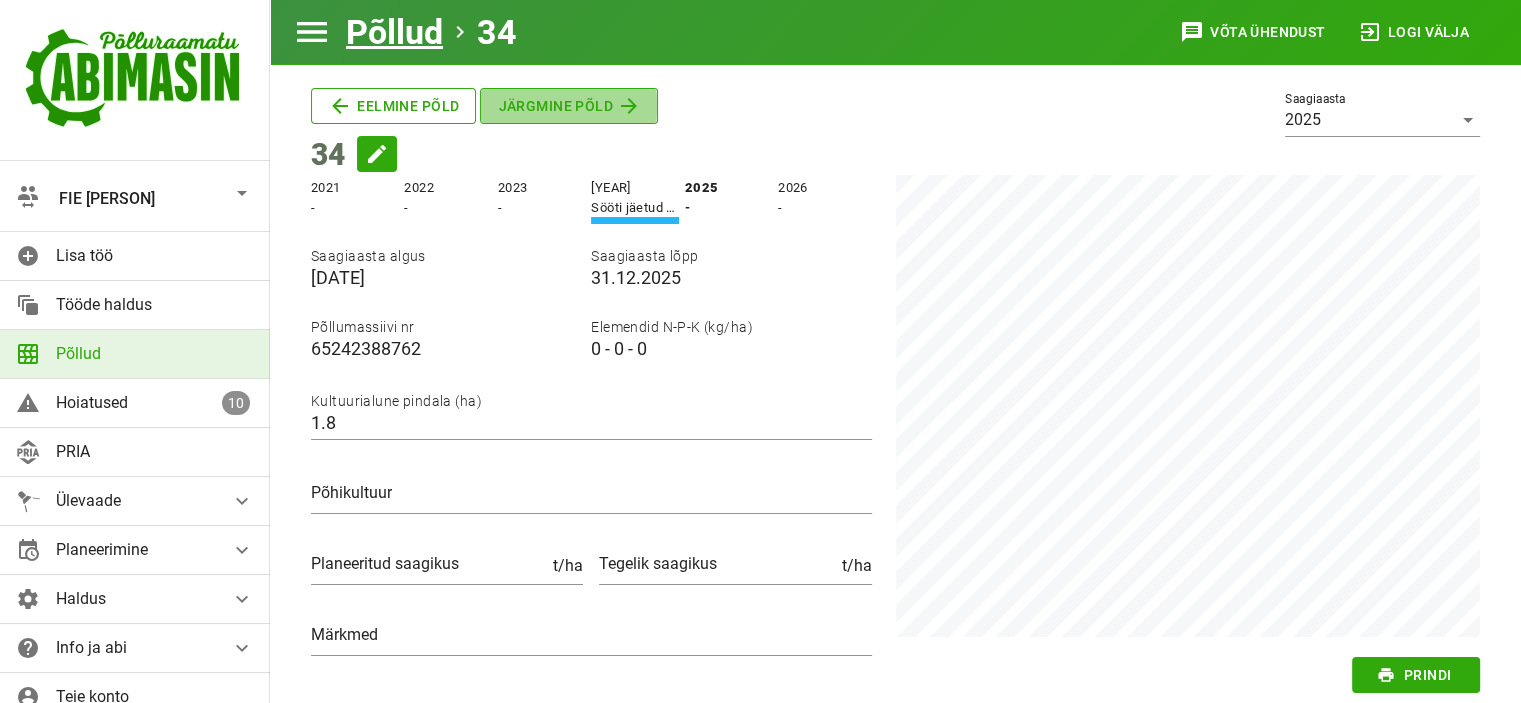 click on "Järgmine põld" at bounding box center (393, 106) 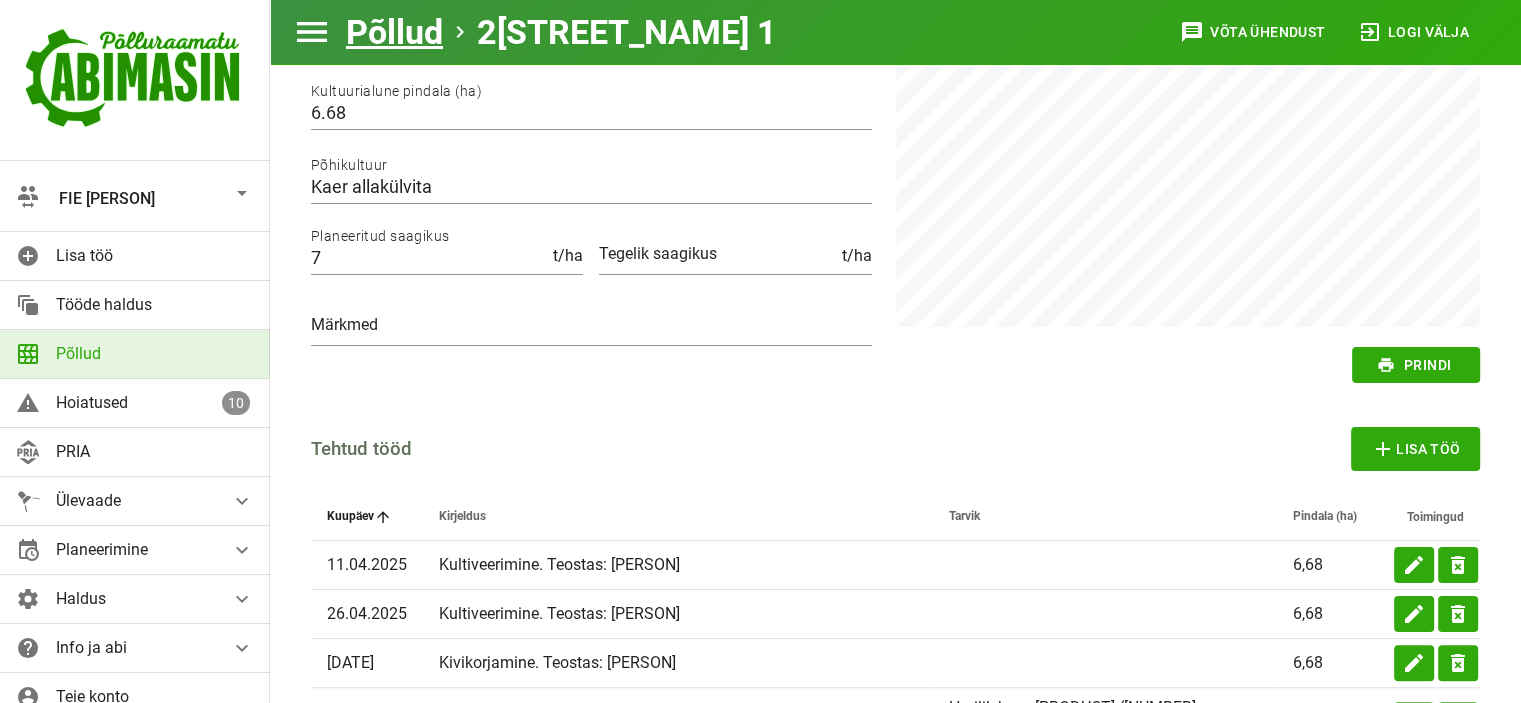 scroll, scrollTop: 0, scrollLeft: 0, axis: both 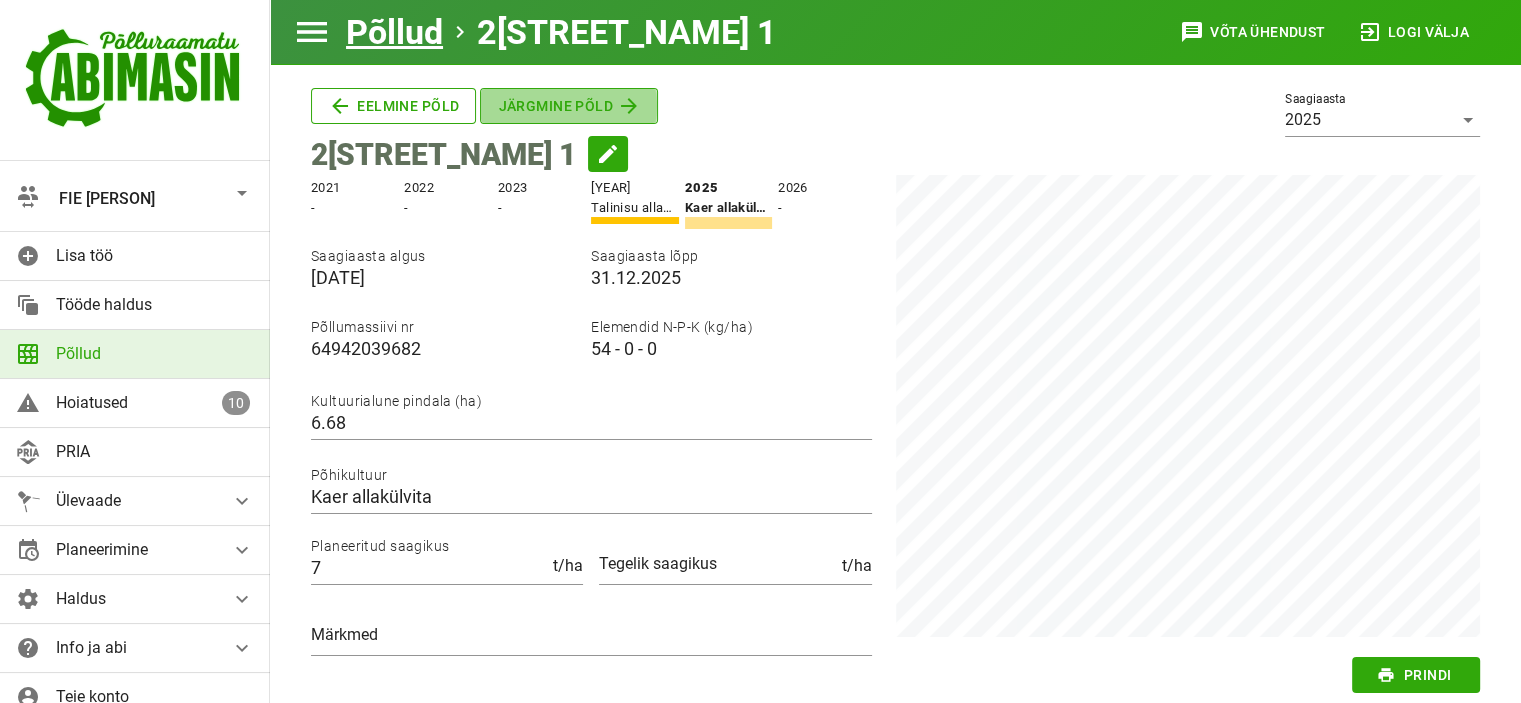 click at bounding box center (629, 106) 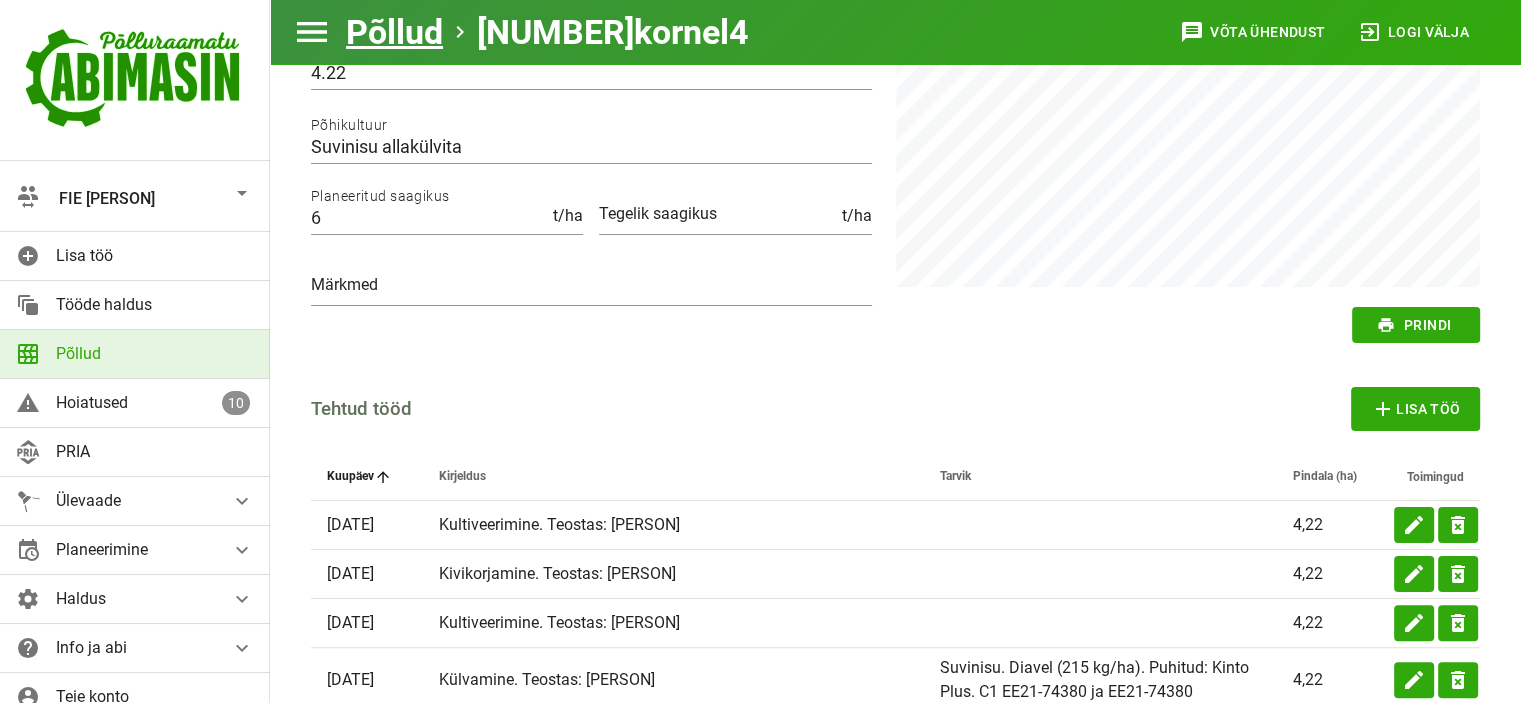 scroll, scrollTop: 0, scrollLeft: 0, axis: both 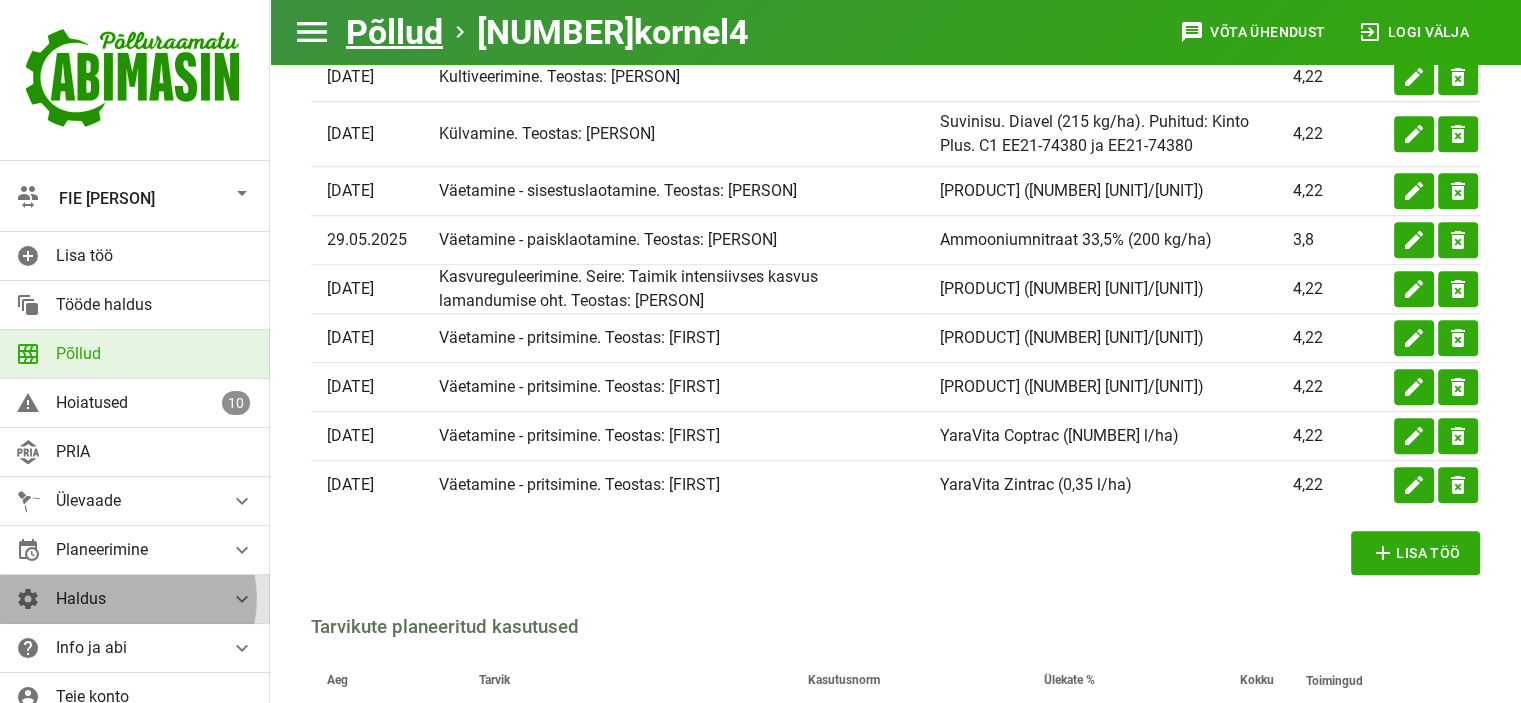 click on "Haldus" at bounding box center [123, 500] 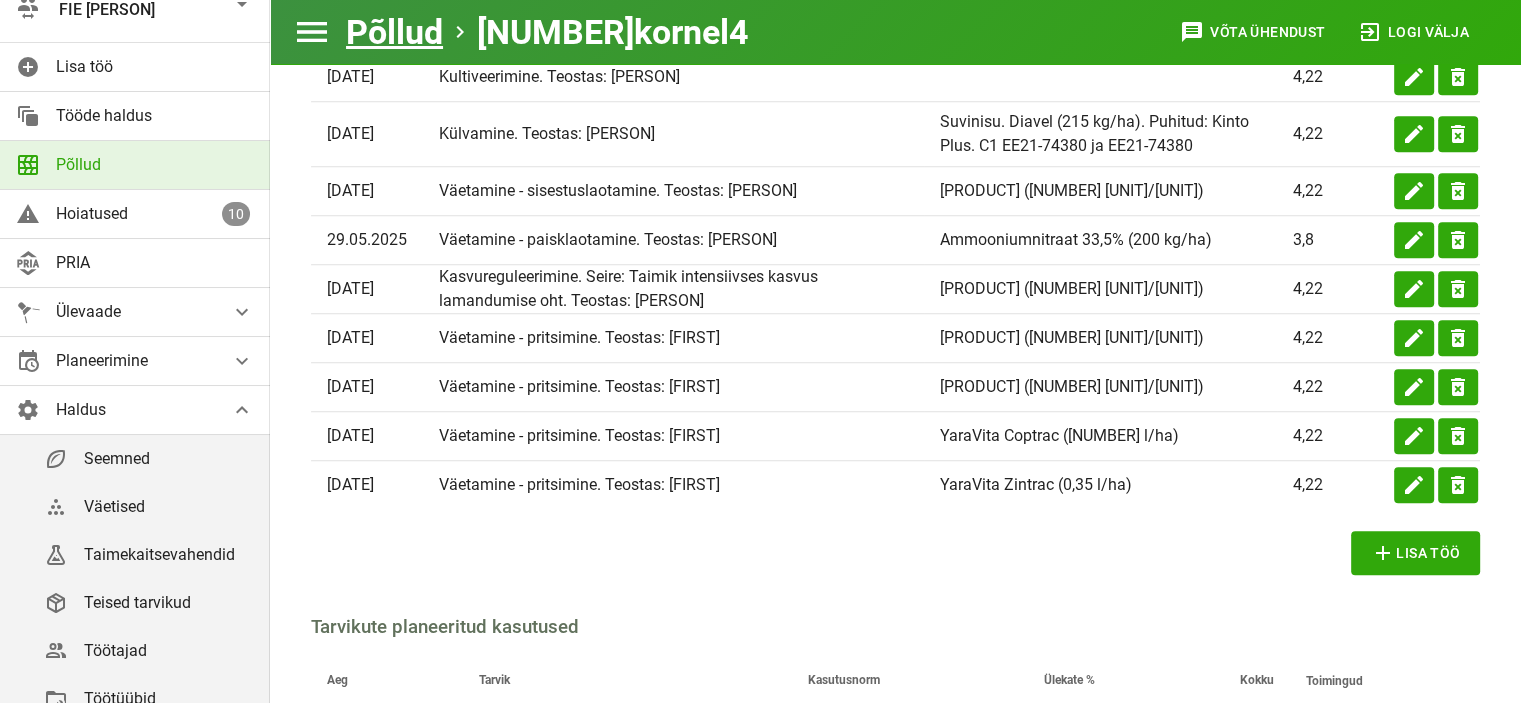 scroll, scrollTop: 194, scrollLeft: 0, axis: vertical 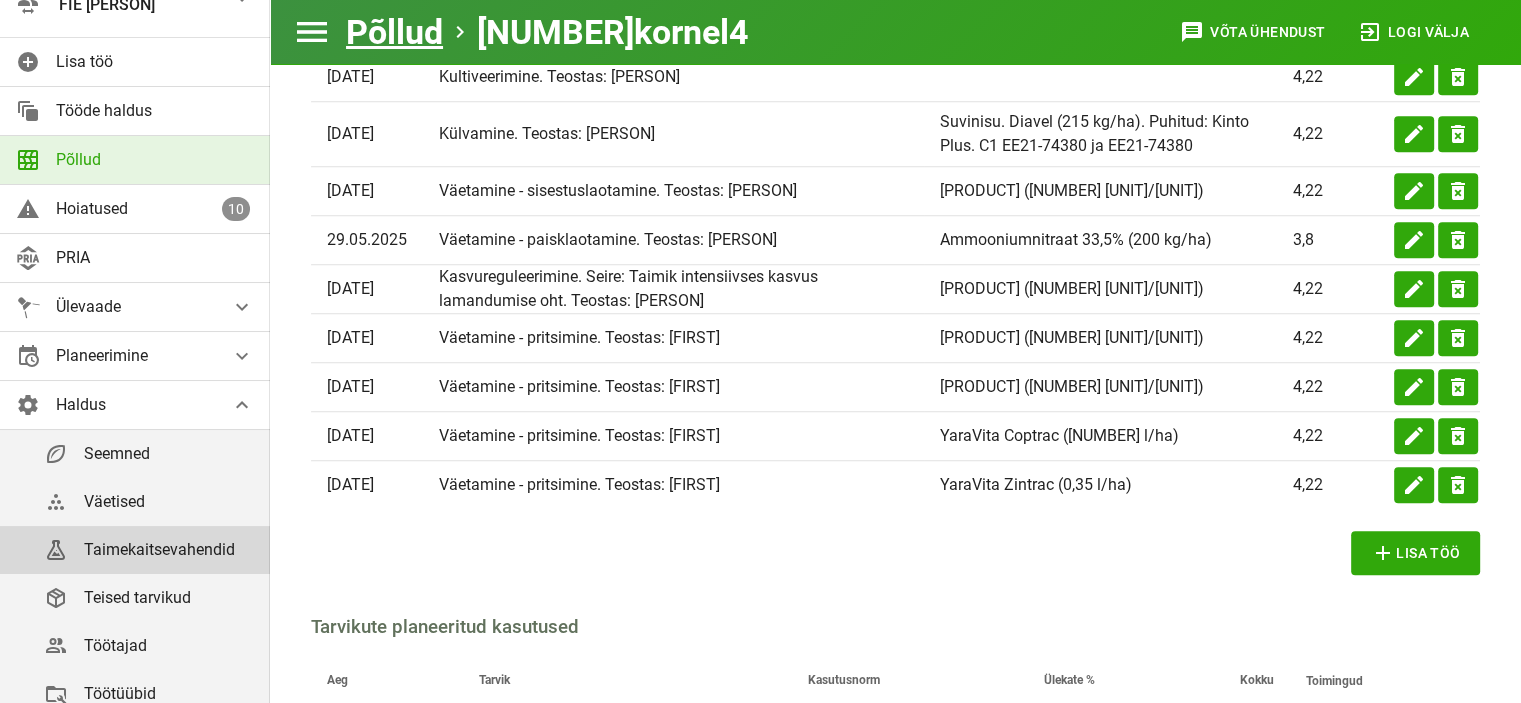 click on "Taimekaitsevahendid" at bounding box center [169, 549] 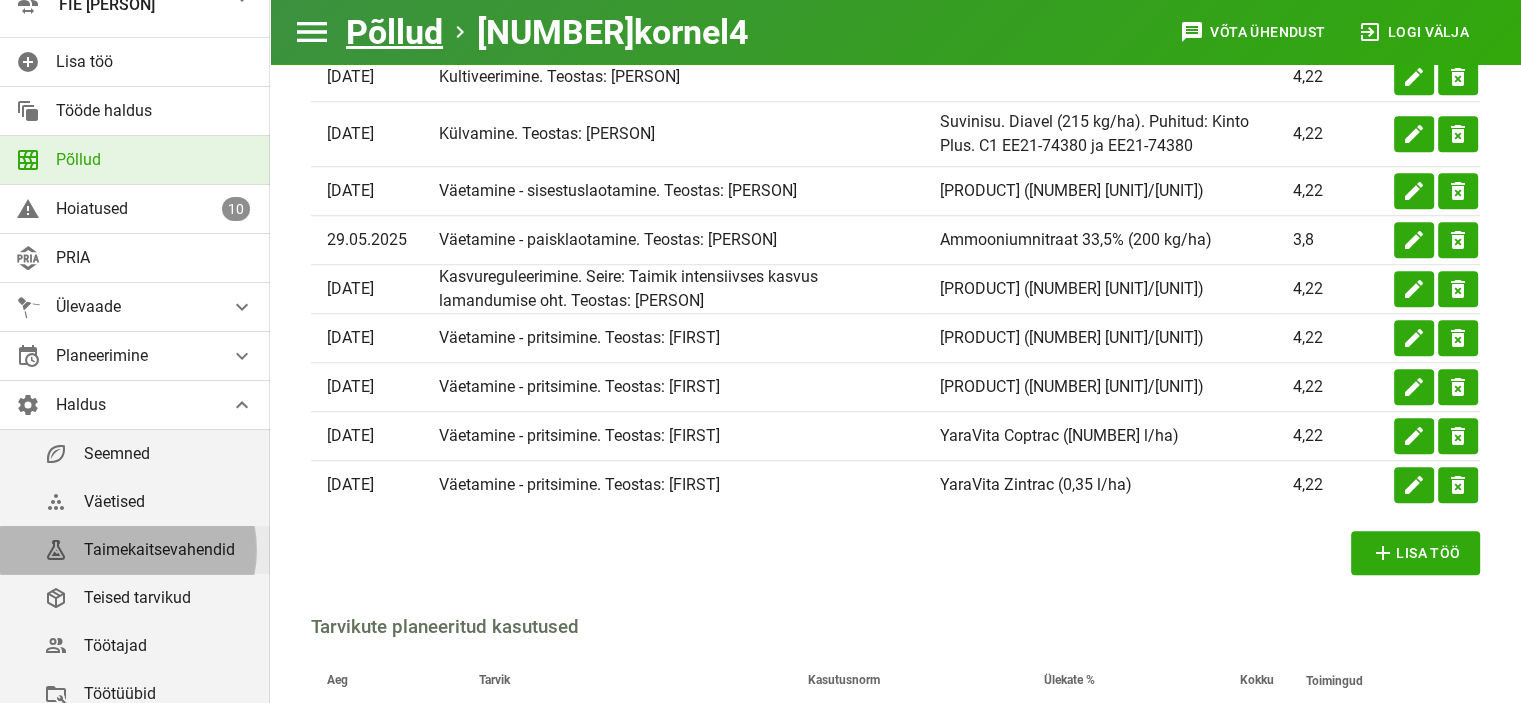 scroll, scrollTop: 0, scrollLeft: 0, axis: both 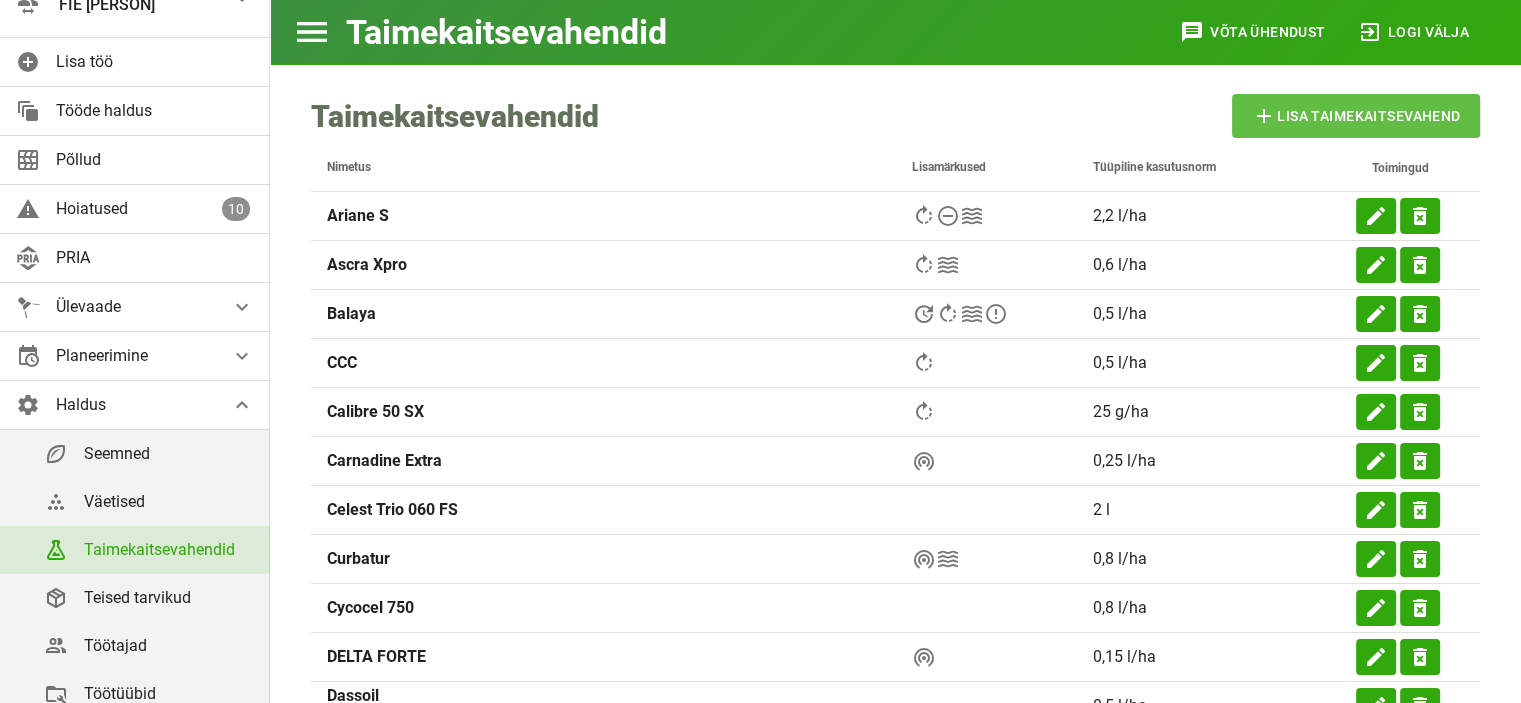 click on "add" at bounding box center [1264, 116] 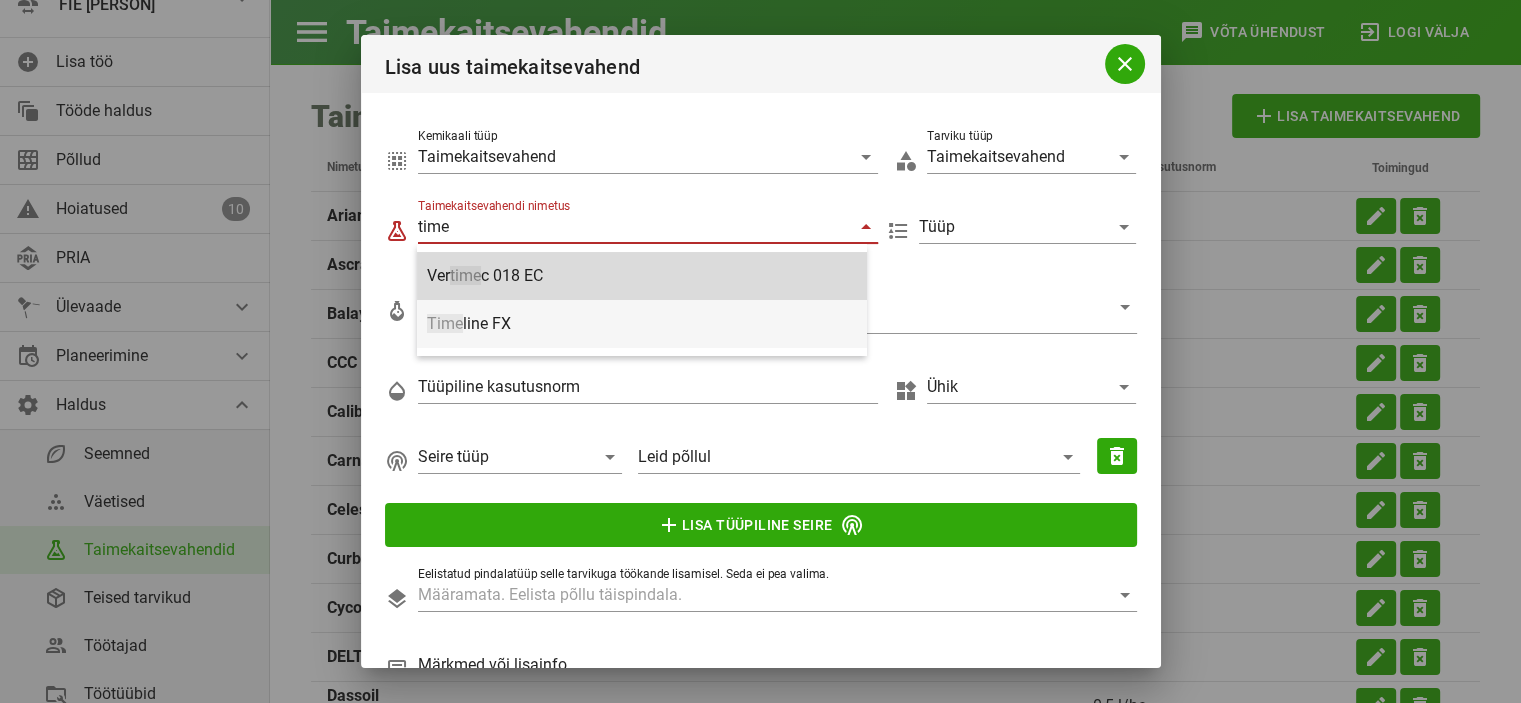 click on "Time line FX" at bounding box center [642, 323] 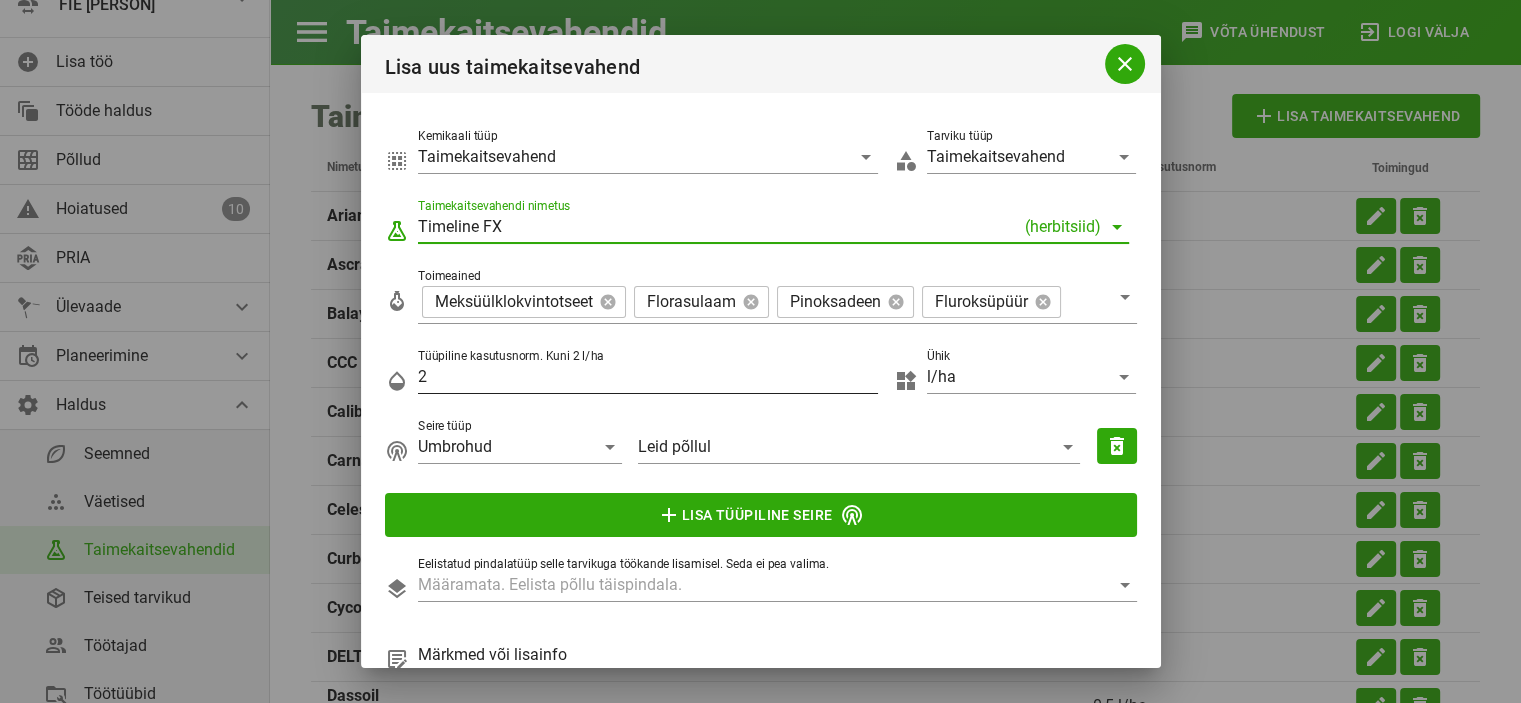 type on "Timeline FX" 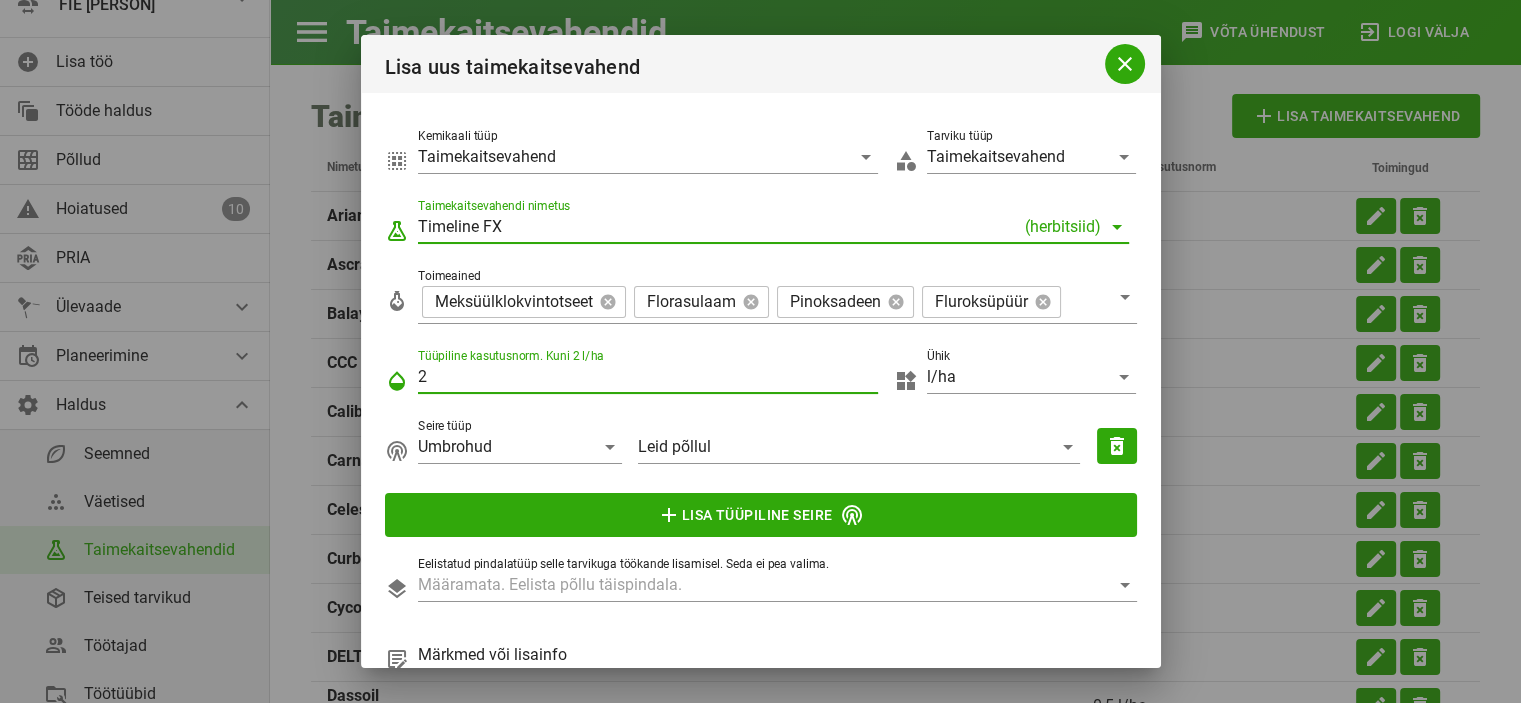 drag, startPoint x: 468, startPoint y: 371, endPoint x: 424, endPoint y: 369, distance: 44.04543 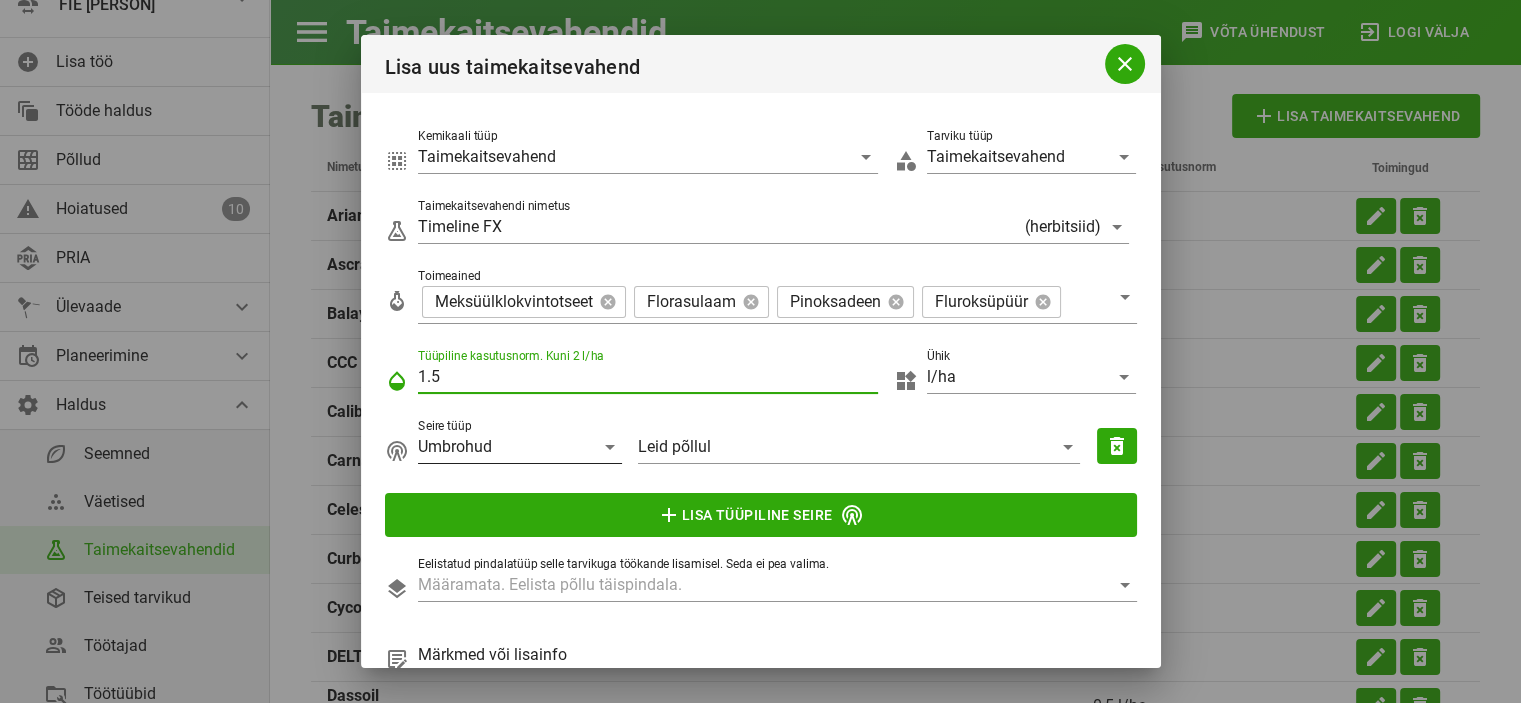 type on "1.5" 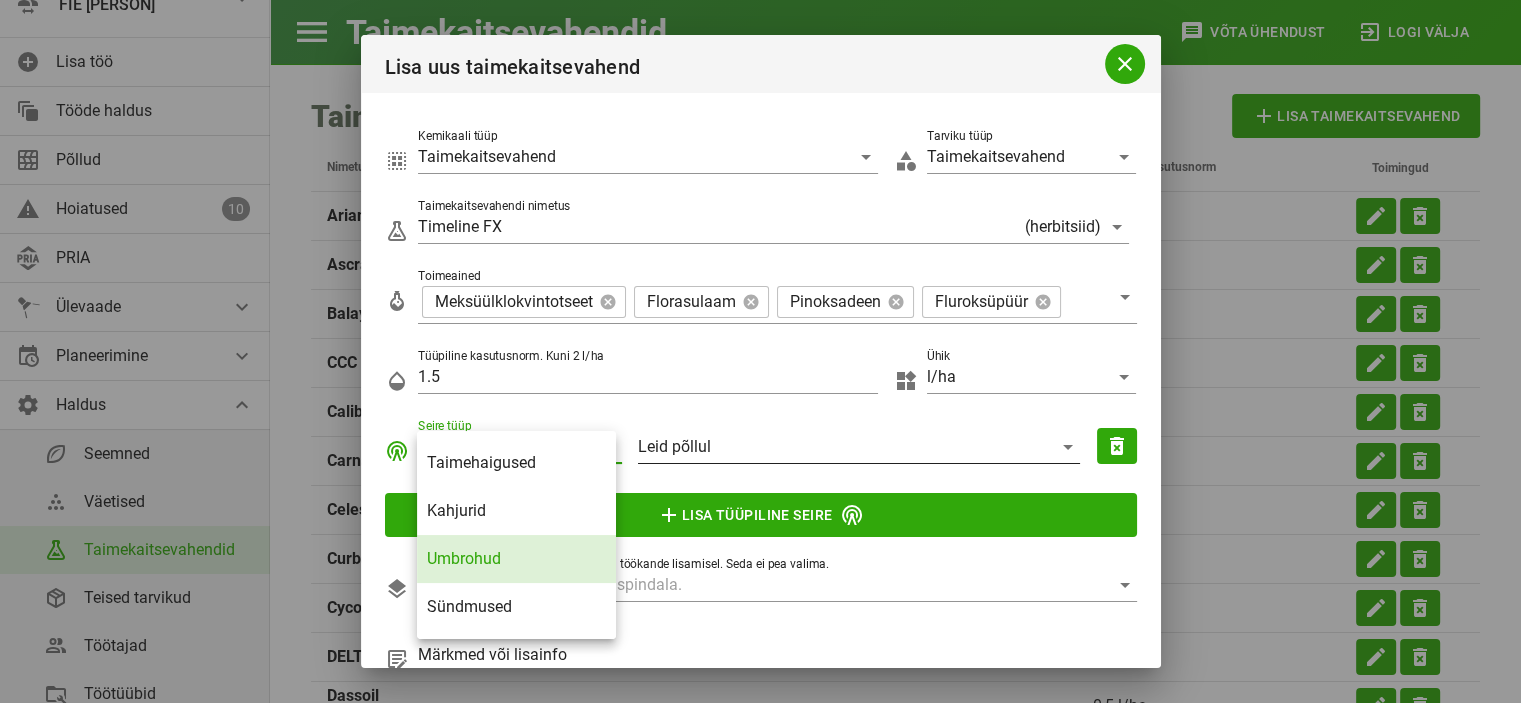 click on "Leid põllul" at bounding box center (843, 447) 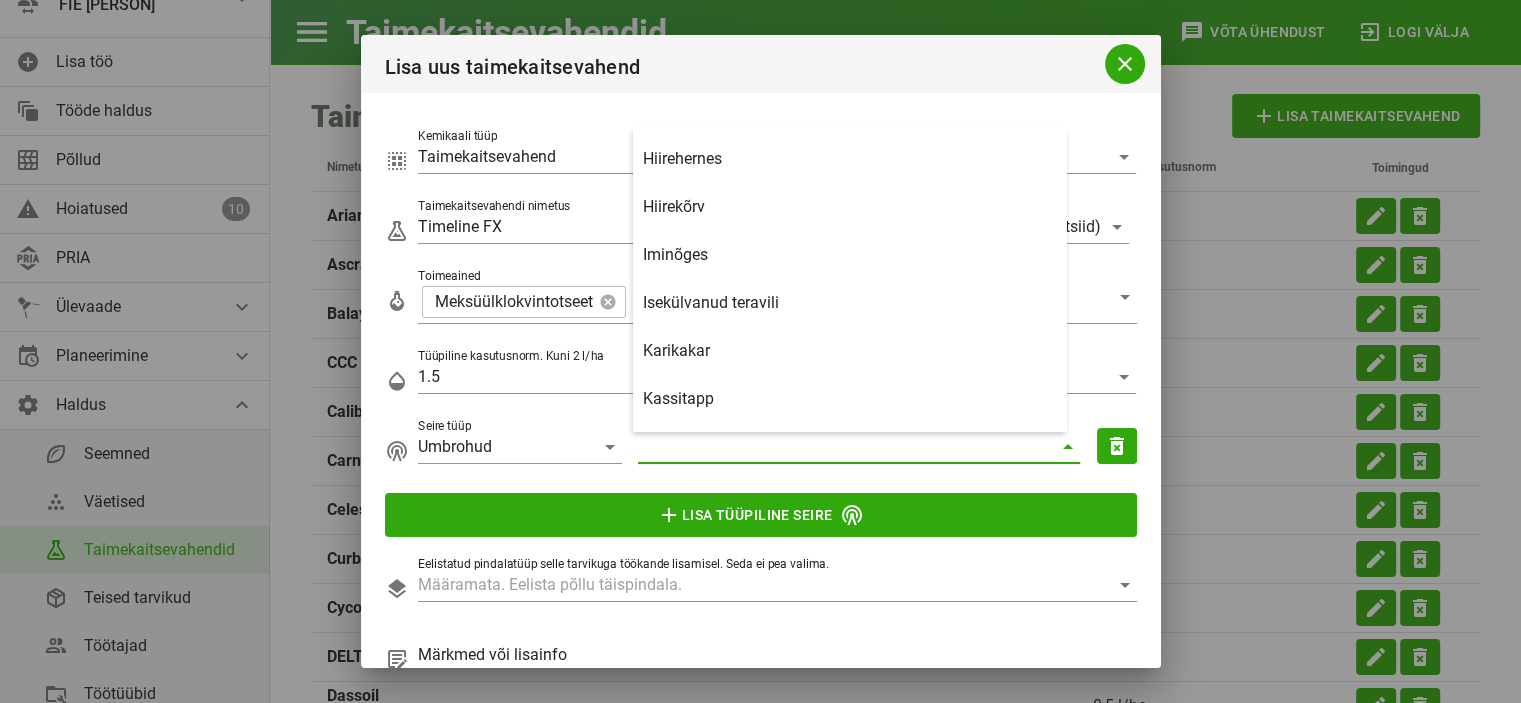 click on "Leid põllul" at bounding box center (843, 447) 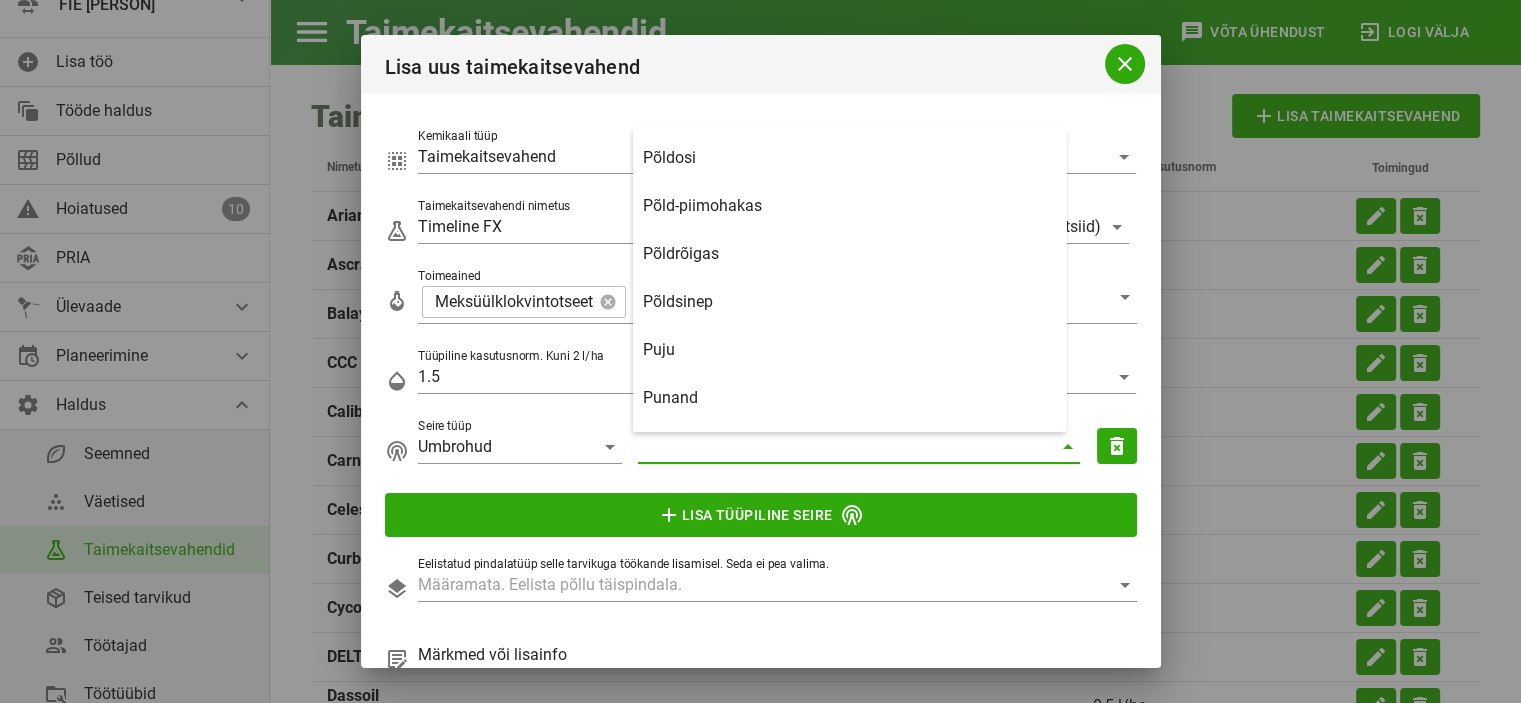 scroll, scrollTop: 1851, scrollLeft: 0, axis: vertical 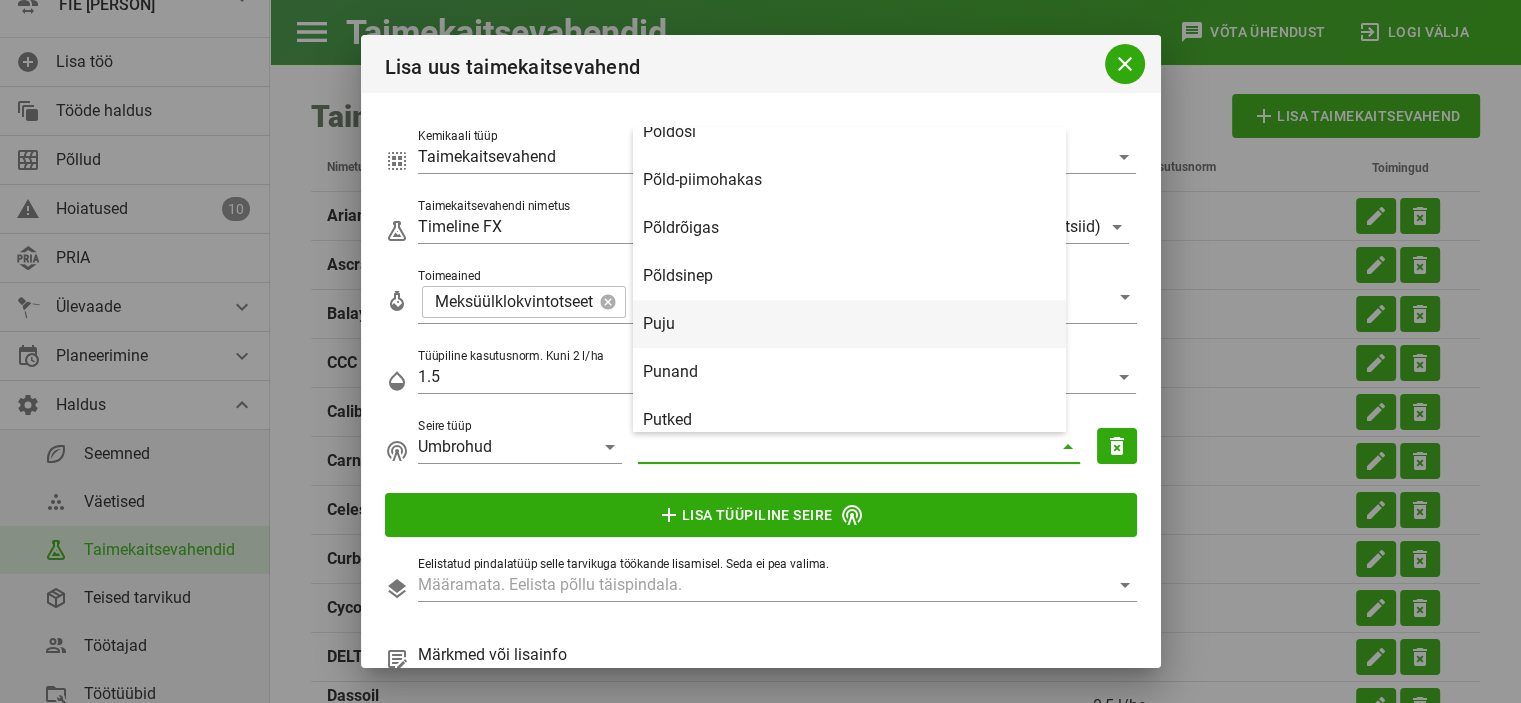 click on "Puju" at bounding box center [849, 323] 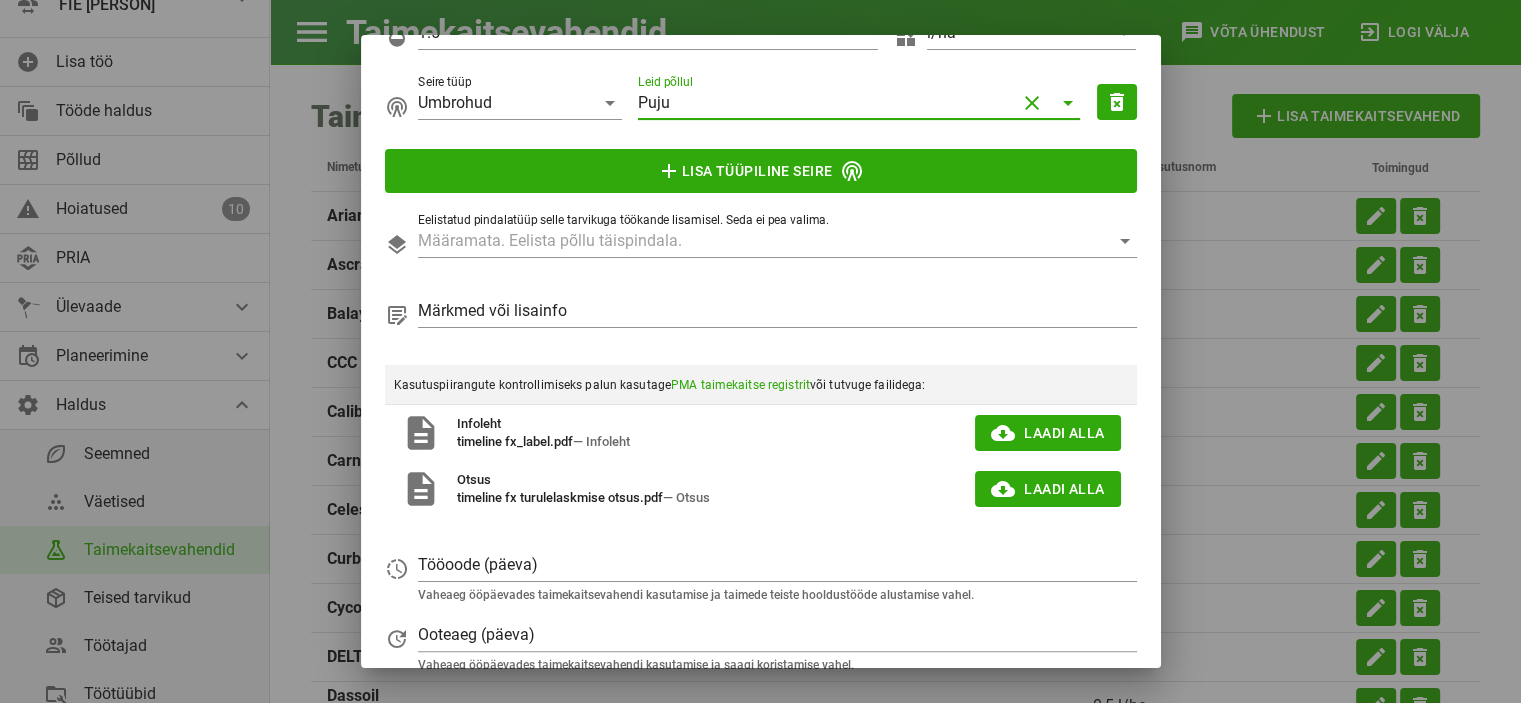 scroll, scrollTop: 352, scrollLeft: 0, axis: vertical 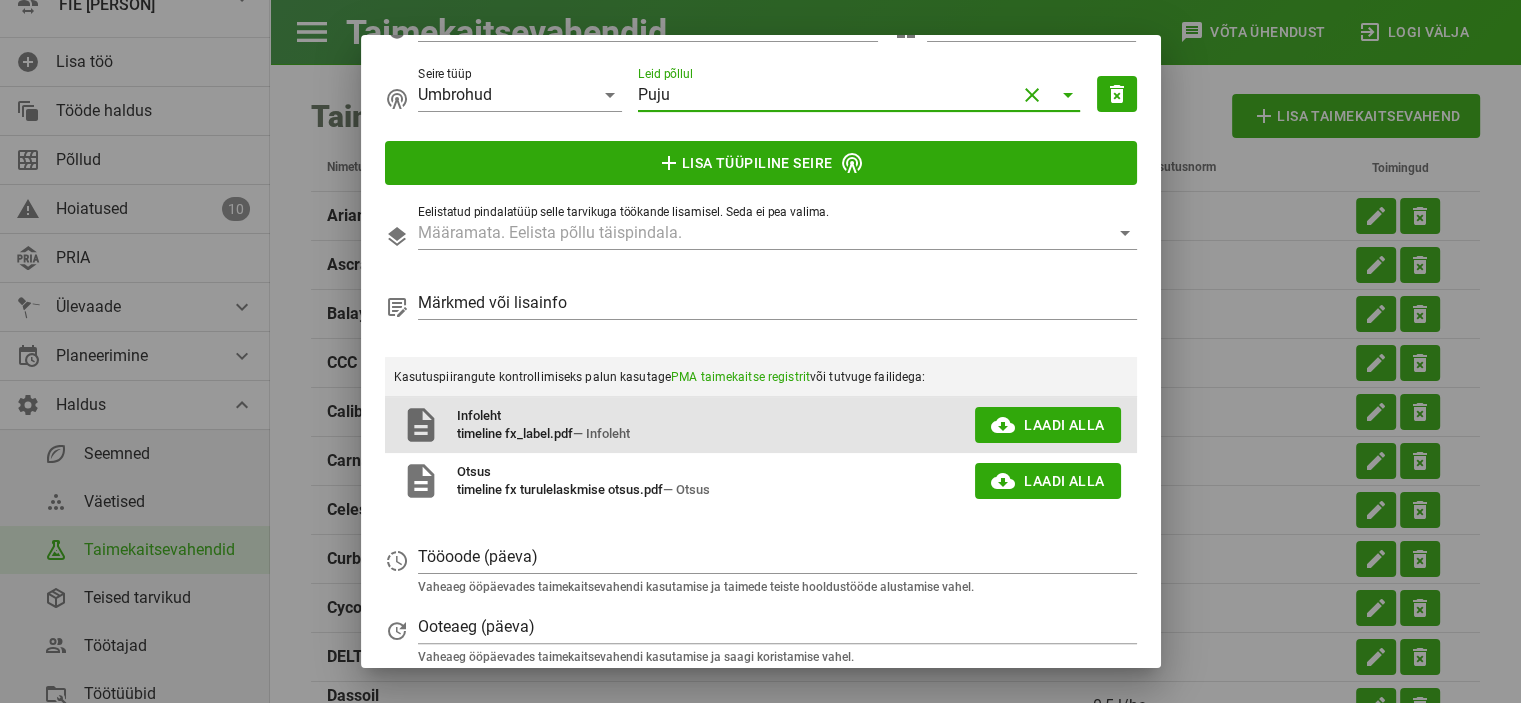 click on "timeline fx_label.pdf" at bounding box center [515, 433] 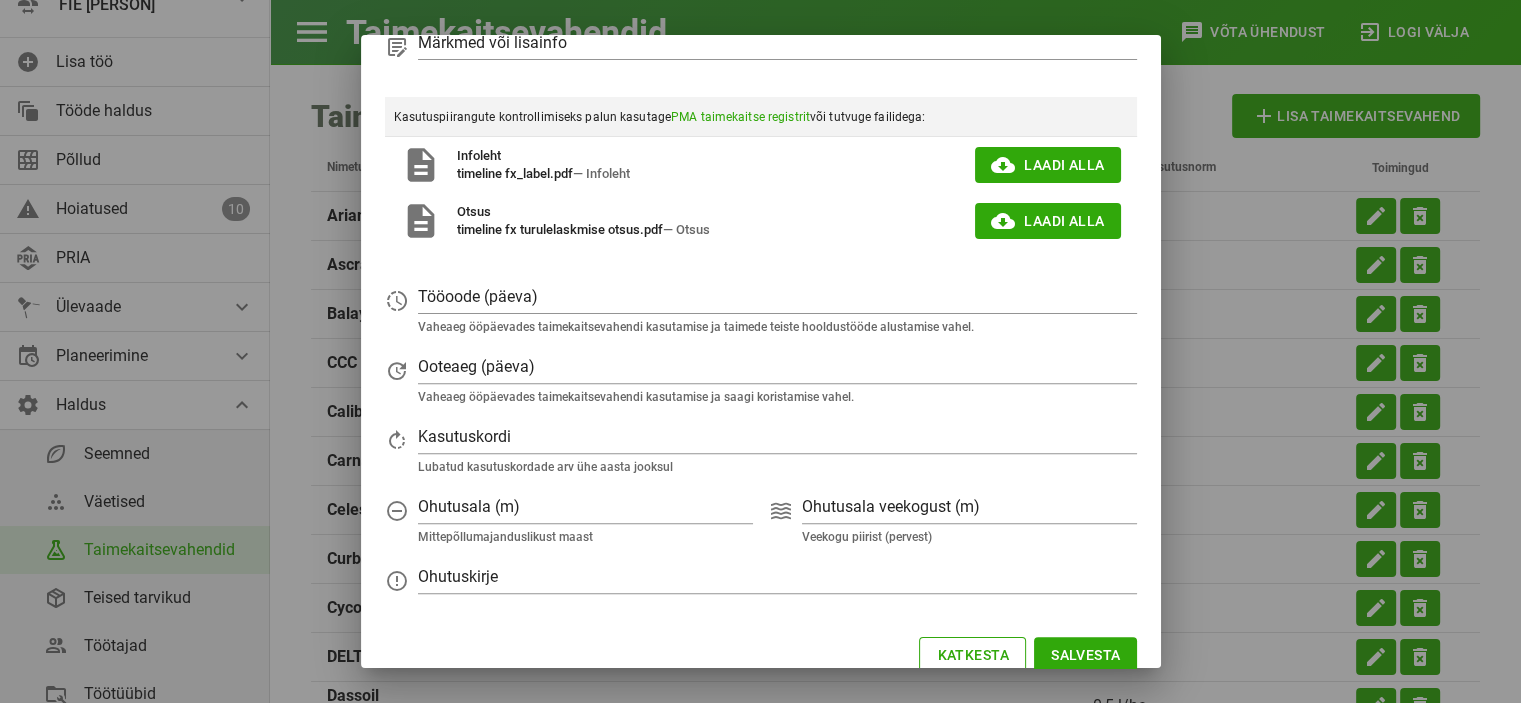 scroll, scrollTop: 647, scrollLeft: 0, axis: vertical 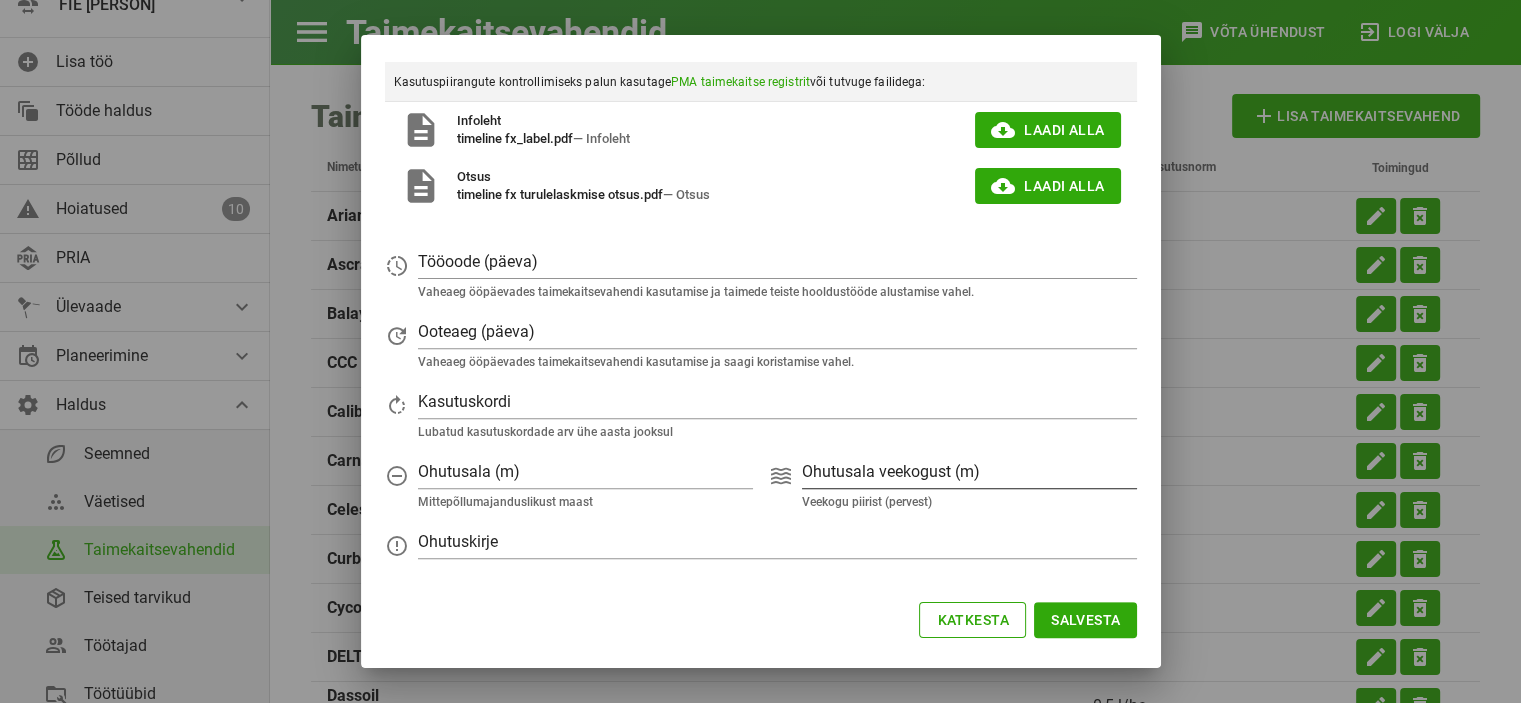 click on "Ohutusala veekogust (m)" at bounding box center [969, 472] 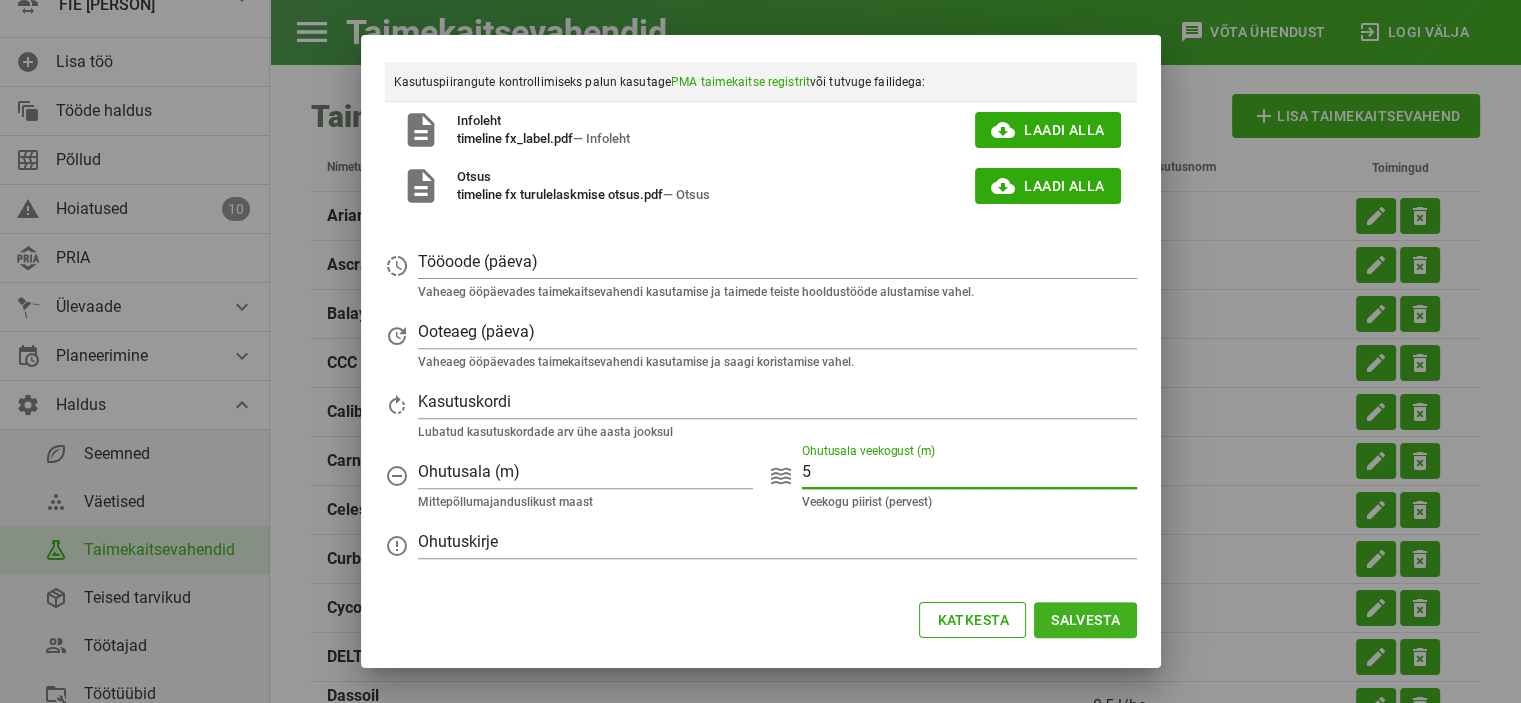type on "5" 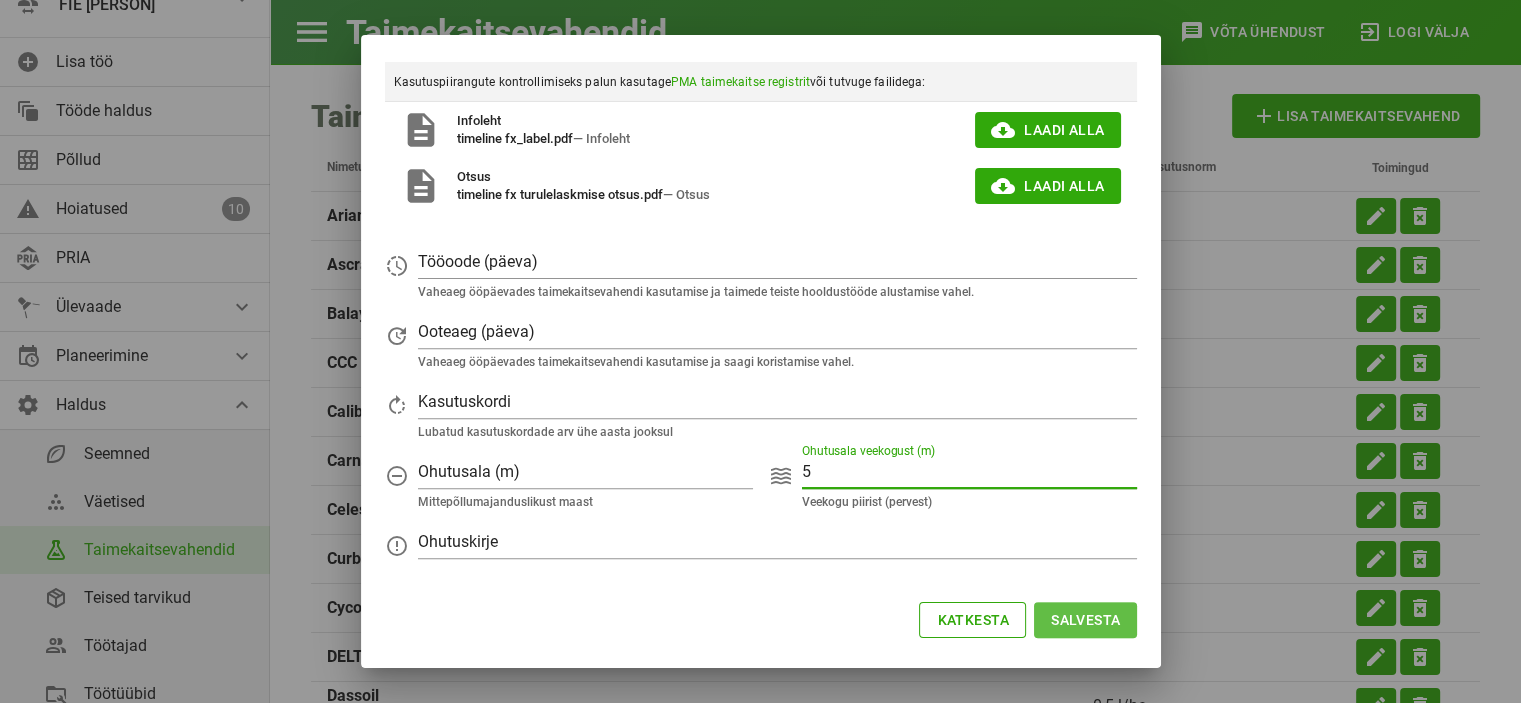 click on "Salvesta" at bounding box center (1085, 620) 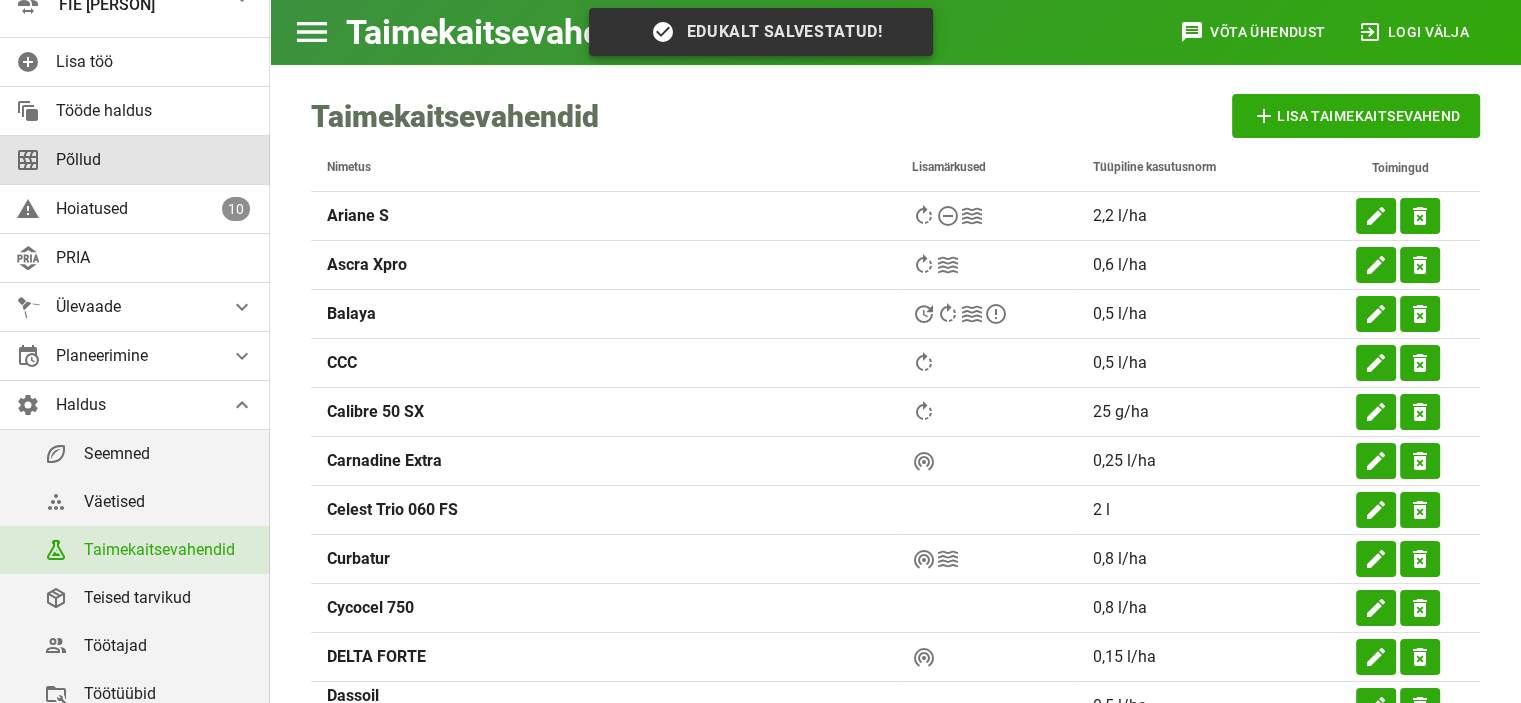 click on "Põllud" at bounding box center [155, 159] 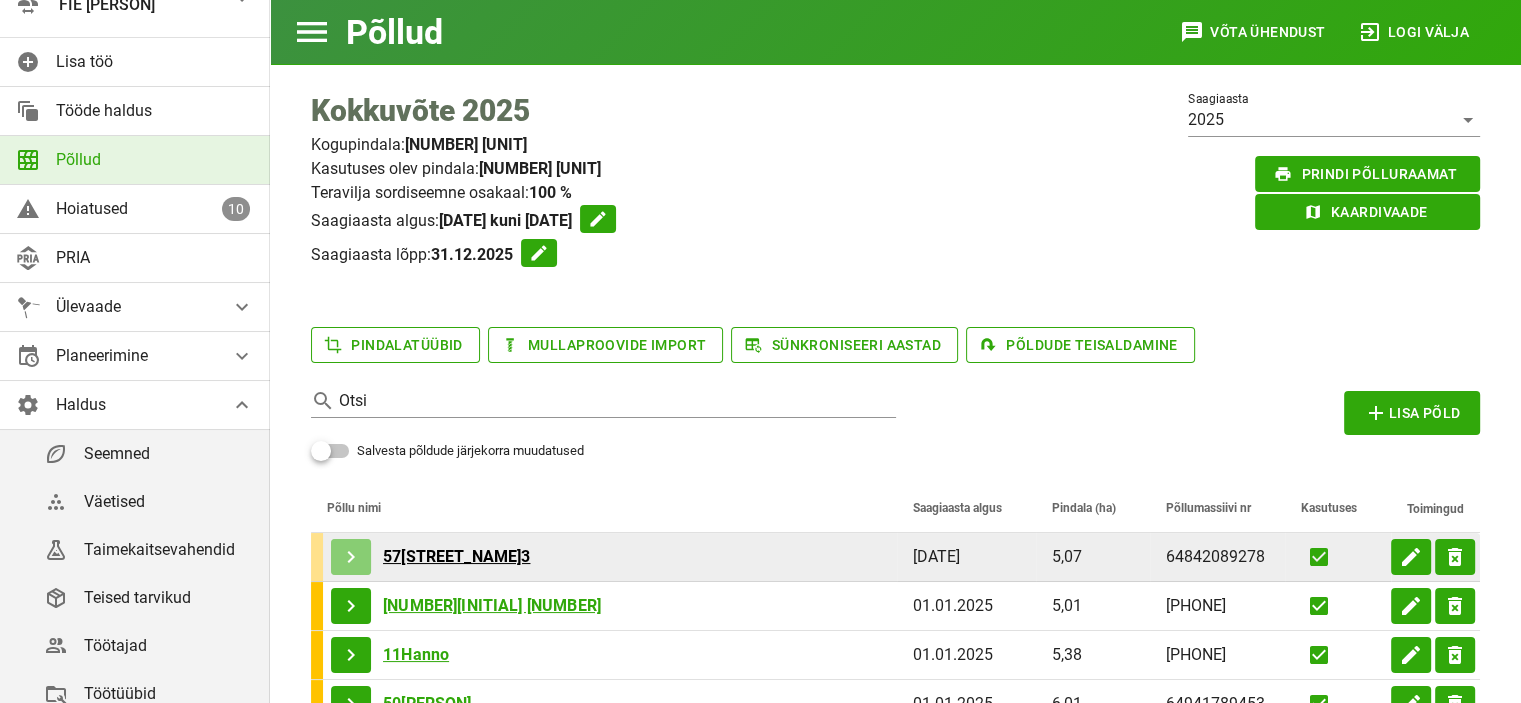click on "keyboard_arrow_right" at bounding box center (351, 557) 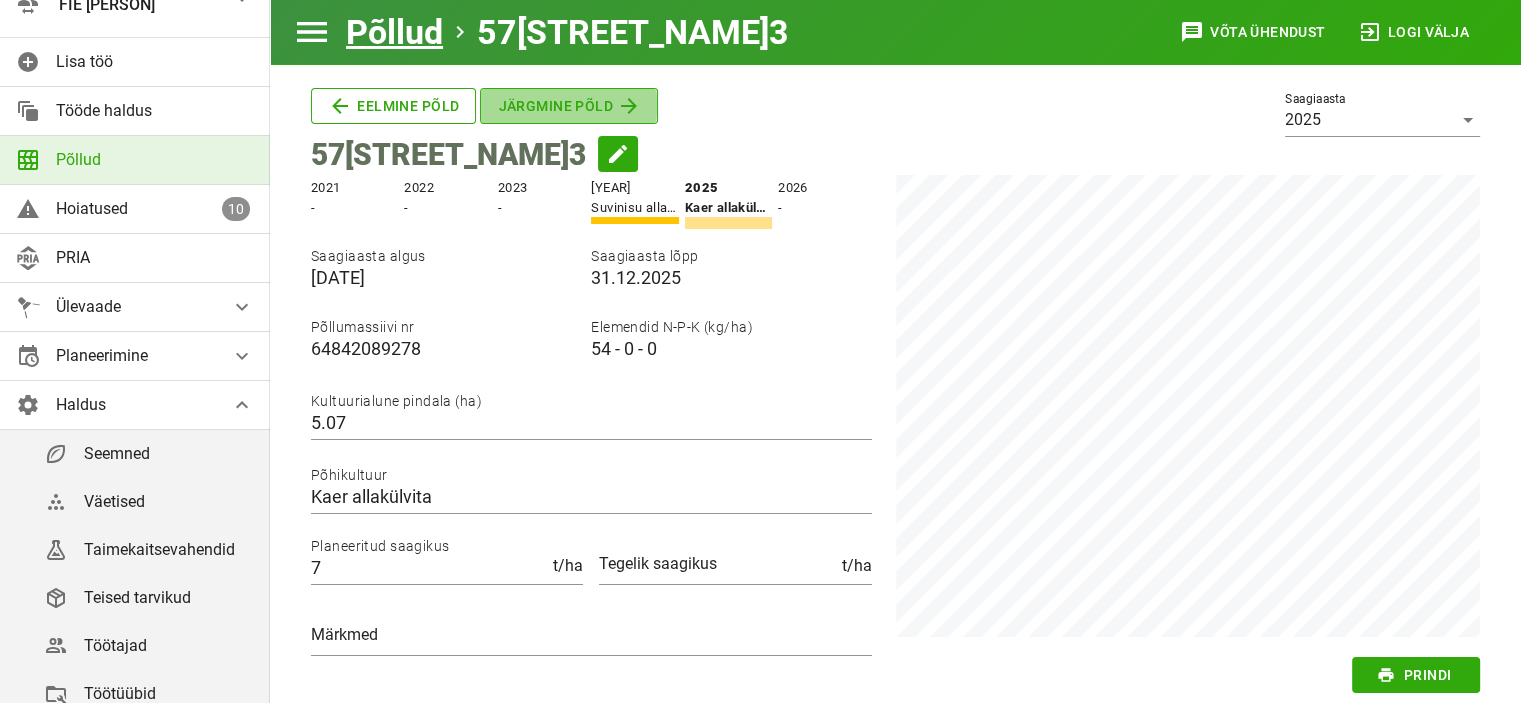 click on "Järgmine põld" at bounding box center [393, 106] 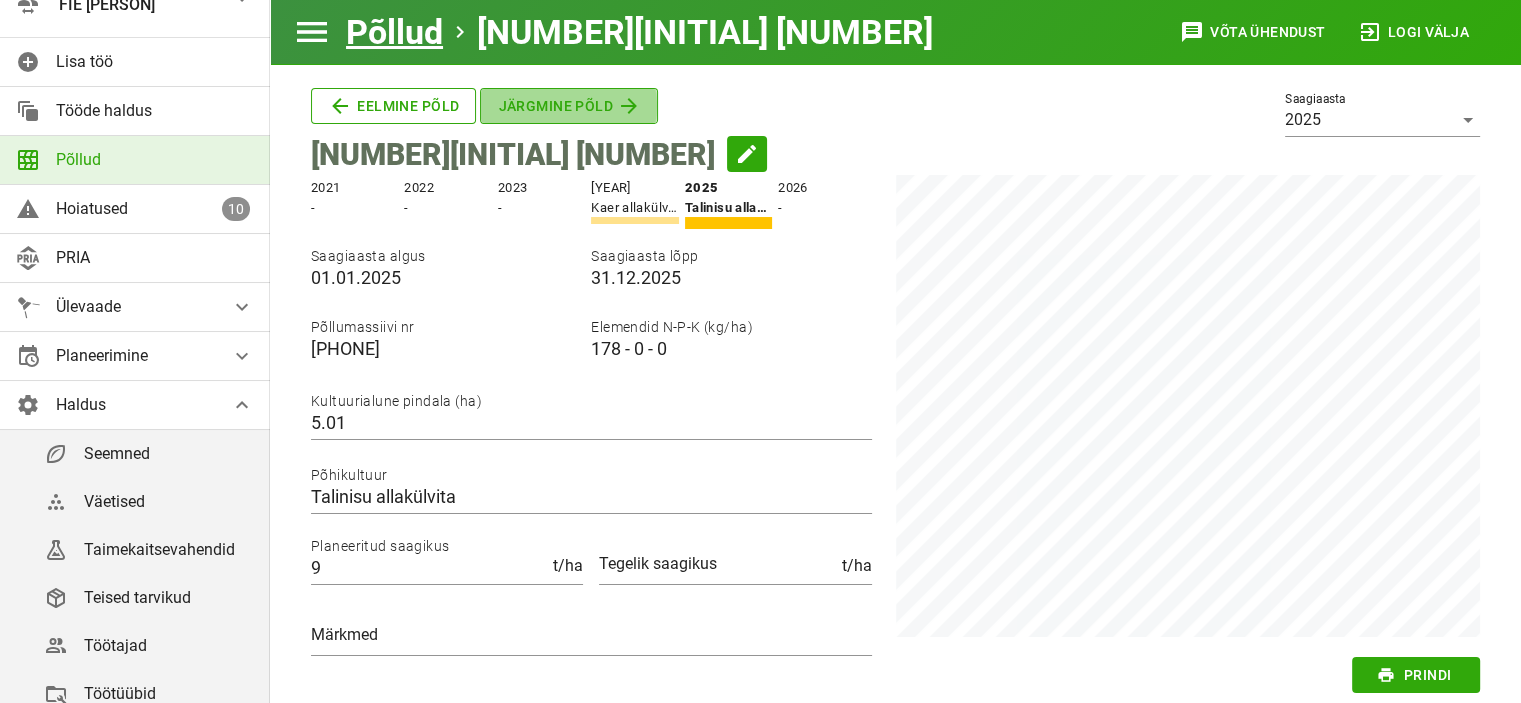 click on "Järgmine põld" at bounding box center [393, 106] 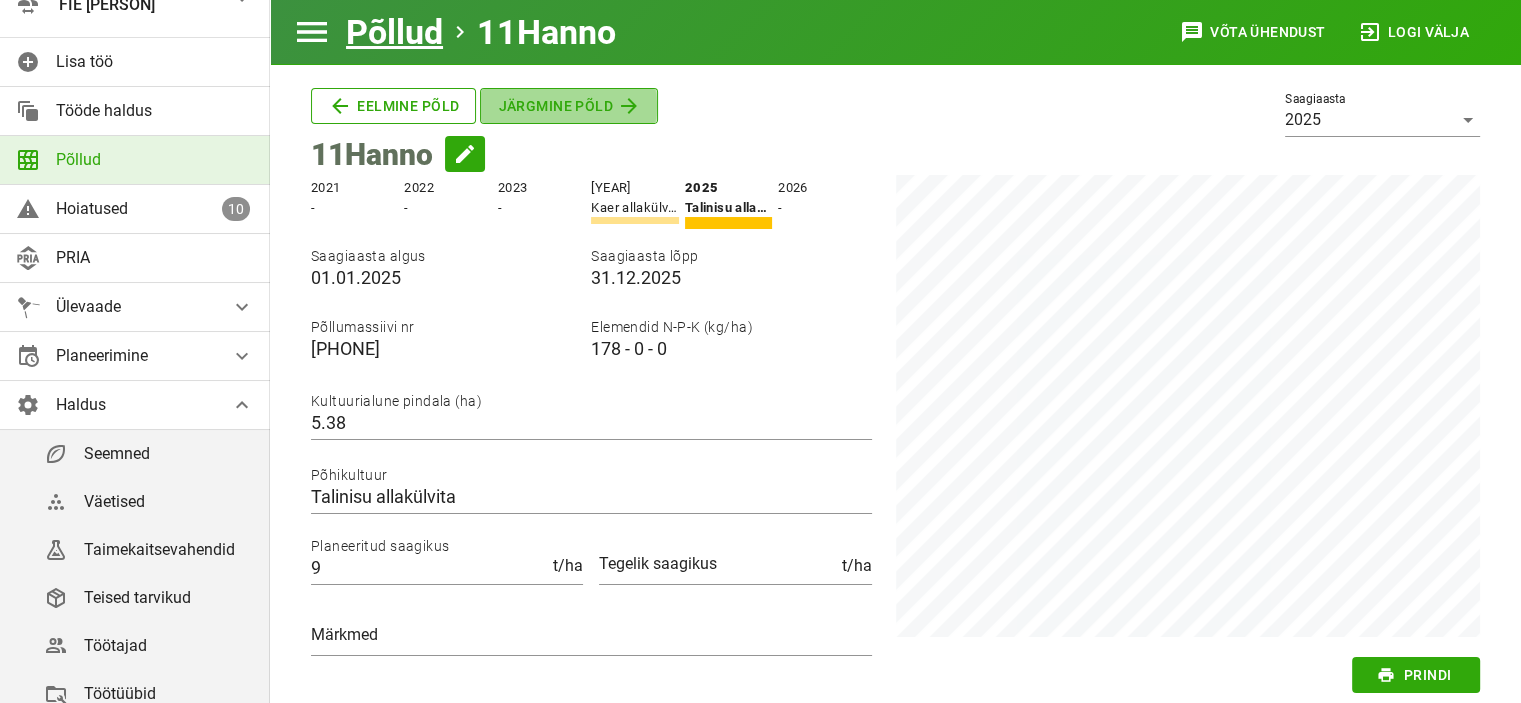 click on "Järgmine põld" at bounding box center (393, 106) 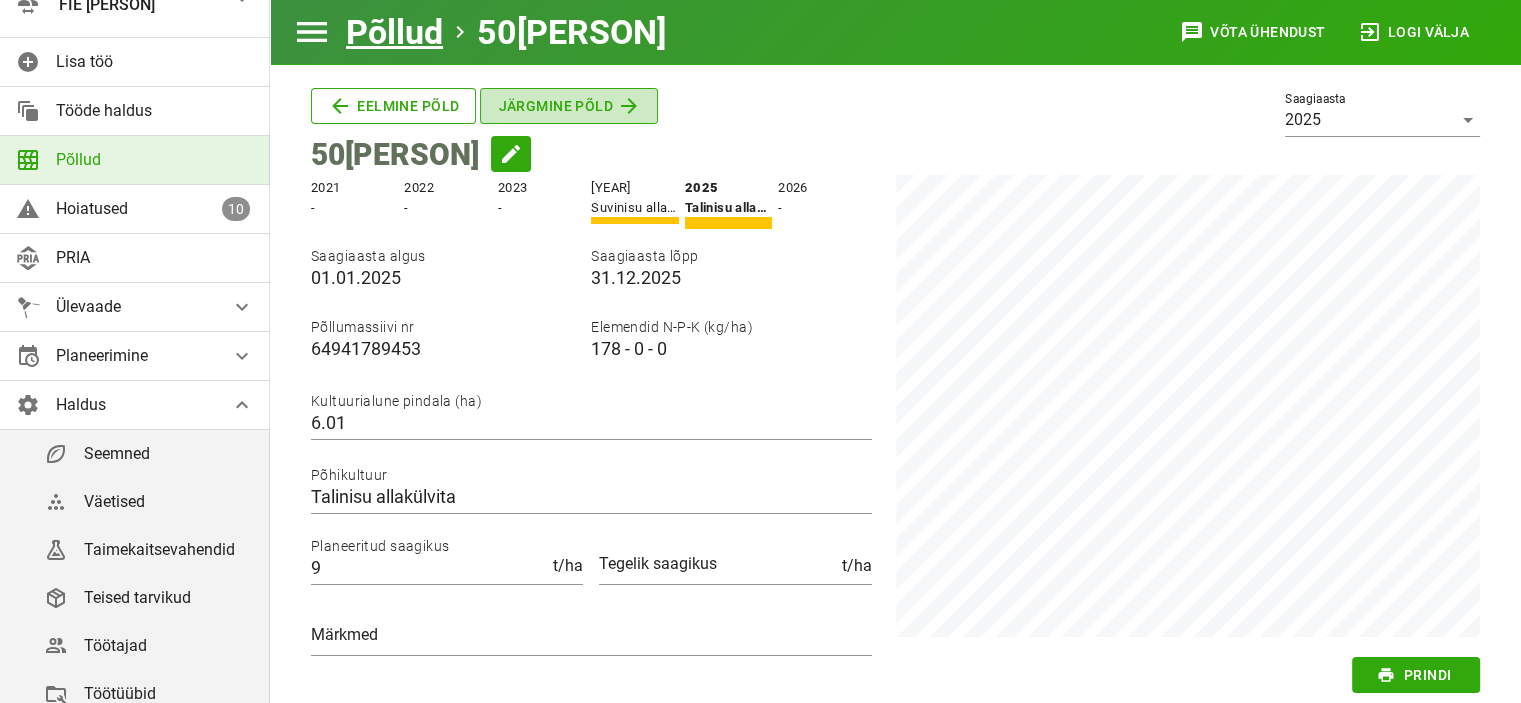 click on "Järgmine põld" at bounding box center [393, 106] 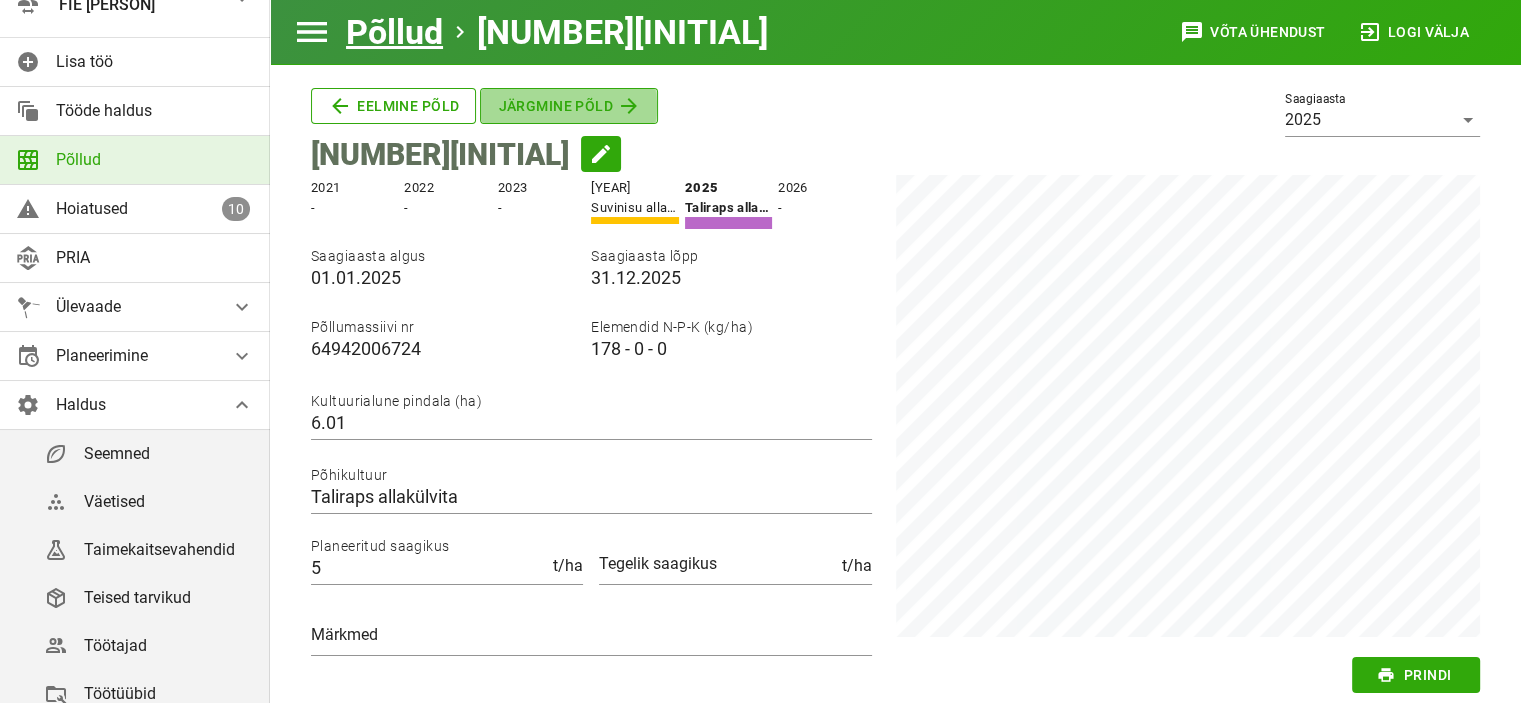 click on "Järgmine põld" at bounding box center (393, 106) 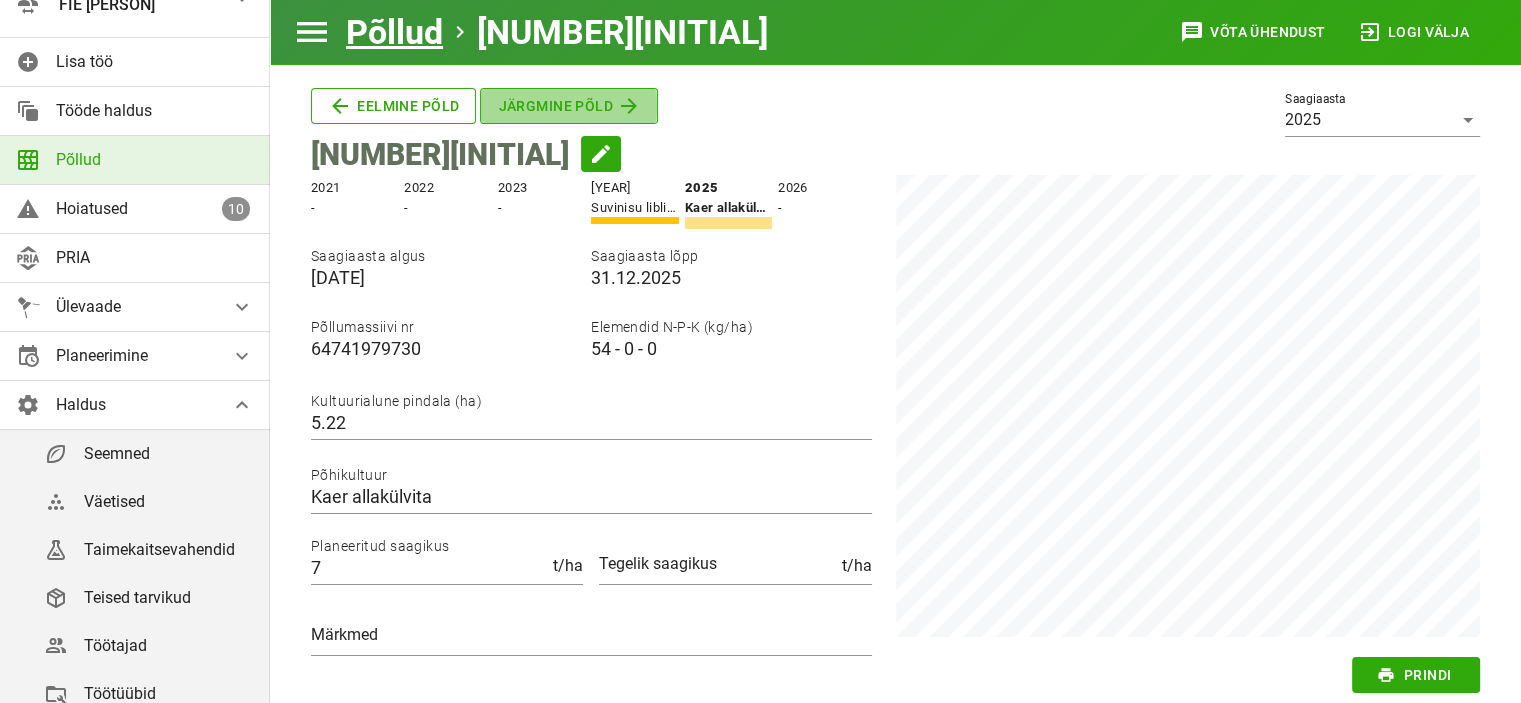 click on "Järgmine põld" at bounding box center [393, 106] 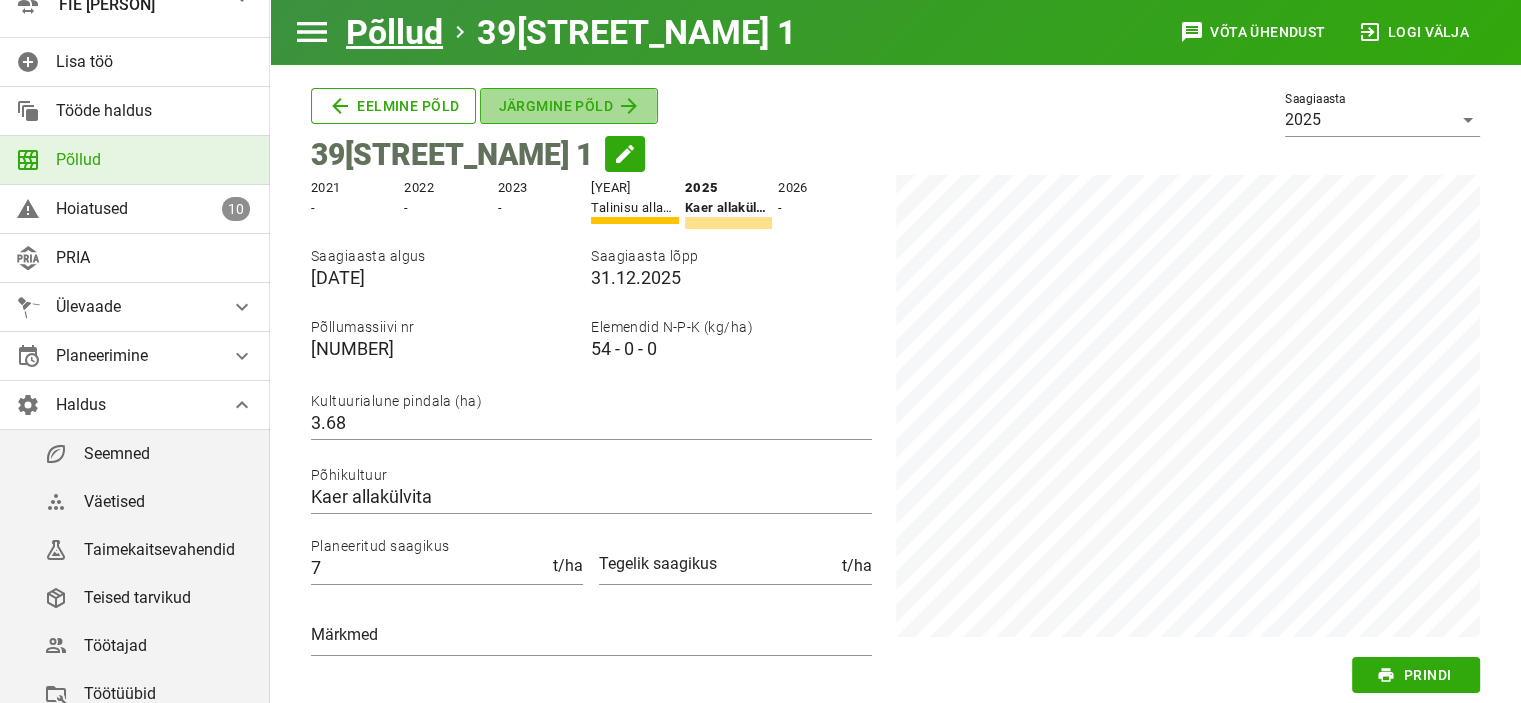 click on "Järgmine põld" at bounding box center (393, 106) 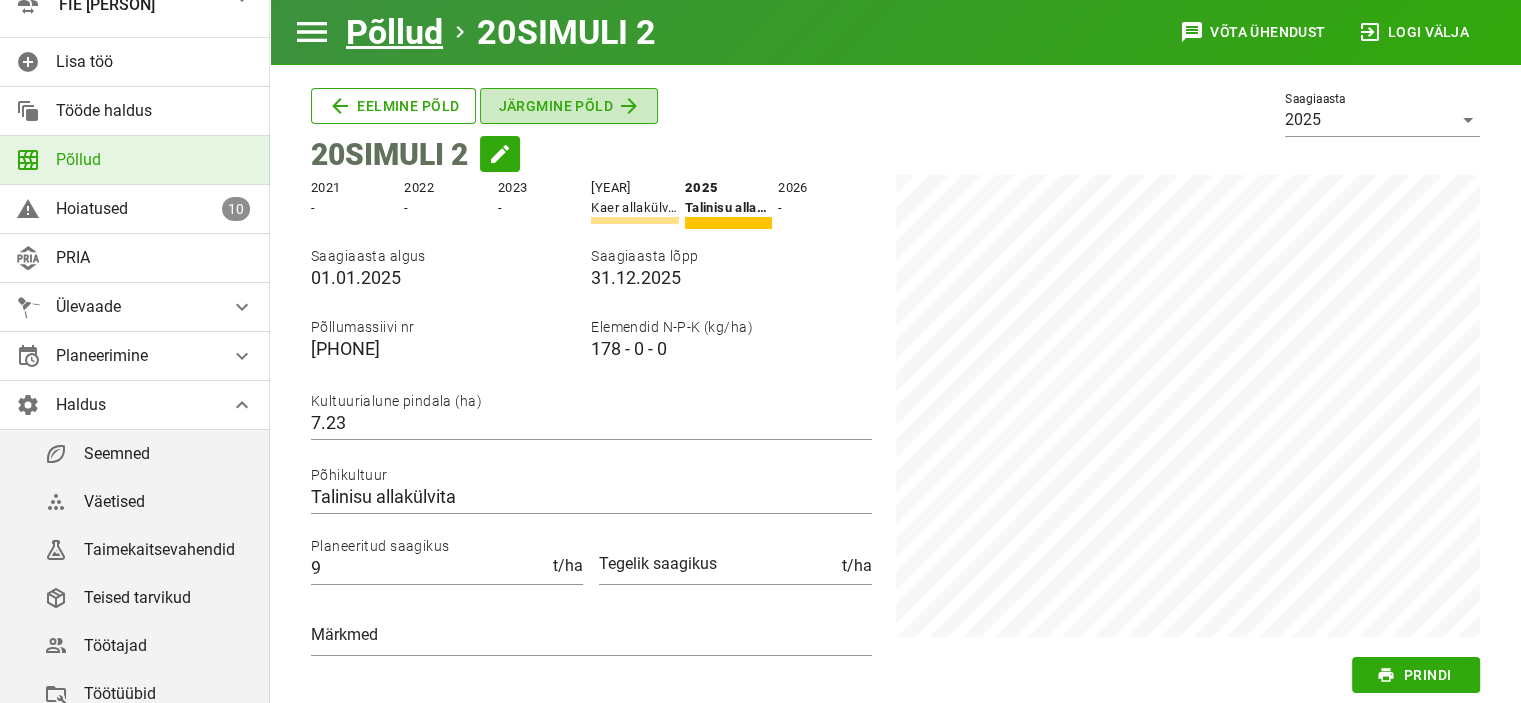 click on "Järgmine põld" at bounding box center [393, 106] 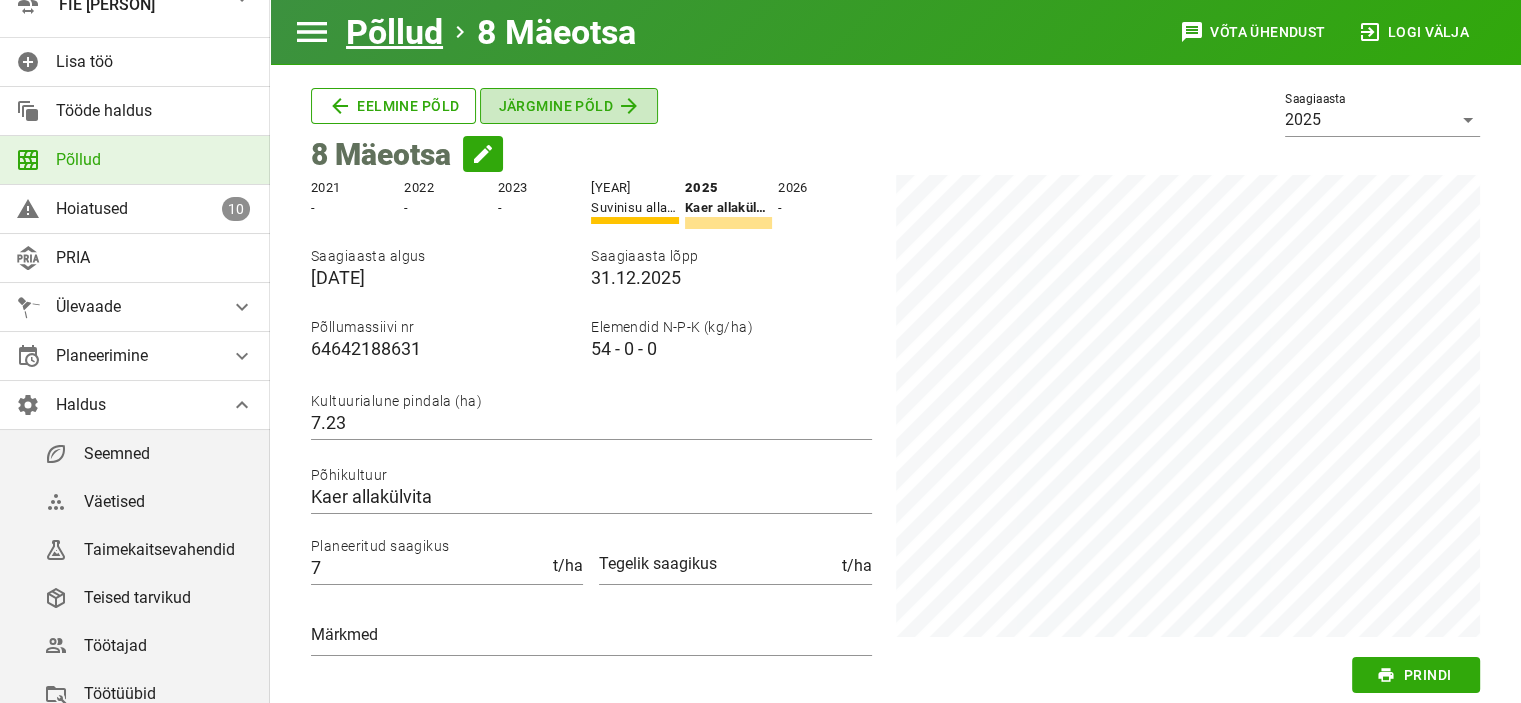 click on "Järgmine põld" at bounding box center (393, 106) 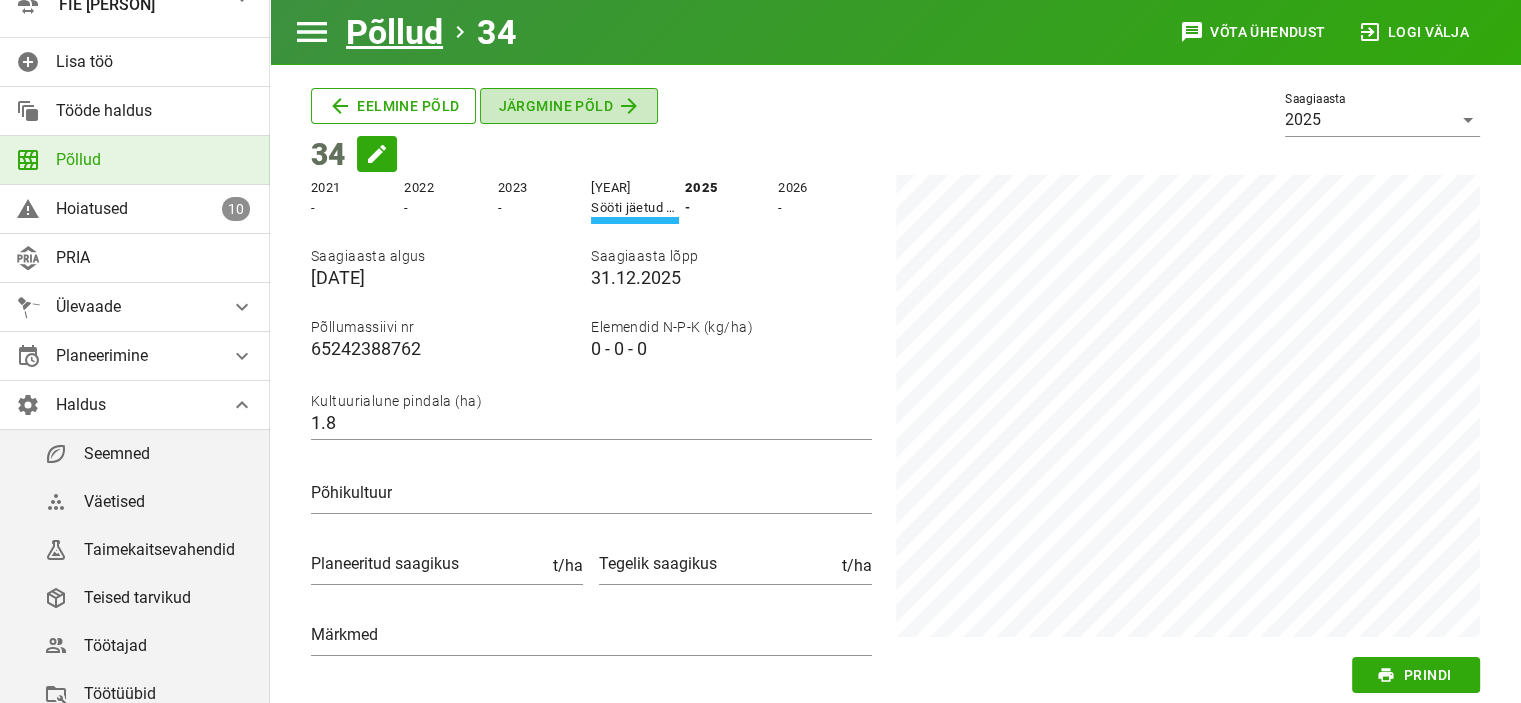 click on "Järgmine põld" at bounding box center [393, 106] 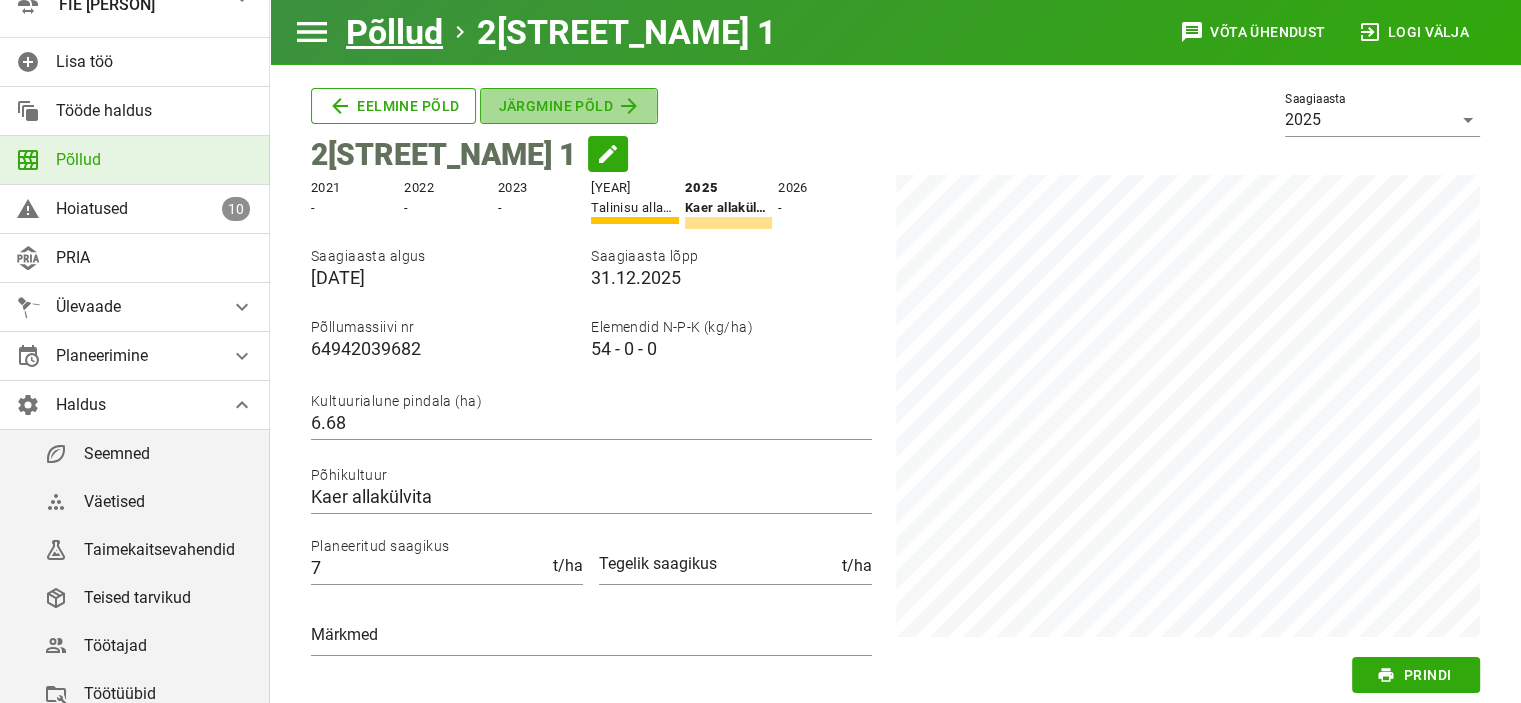 click on "Järgmine põld" at bounding box center (393, 106) 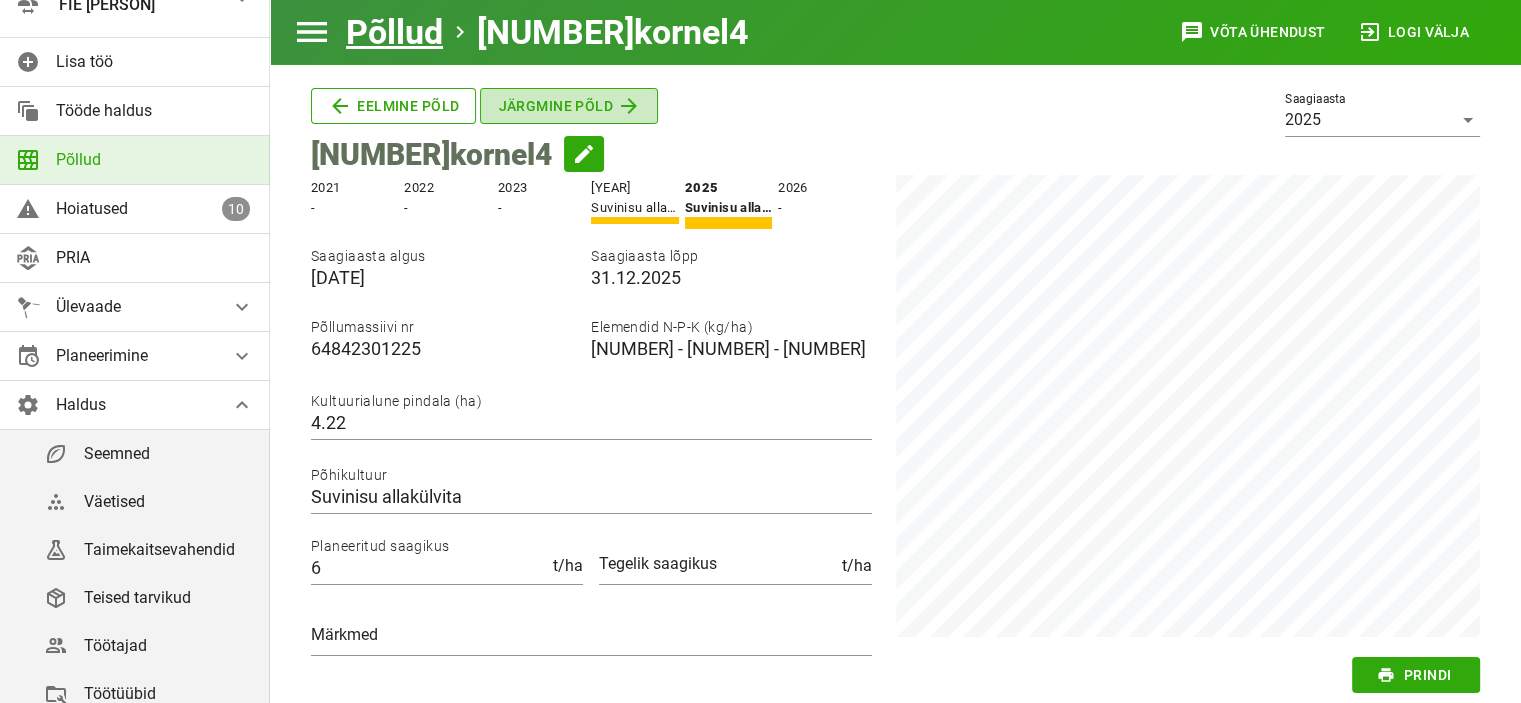 click on "Järgmine põld" at bounding box center [393, 106] 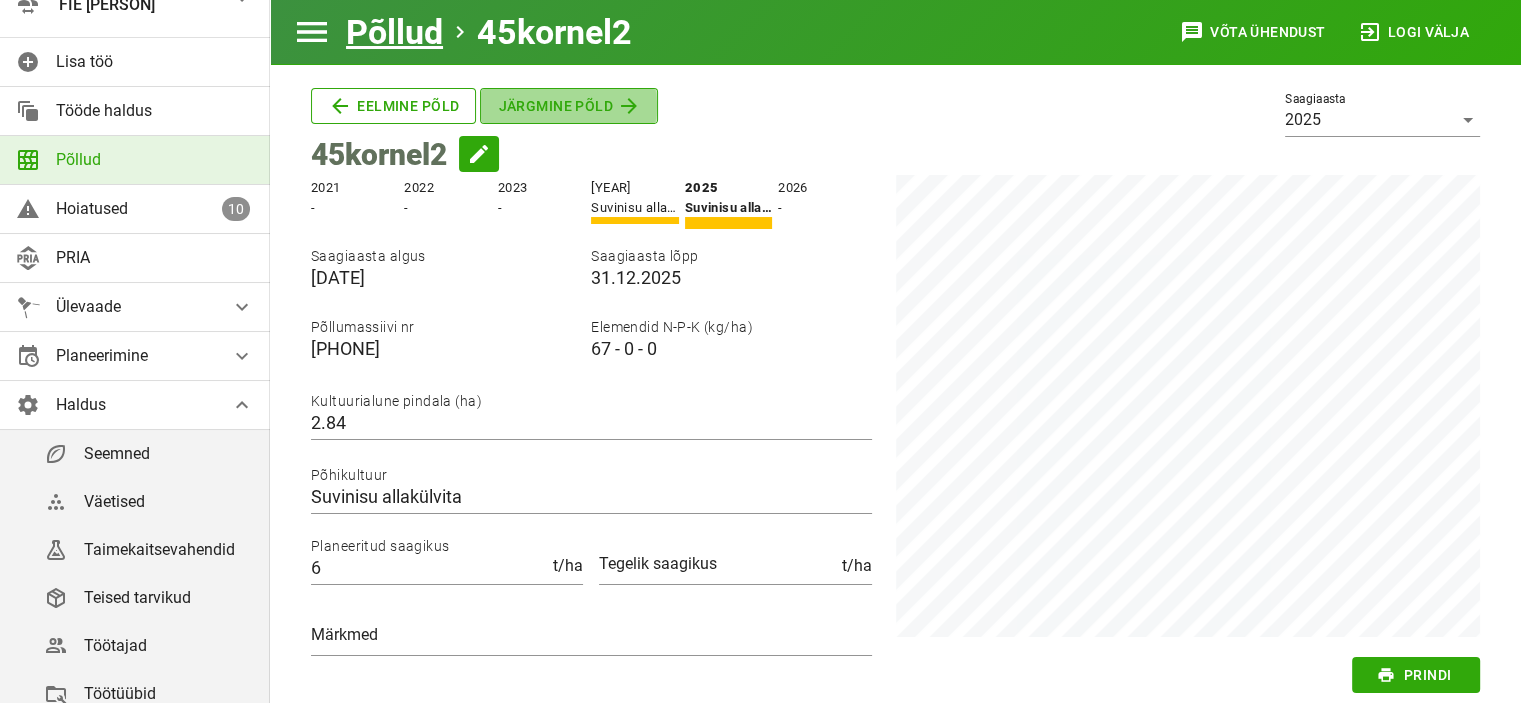 click on "Järgmine põld" at bounding box center (393, 106) 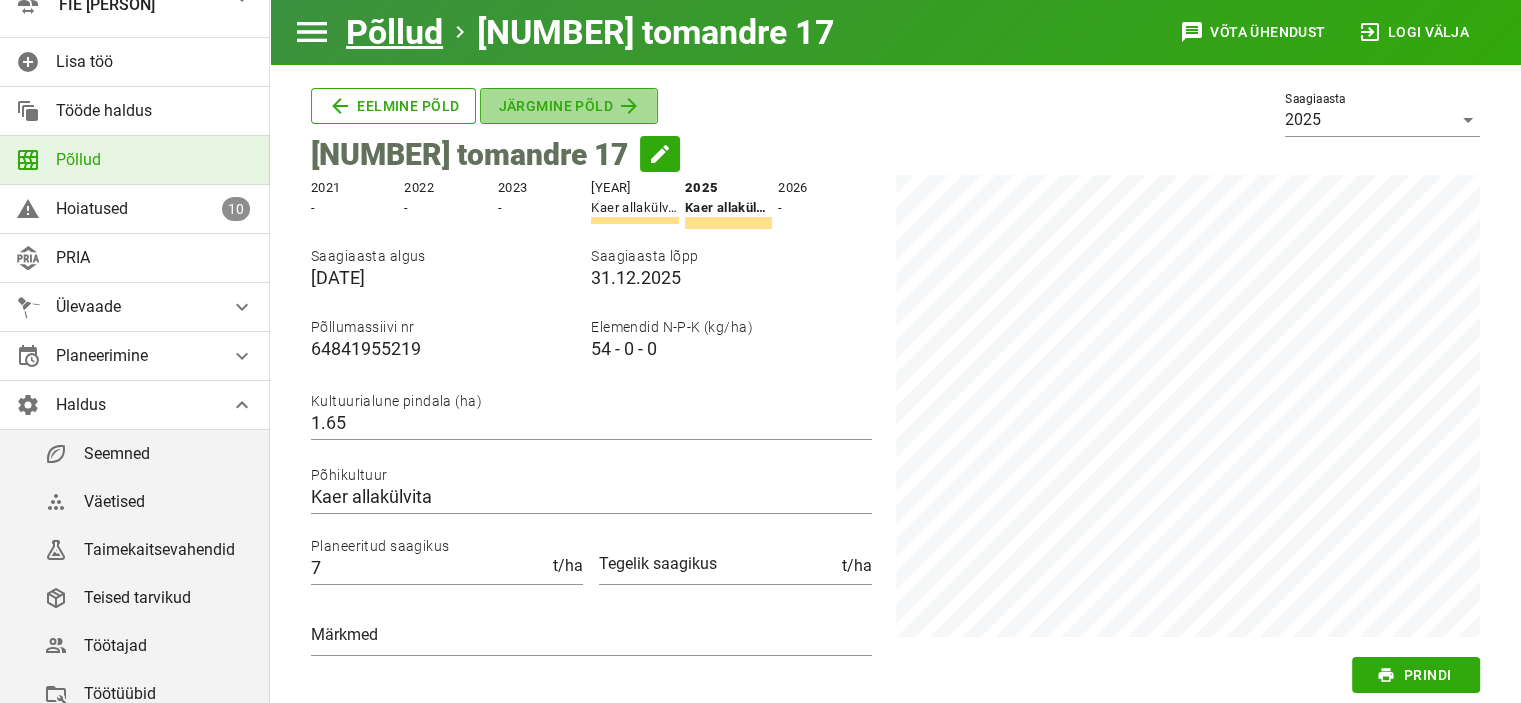 click on "Järgmine põld" at bounding box center (393, 106) 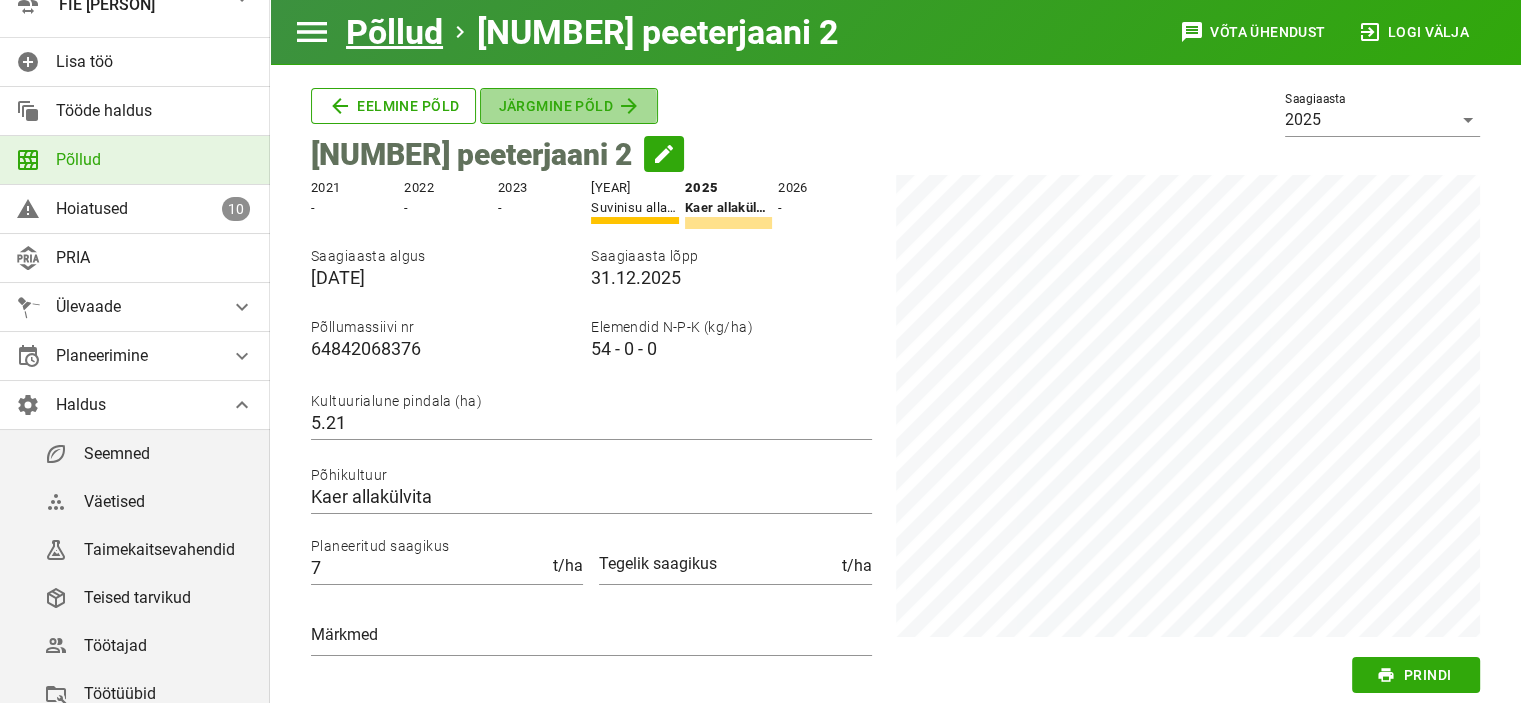click on "Järgmine põld" at bounding box center [393, 106] 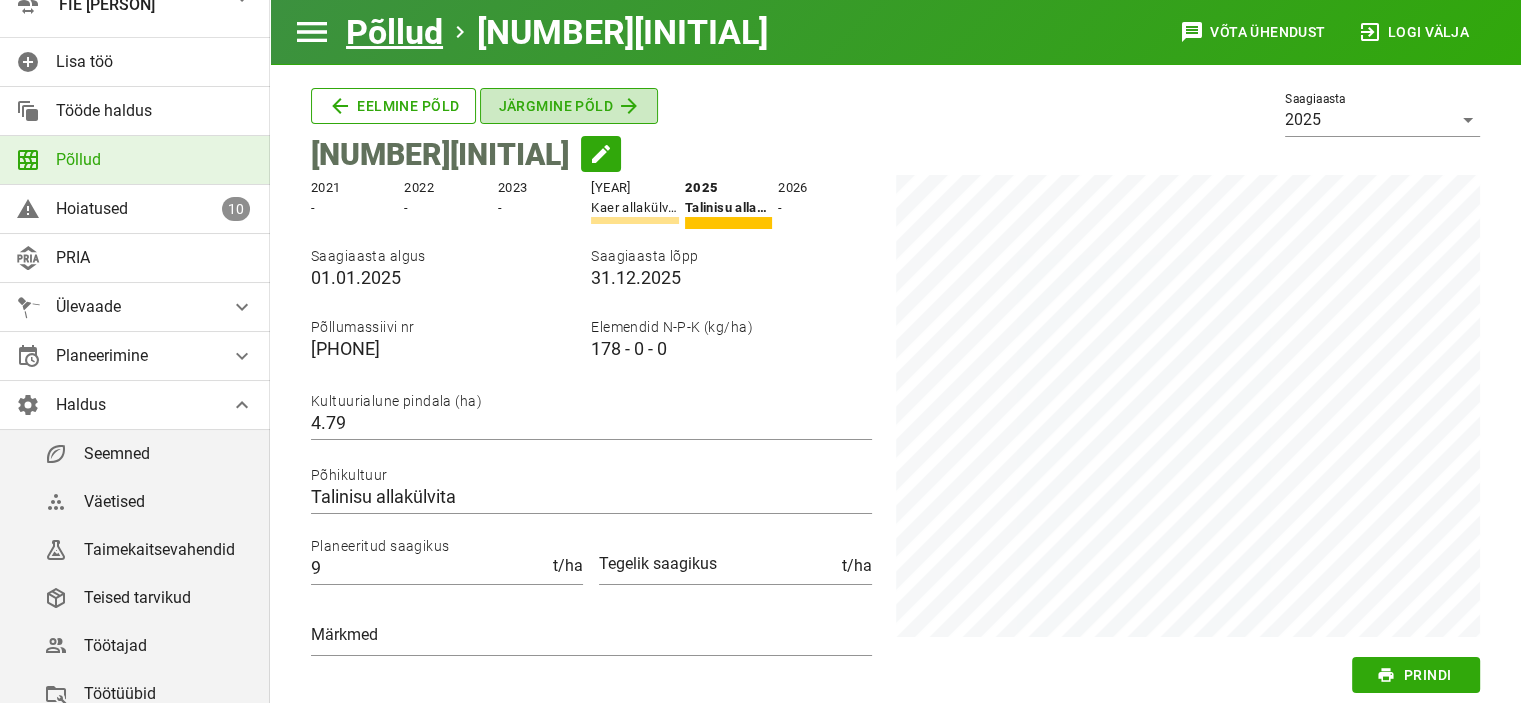 click on "Järgmine põld" at bounding box center (393, 106) 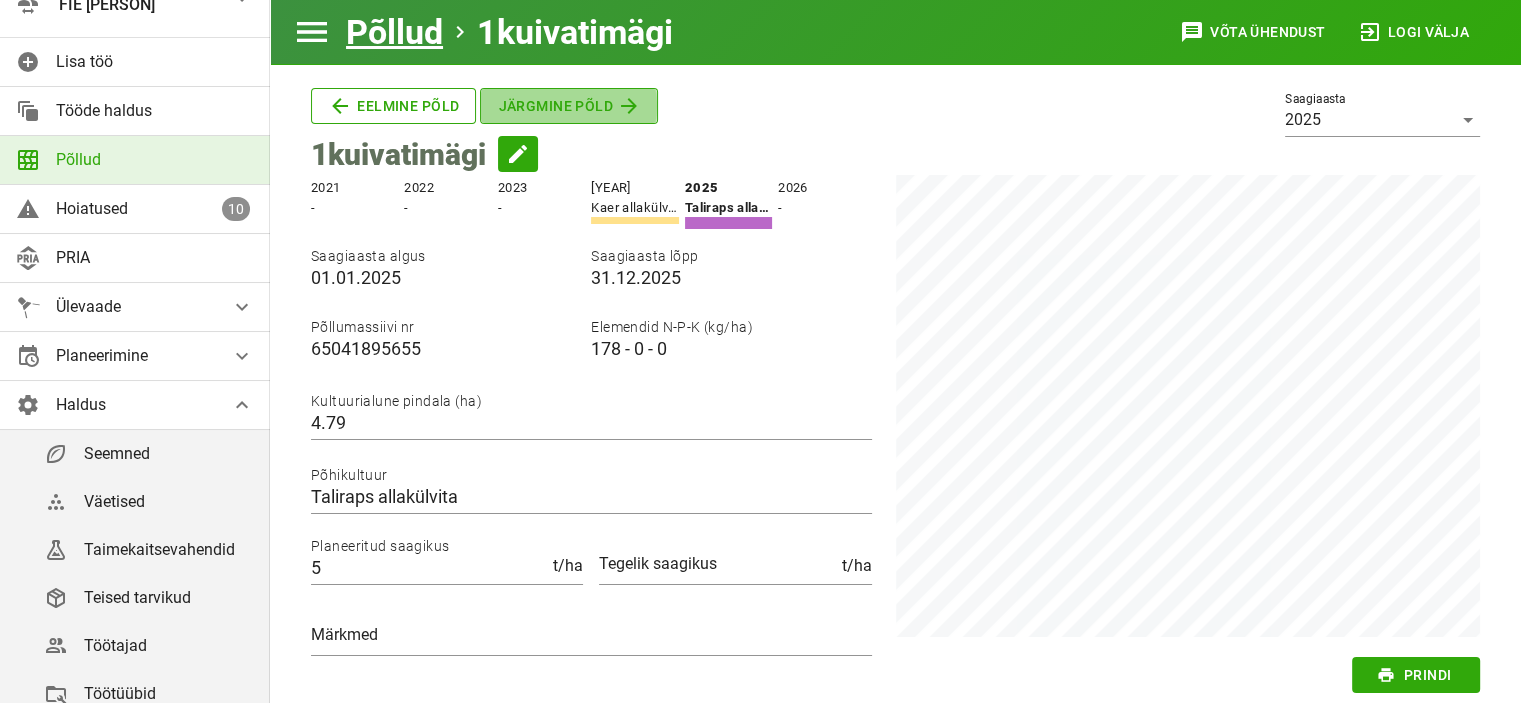 click on "Järgmine põld" at bounding box center (393, 106) 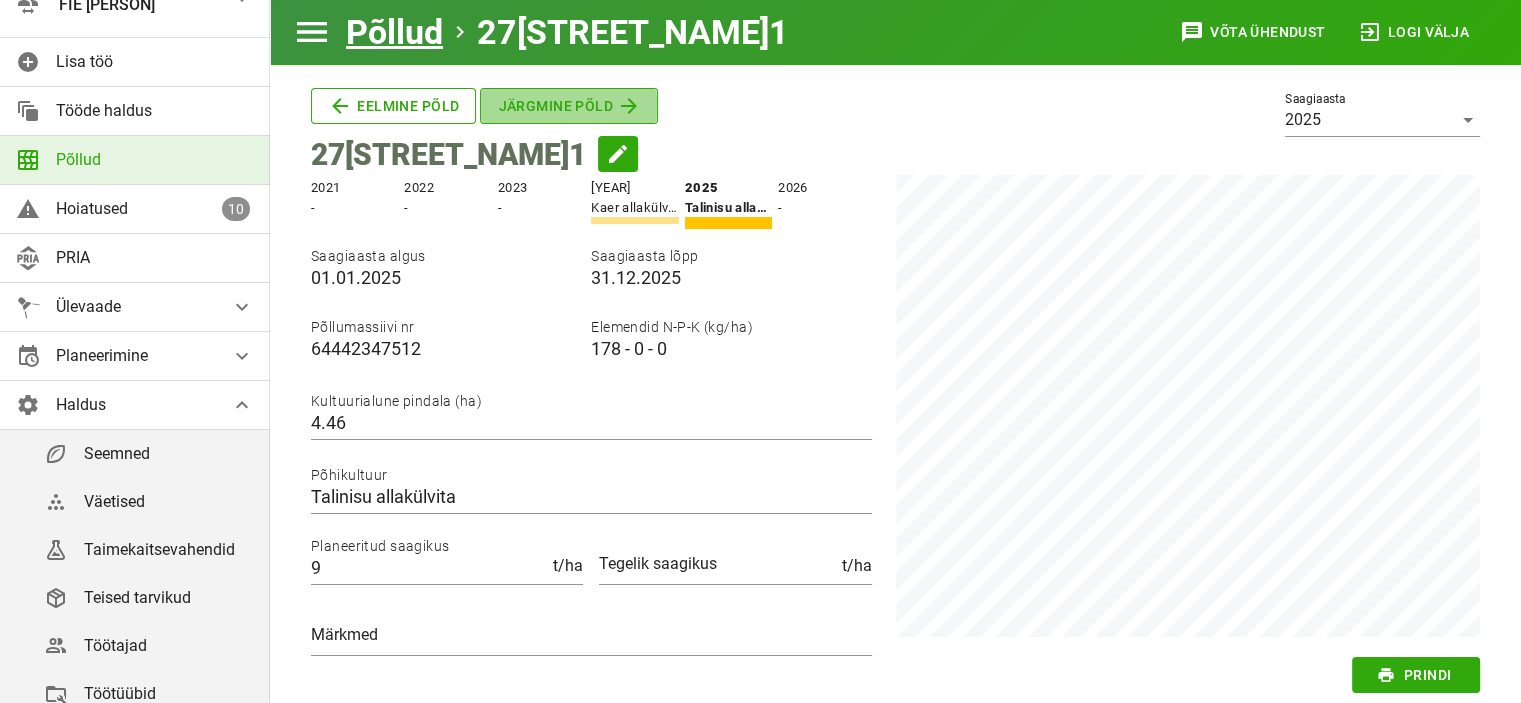 click on "Järgmine põld" at bounding box center [393, 106] 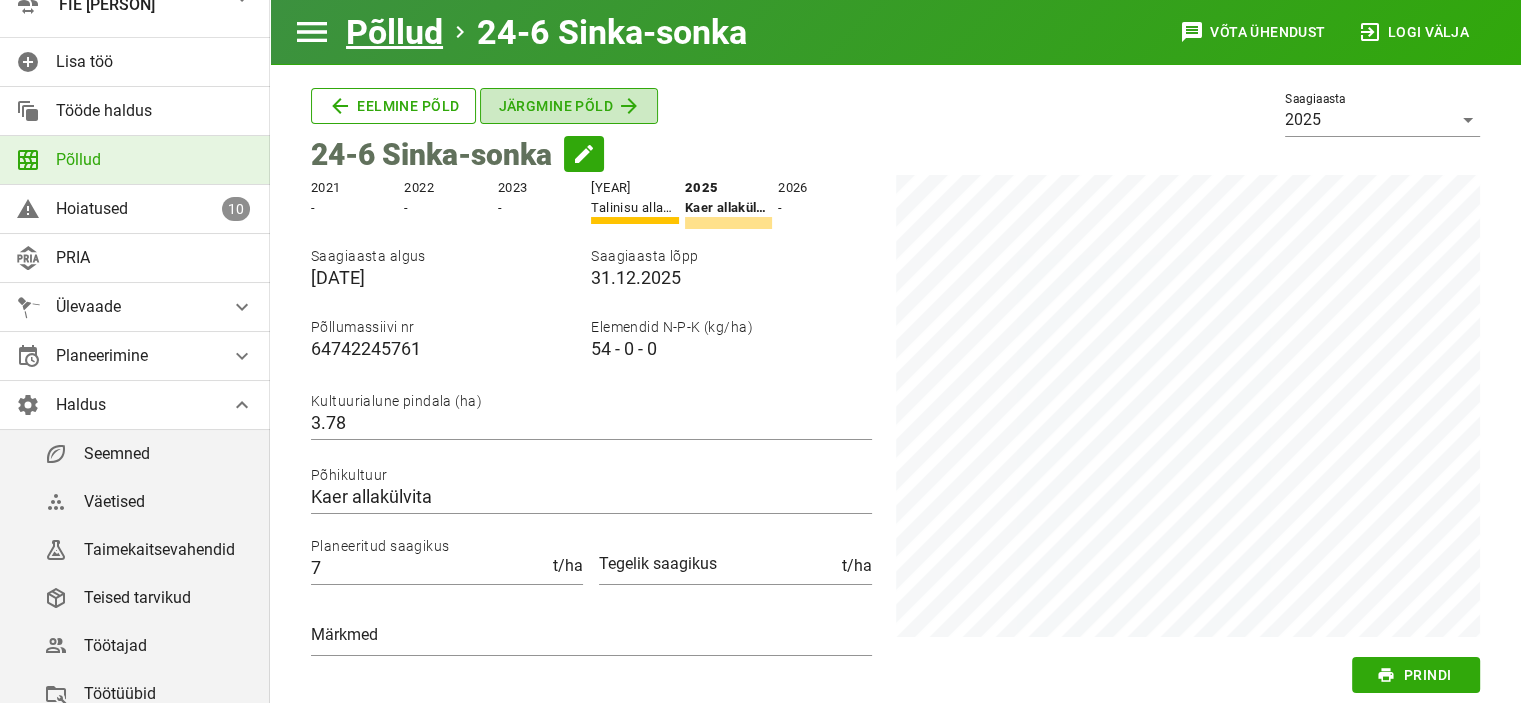 click on "Järgmine põld" at bounding box center [393, 106] 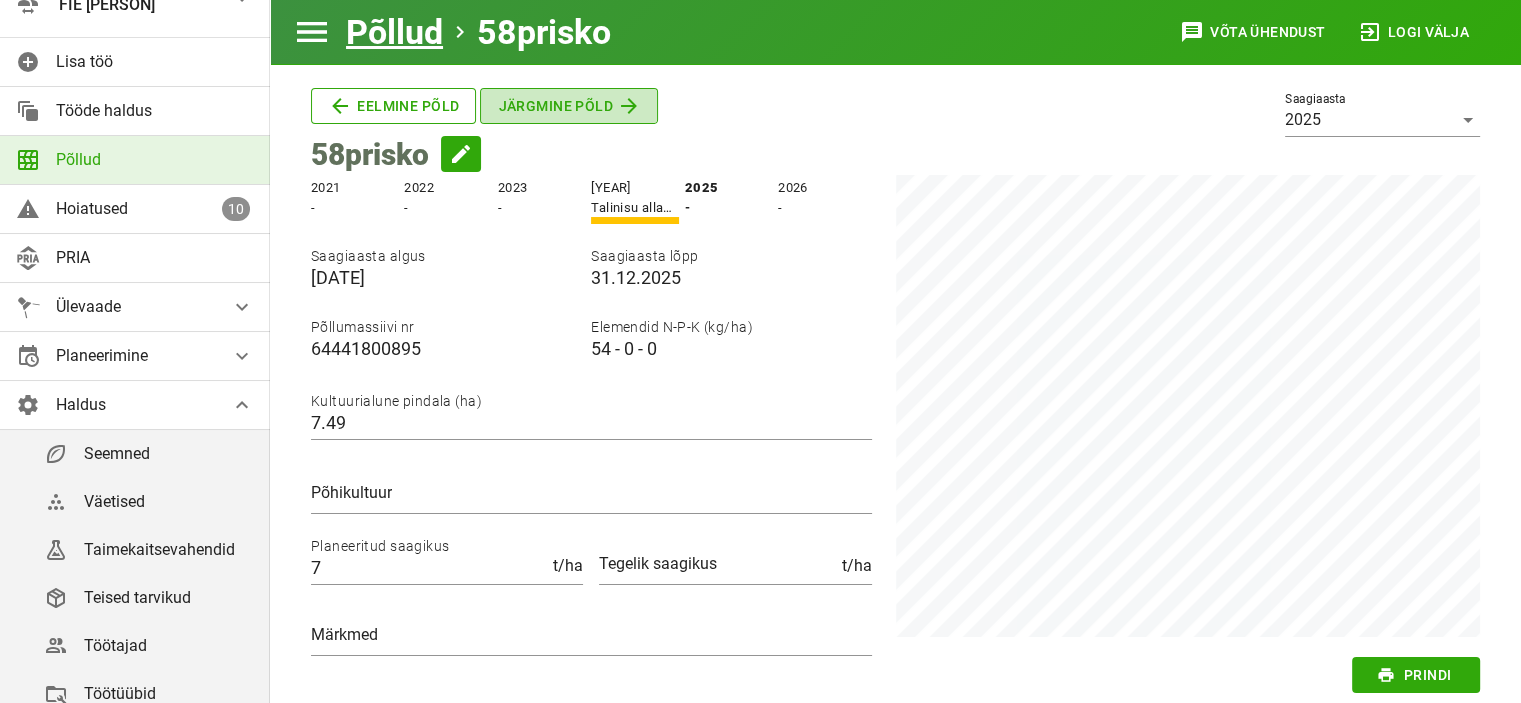 click on "Järgmine põld" at bounding box center [393, 106] 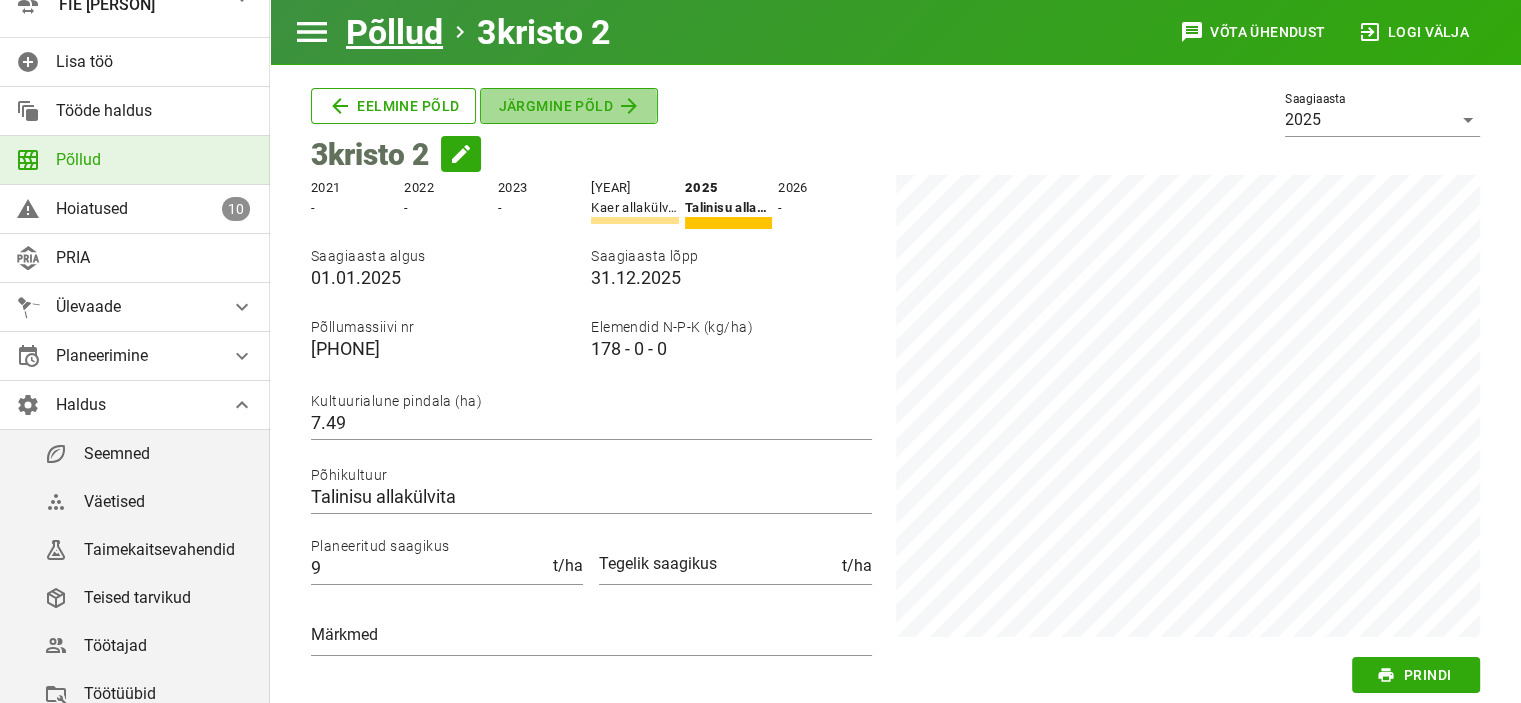 click on "Järgmine põld" at bounding box center [393, 106] 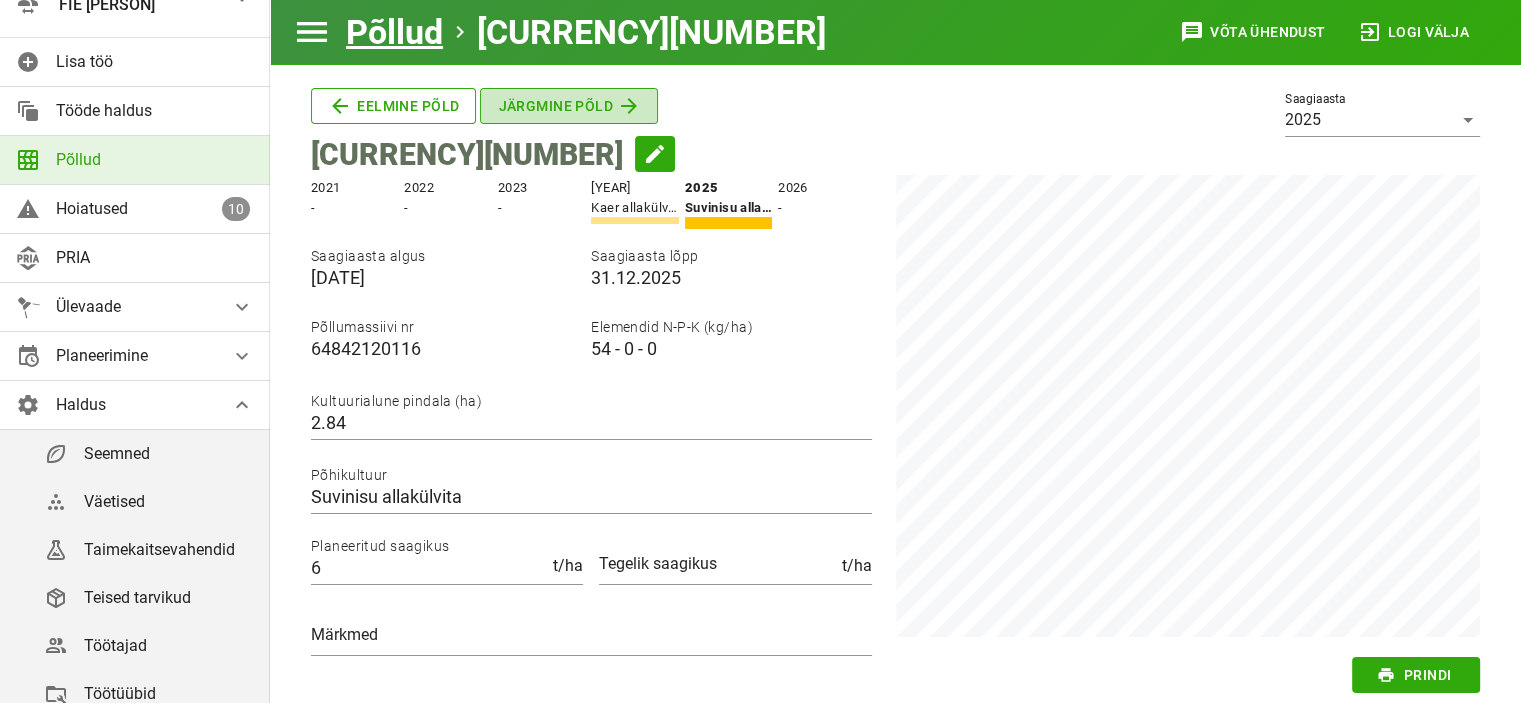 click on "Järgmine põld" at bounding box center [393, 106] 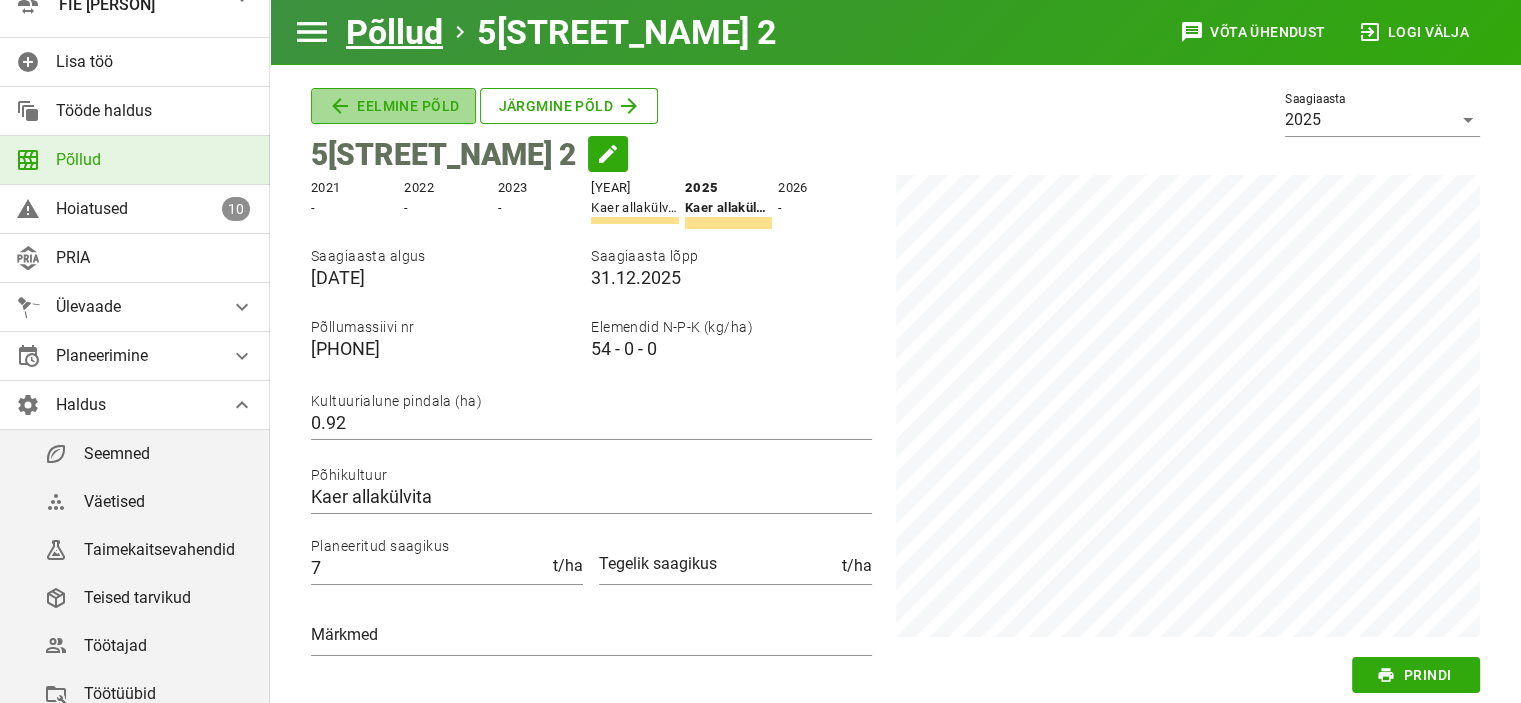 click on "Eelmine põld" at bounding box center [393, 106] 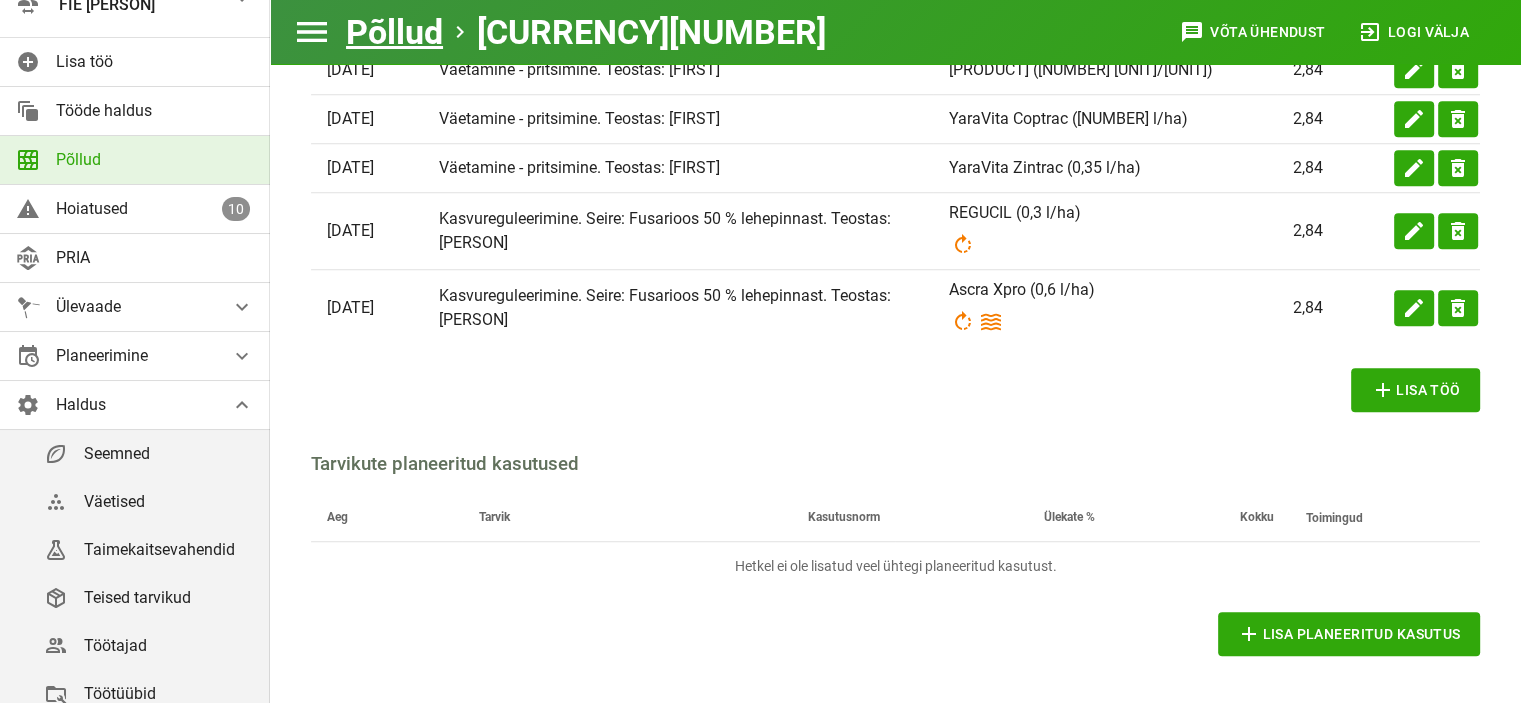 scroll, scrollTop: 1218, scrollLeft: 0, axis: vertical 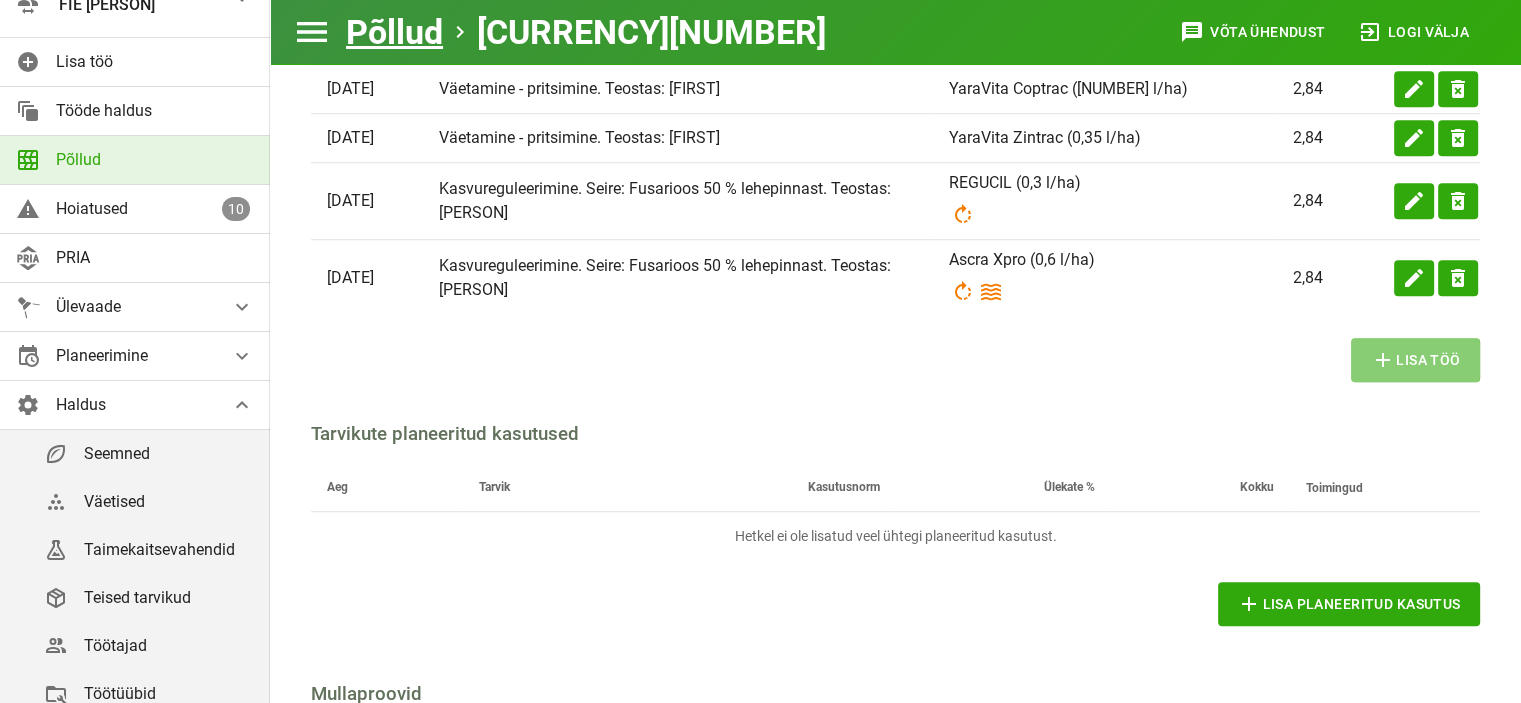 click on "add  Lisa töö" at bounding box center (1416, 360) 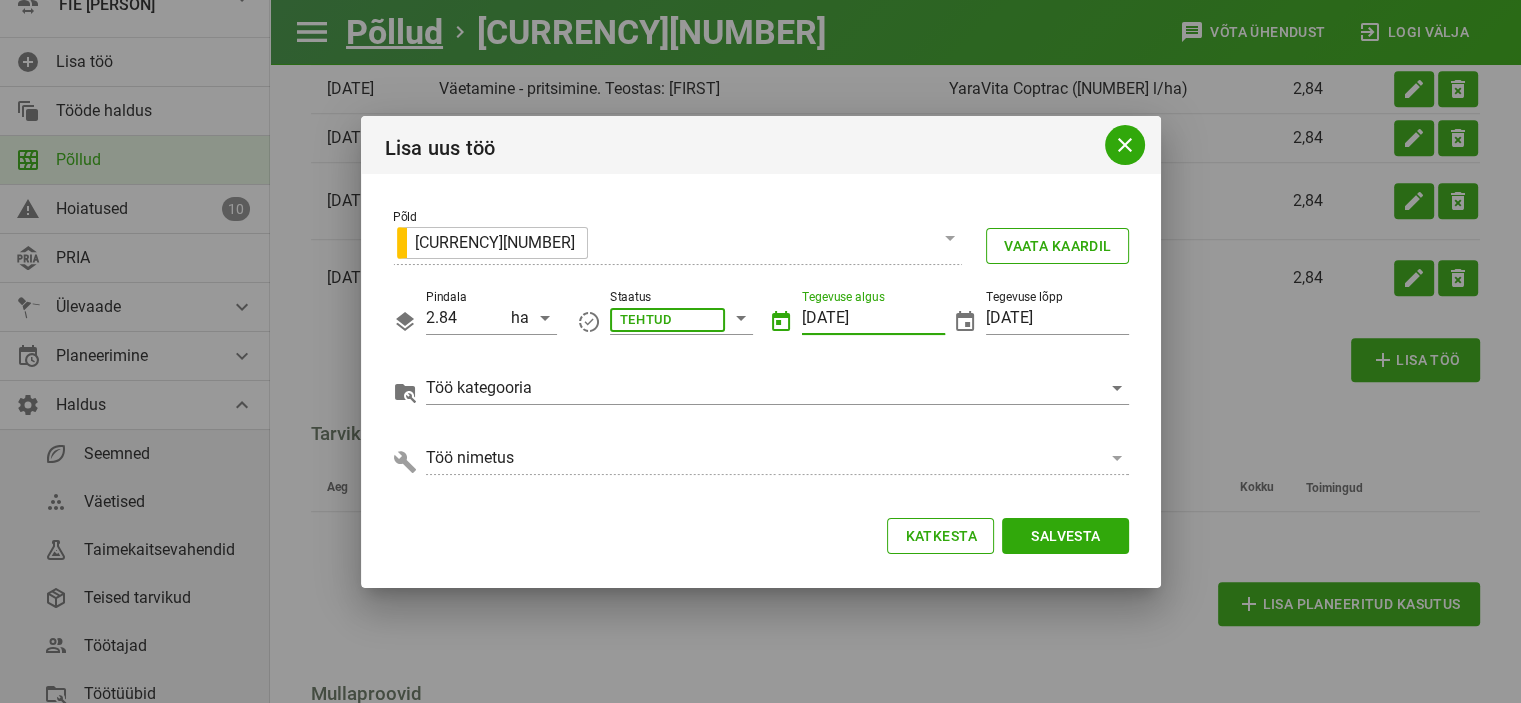 click on "[DATE]" at bounding box center (873, 318) 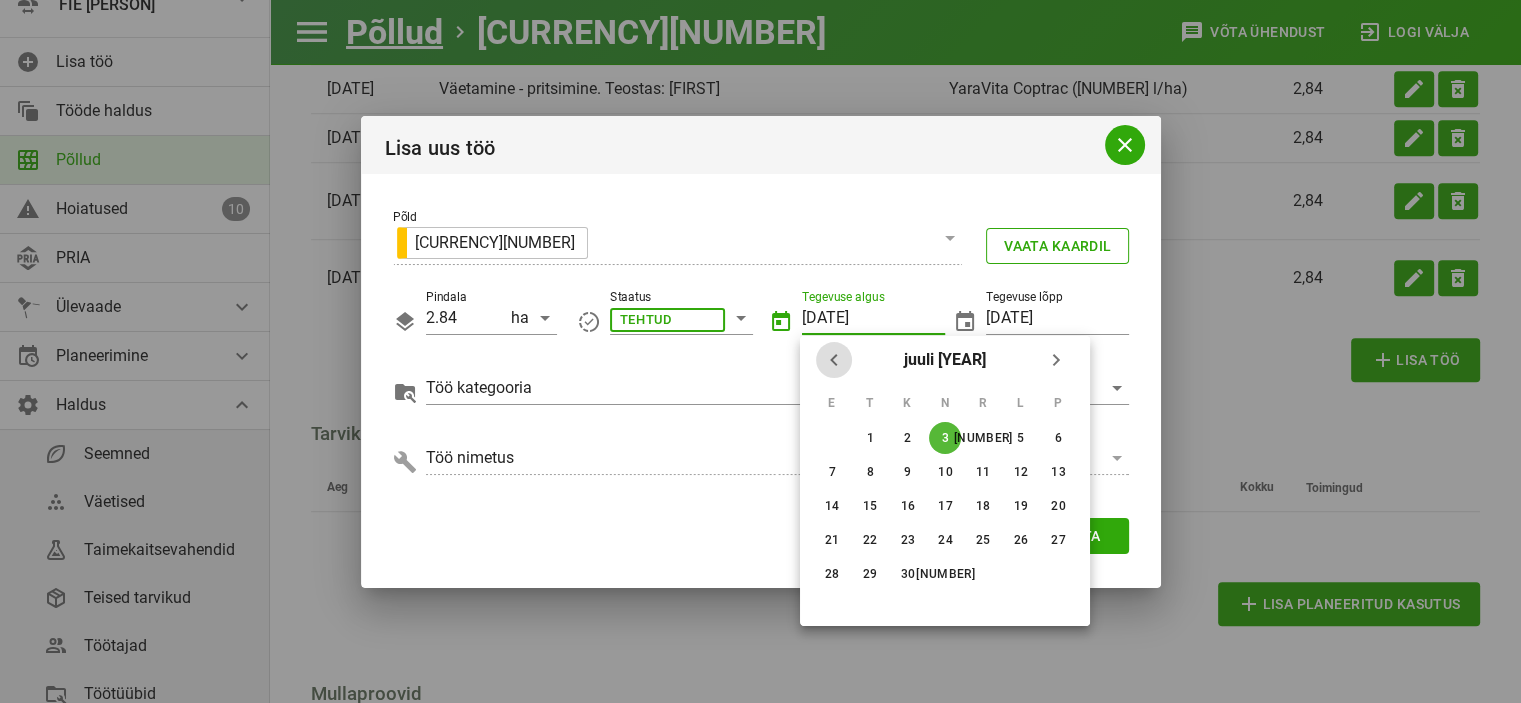 click at bounding box center (834, 360) 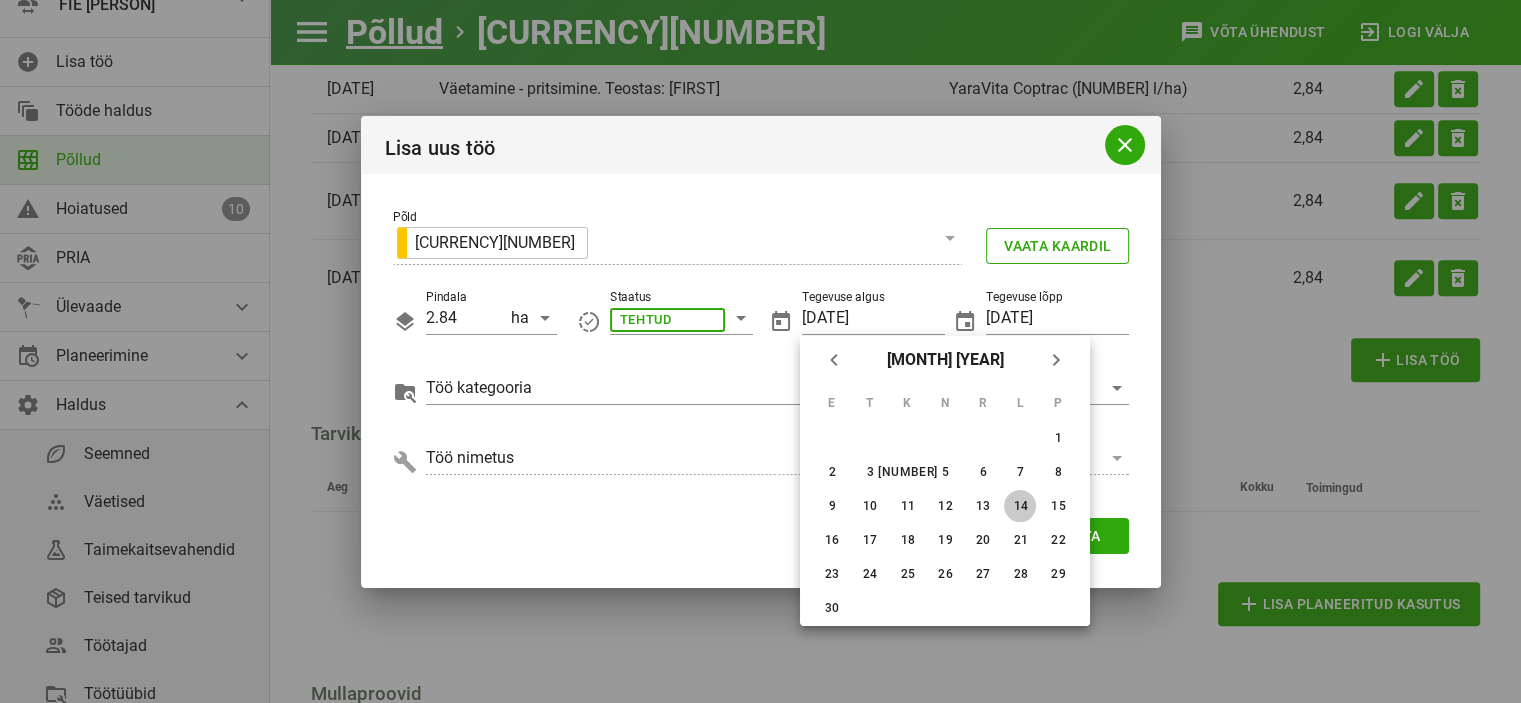 click on "14" at bounding box center (1058, 438) 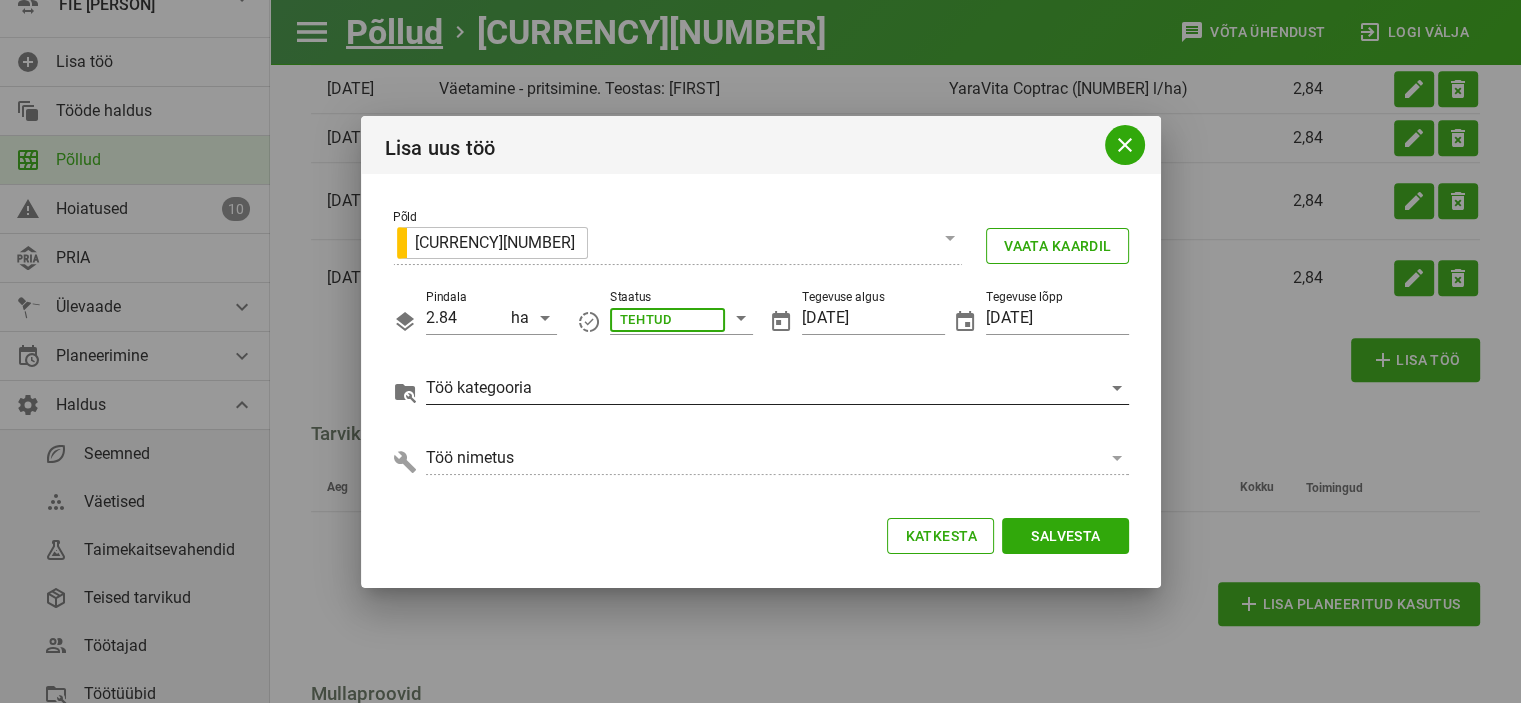 click at bounding box center (667, 318) 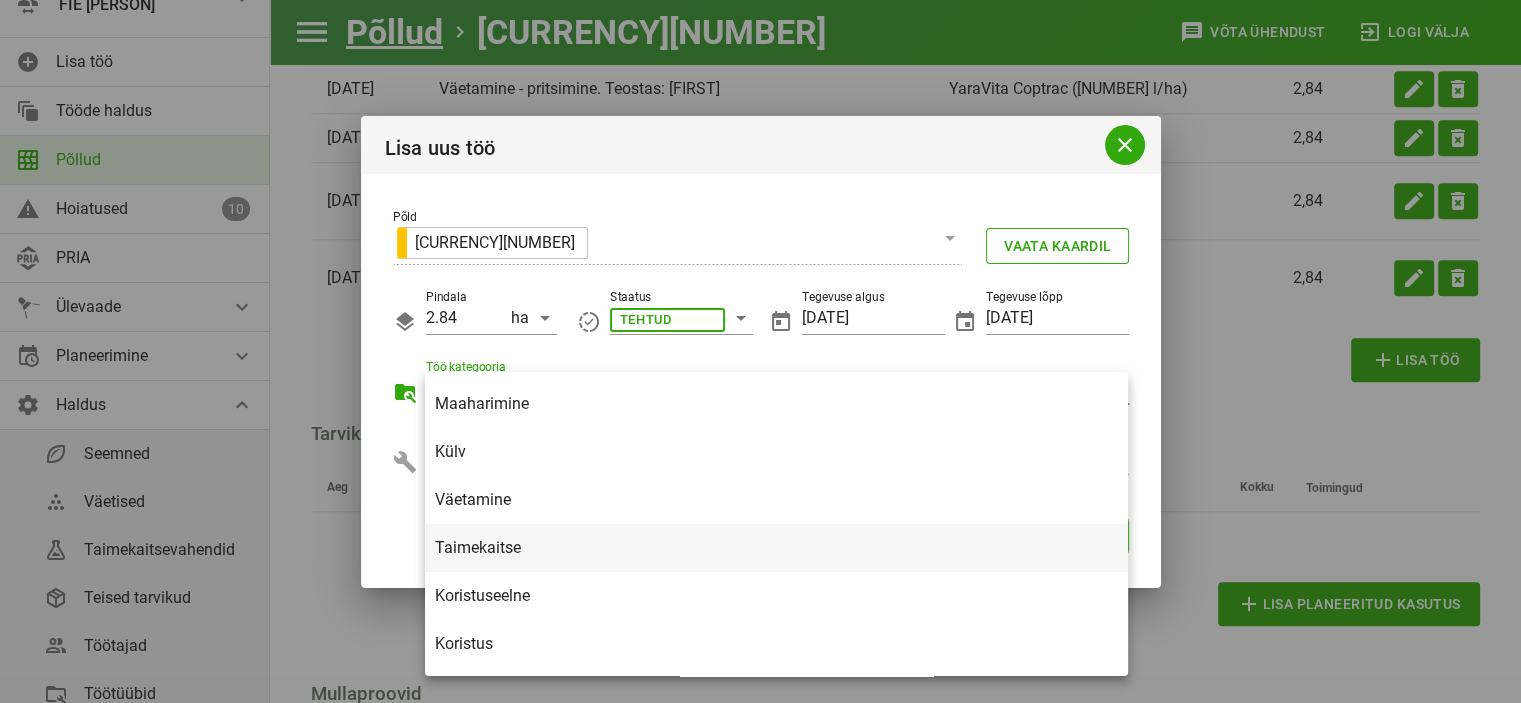 click on "Taimekaitse" at bounding box center (776, 547) 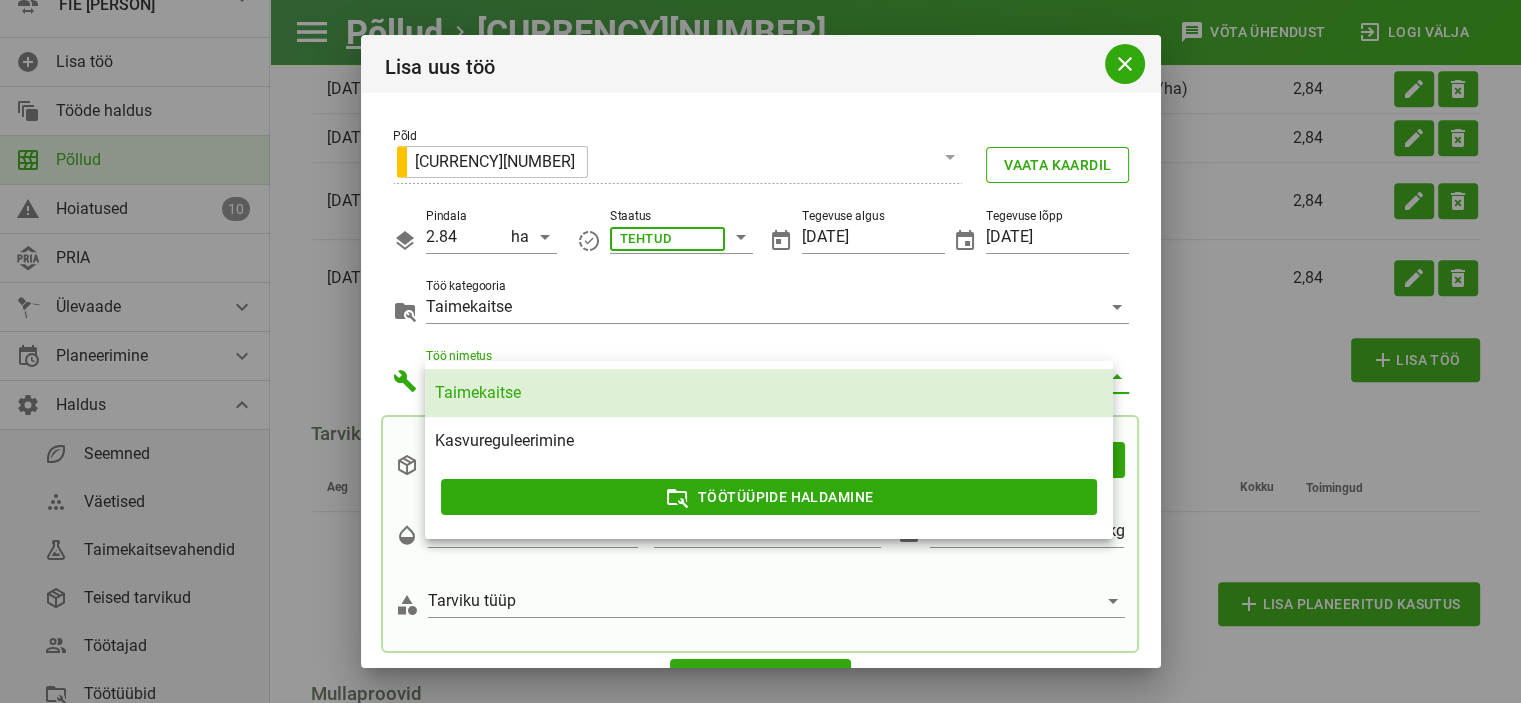 click on "Taimekaitse" at bounding box center [769, 392] 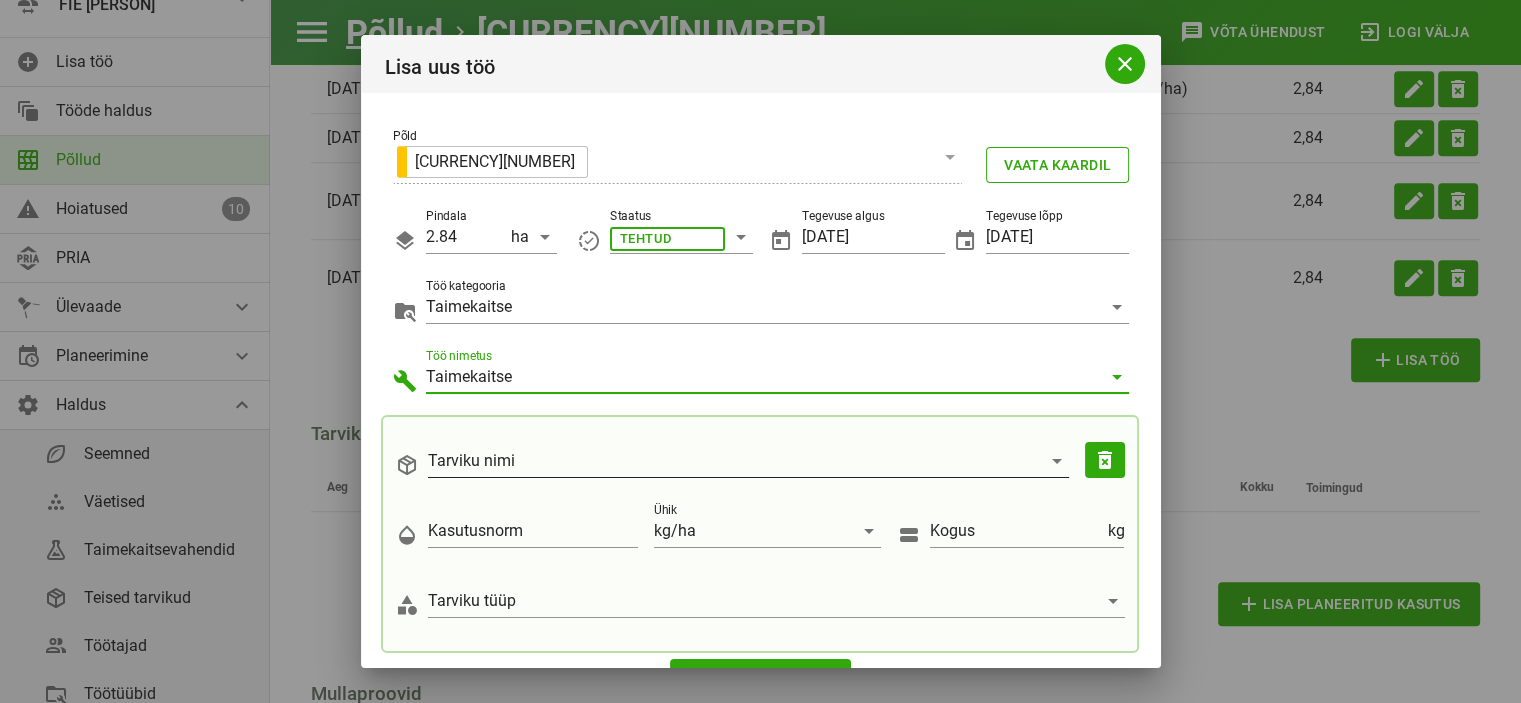 click on "Tarviku nimi" at bounding box center [734, 461] 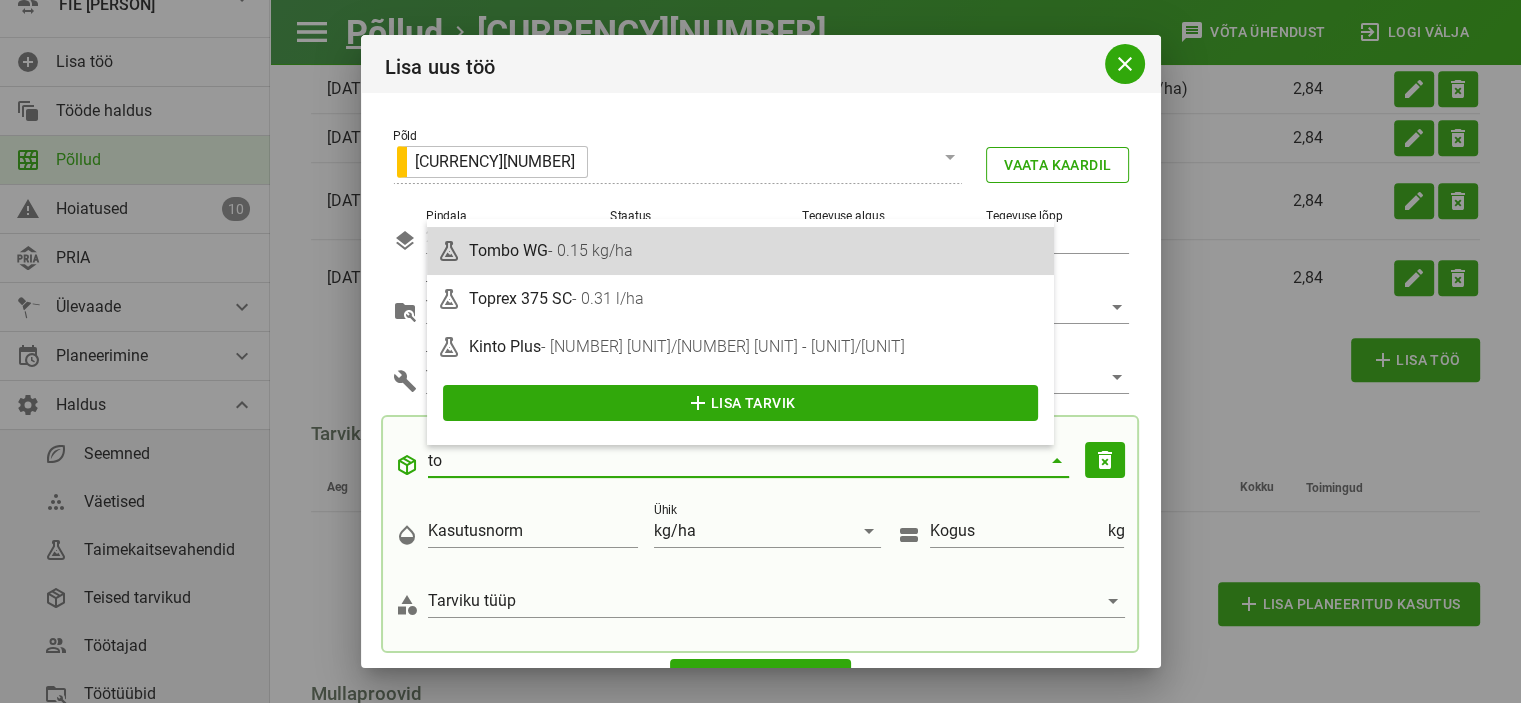 click on "- 0.15 kg/ha" at bounding box center [590, 250] 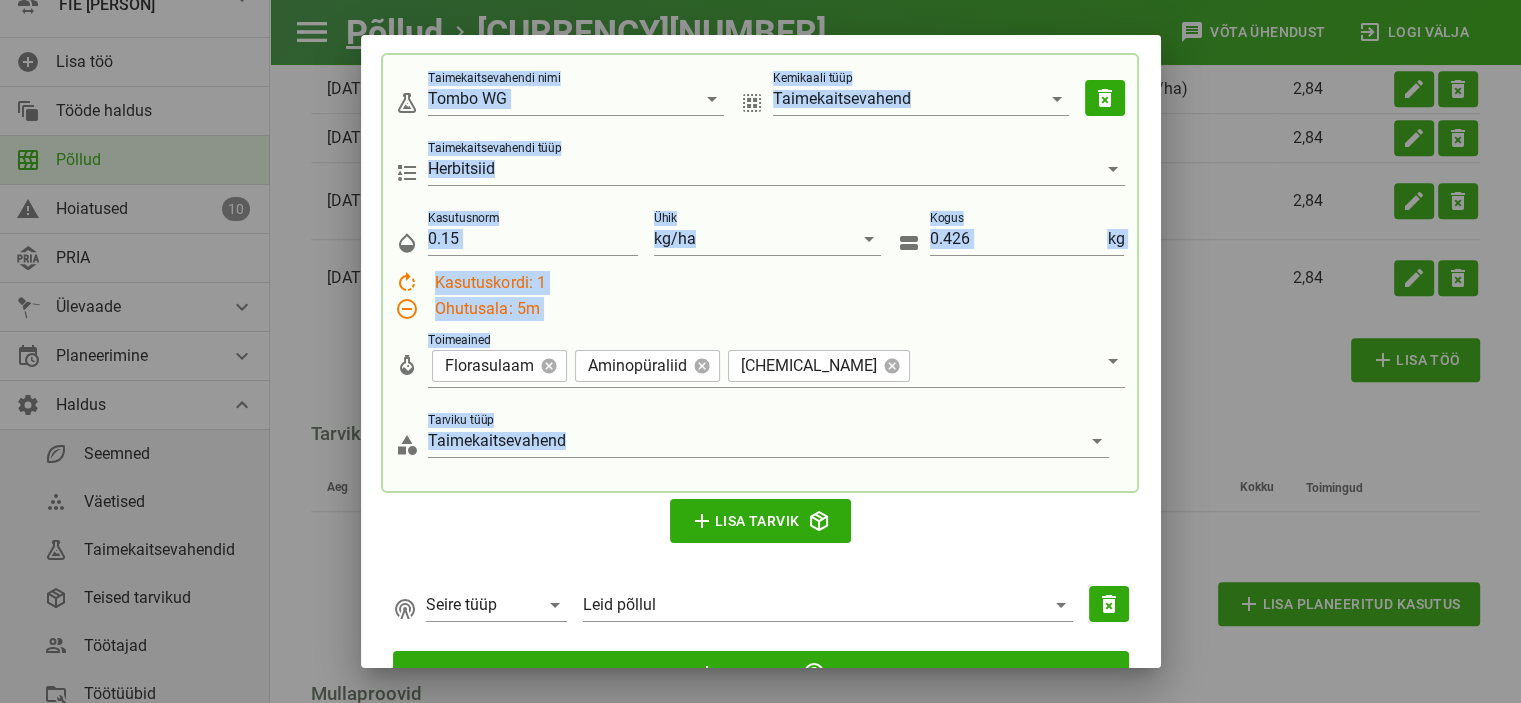 scroll, scrollTop: 373, scrollLeft: 0, axis: vertical 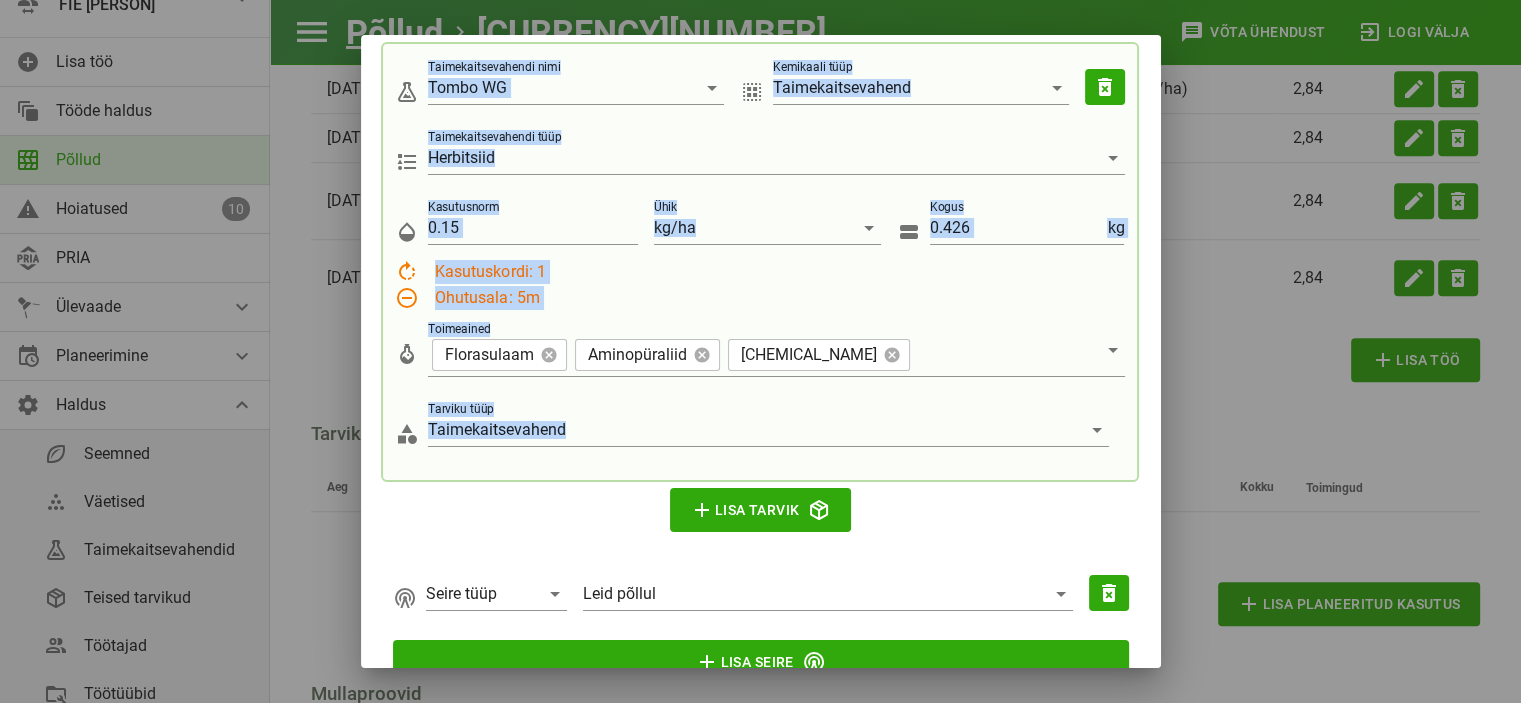 drag, startPoint x: 1160, startPoint y: 271, endPoint x: 1159, endPoint y: 429, distance: 158.00316 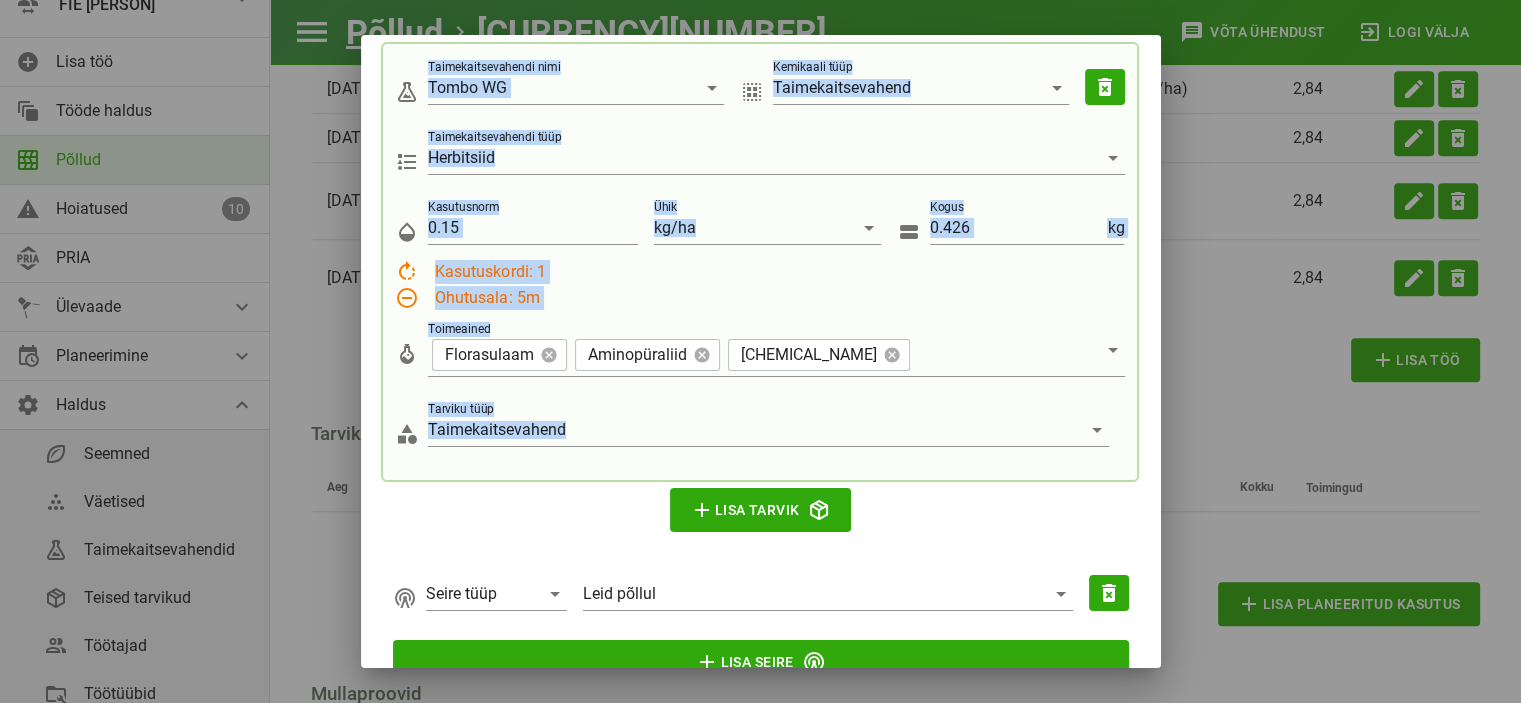 click on "close  Lisa uus töö  Põld  40eero   Vaata kaardil  Pindala 2.84 ha Staatus  TEHTUD  Tegevuse algus [DATE] Tegevuse lõpp [DATE] Töö kategooria Taimekaitse Töö nimetus Taimekaitse Taimekaitsevahendi nimi Tombo WG Kemikaali tüüp Taimekaitsevahend delete_forever Taimekaitsevahendi tüüp Herbitsiid opacity Kasutusnorm 0.15 Ühik kg/ha view_stream Kogus 0.426 kg rotate_right Kasutuskordi: 1 remove_circle_outline Ohutusala: 5m Toimeained Florasulaam Aminopüraliid Pürokssulaam category Tarviku tüüp Taimekaitsevahend add  Lisa tarvik  Seire tüüp Leid põllul delete_forever add  Lisa seire  Märkmed account_circle Töö teostaja [PERSON] Lisage pilte add  Lisa pilt  warning Taimekaitsevahendil on  määratud ohutusala . Seega peab töö pindala olema väiksem kui põllu kogupindala. Katkesta  Salvesta" at bounding box center [761, 351] 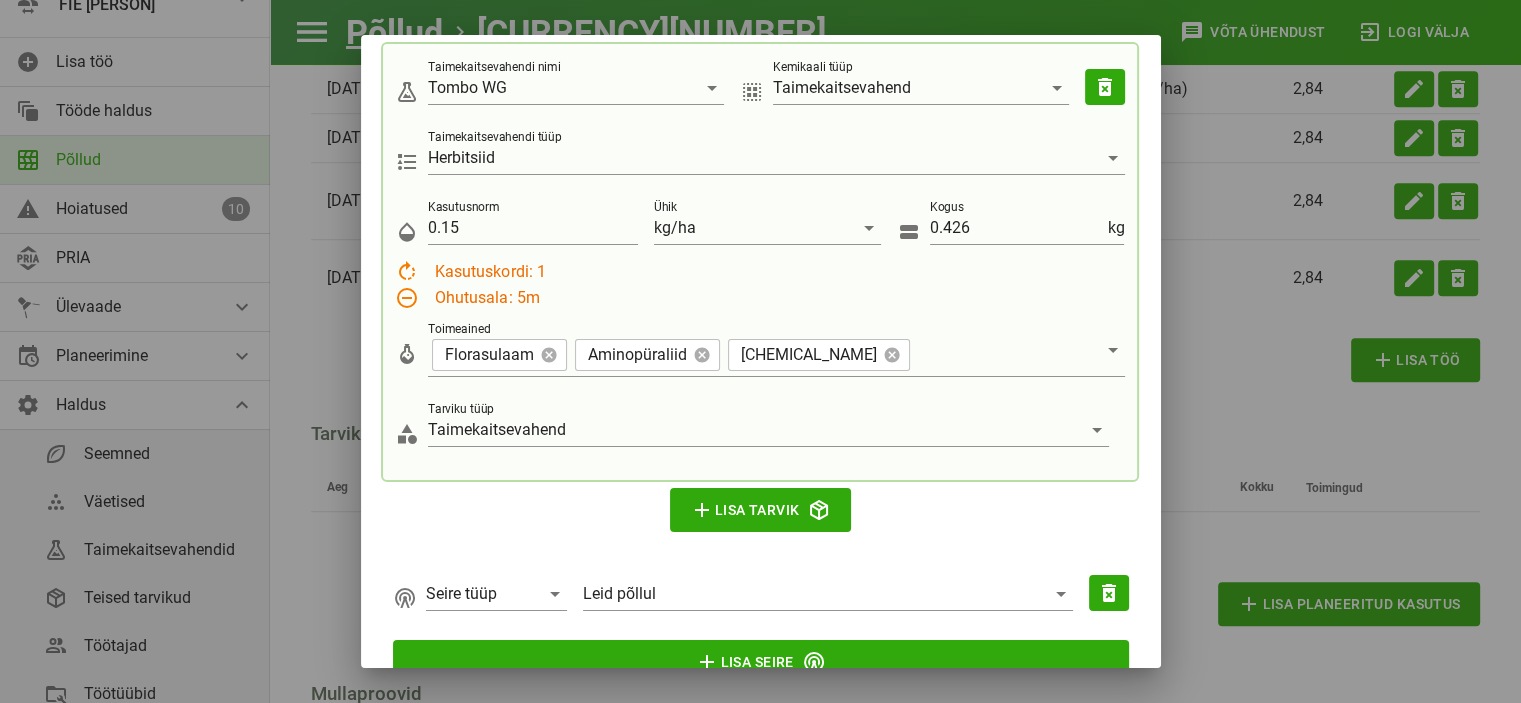click at bounding box center [760, 351] 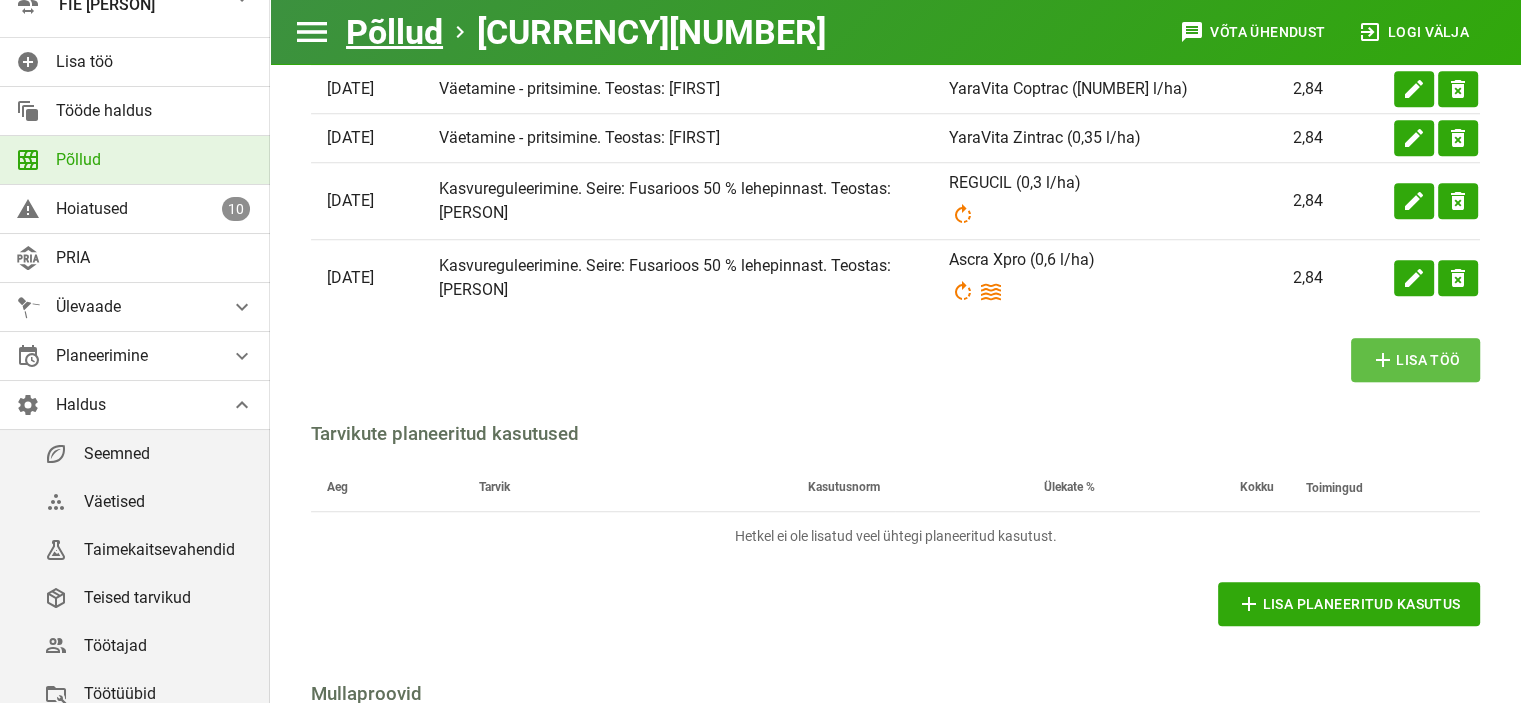 click on "add  Lisa töö" at bounding box center [1416, 360] 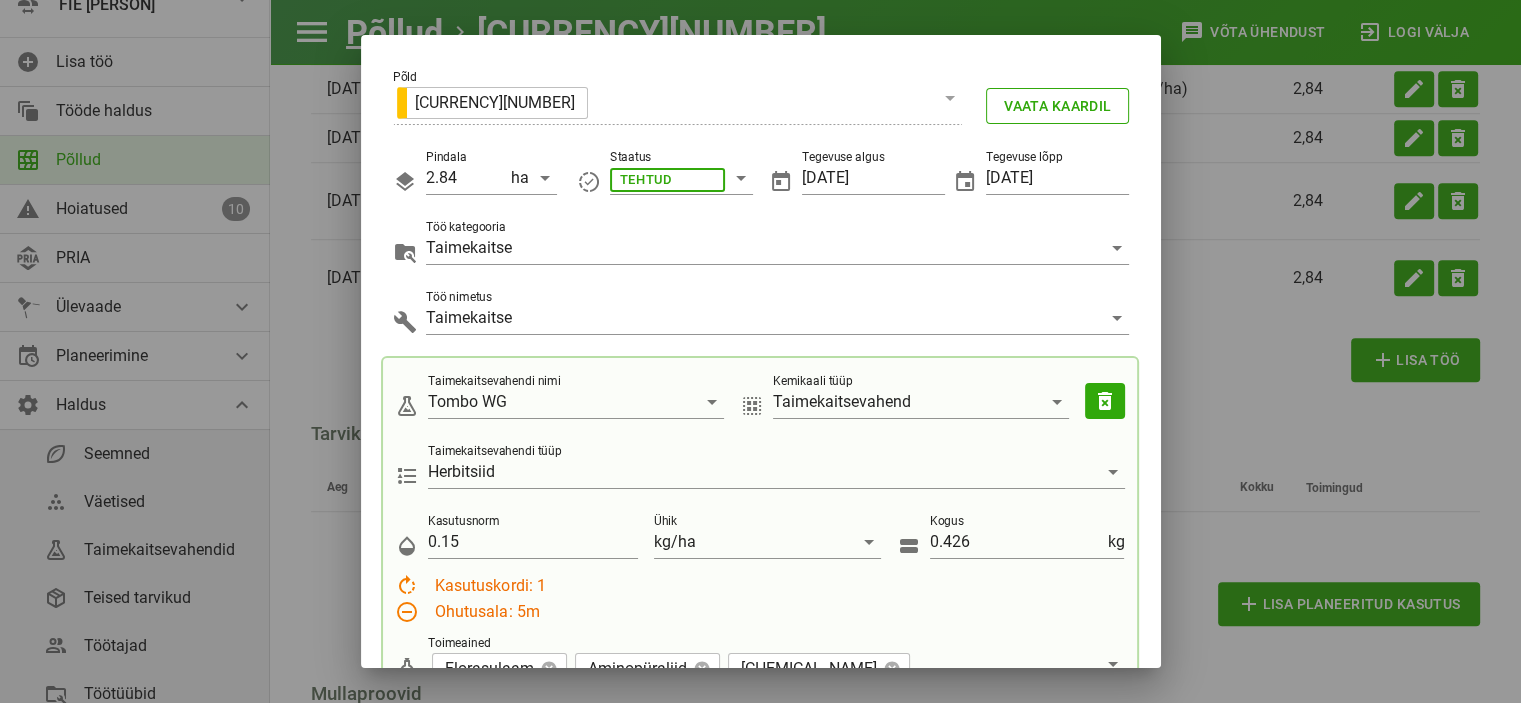 scroll, scrollTop: 53, scrollLeft: 0, axis: vertical 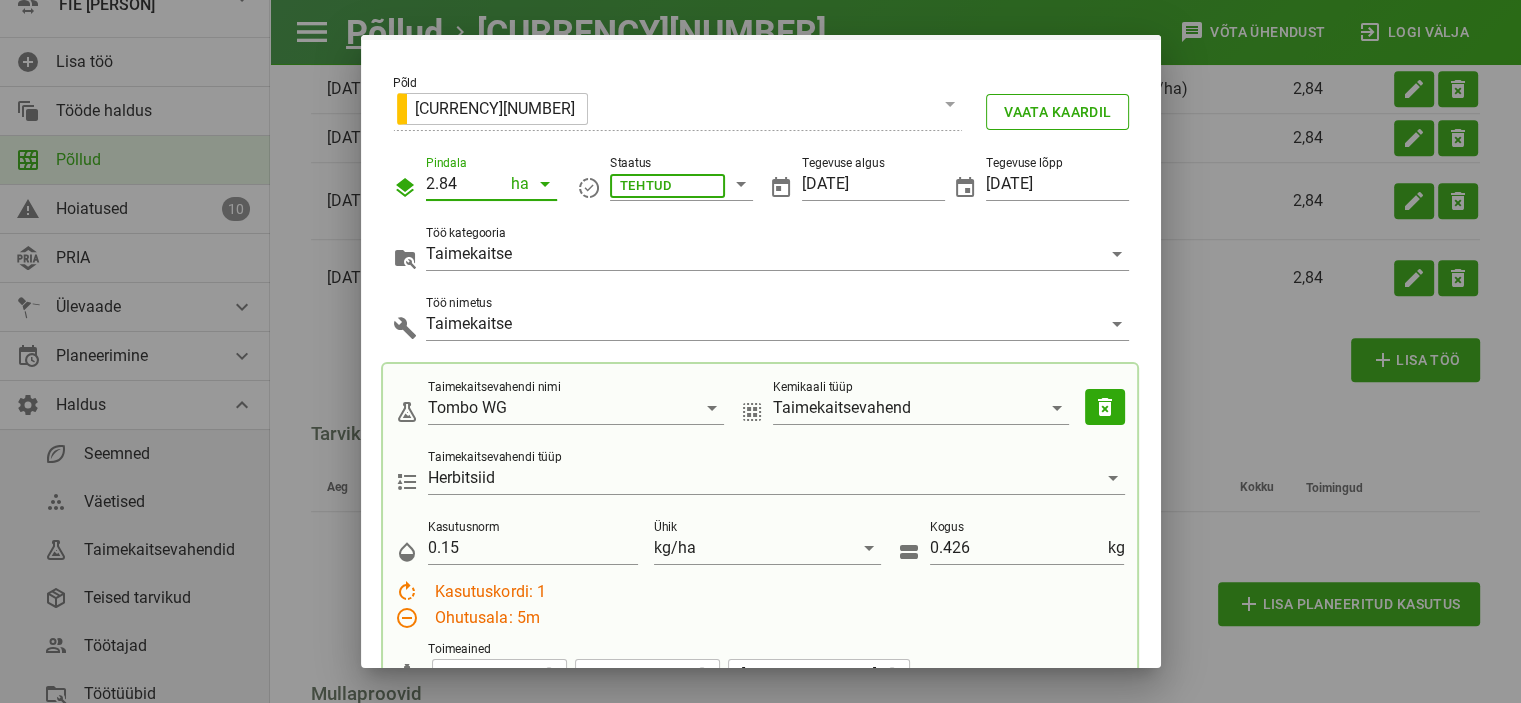 click on "2.84" at bounding box center [466, 184] 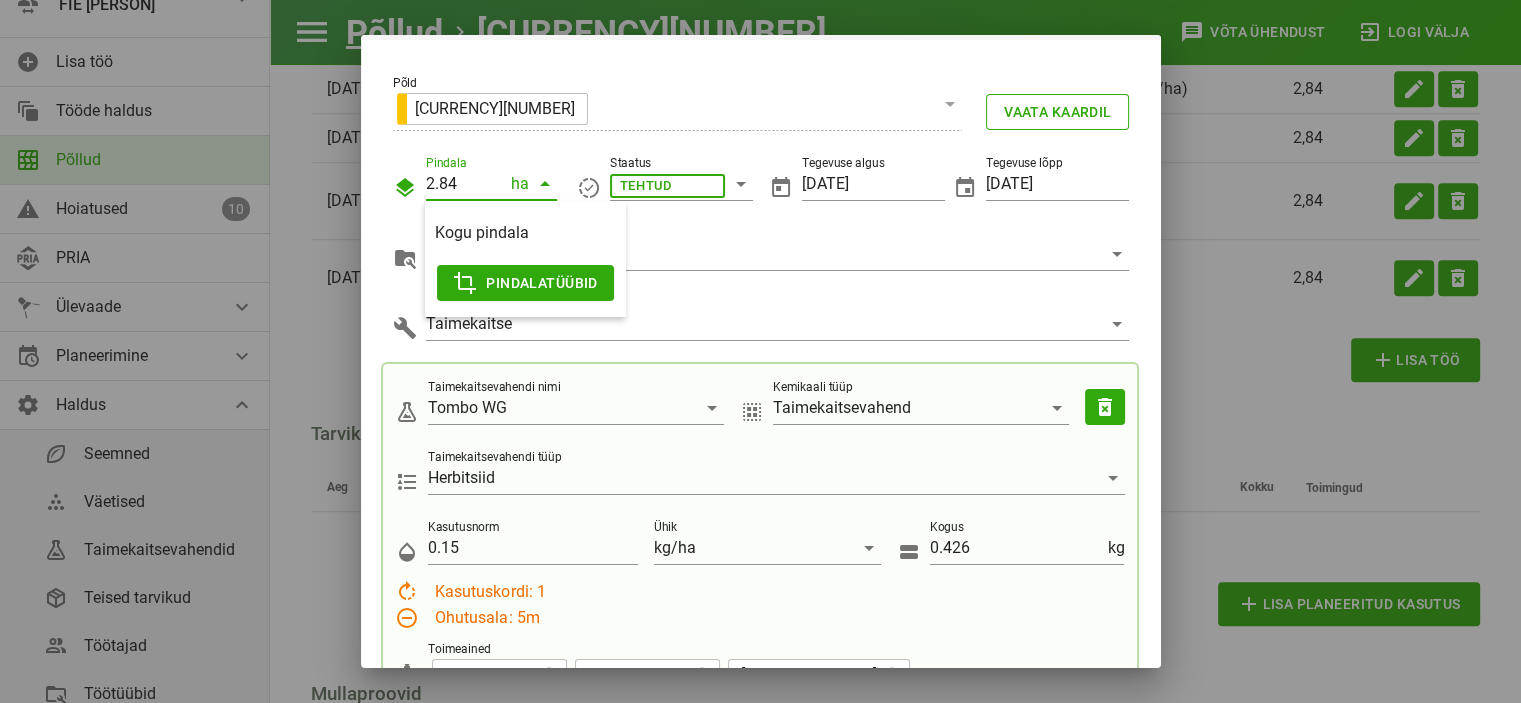 click on "2.84" at bounding box center (466, 184) 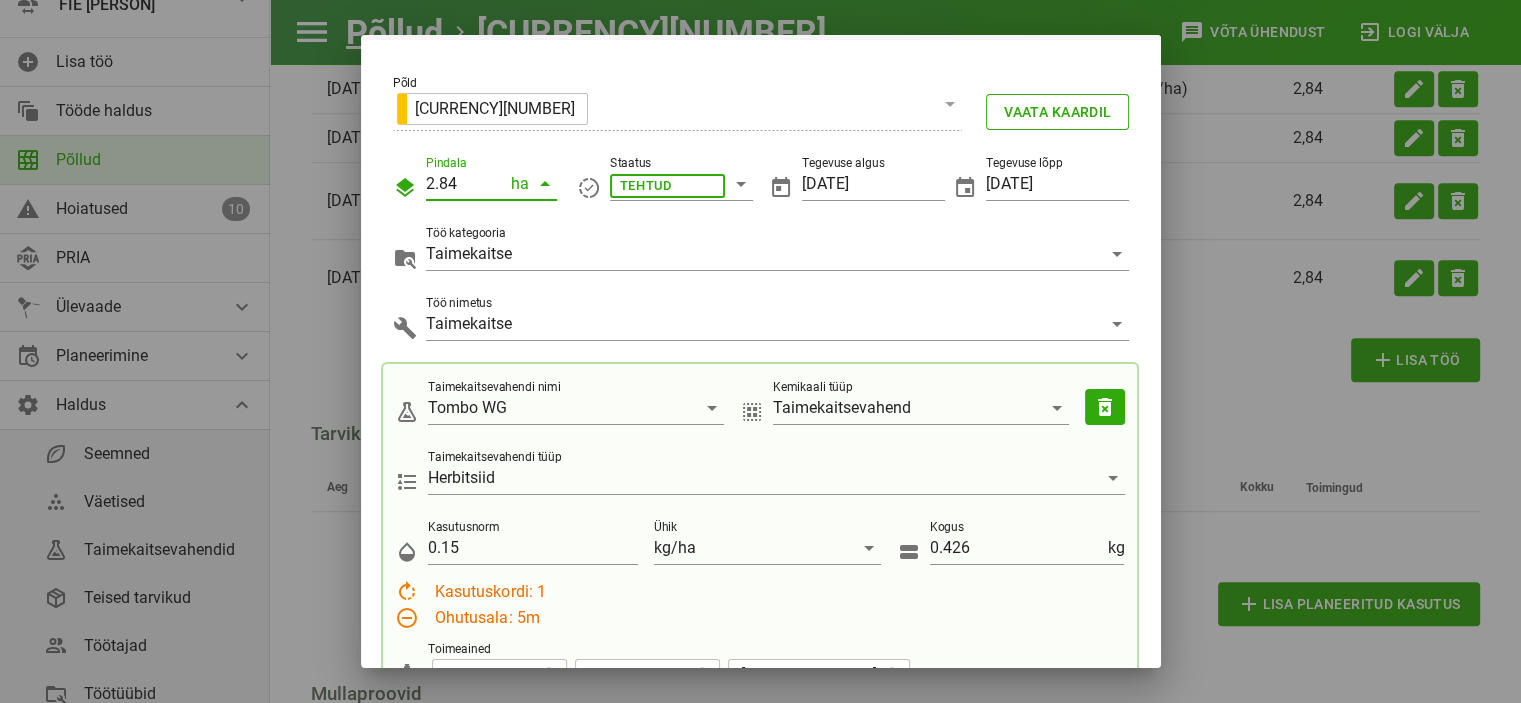 click on "2.84" at bounding box center [466, 184] 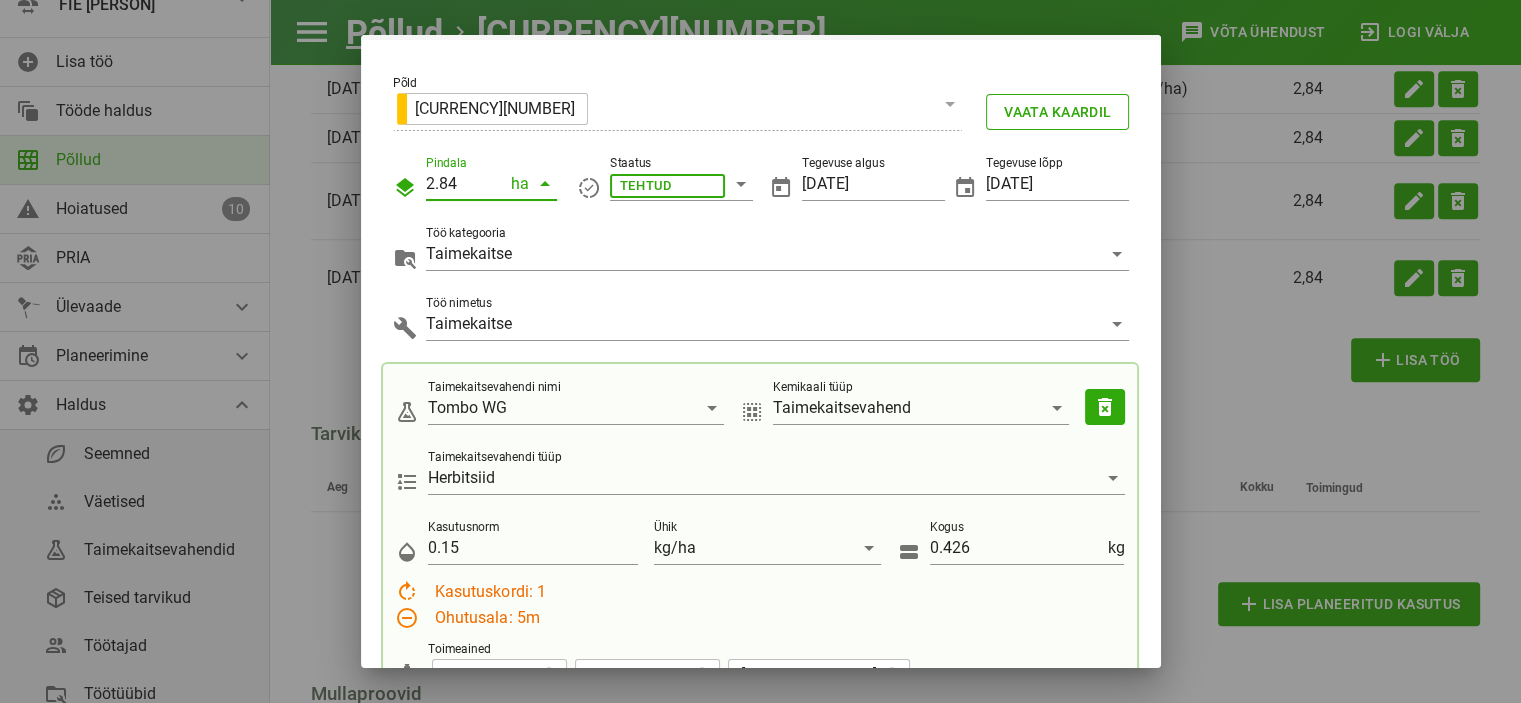 type on "[NUMBER]" 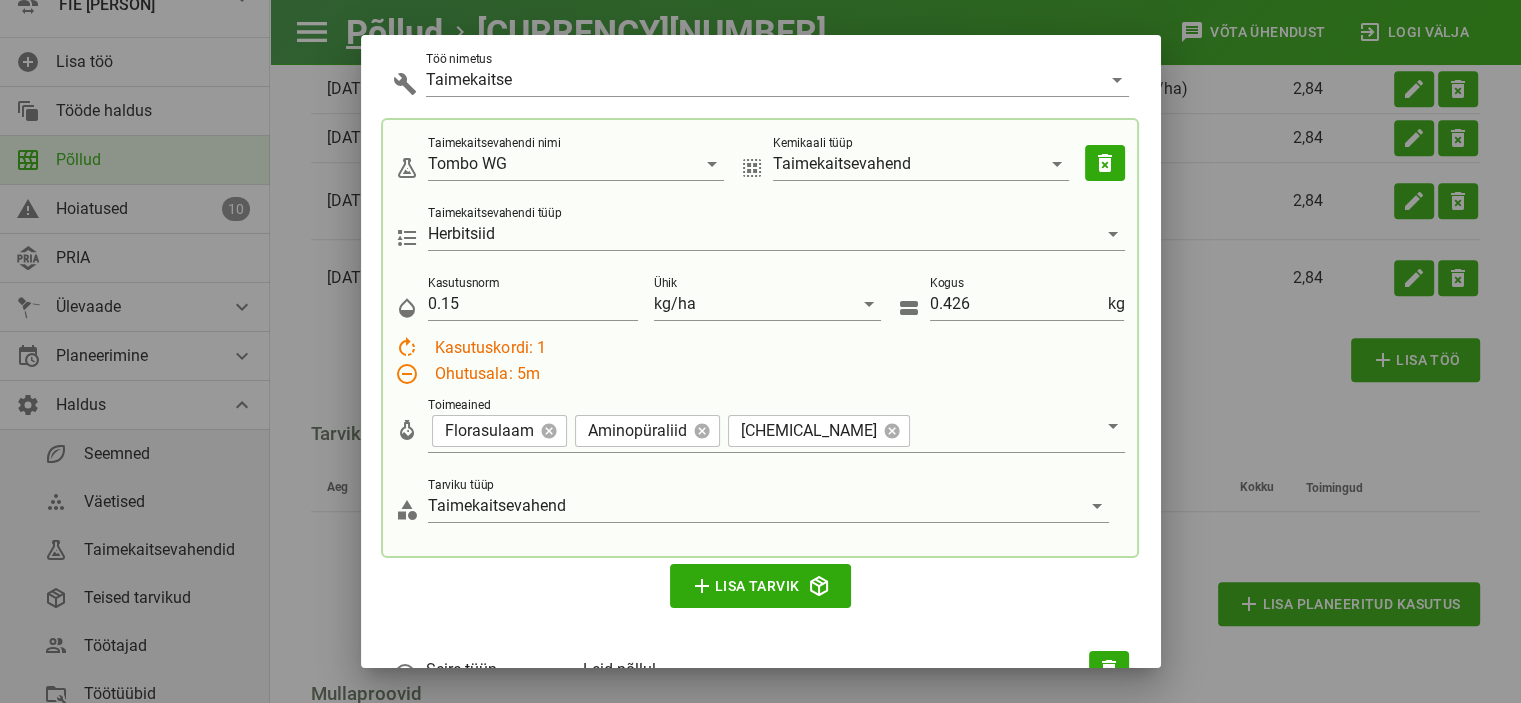 scroll, scrollTop: 299, scrollLeft: 0, axis: vertical 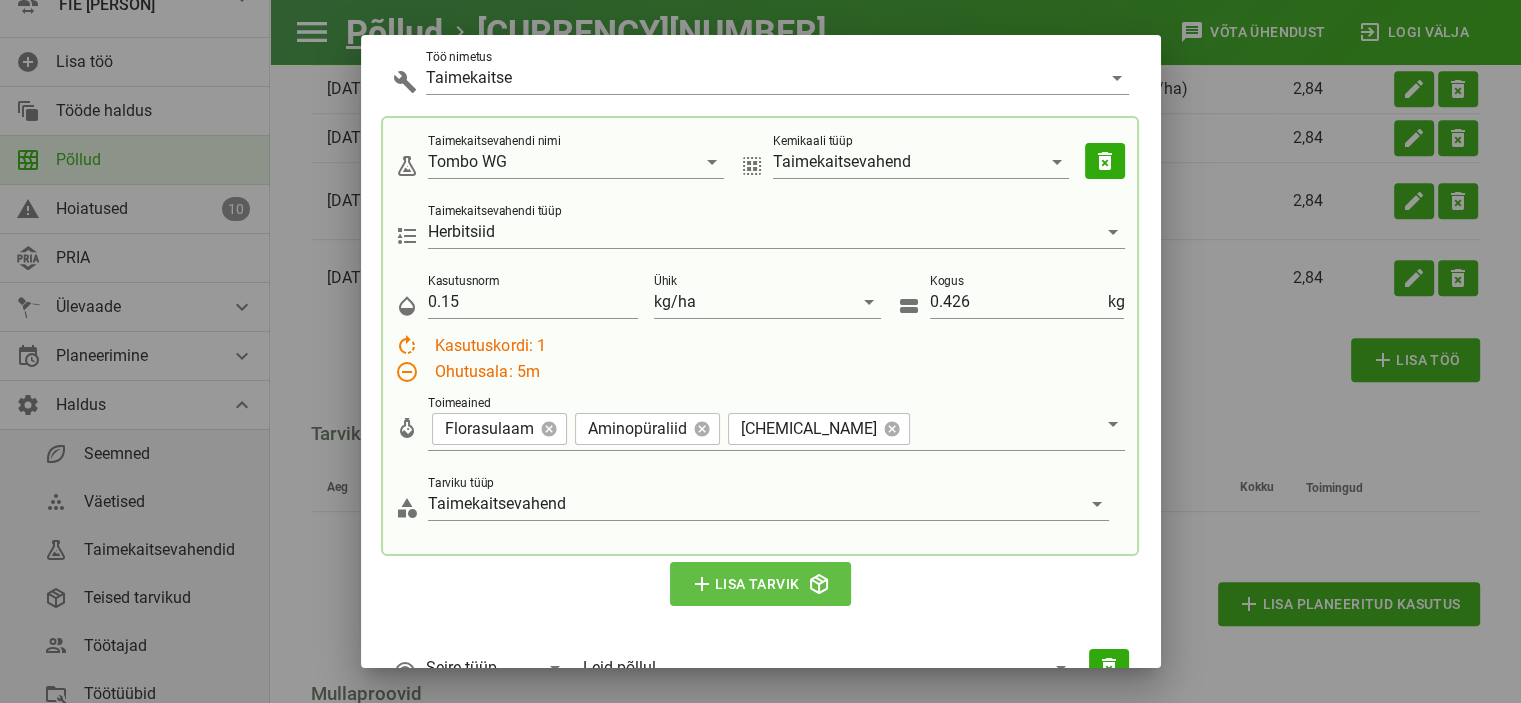 click on "add  Lisa tarvik" at bounding box center [761, 584] 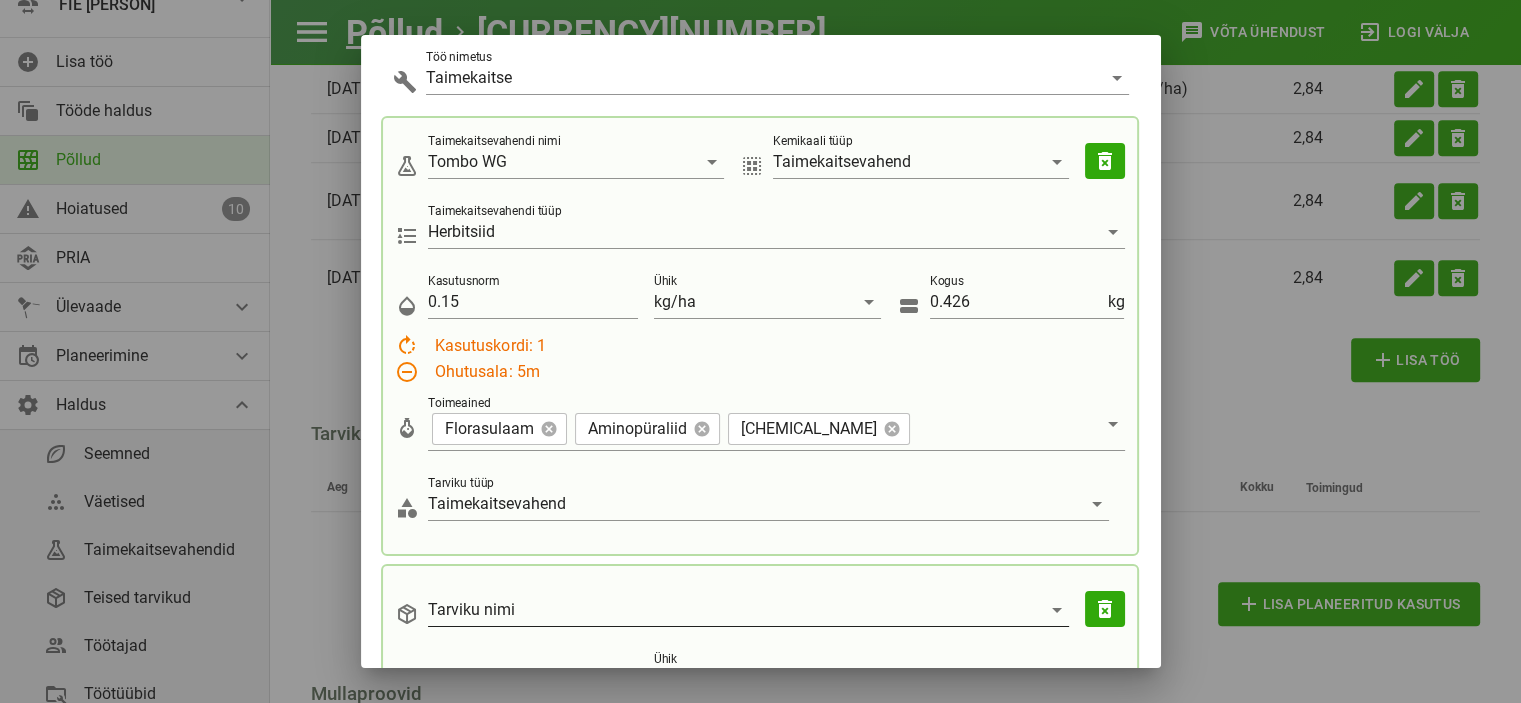 click on "Tarviku nimi" at bounding box center [734, 610] 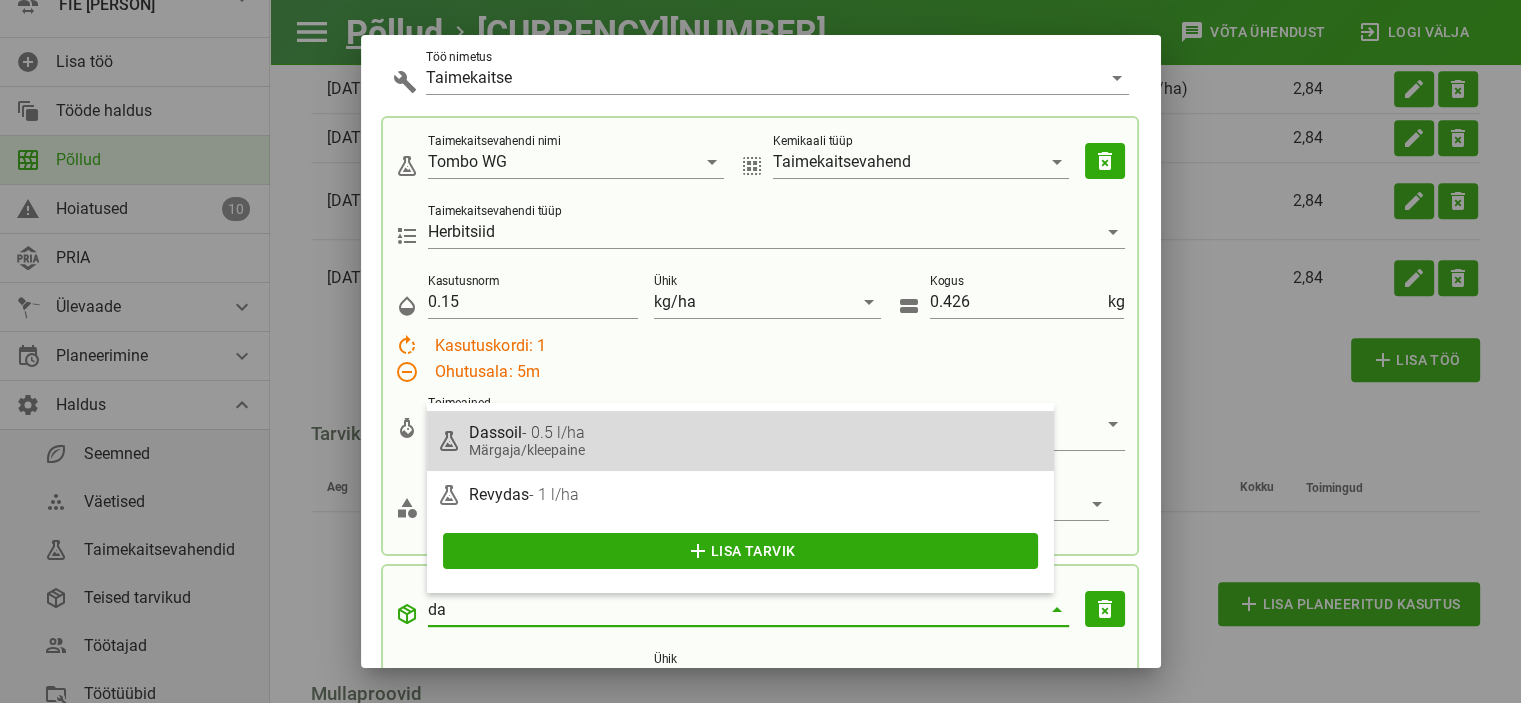 click on "Märgaja/kleepaine" at bounding box center [756, 450] 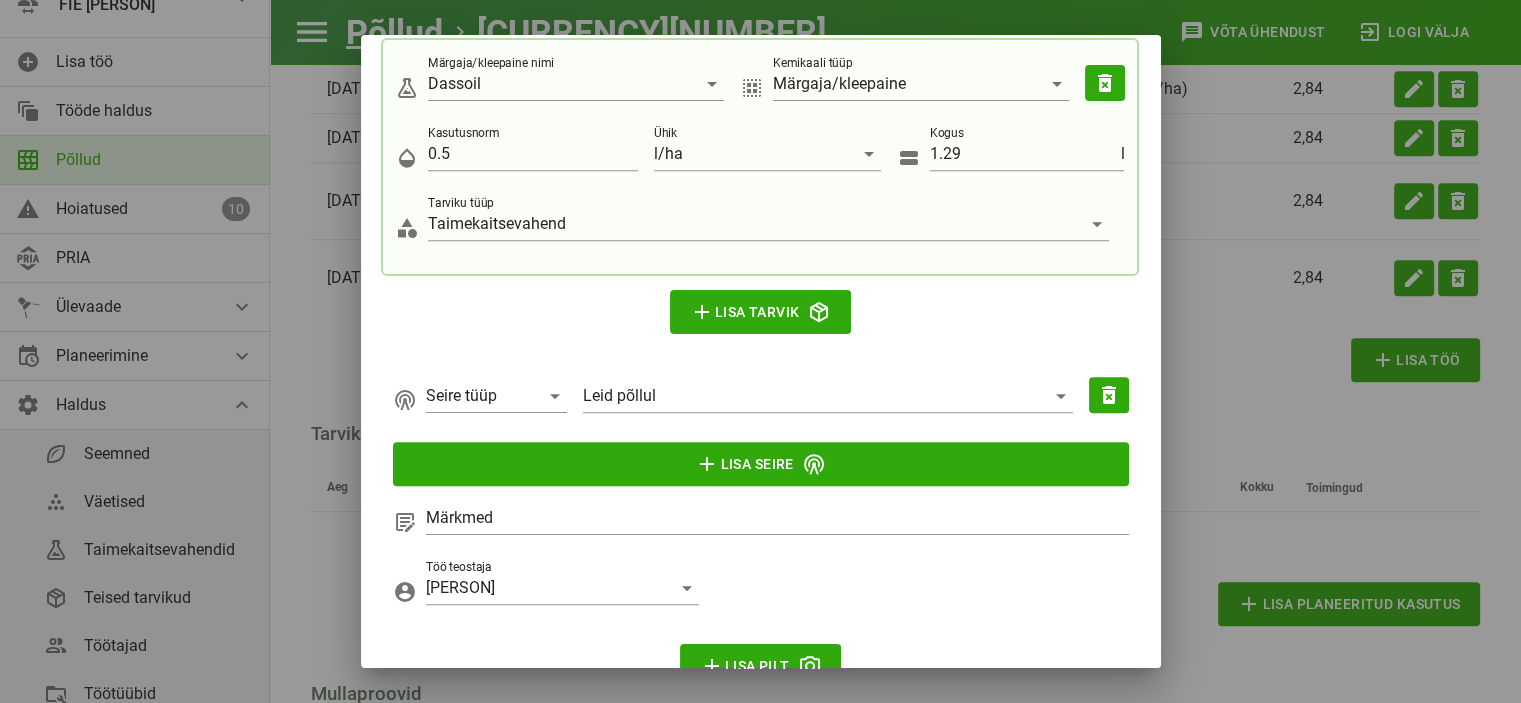 scroll, scrollTop: 828, scrollLeft: 0, axis: vertical 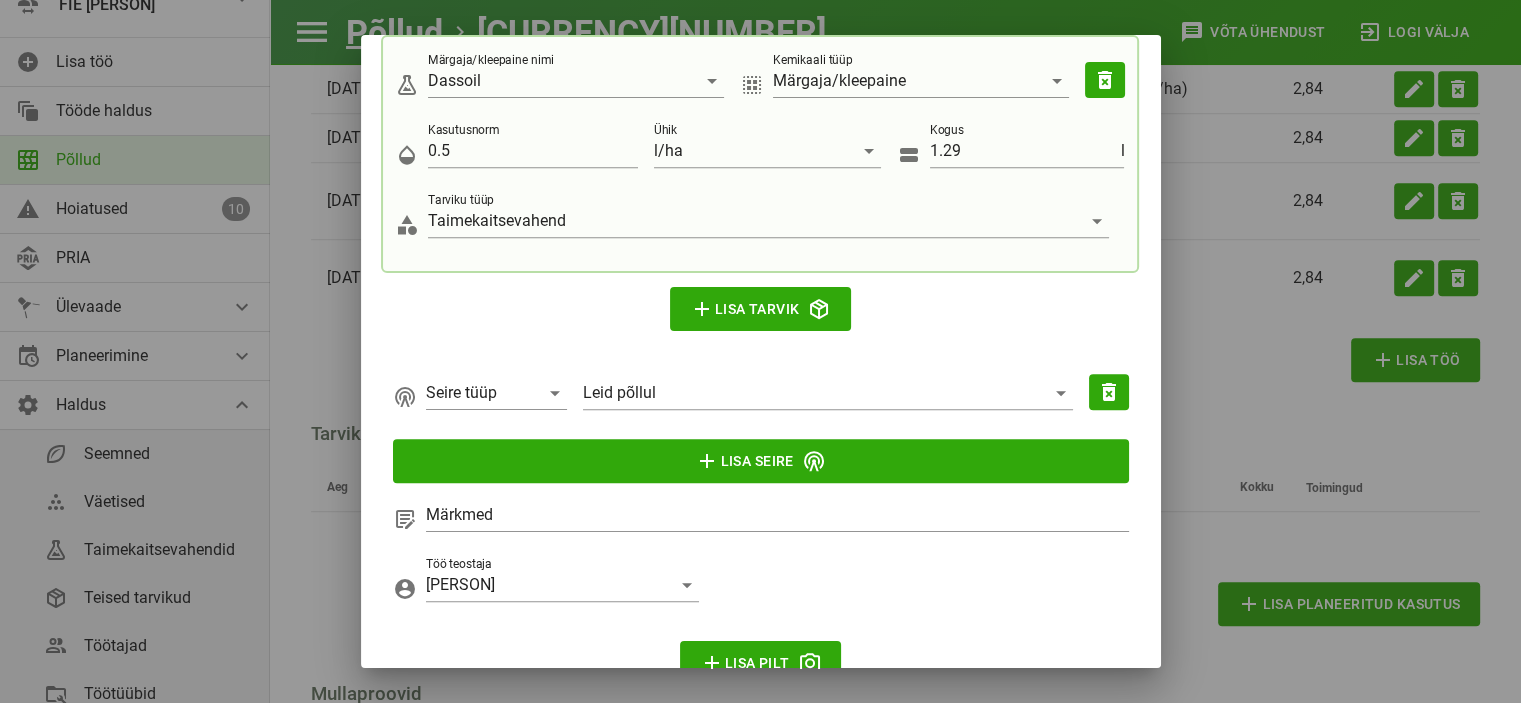 drag, startPoint x: 1124, startPoint y: 451, endPoint x: 1124, endPoint y: 476, distance: 25 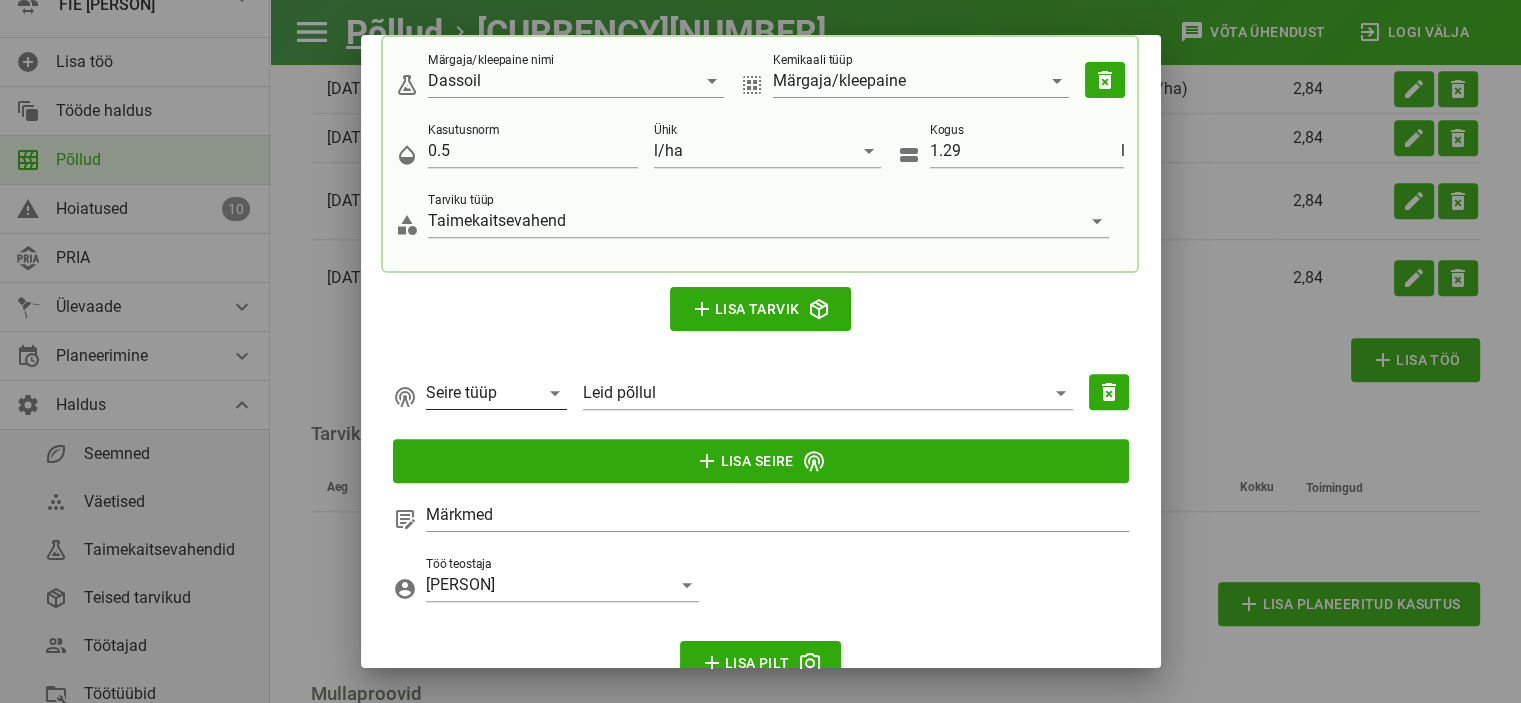 click at bounding box center [555, 393] 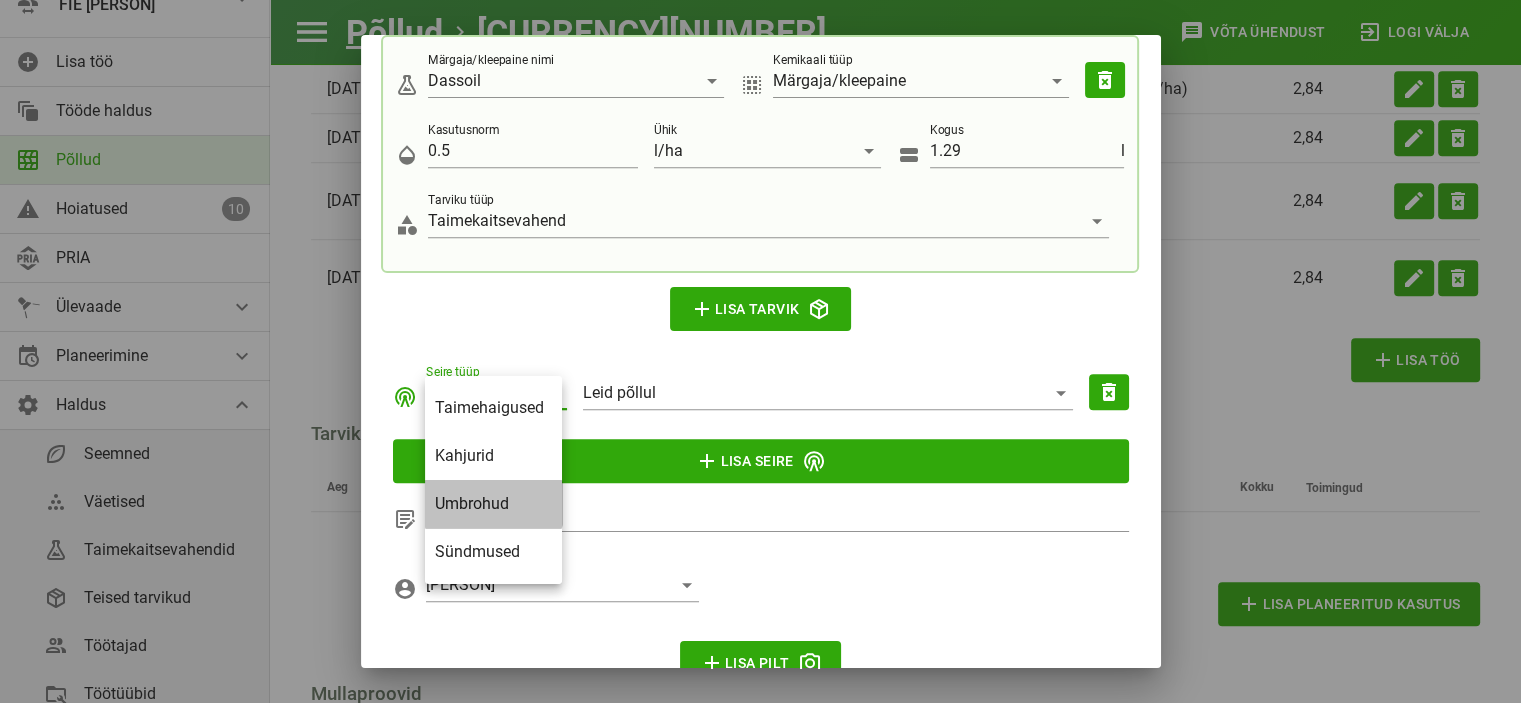 click on "Umbrohud" at bounding box center [493, 503] 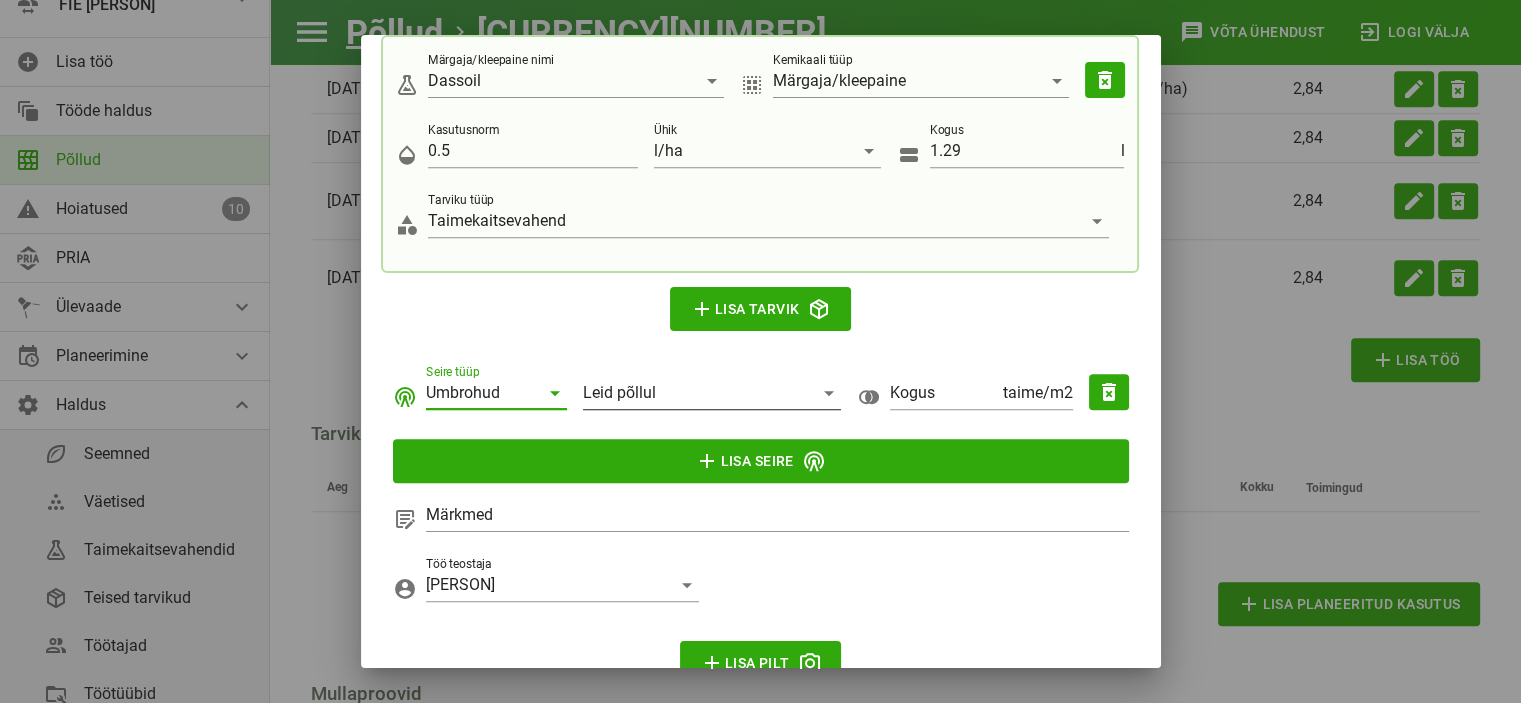 click at bounding box center (829, 393) 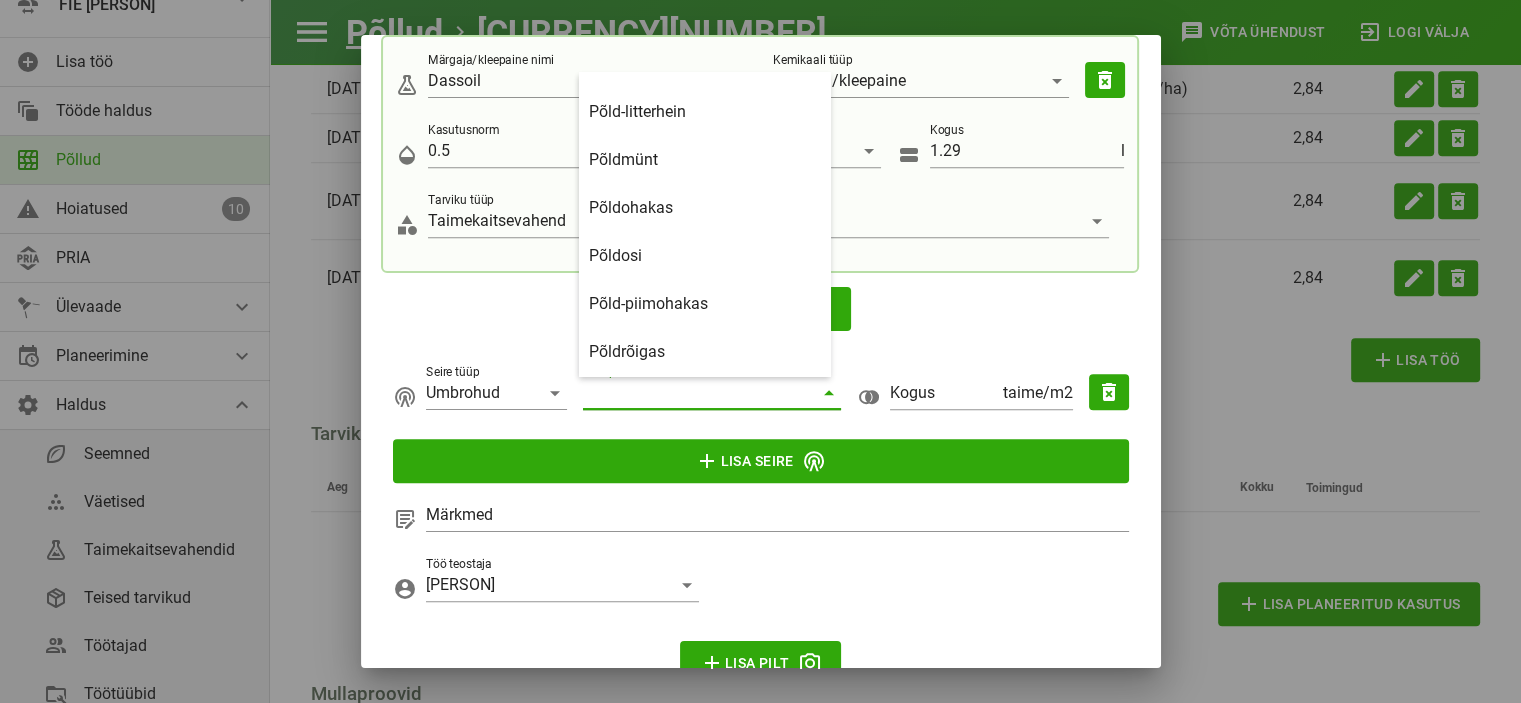 scroll, scrollTop: 1680, scrollLeft: 0, axis: vertical 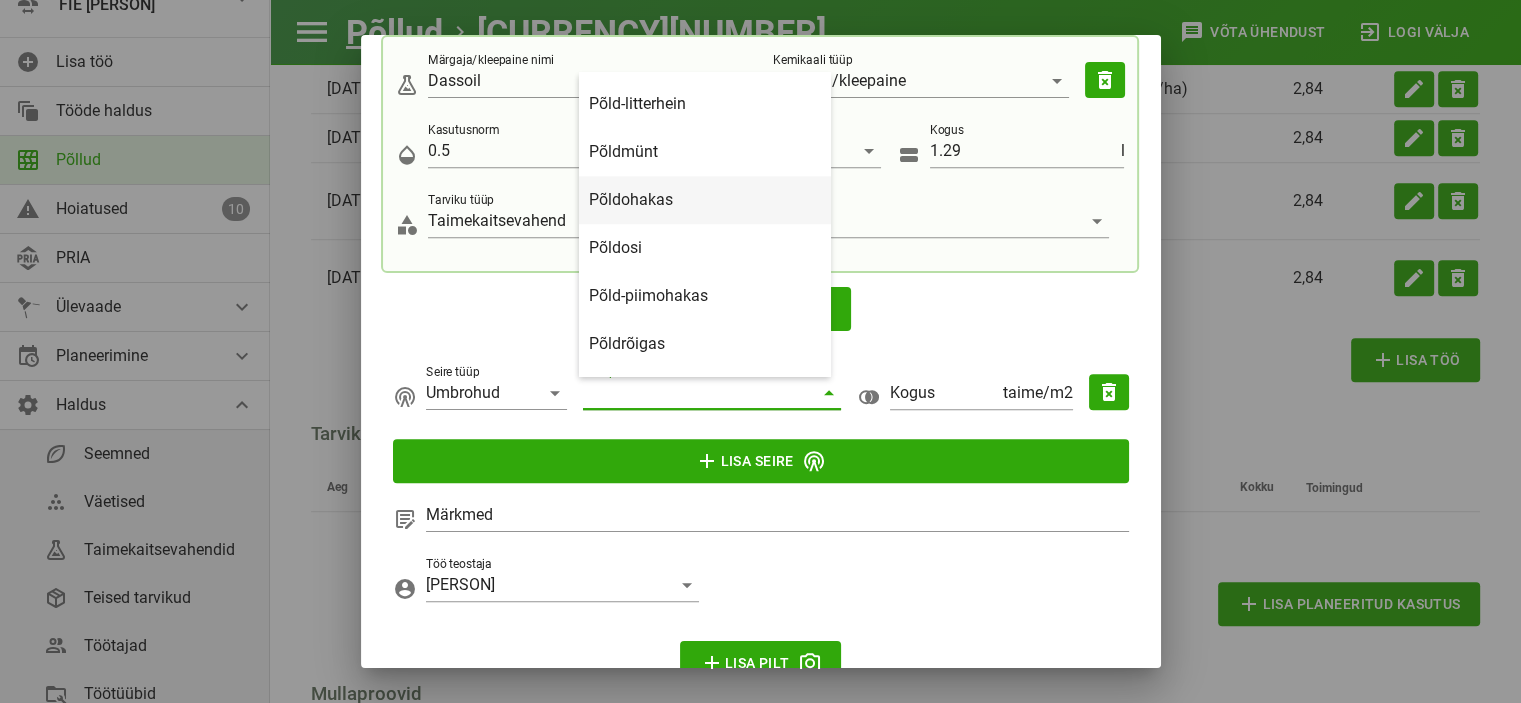 click on "Põldohakas" at bounding box center [705, 199] 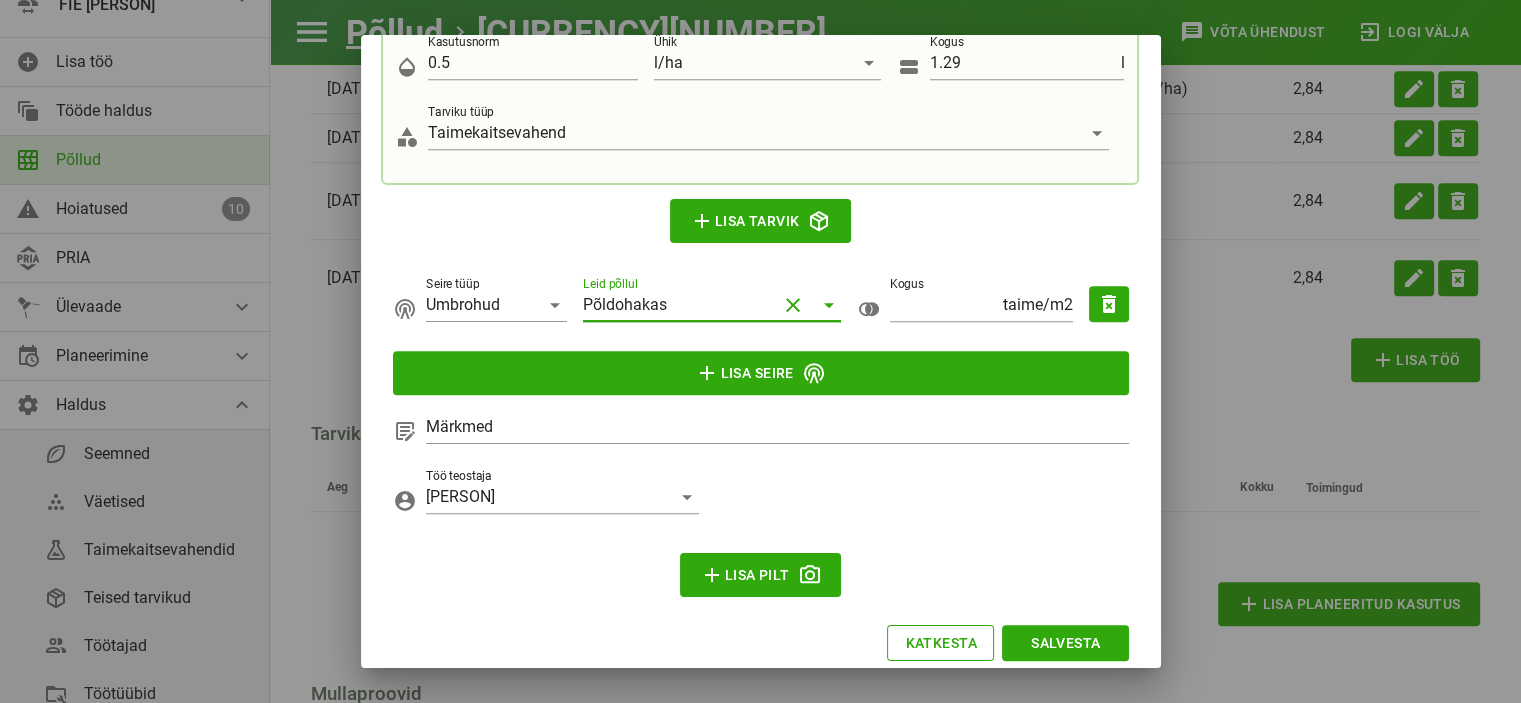 scroll, scrollTop: 941, scrollLeft: 0, axis: vertical 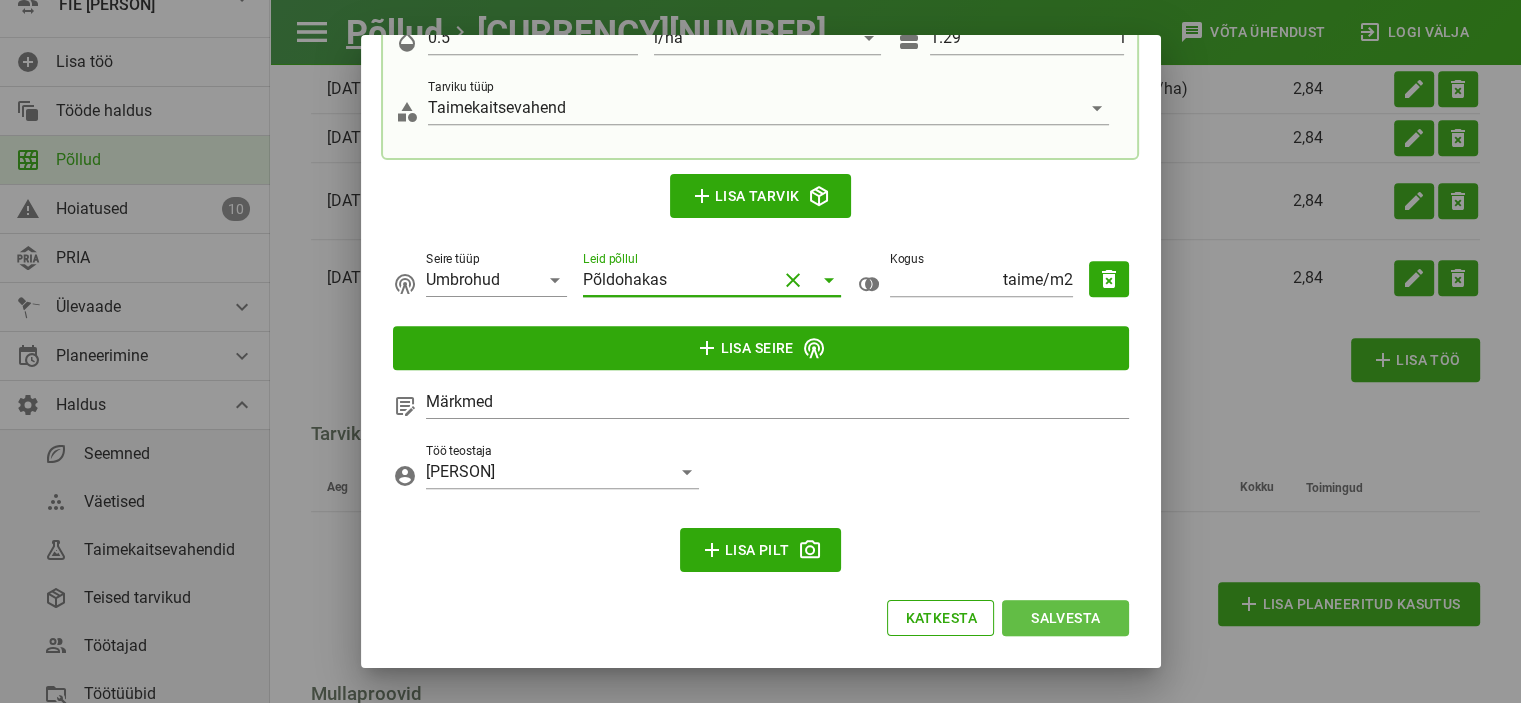 click on "Salvesta" at bounding box center (1065, 618) 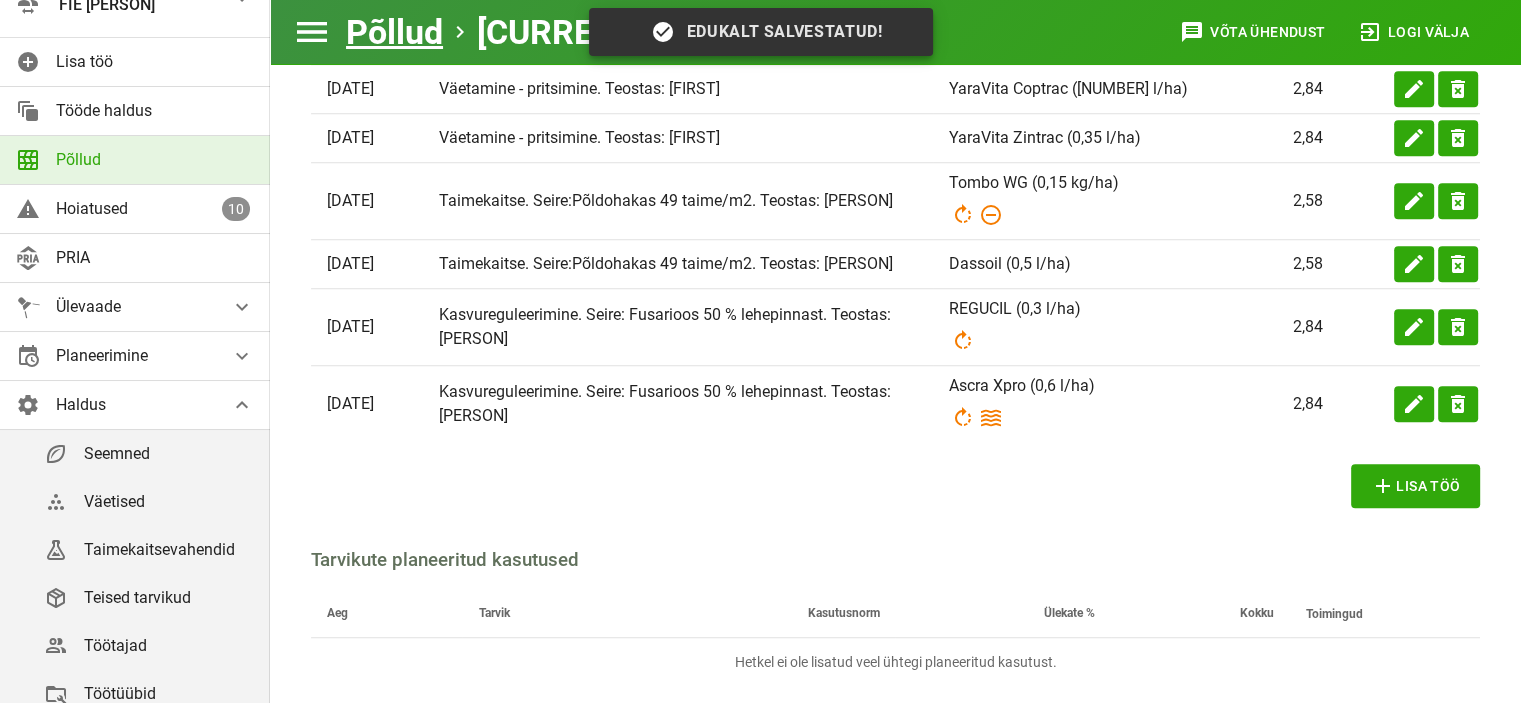 scroll, scrollTop: 0, scrollLeft: 0, axis: both 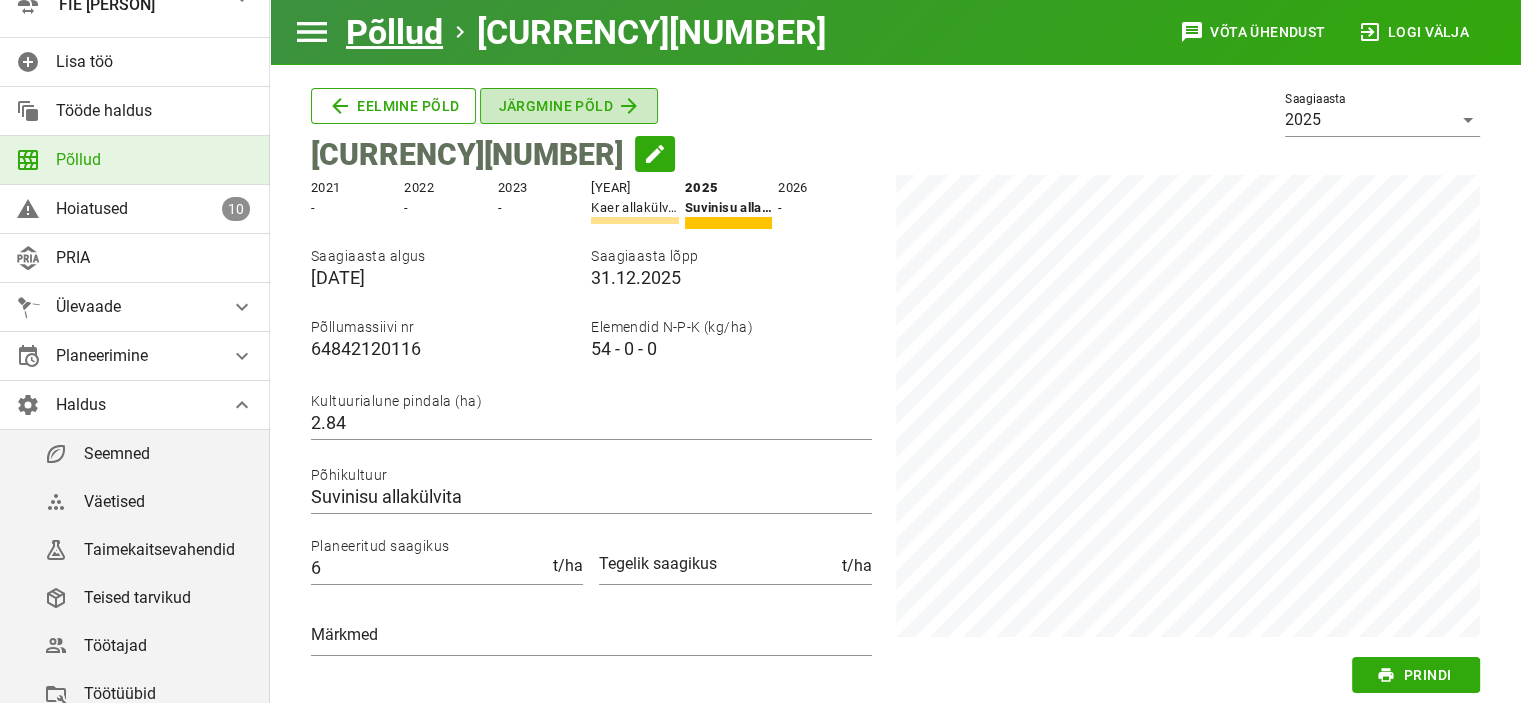 click on "Järgmine põld" at bounding box center (393, 106) 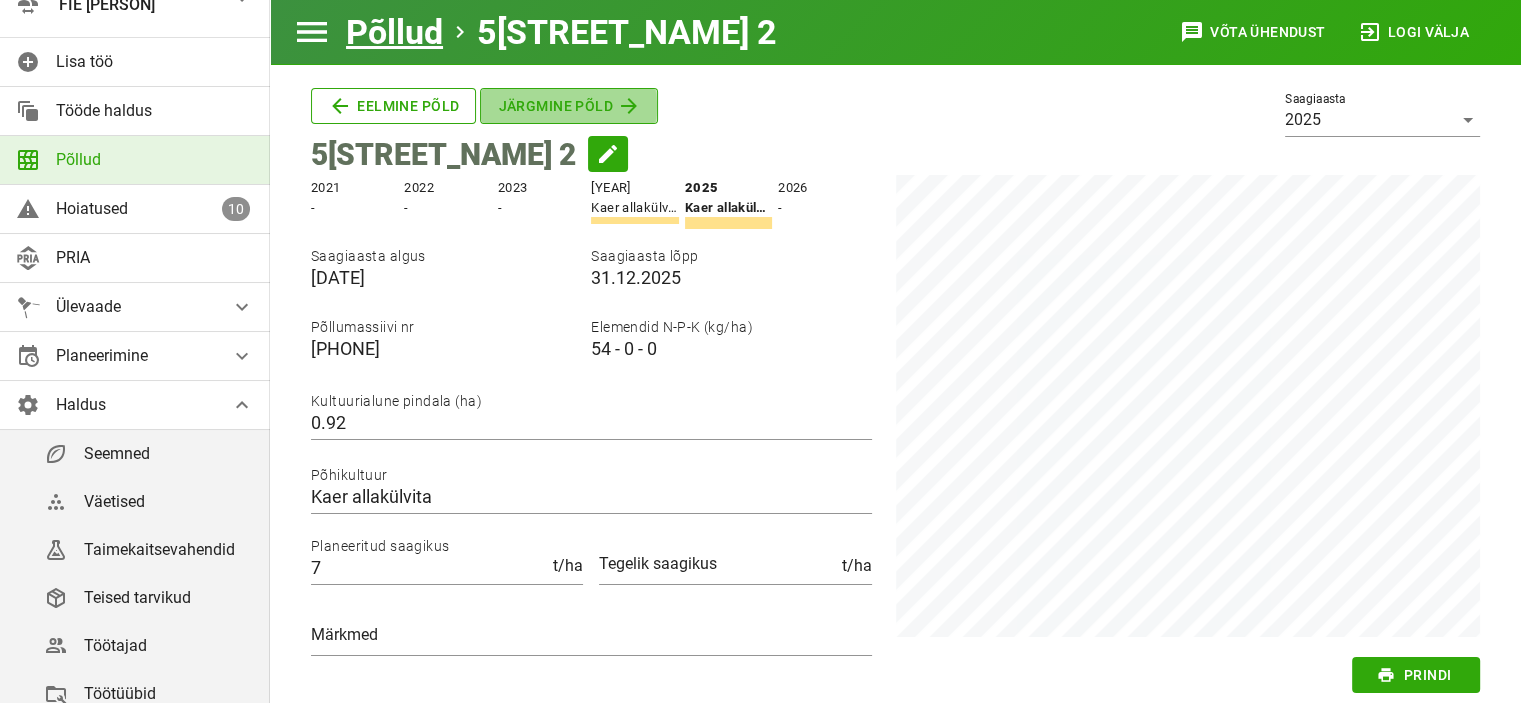 click on "Järgmine põld" at bounding box center (393, 106) 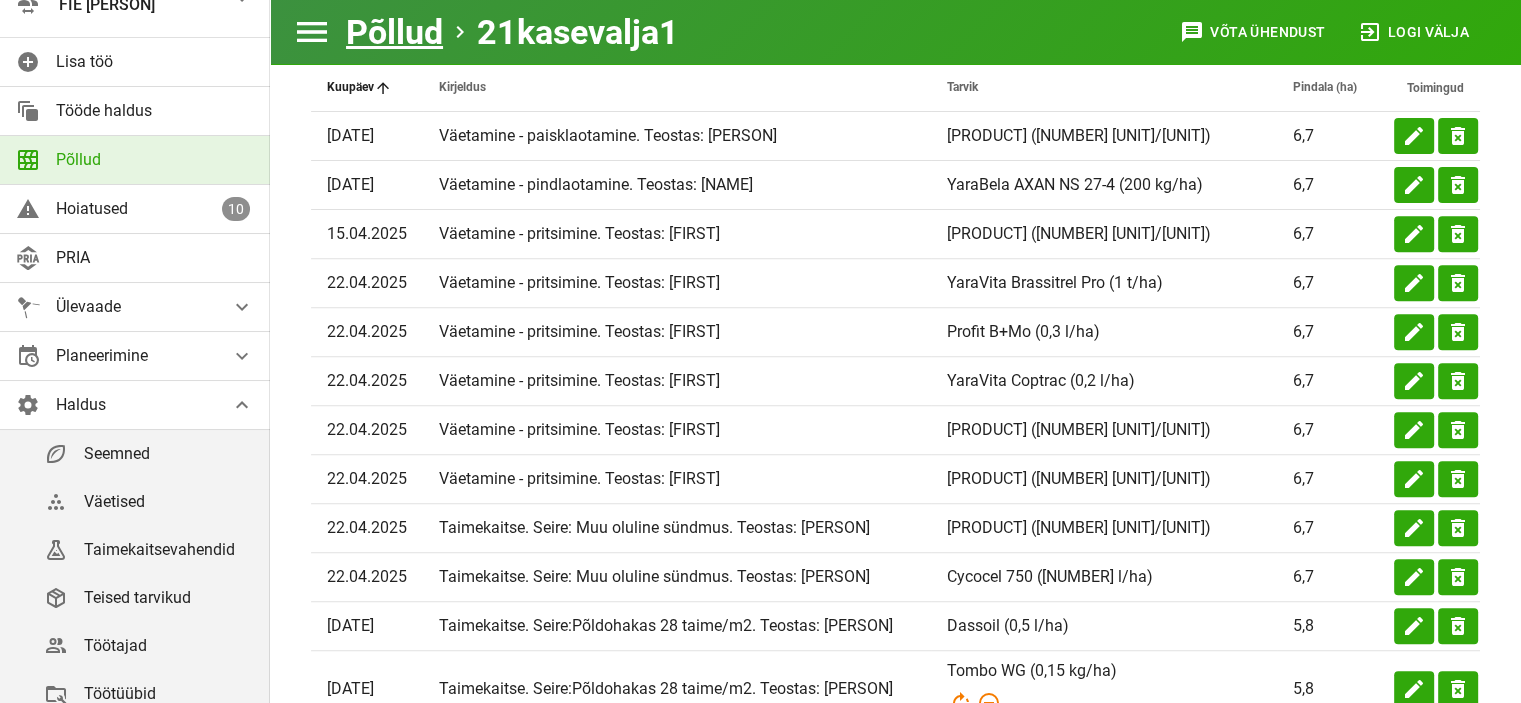 scroll, scrollTop: 0, scrollLeft: 0, axis: both 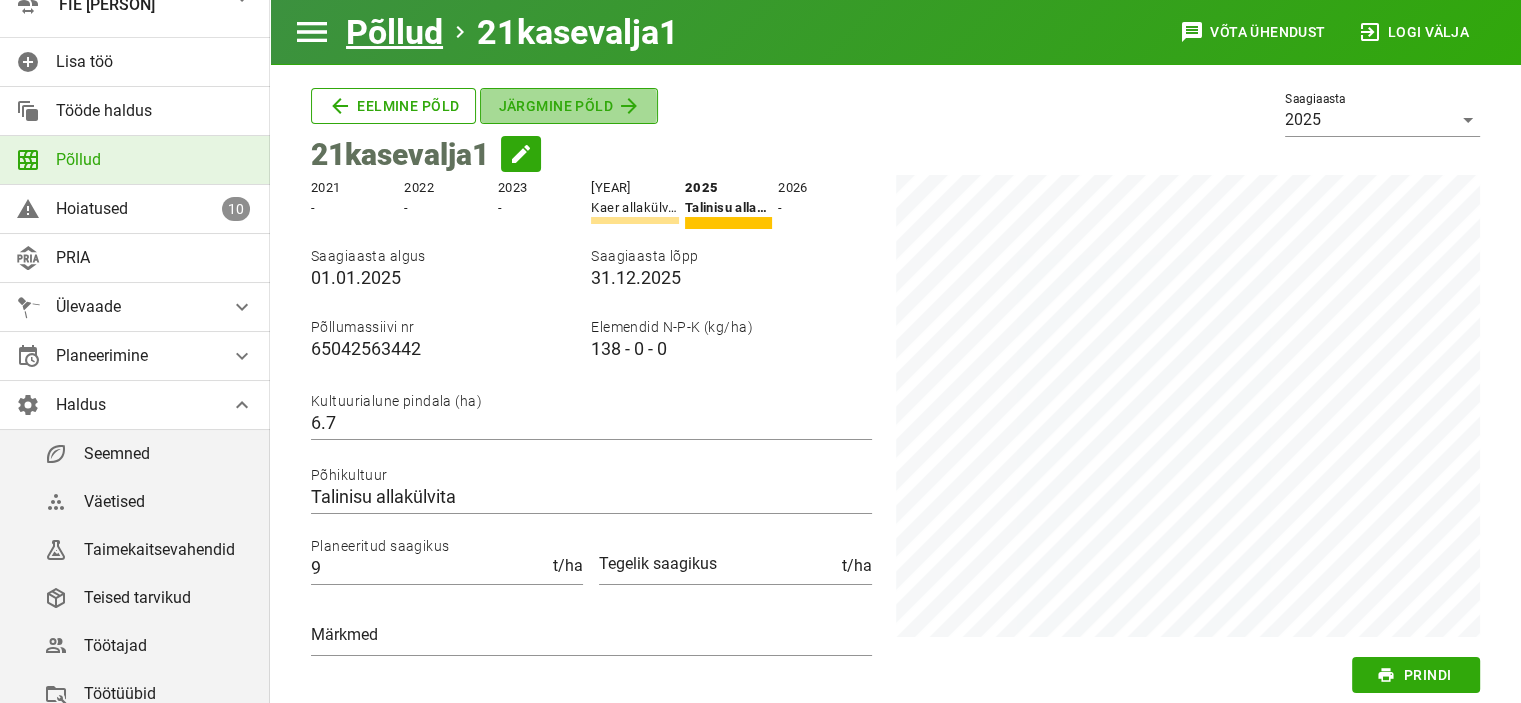 click on "Järgmine põld" at bounding box center [393, 106] 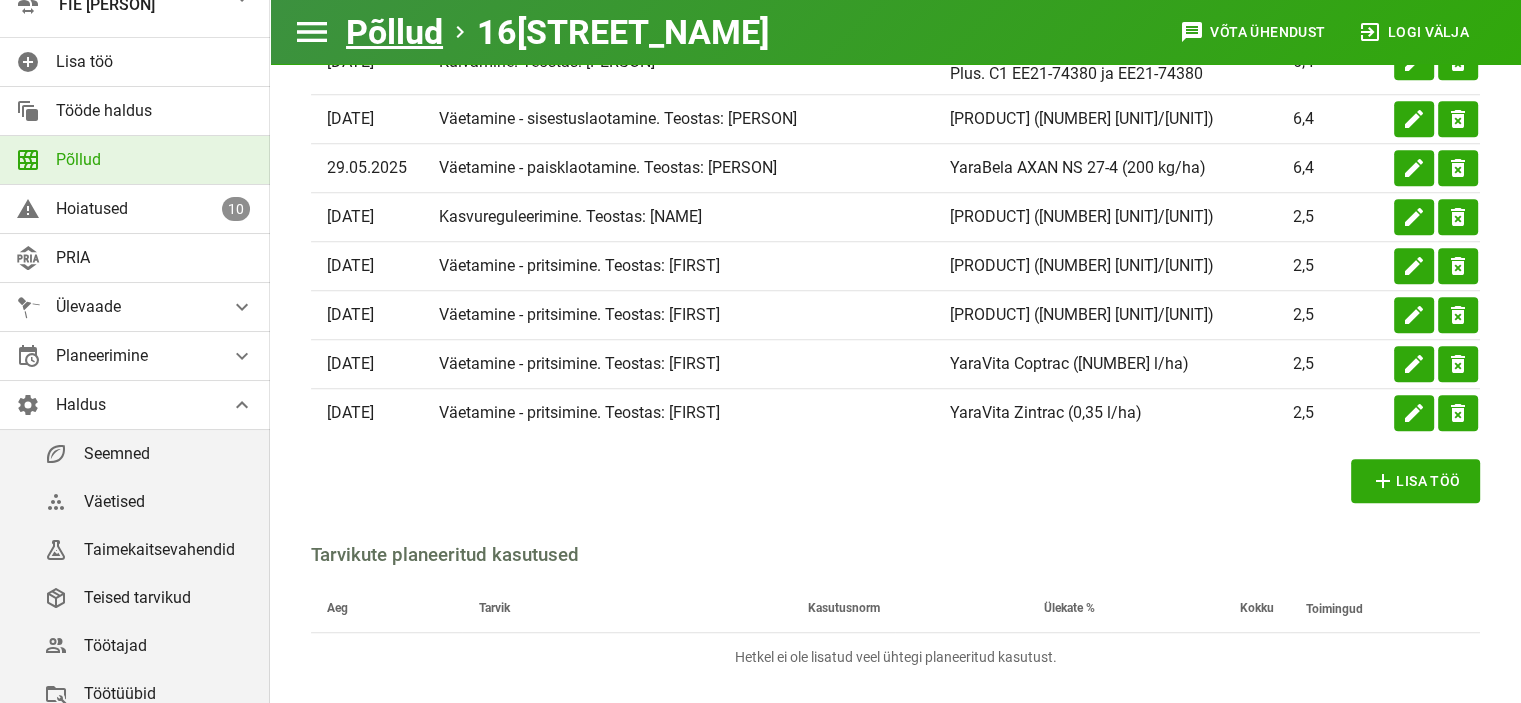 scroll, scrollTop: 976, scrollLeft: 0, axis: vertical 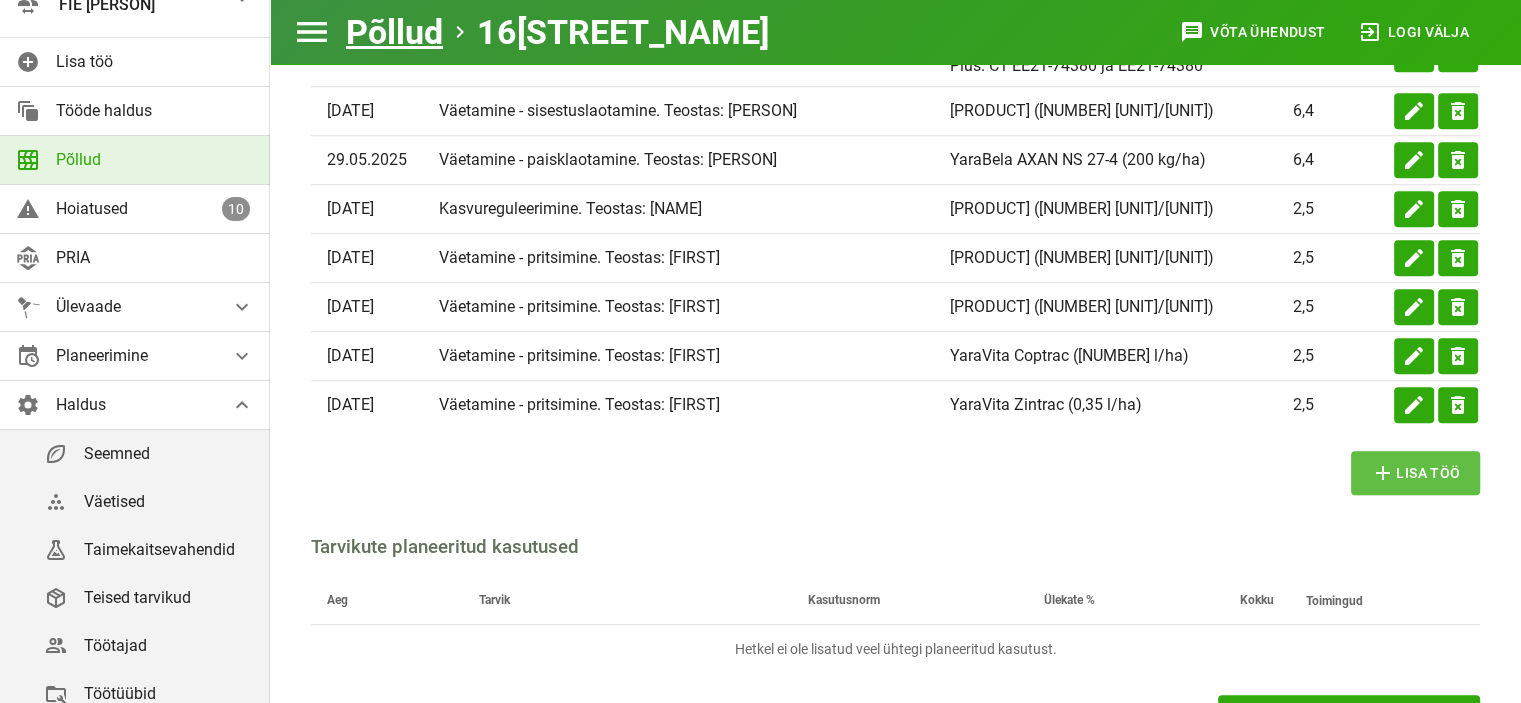 click on "add" at bounding box center [1383, 473] 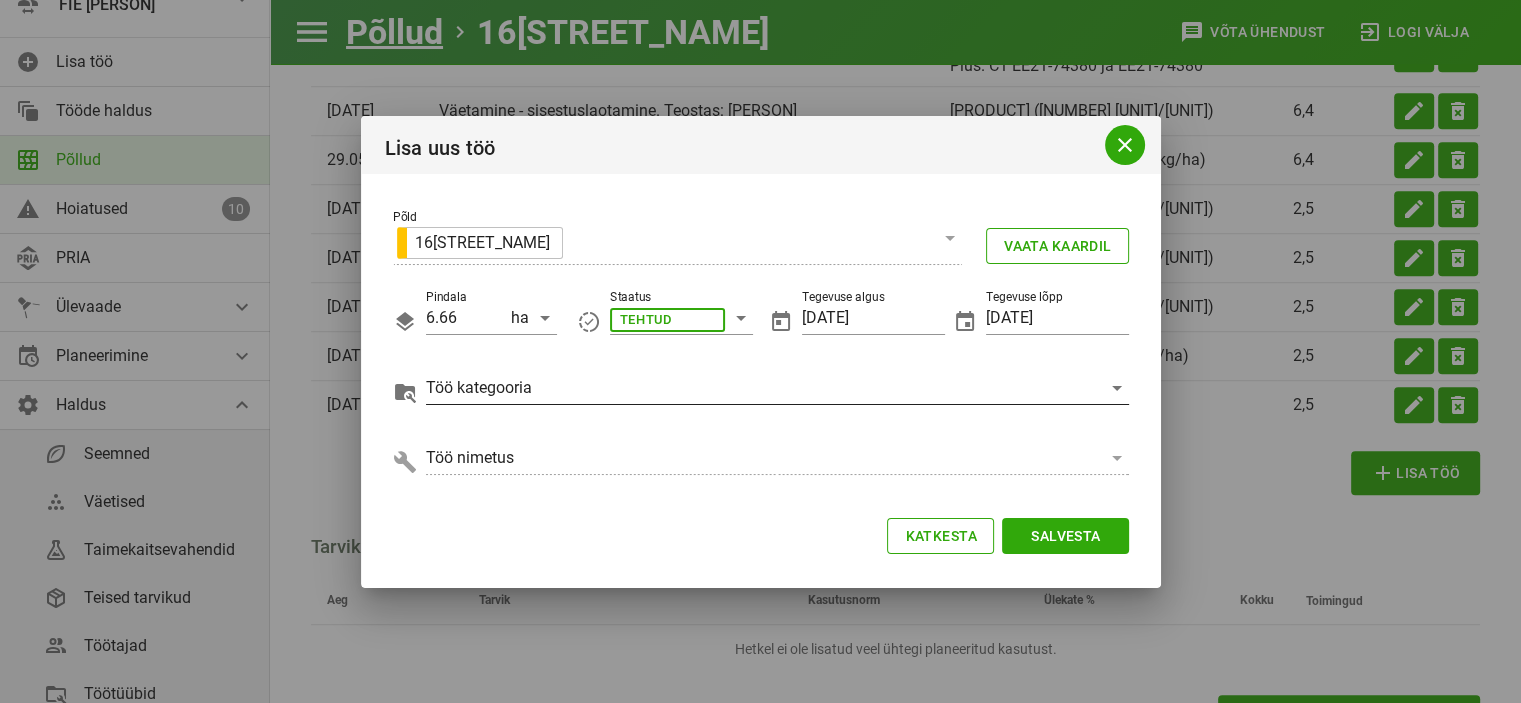 click at bounding box center [667, 318] 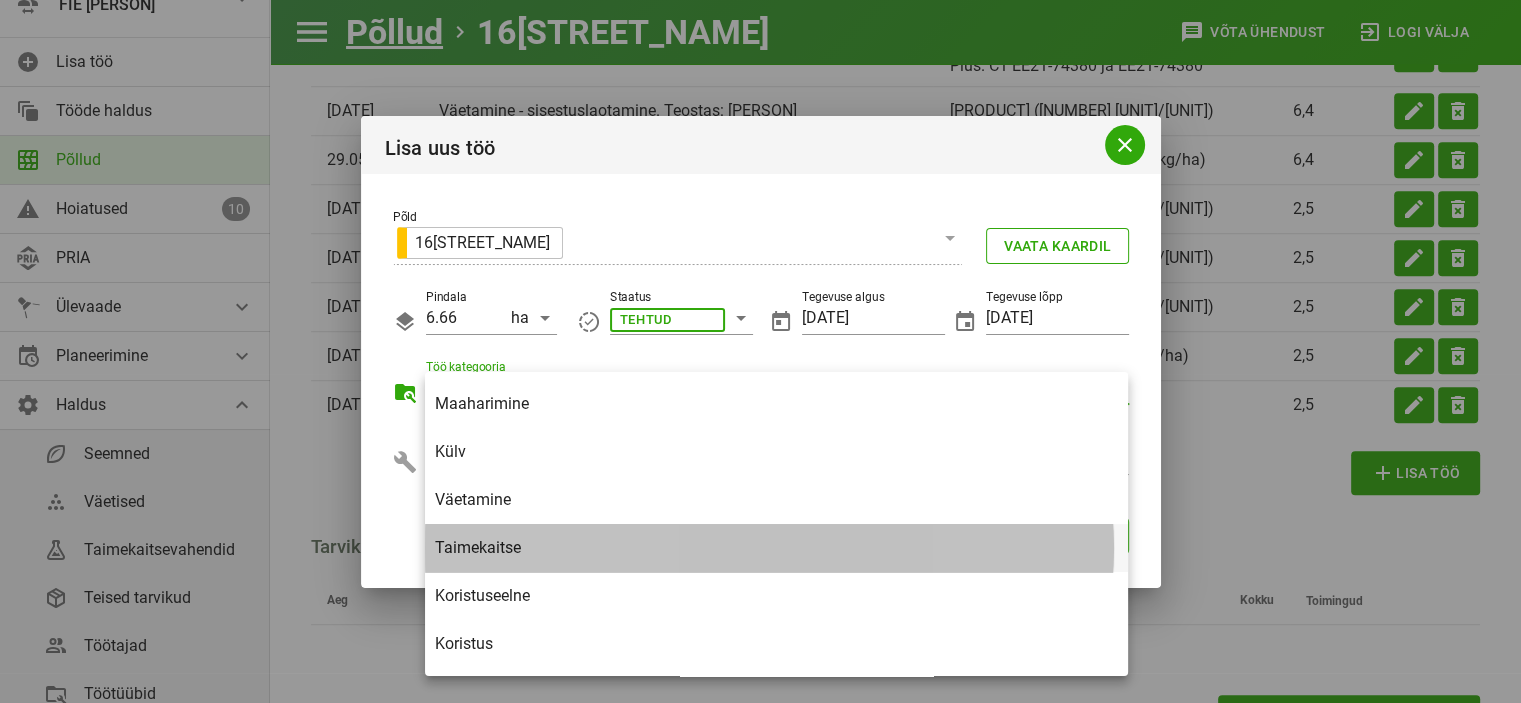 click on "Taimekaitse" at bounding box center (776, 547) 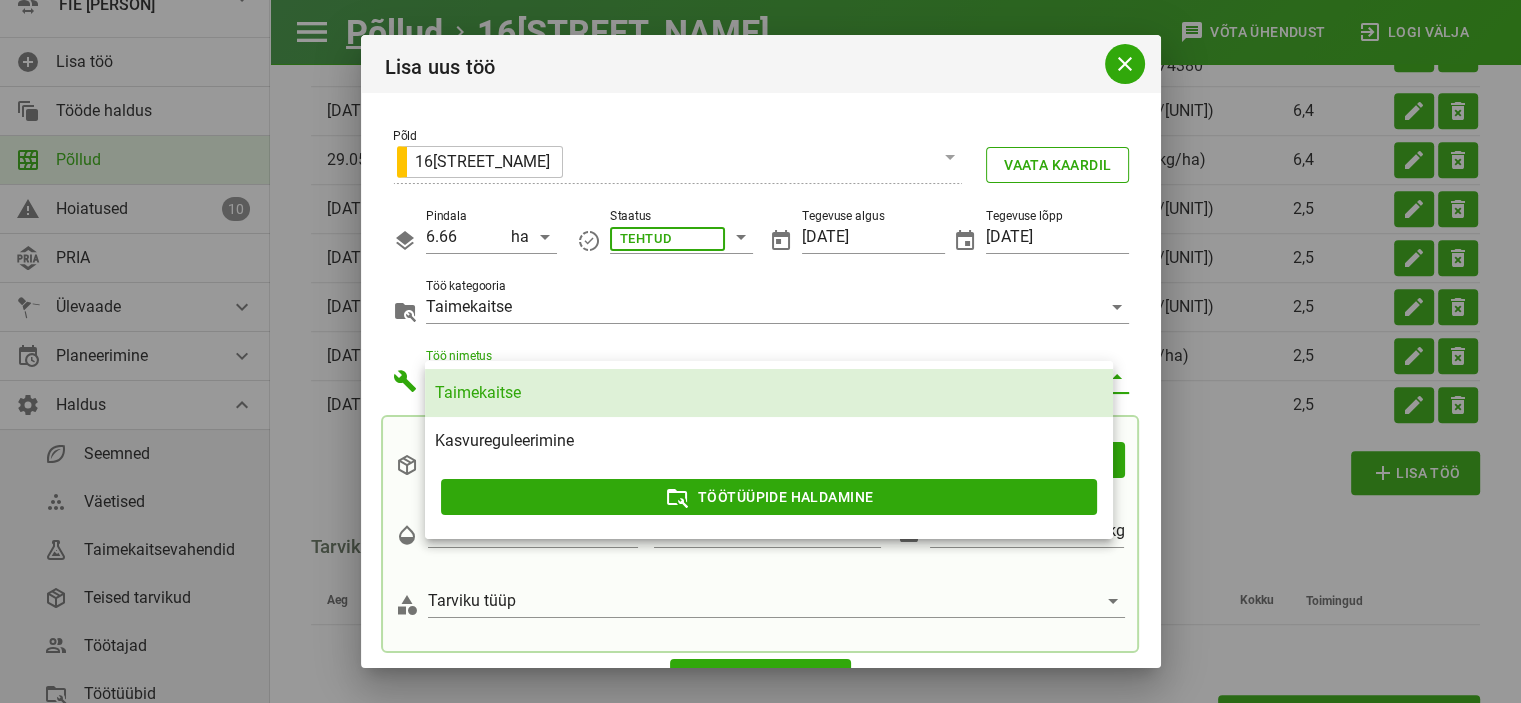 click on "Taimekaitse" at bounding box center (769, 392) 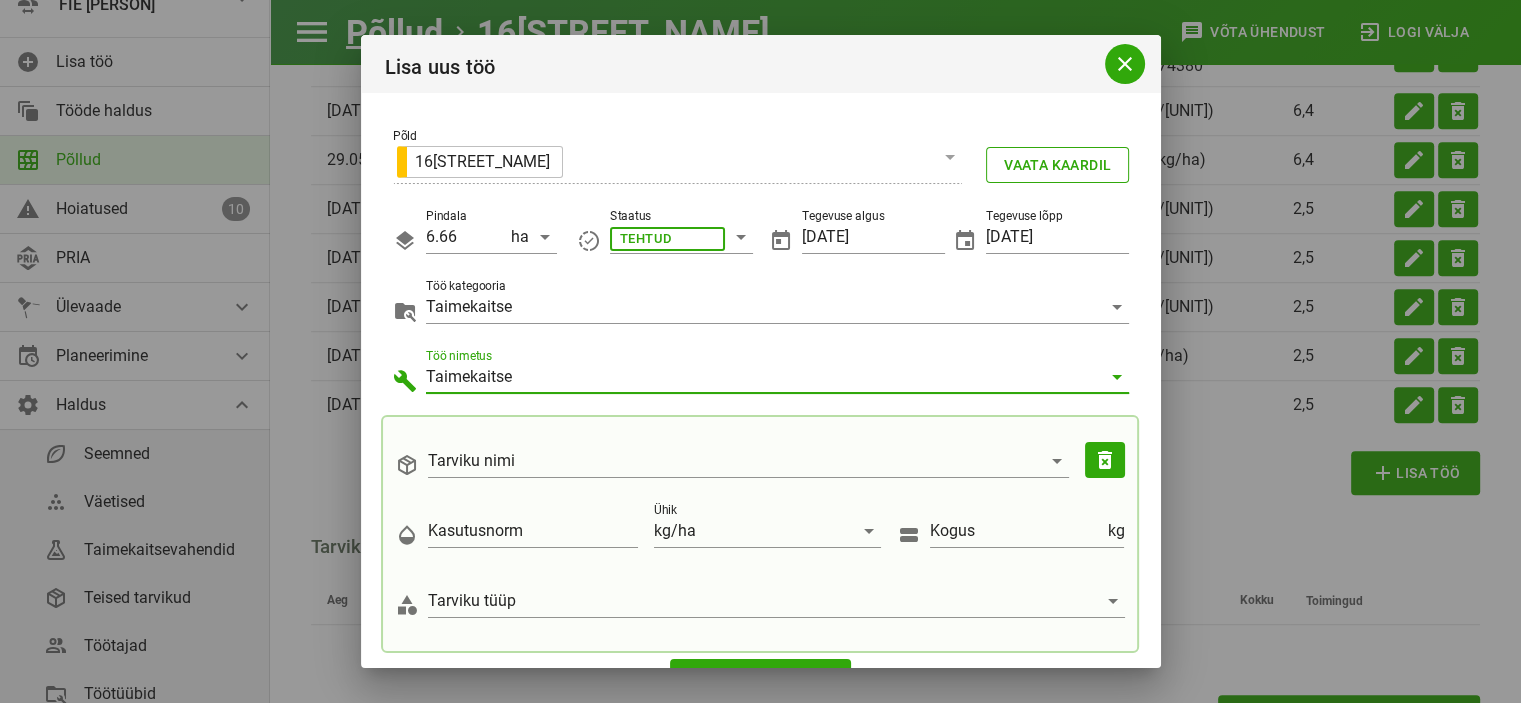 click on "Taimekaitse" at bounding box center [763, 377] 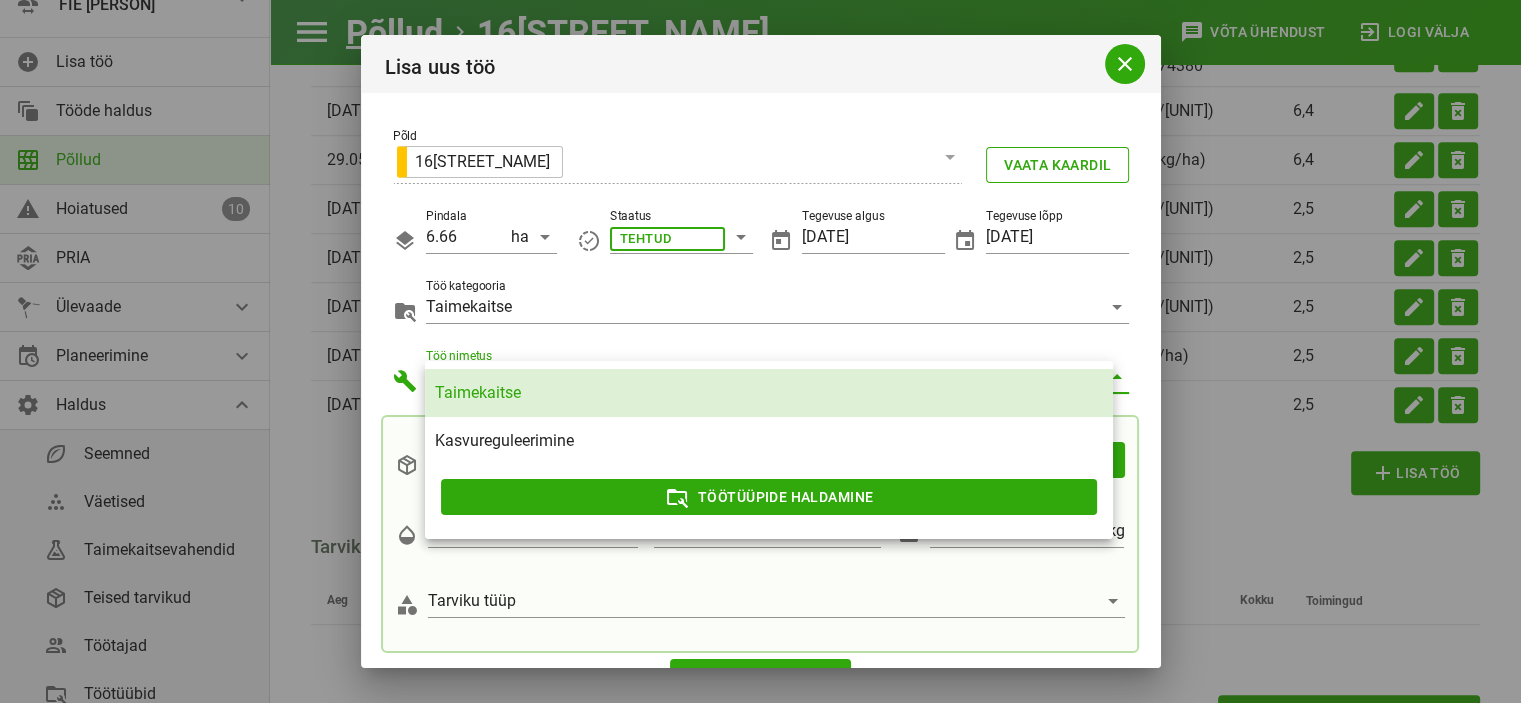 click on "Kasvureguleerimine" at bounding box center (769, 441) 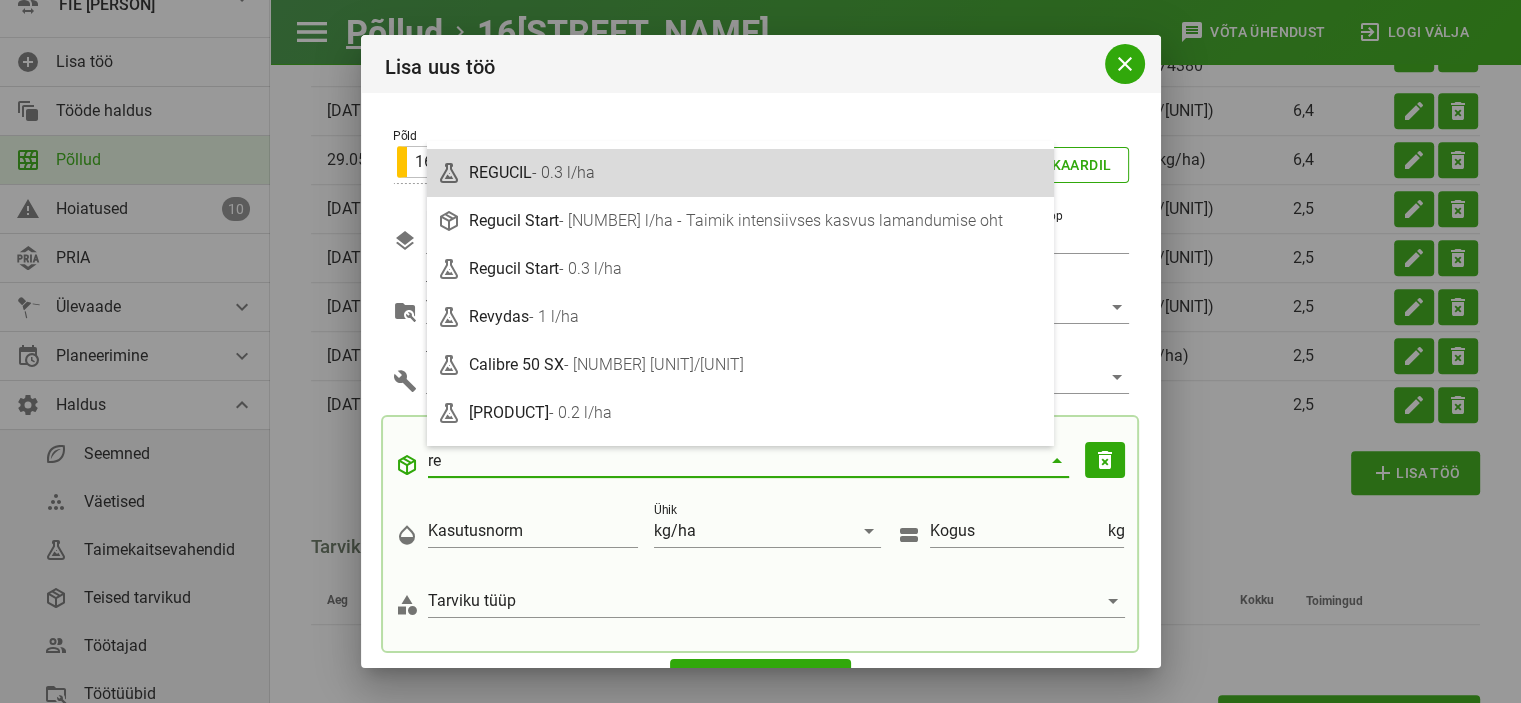 click on "[PRODUCT]   - [NUMBER] [UNIT]/[UNIT]" at bounding box center [740, 173] 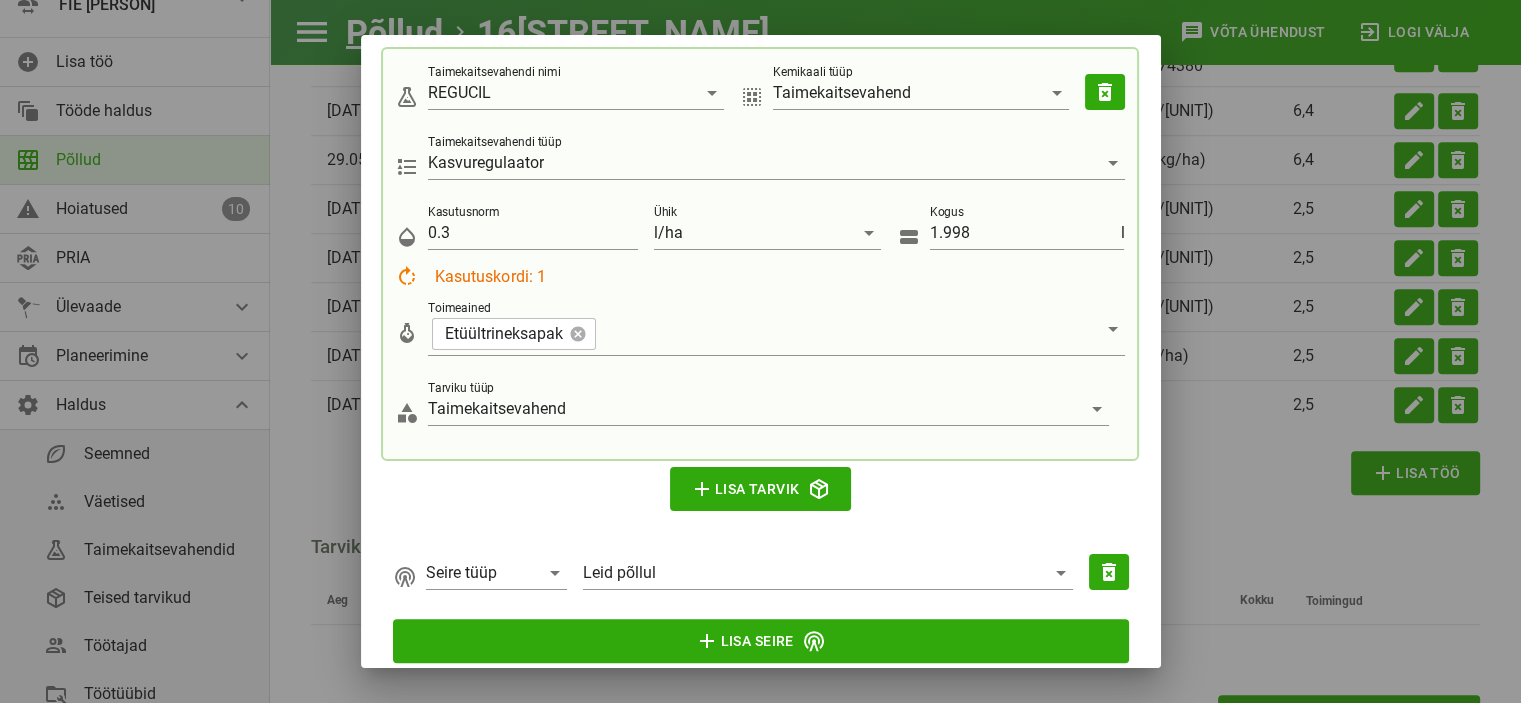 scroll, scrollTop: 372, scrollLeft: 0, axis: vertical 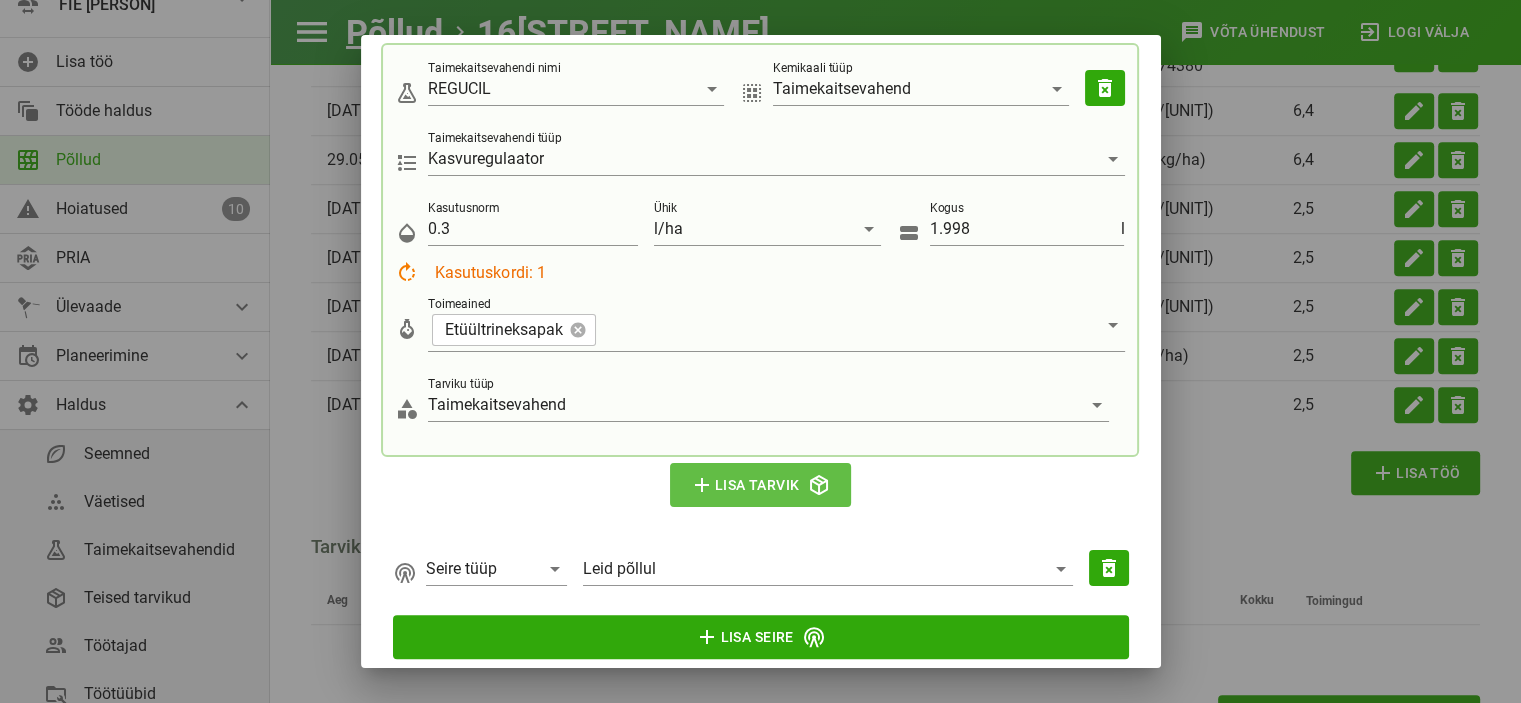 click on "add  Lisa tarvik" at bounding box center (761, 485) 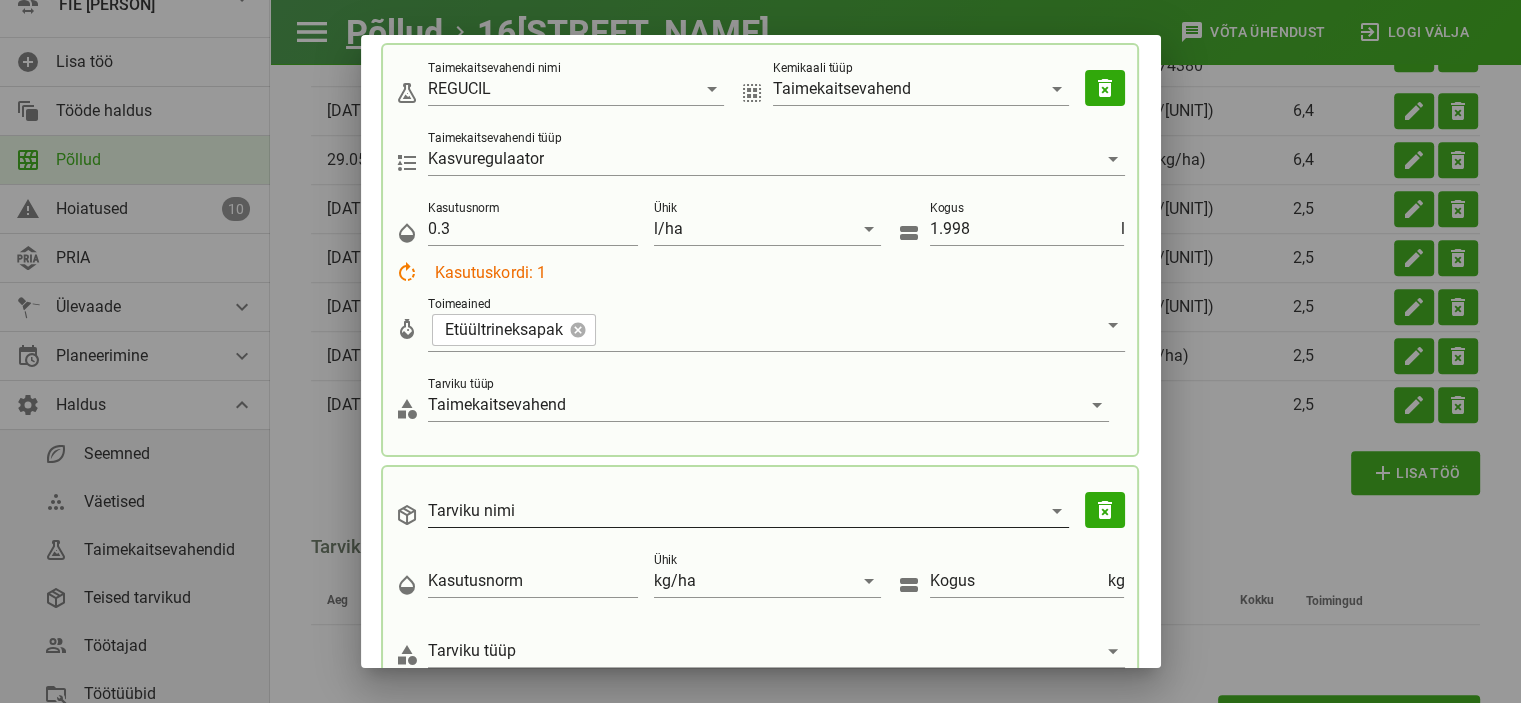 click on "Tarviku nimi" at bounding box center (559, 94) 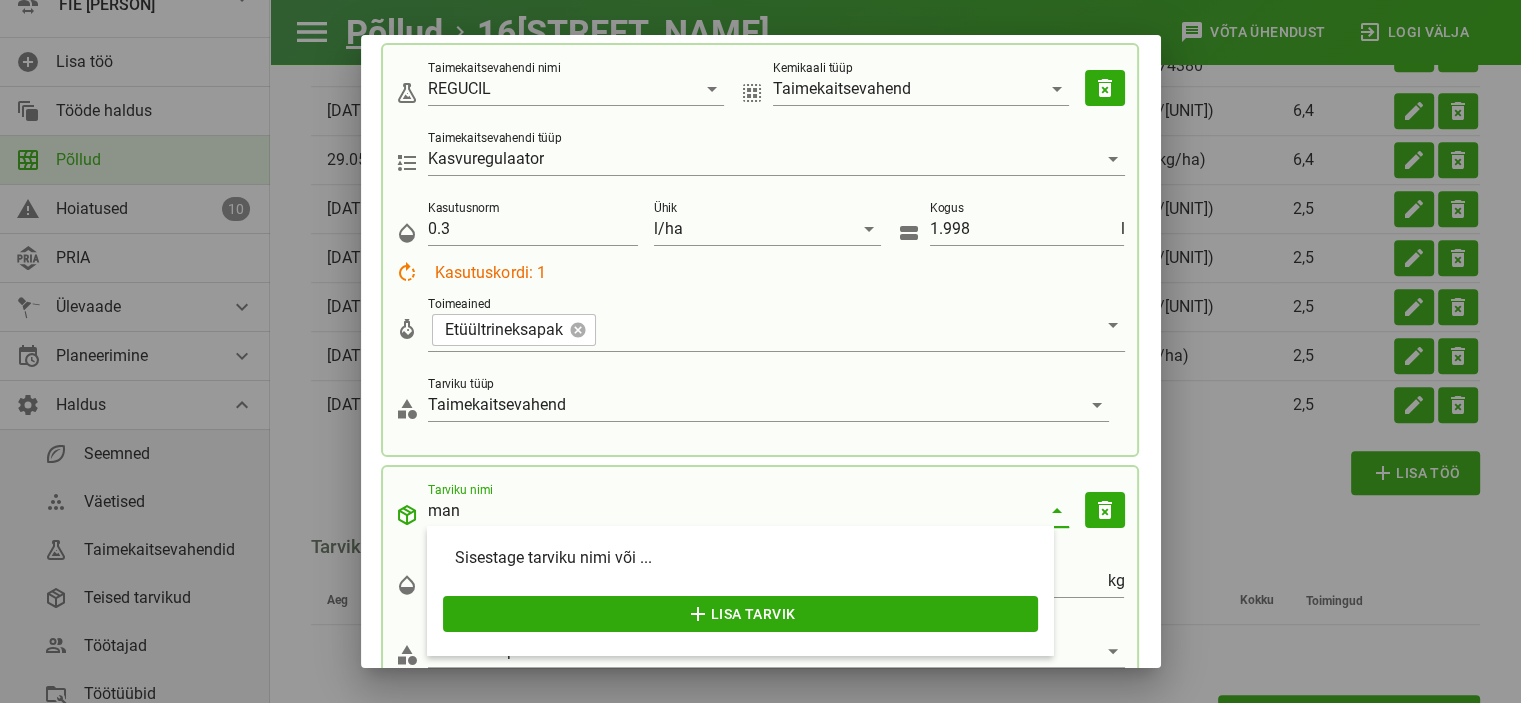 click on "man" at bounding box center (734, 511) 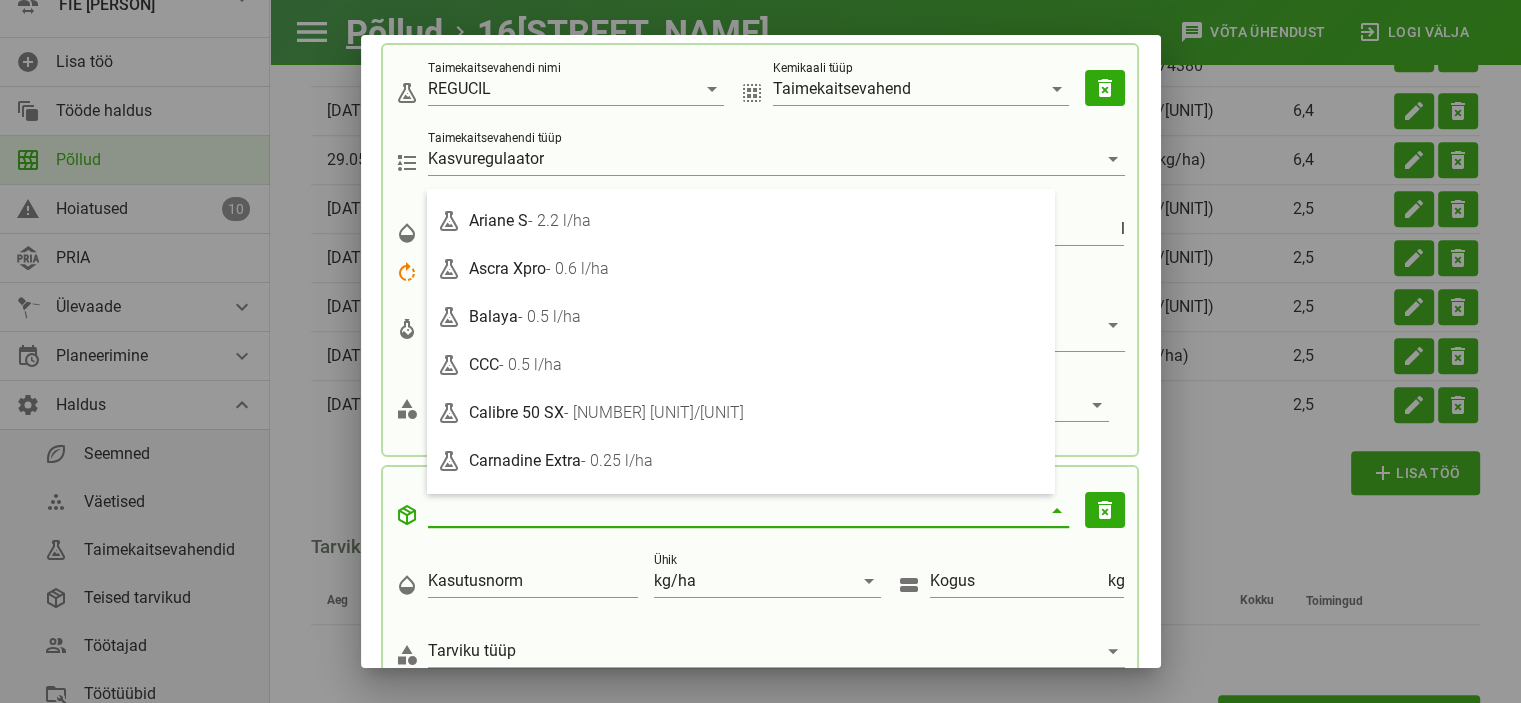 type on "k" 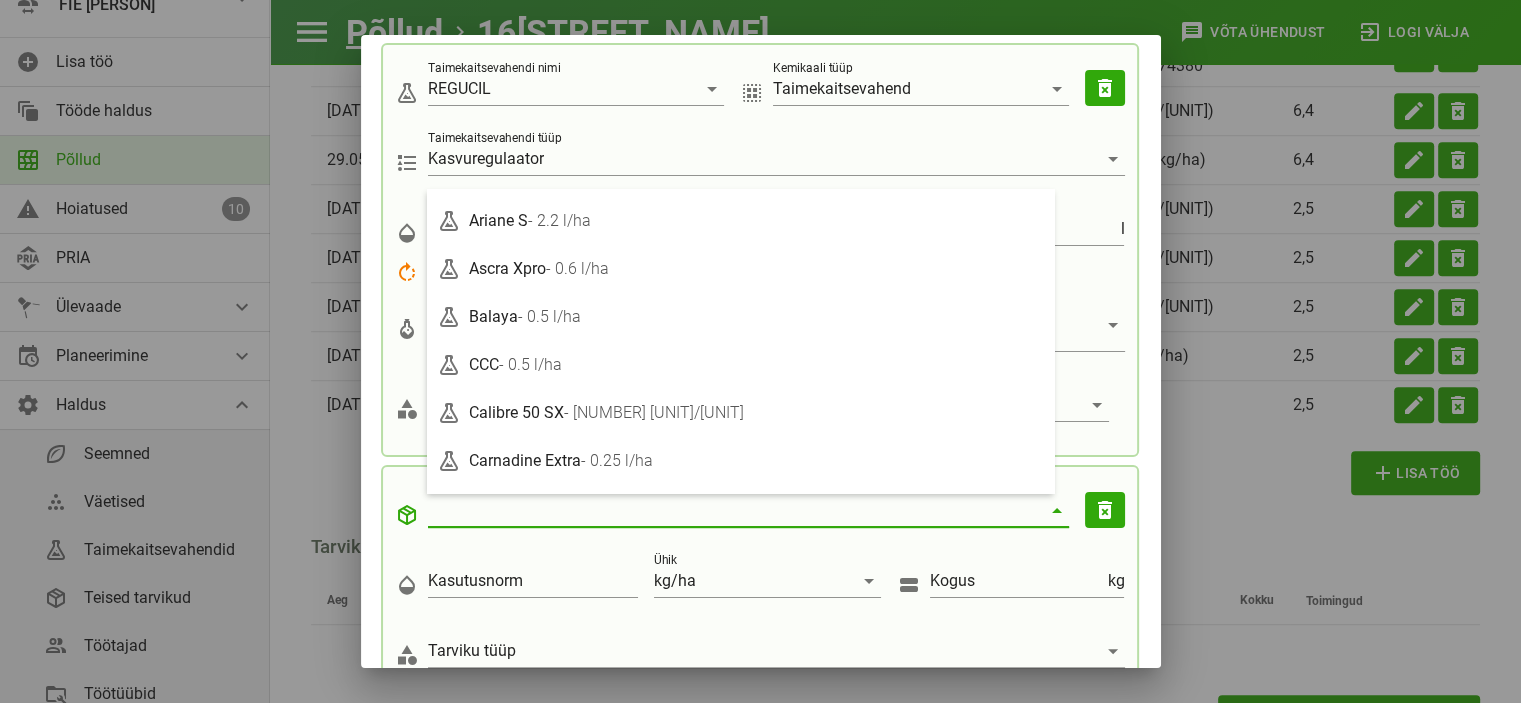 drag, startPoint x: 1200, startPoint y: 491, endPoint x: 1205, endPoint y: 503, distance: 13 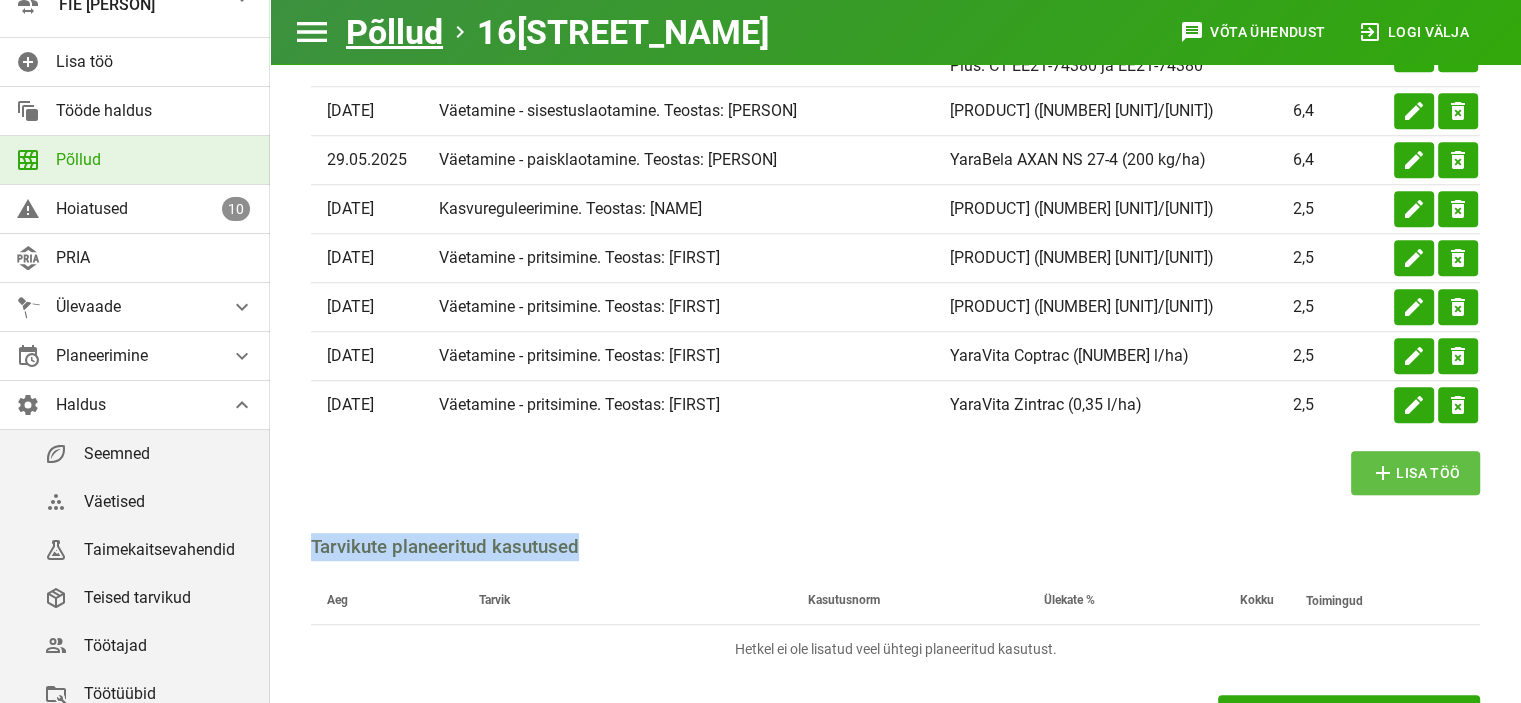 click on "add" at bounding box center (1383, 473) 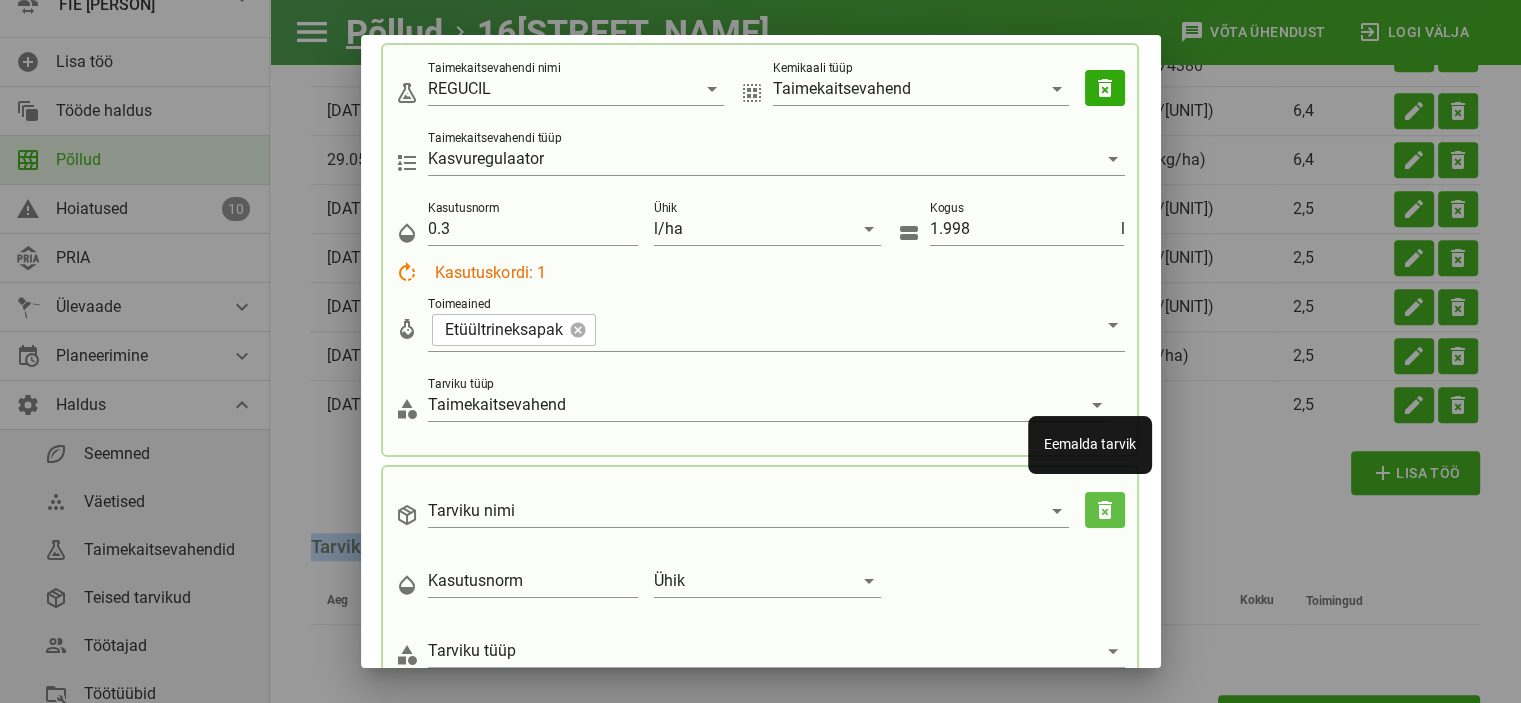 click on "delete_forever" at bounding box center [1105, 88] 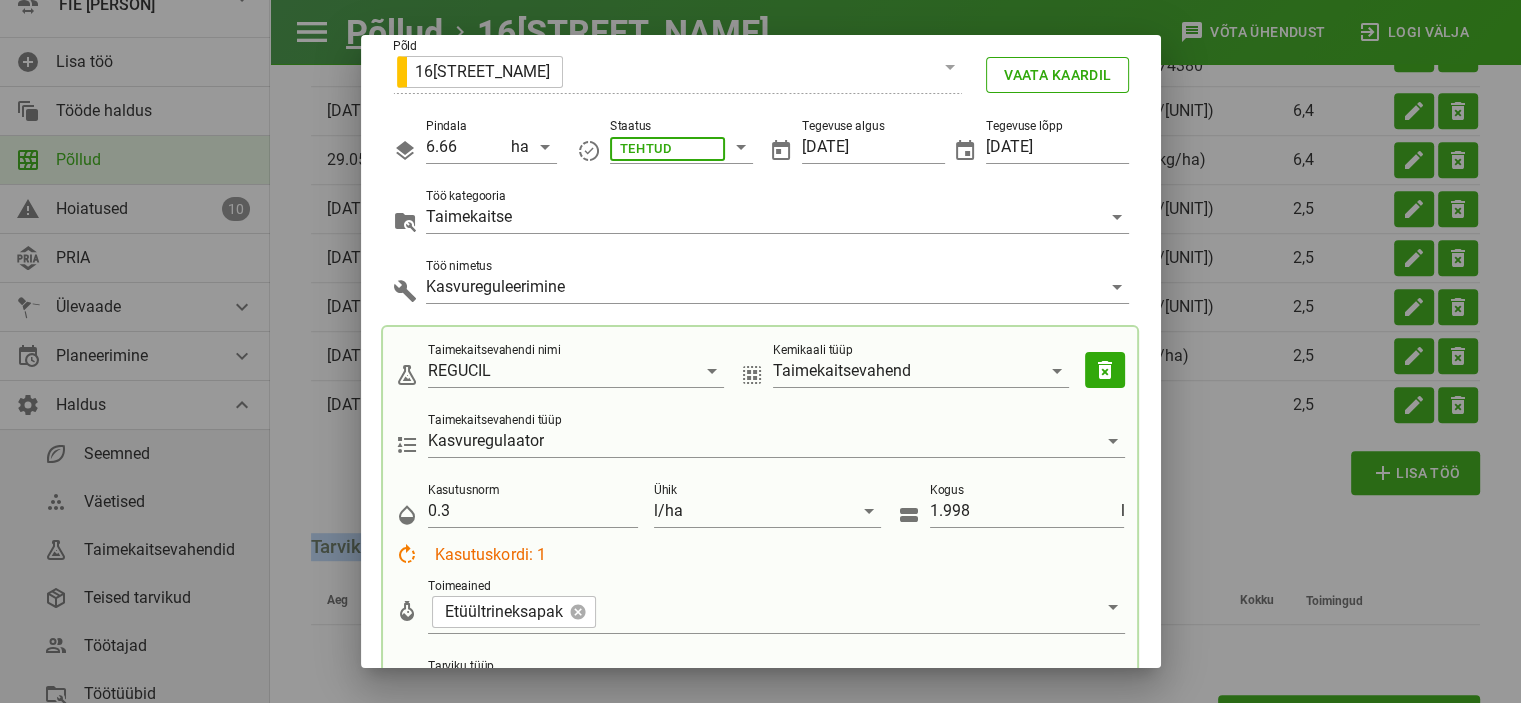 scroll, scrollTop: 81, scrollLeft: 0, axis: vertical 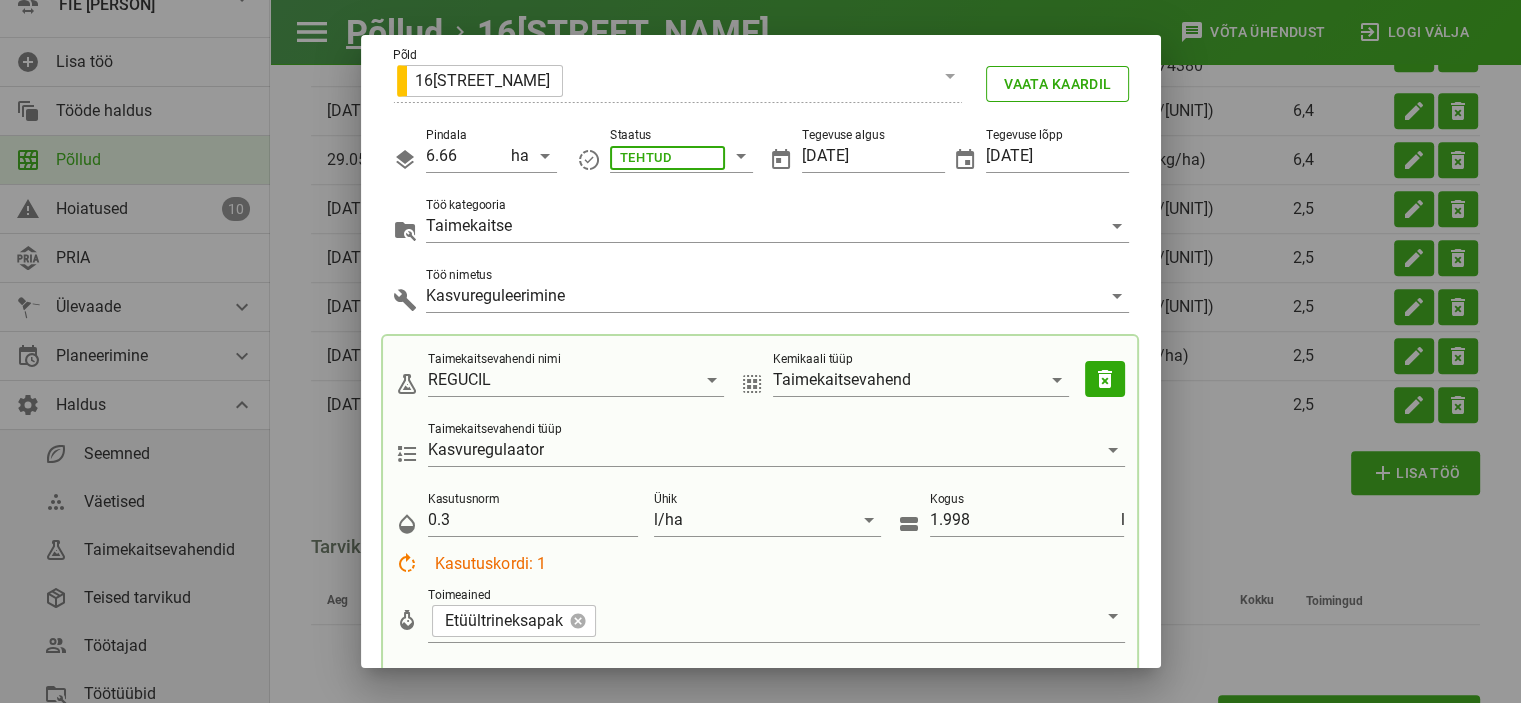 click on "Põld  16 [STREET_NAME]" at bounding box center [677, 84] 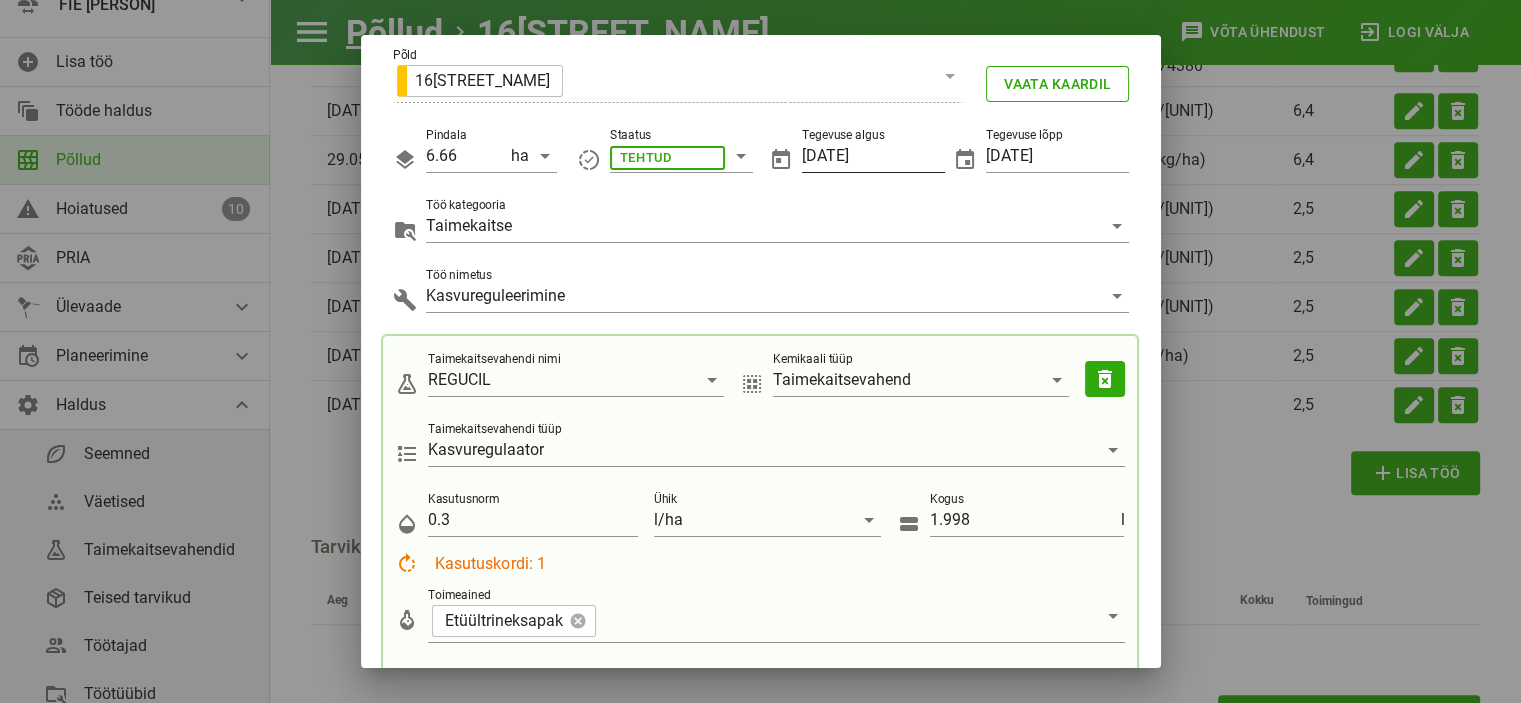 click on "[DATE]" at bounding box center (873, 156) 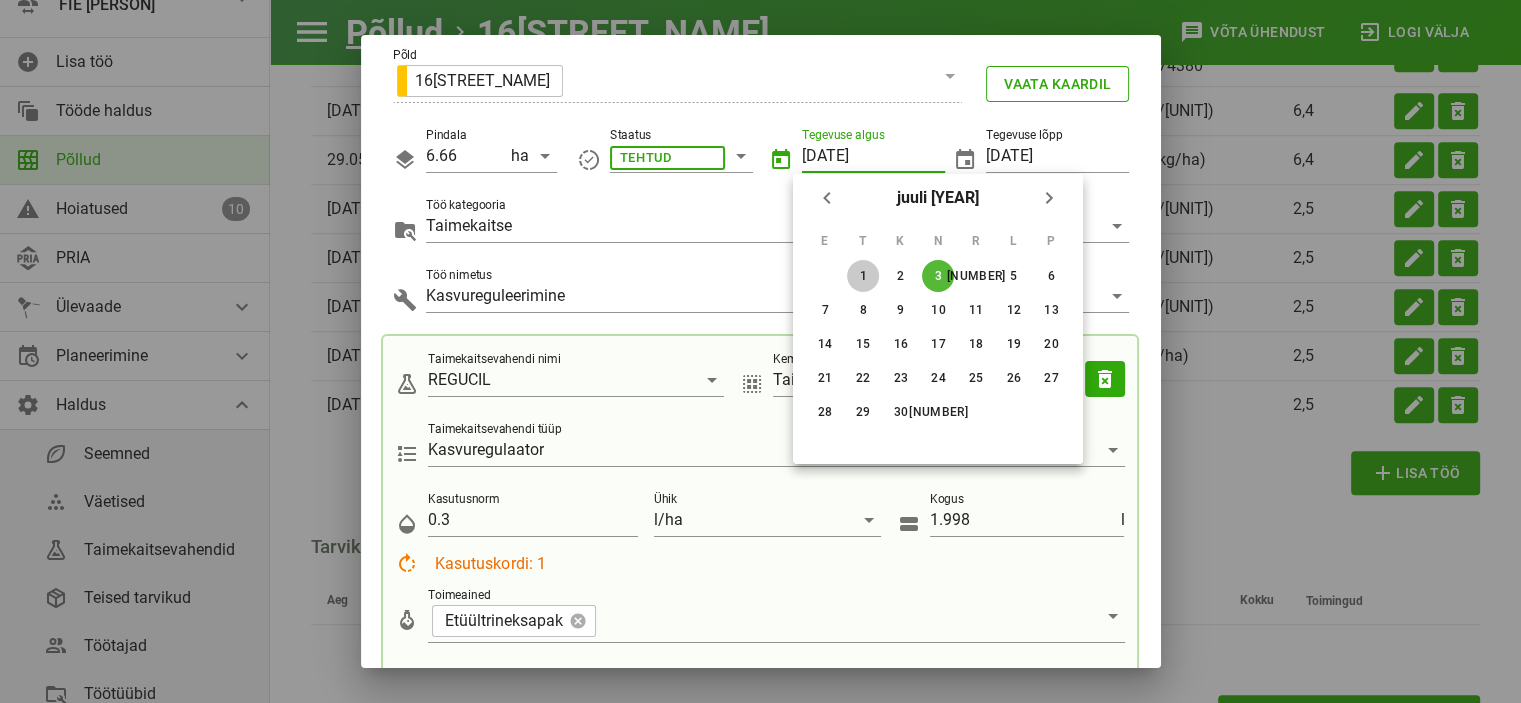 click on "1" at bounding box center [863, 276] 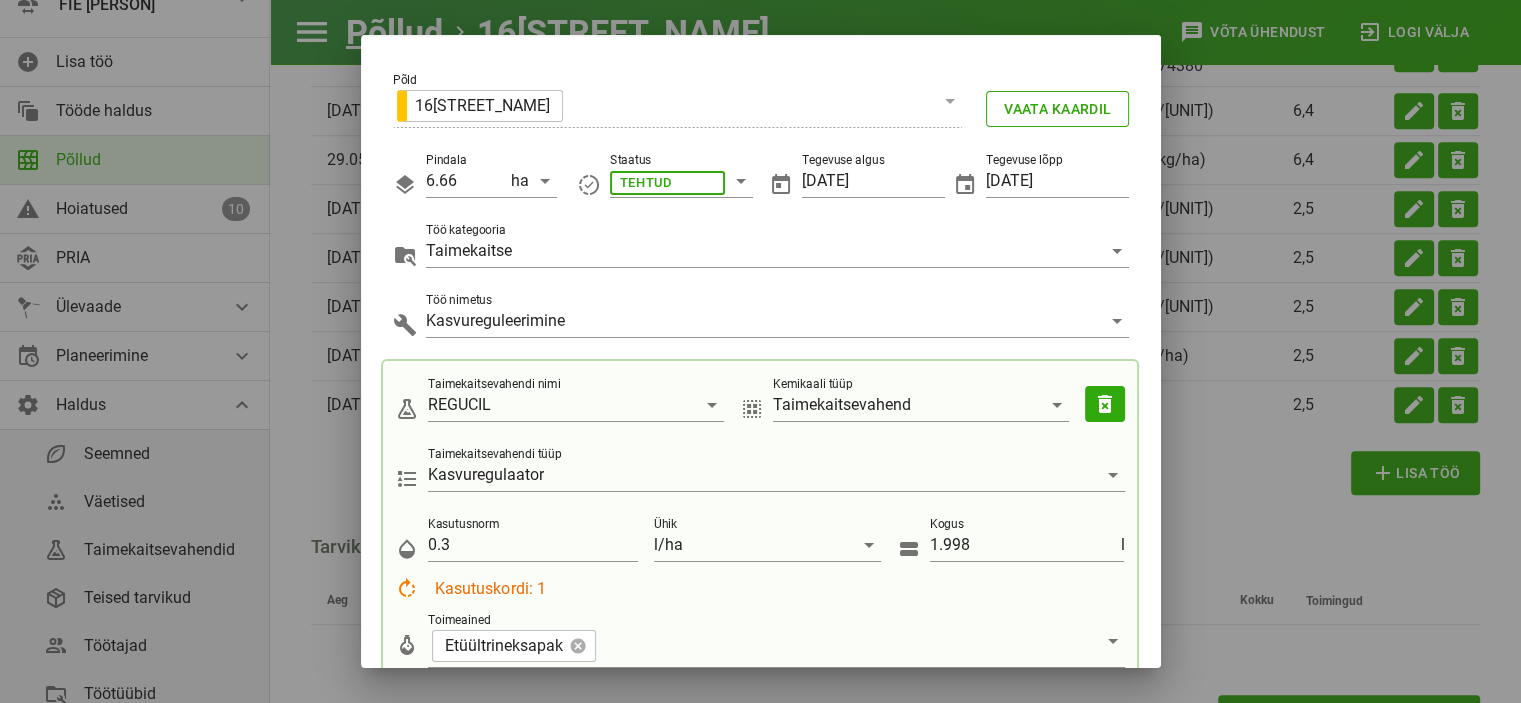 scroll, scrollTop: 49, scrollLeft: 0, axis: vertical 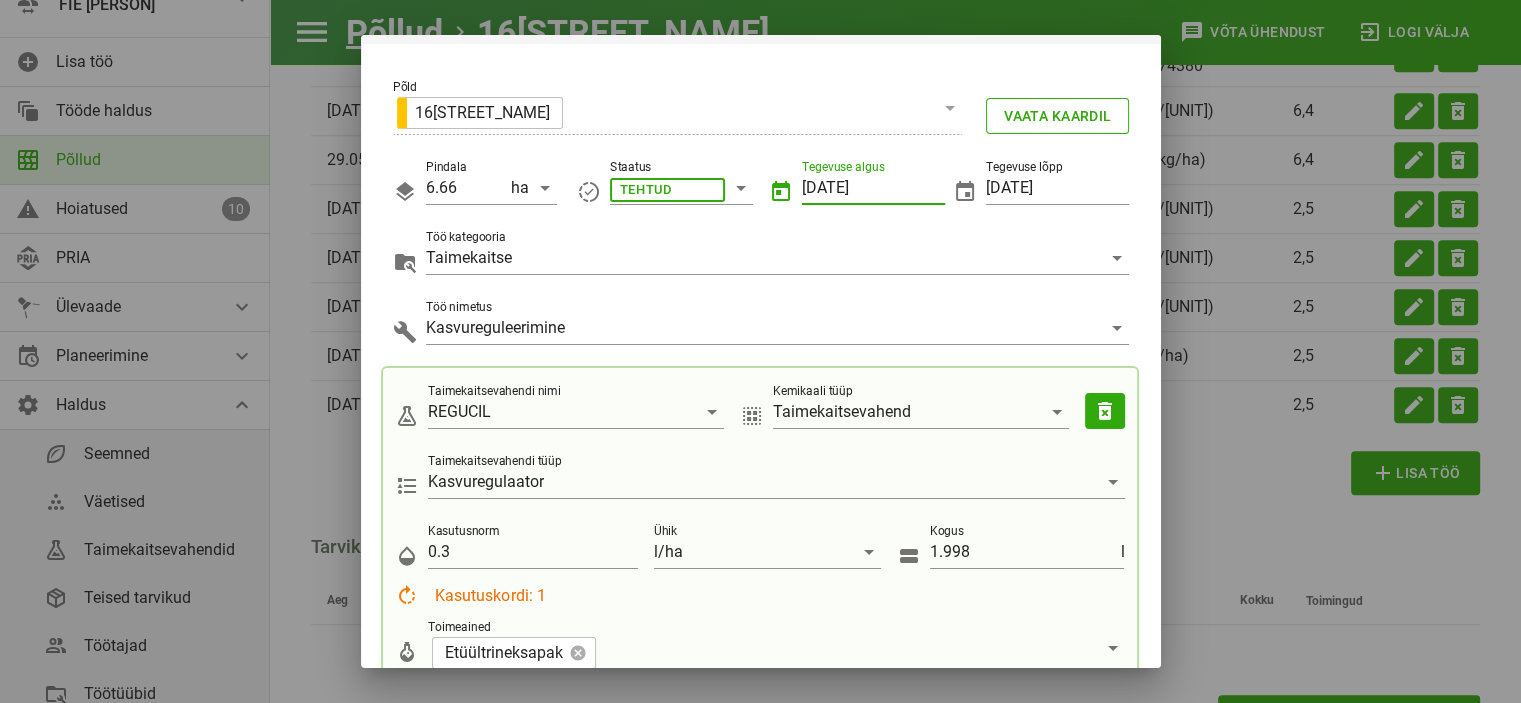 click on "[DATE]" at bounding box center (873, 188) 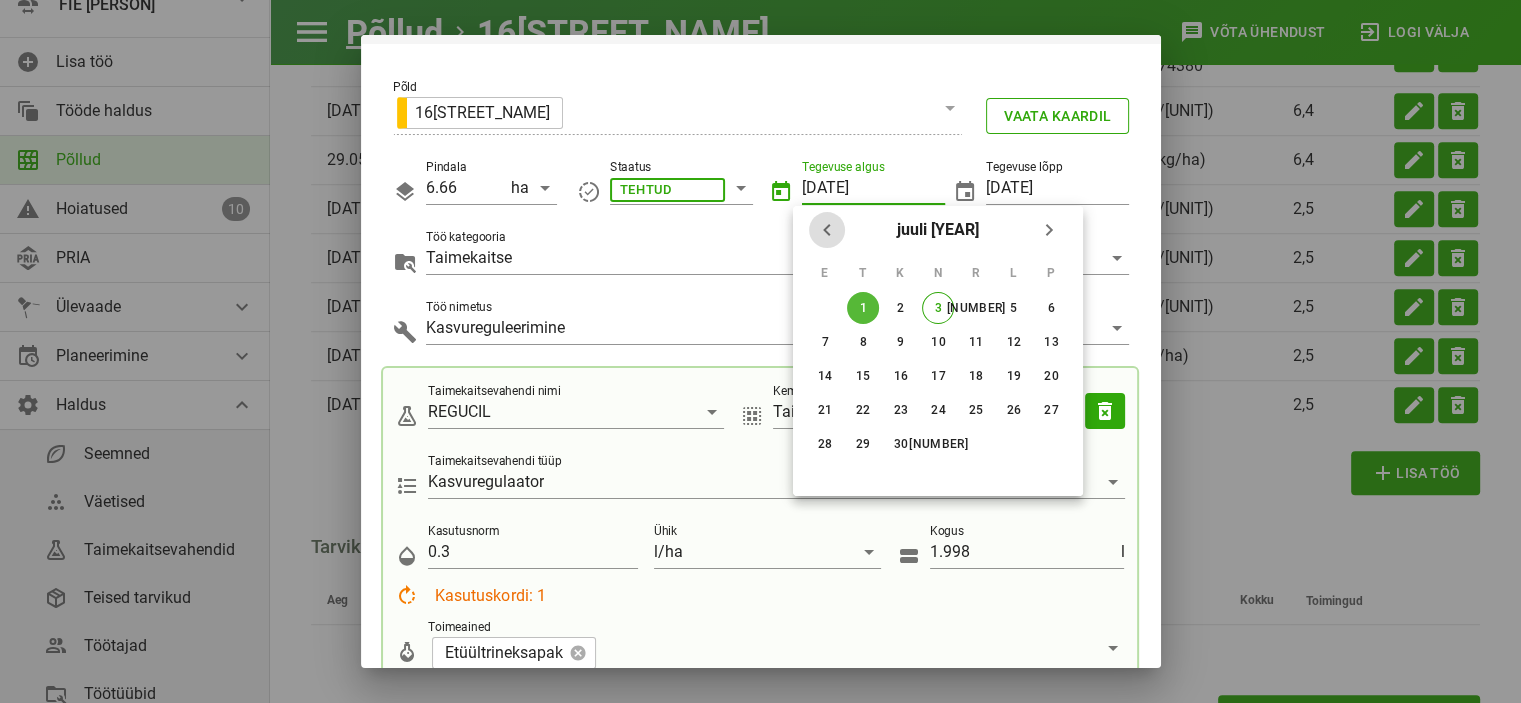 click at bounding box center [827, 230] 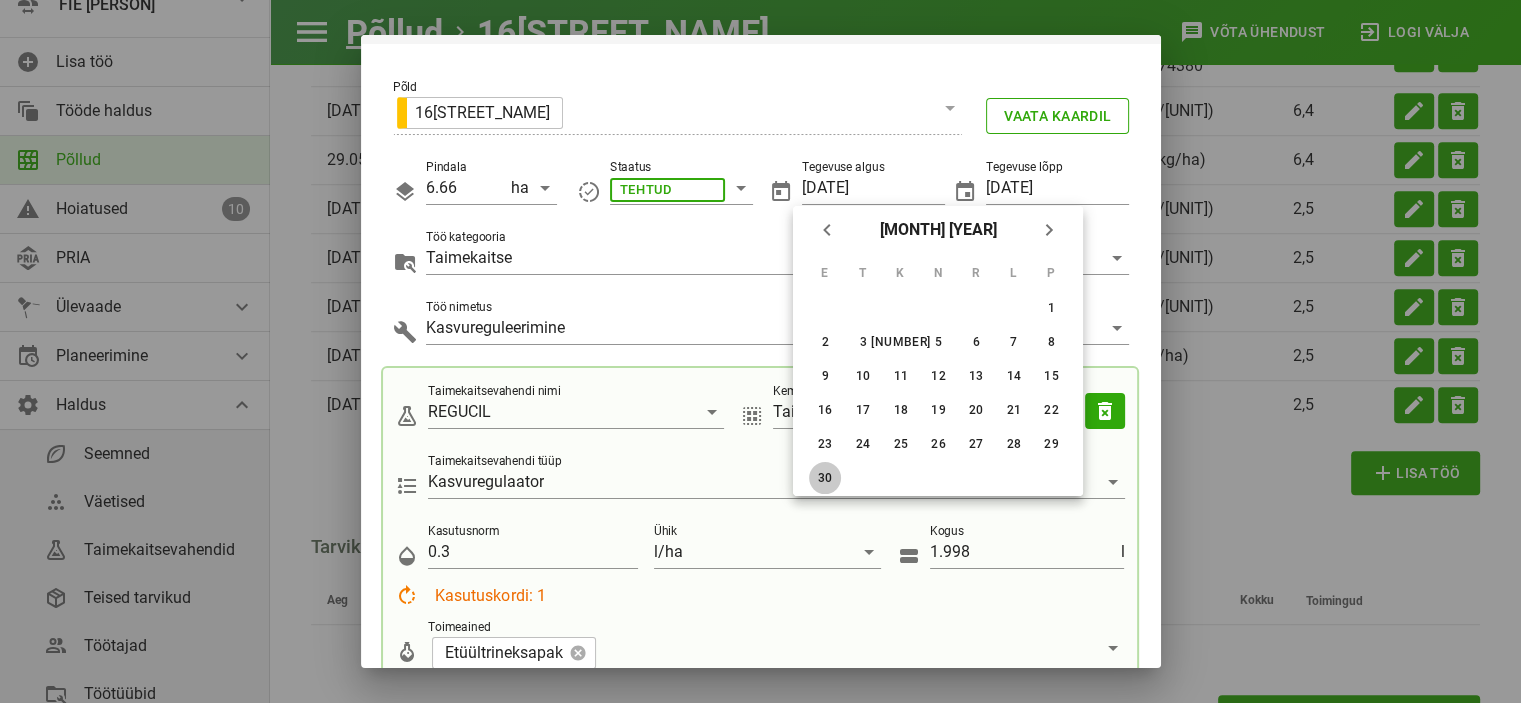 click on "30" at bounding box center (1051, 308) 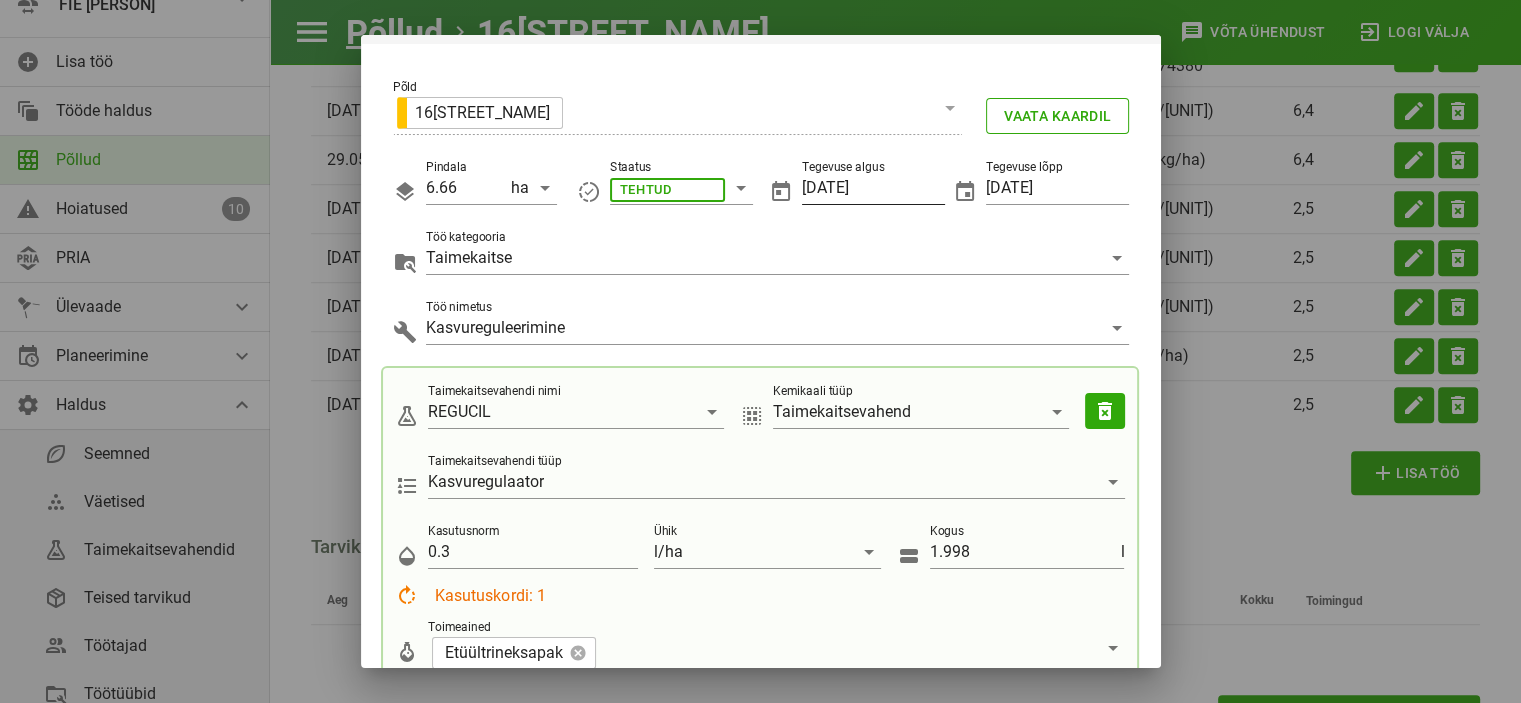 click on "[DATE]" at bounding box center [873, 188] 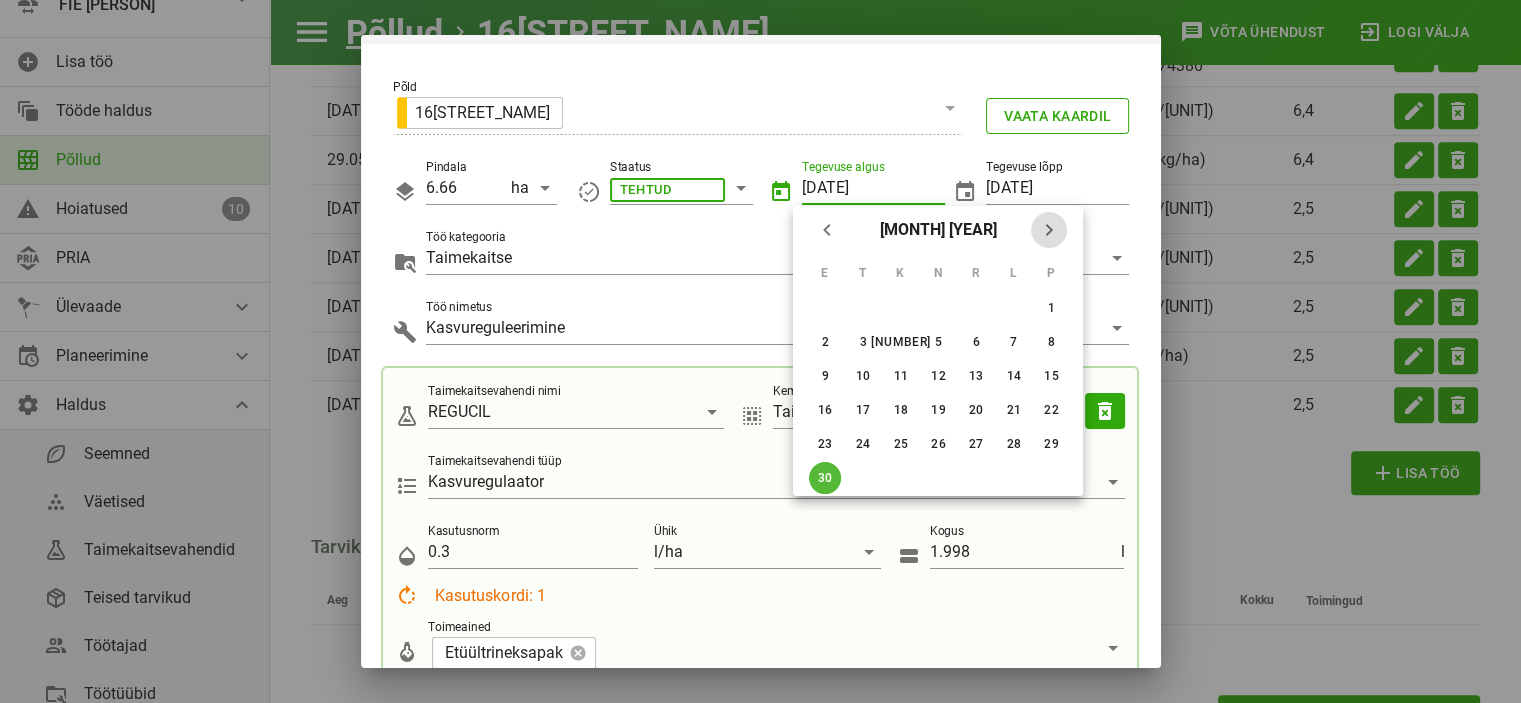 click at bounding box center (1049, 230) 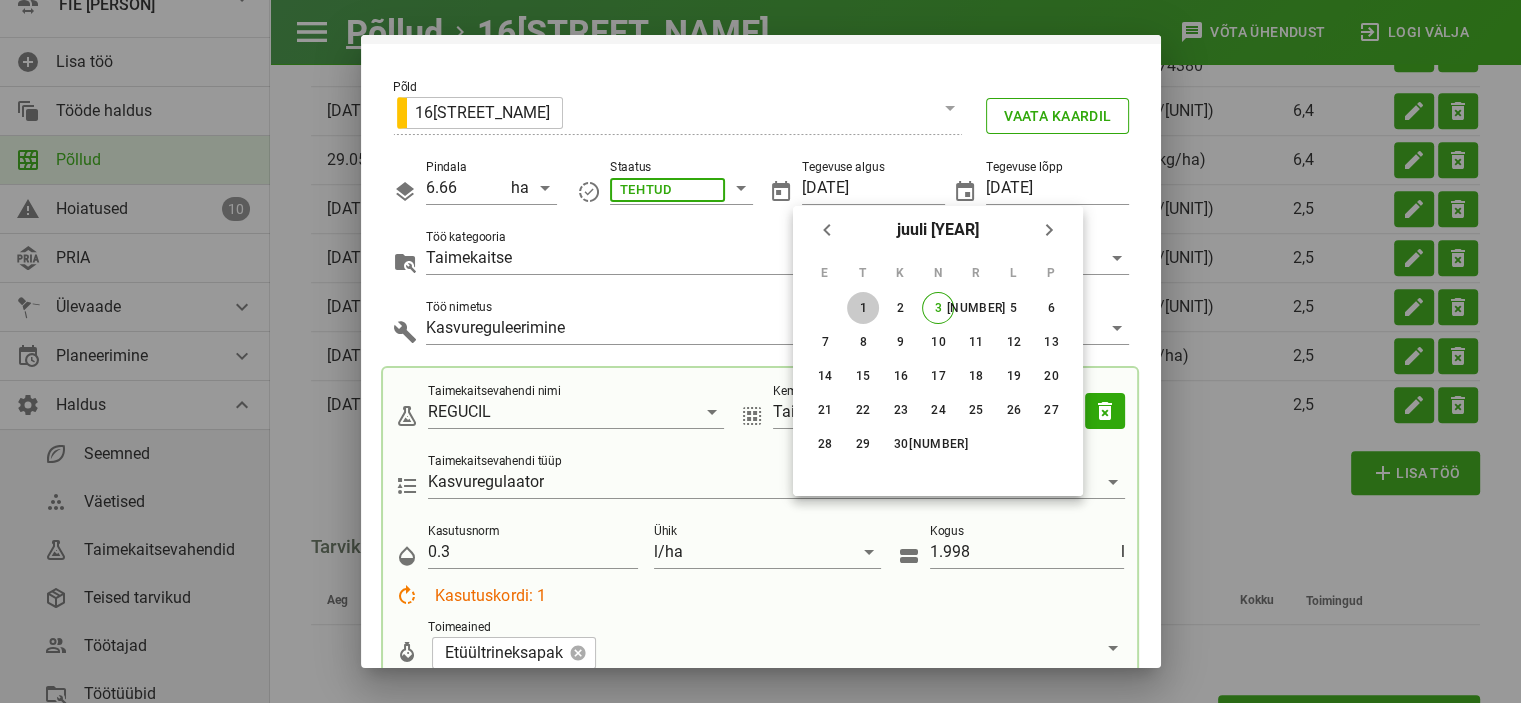 click on "1" at bounding box center [863, 308] 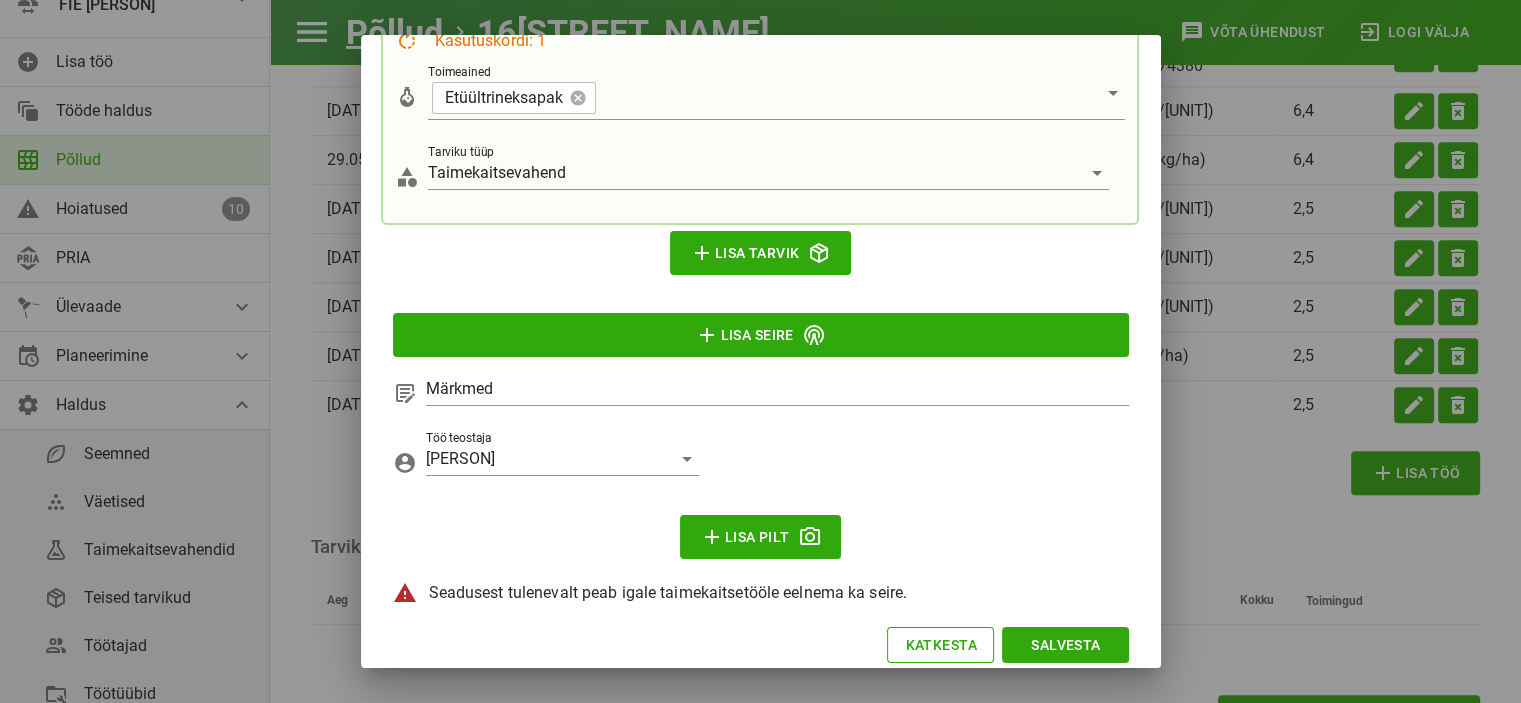 scroll, scrollTop: 632, scrollLeft: 0, axis: vertical 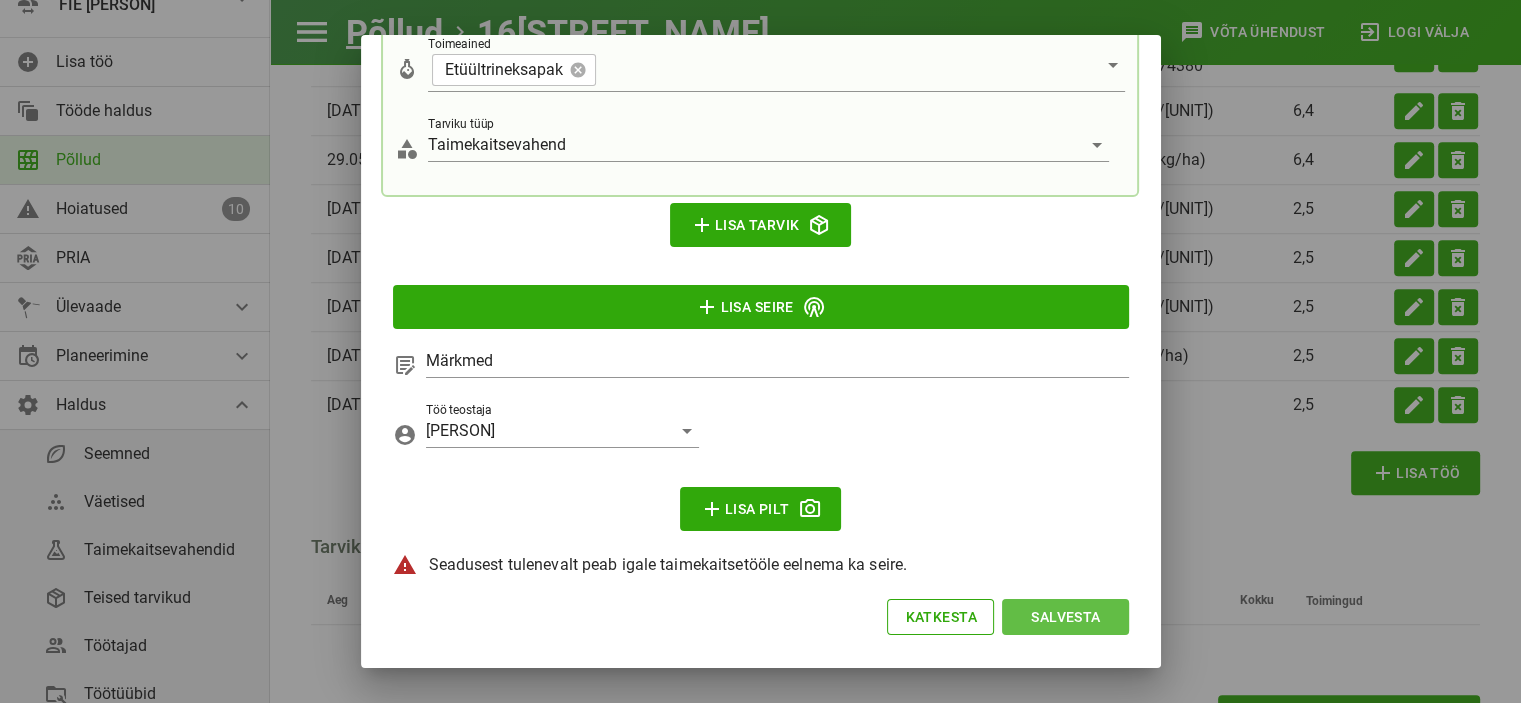 click on "Salvesta" at bounding box center (1065, 617) 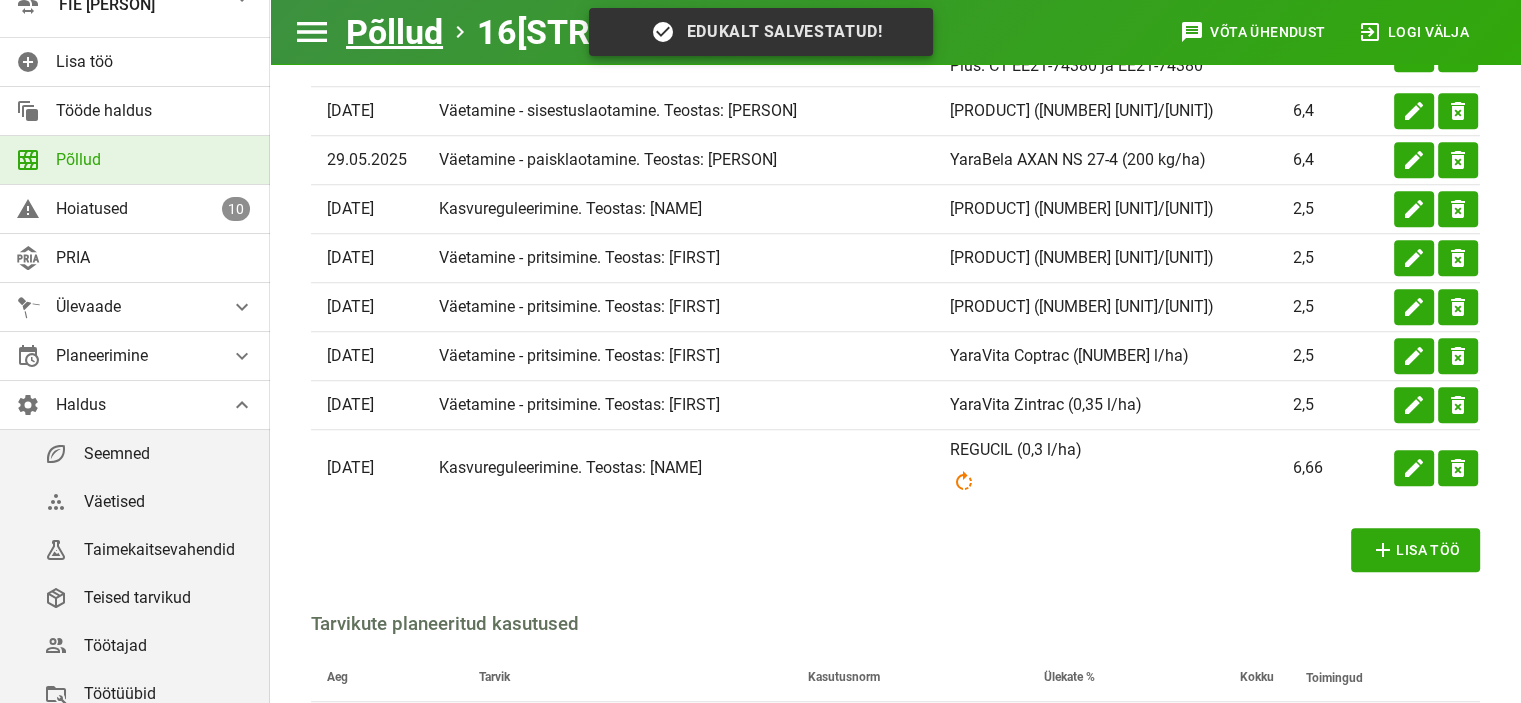 scroll, scrollTop: 0, scrollLeft: 0, axis: both 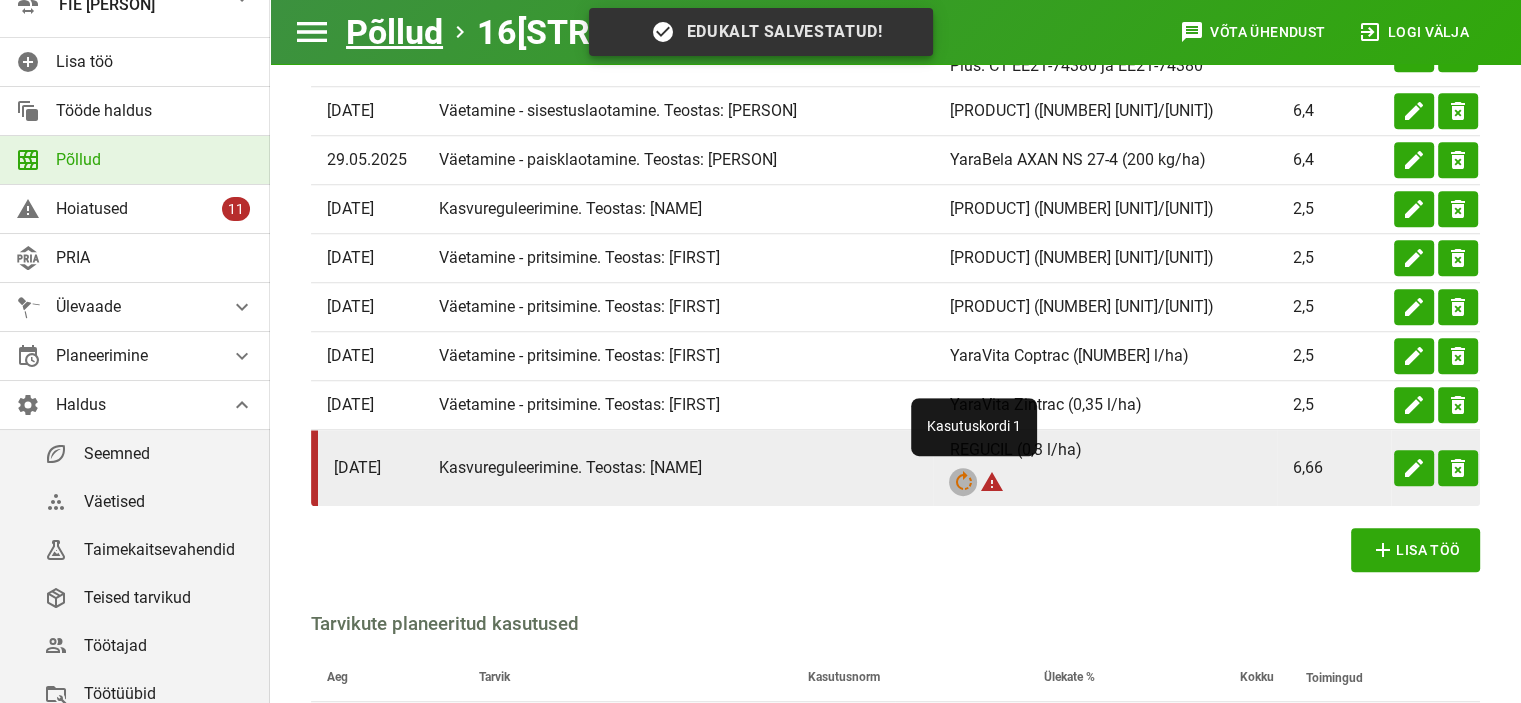 click on "rotate_right" at bounding box center [963, 482] 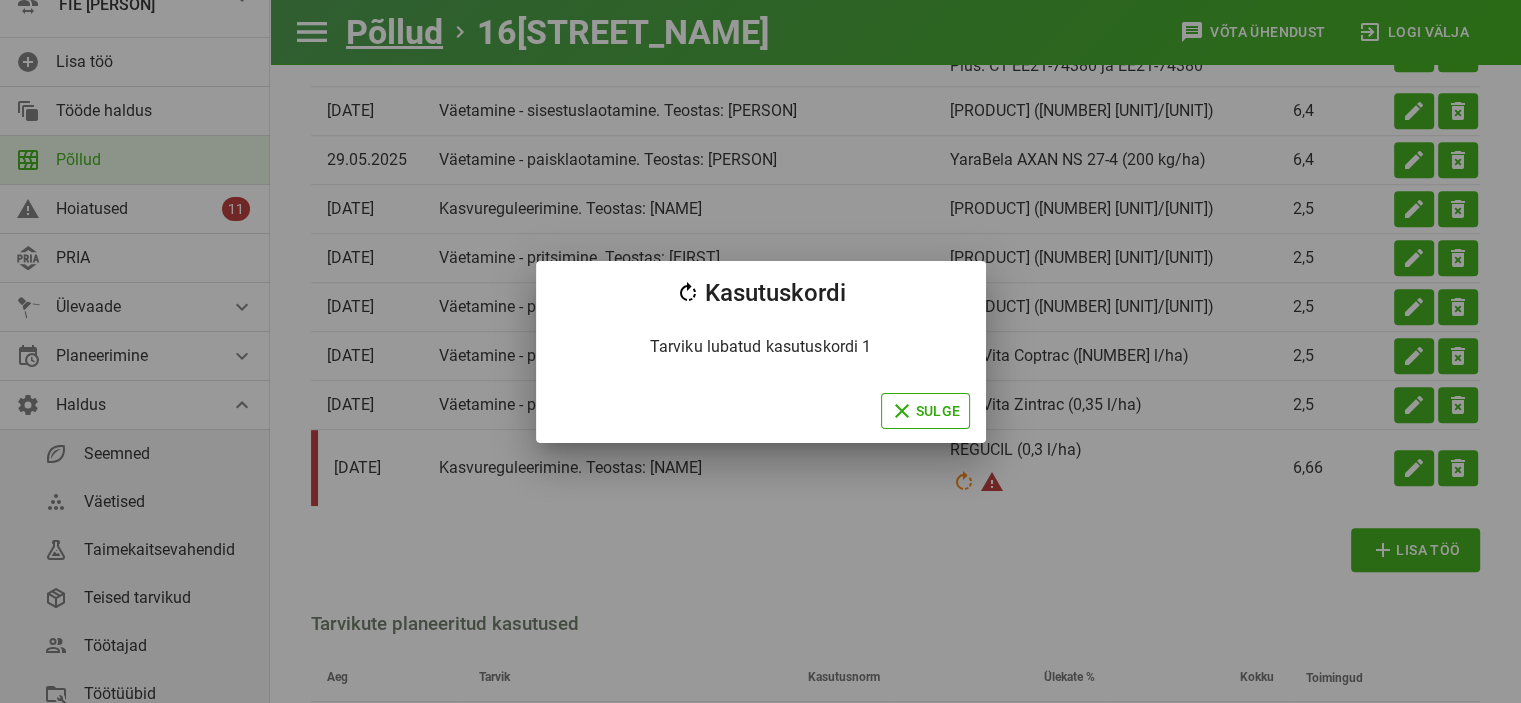 click on "rotate_right  Kasutuskordi  Tarviku lubatud kasutuskordi 1 close  Sulge" at bounding box center [761, 352] 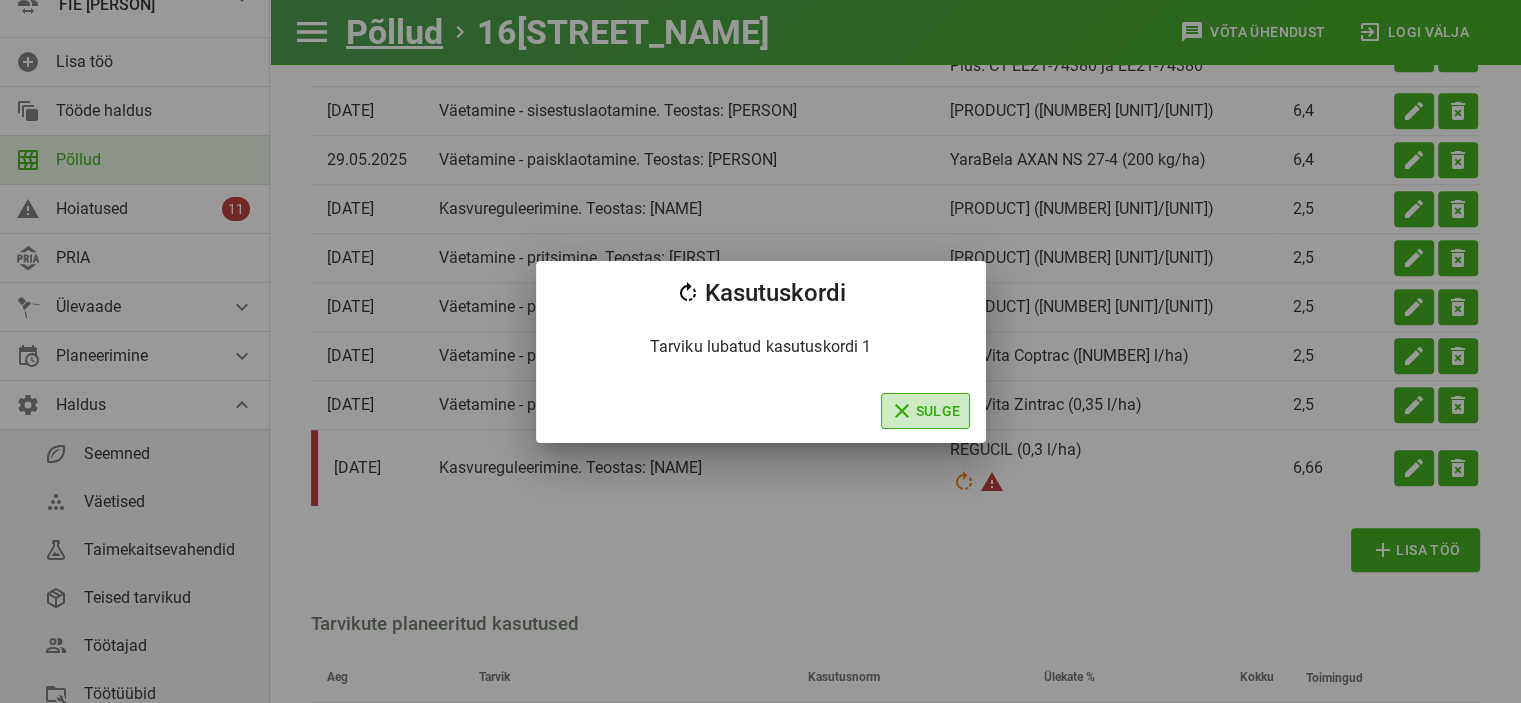 click on "close  Sulge" at bounding box center (925, 411) 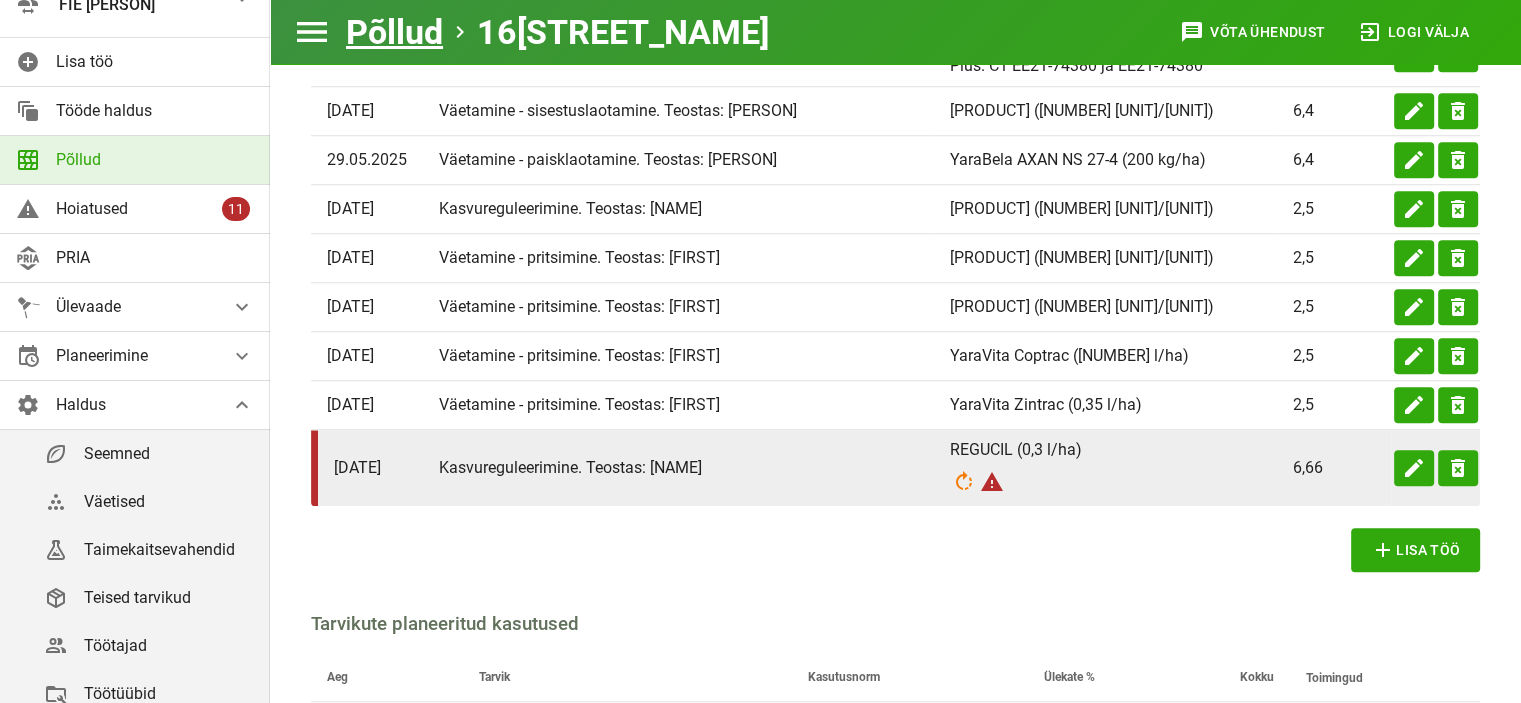 click on "REGUCIL (0,3 l/ha)  rotate_right warning" at bounding box center (1105, 468) 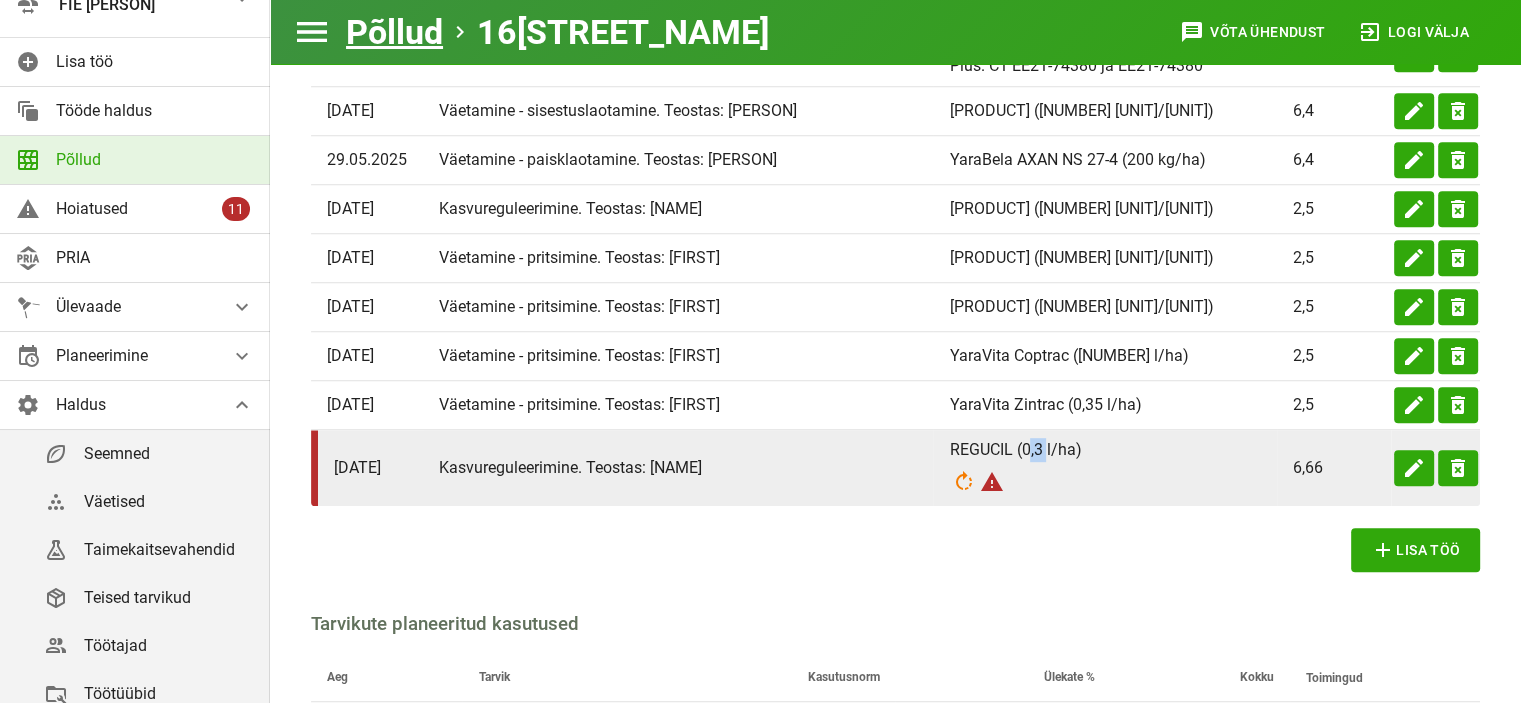 click on "REGUCIL (0,3 l/ha)  rotate_right warning" at bounding box center [1105, 468] 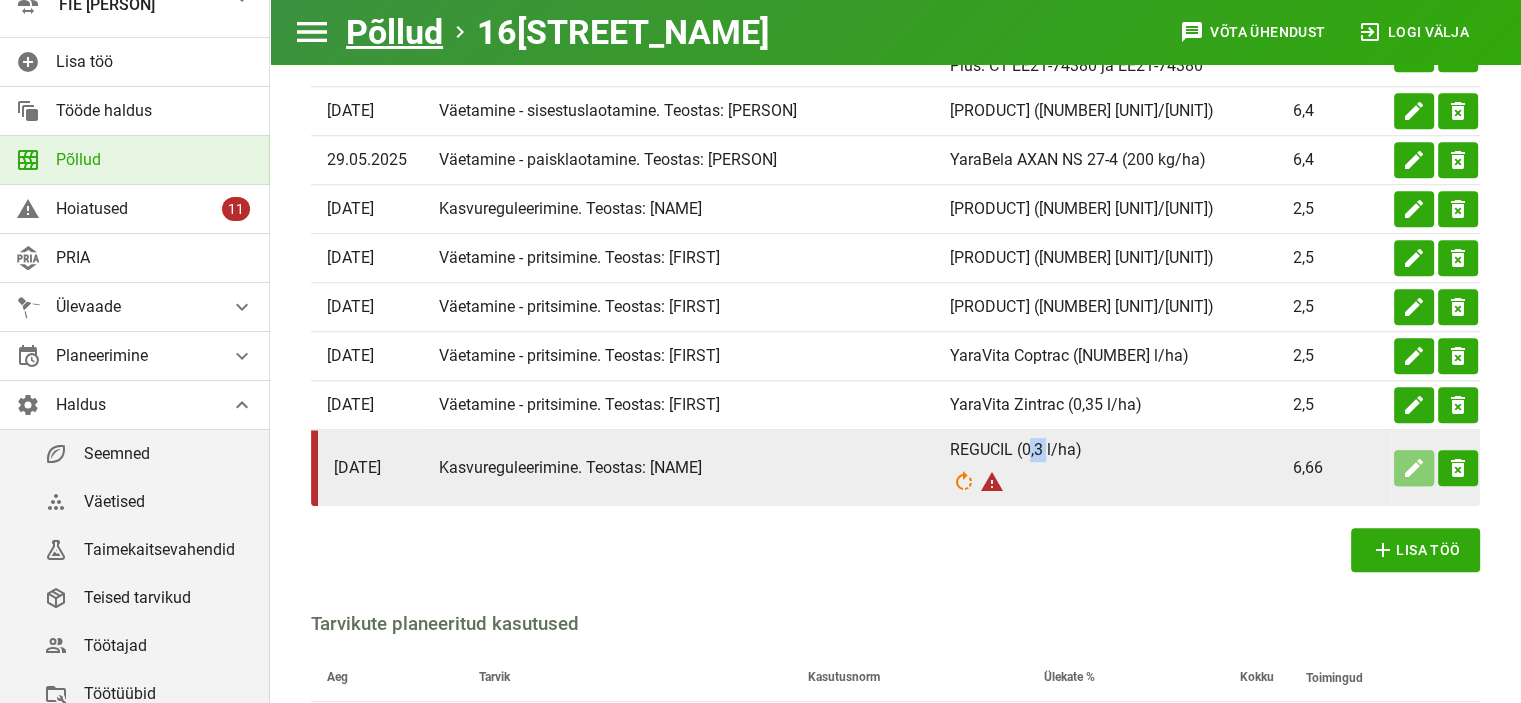 click on "edit" at bounding box center (1414, 468) 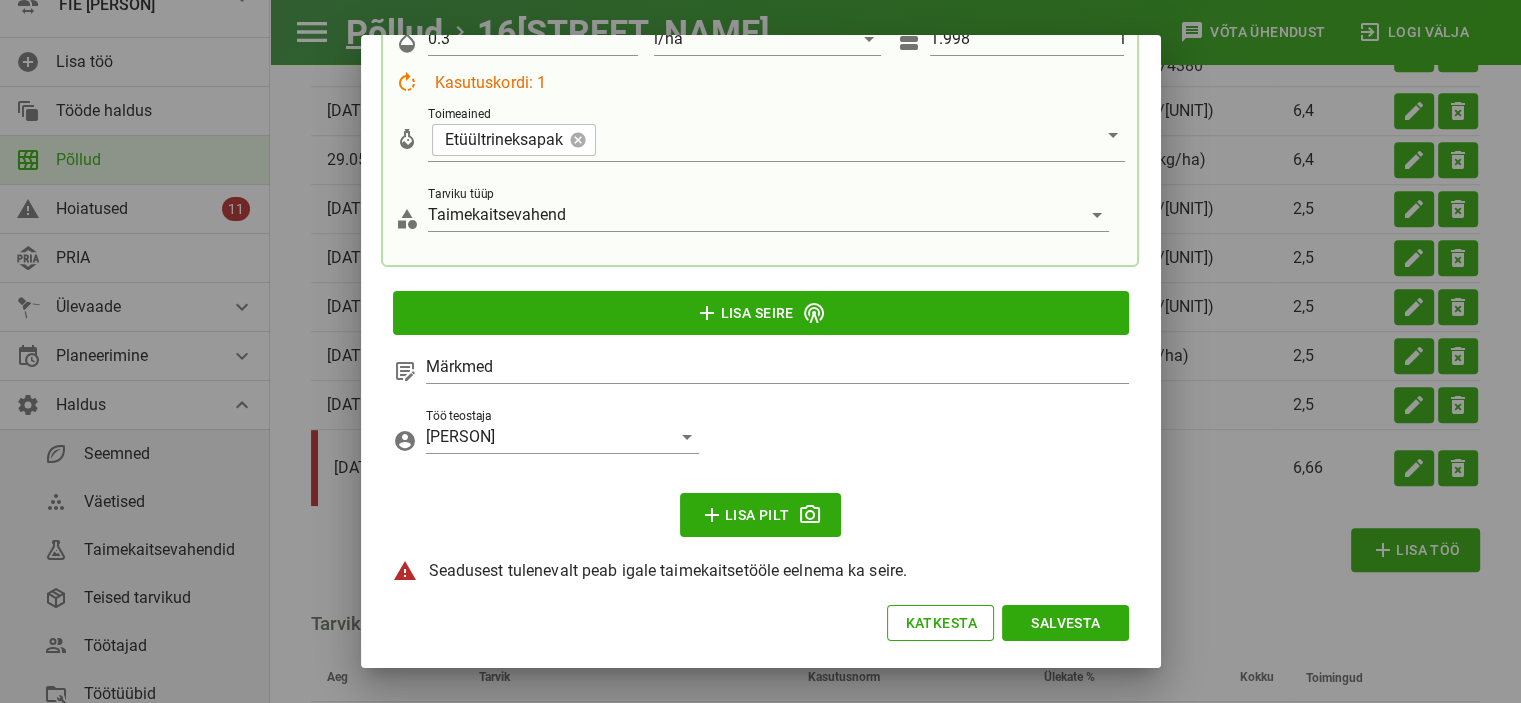scroll, scrollTop: 568, scrollLeft: 0, axis: vertical 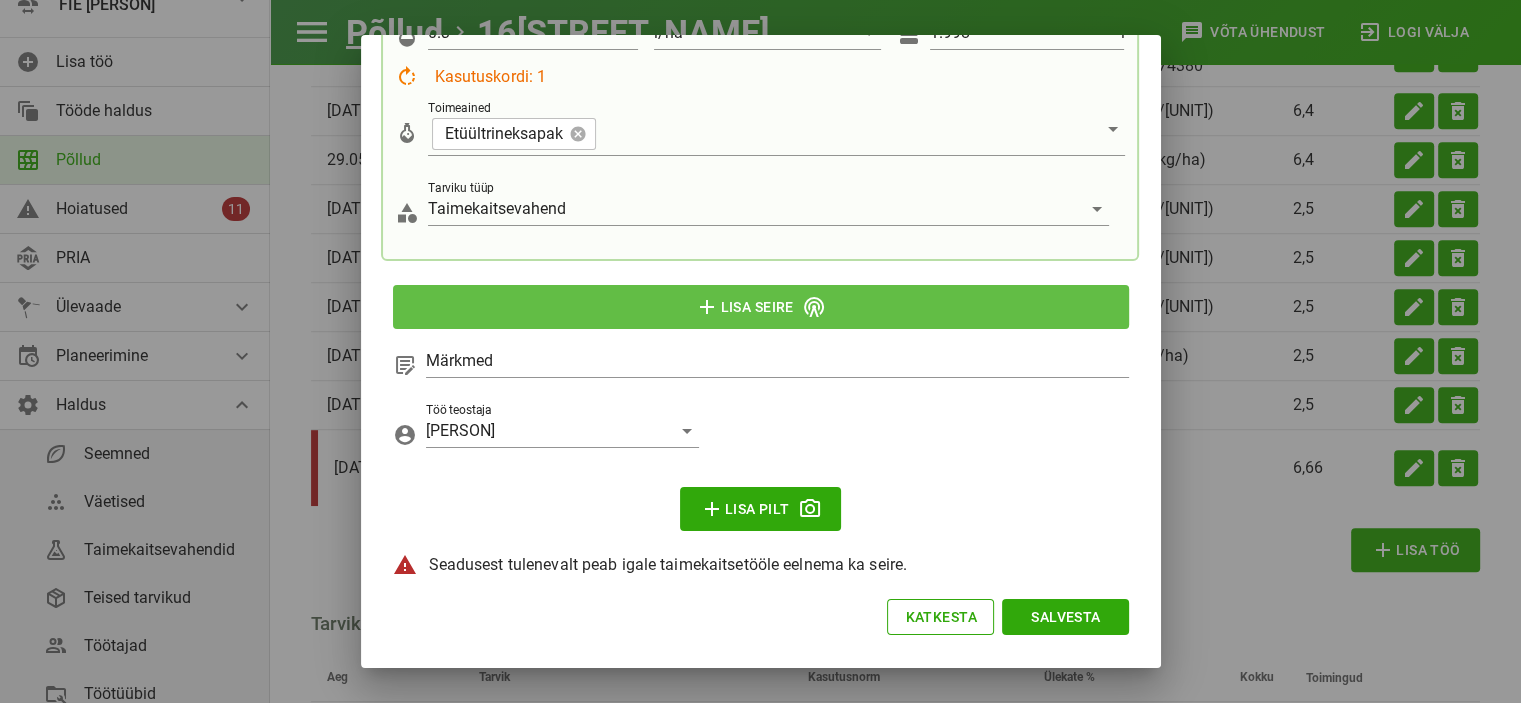 click at bounding box center [814, 307] 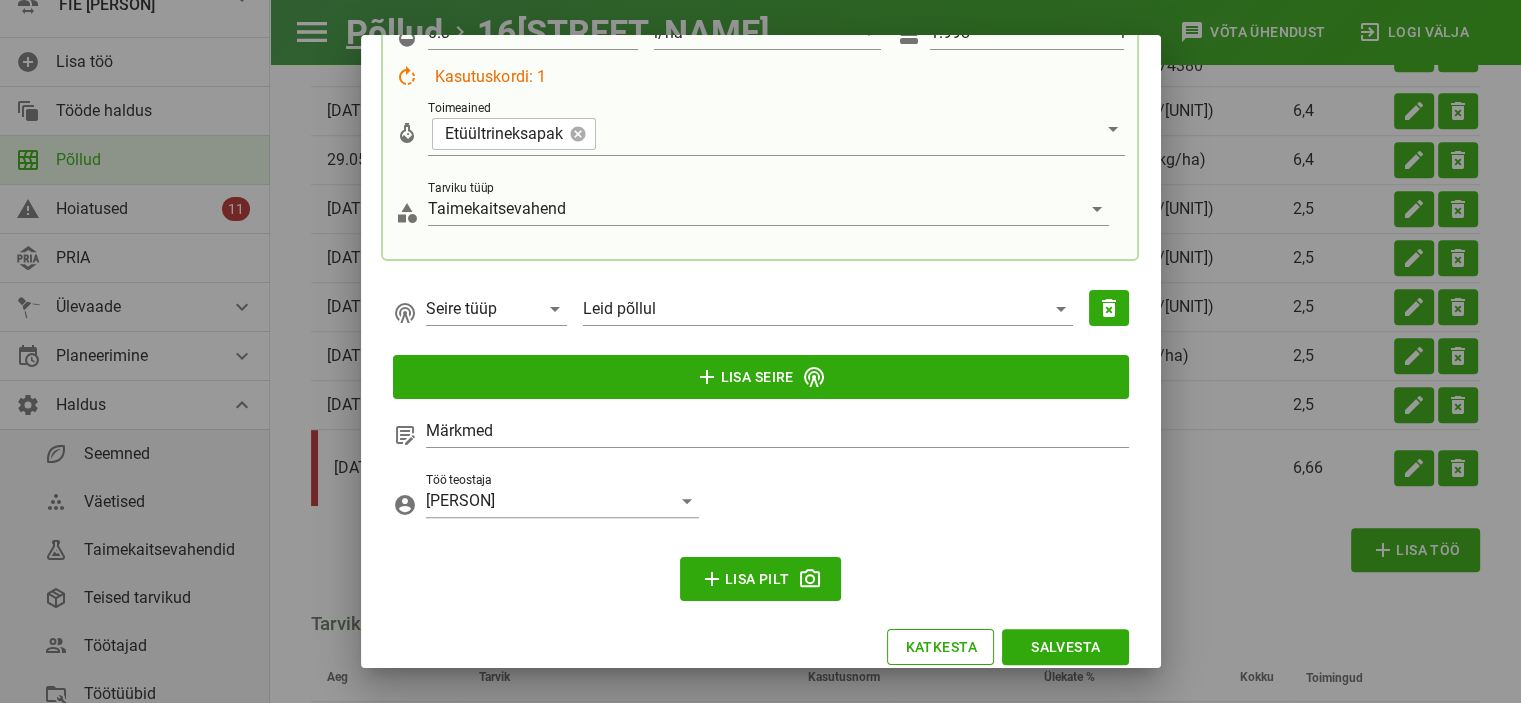 click on "Leid põllul" at bounding box center (828, 312) 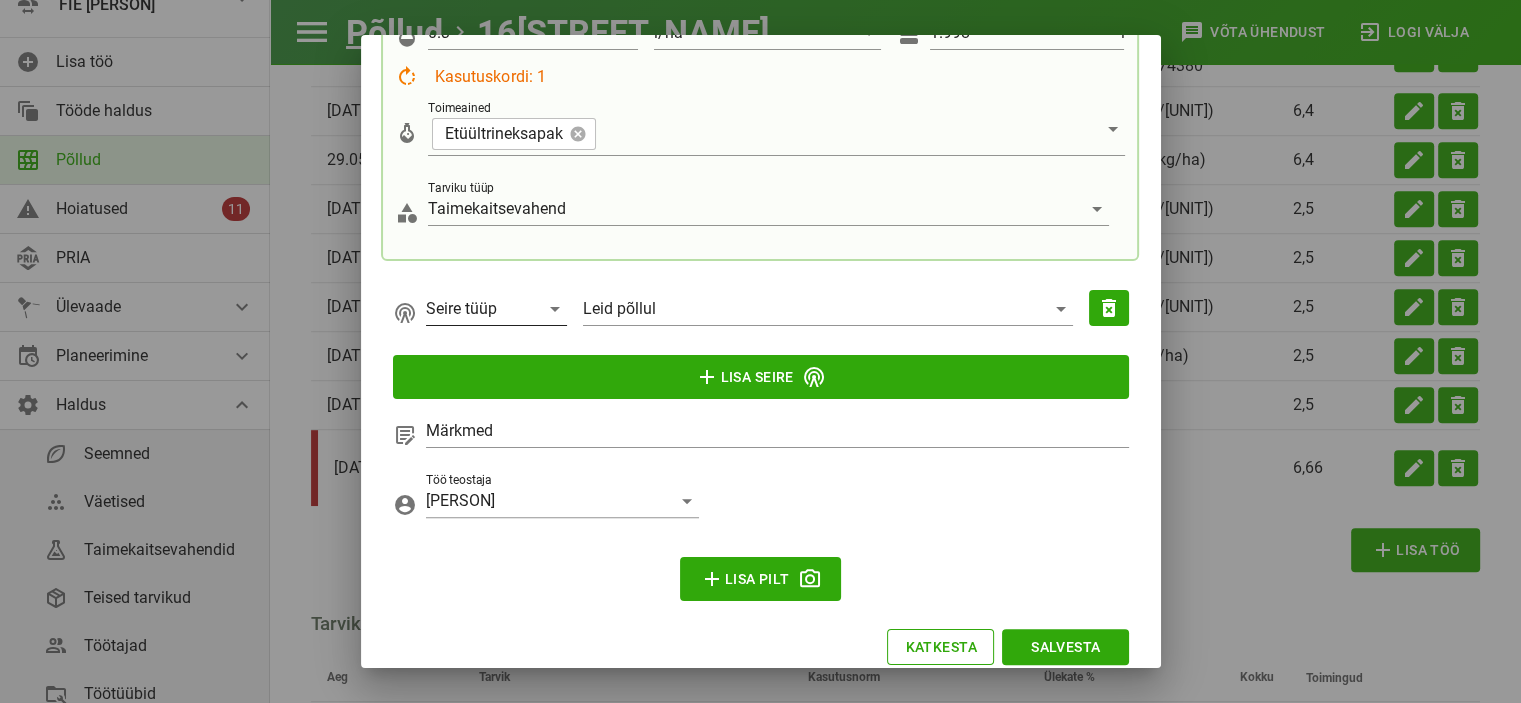 click at bounding box center (555, 309) 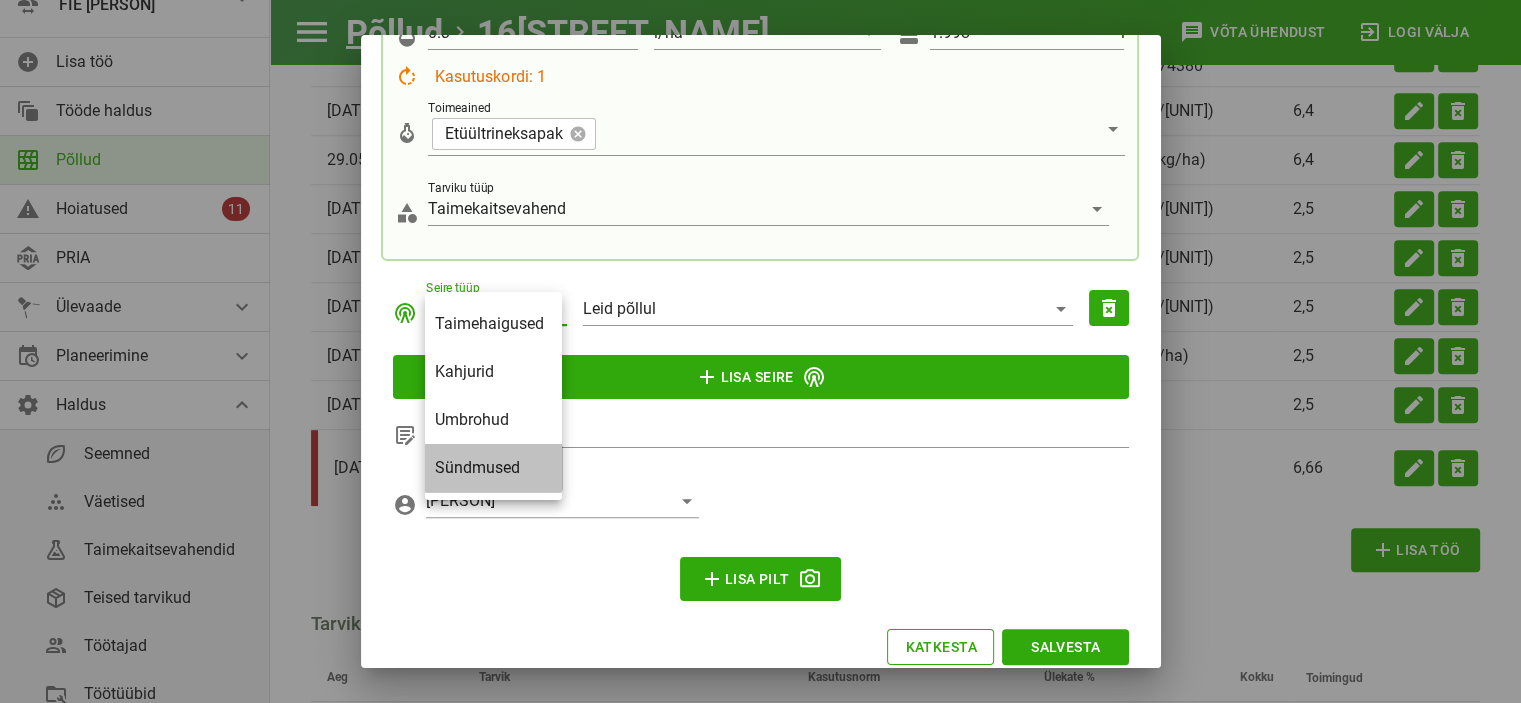 click on "Sündmused" at bounding box center [493, 467] 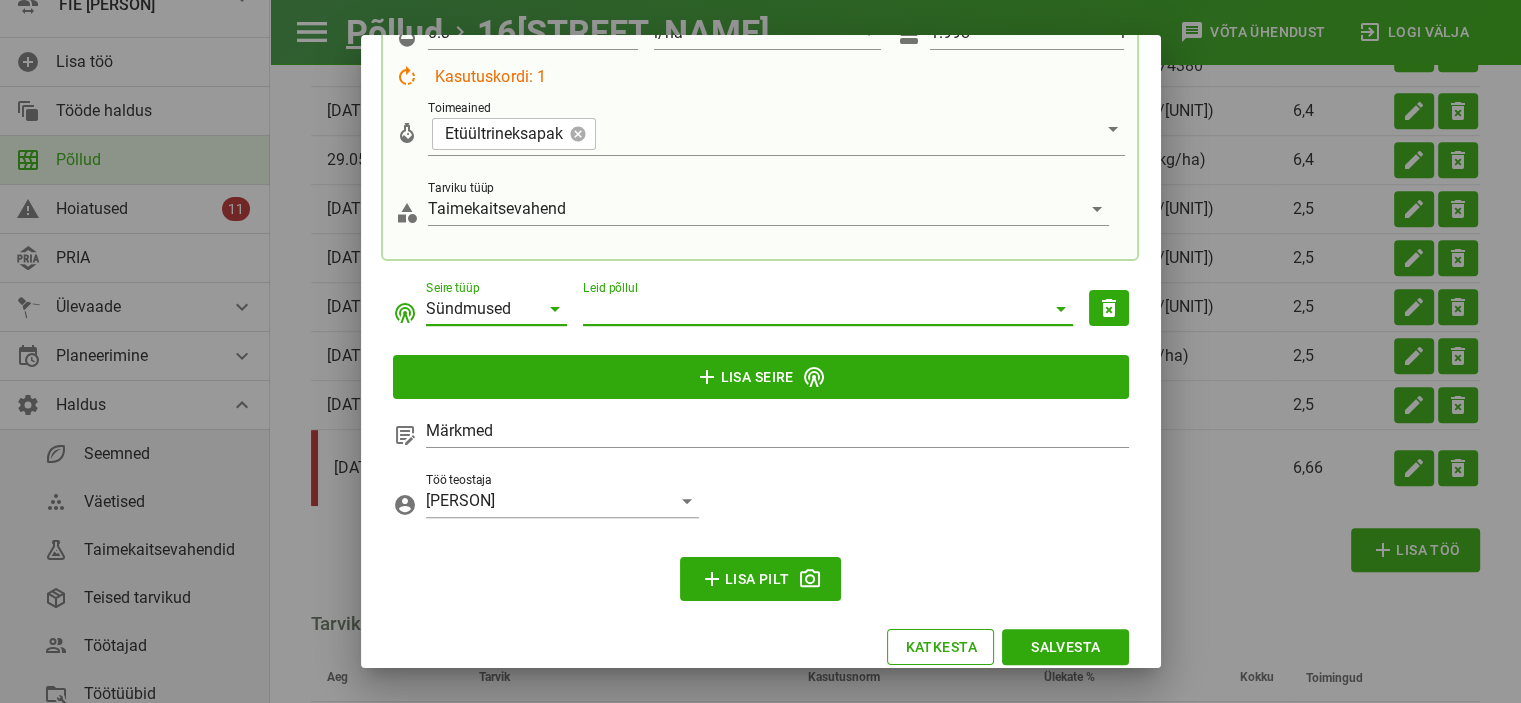 click on "Leid põllul" at bounding box center [812, 309] 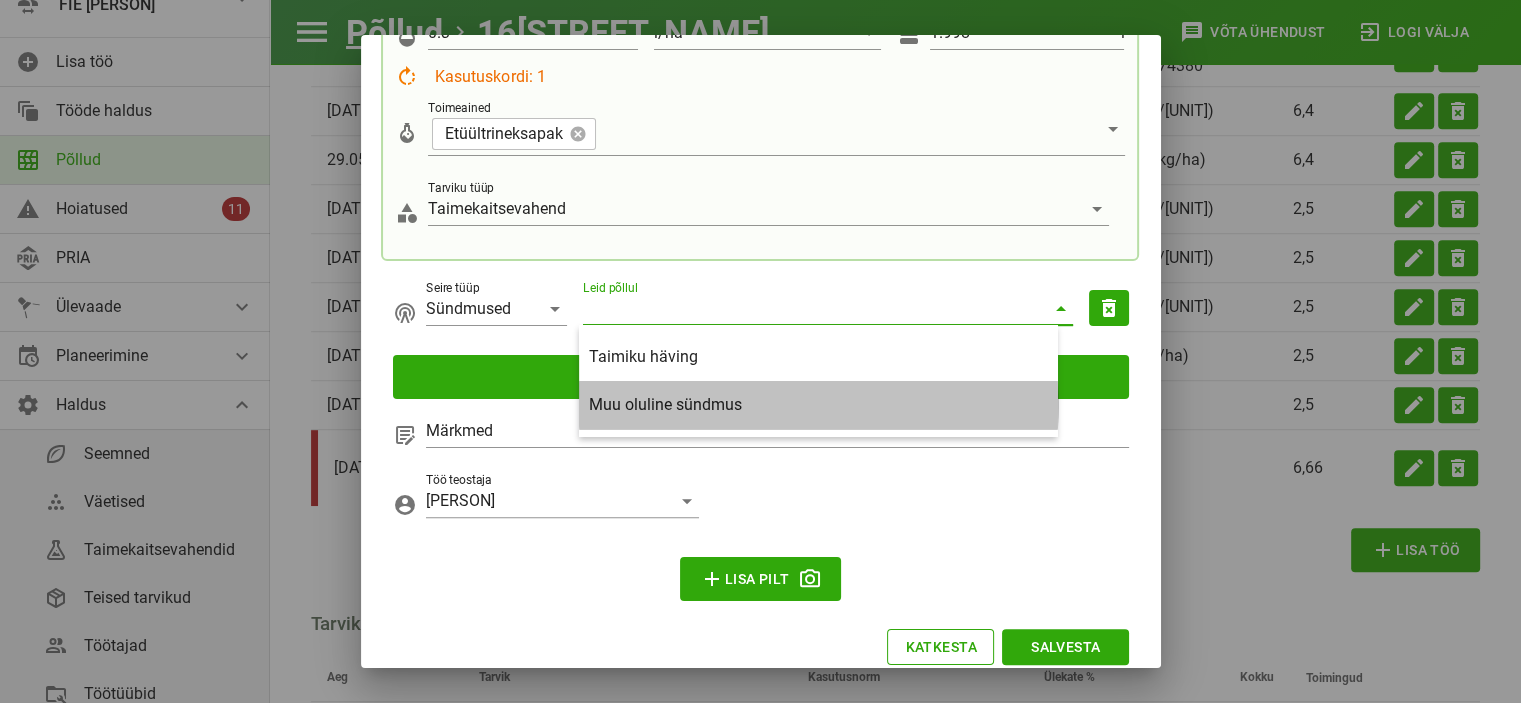 click on "Muu oluline sündmus" at bounding box center [818, 404] 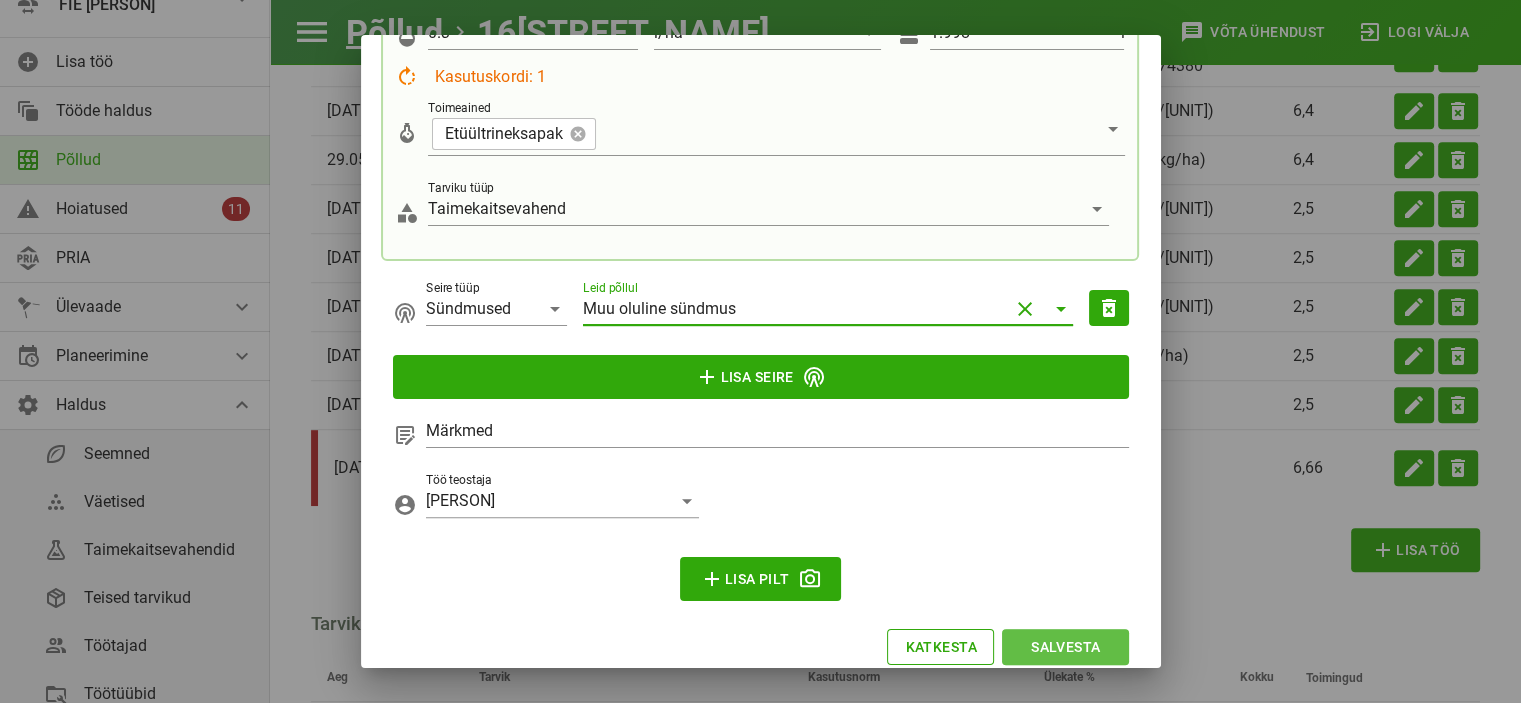 click on "Salvesta" at bounding box center [1065, 647] 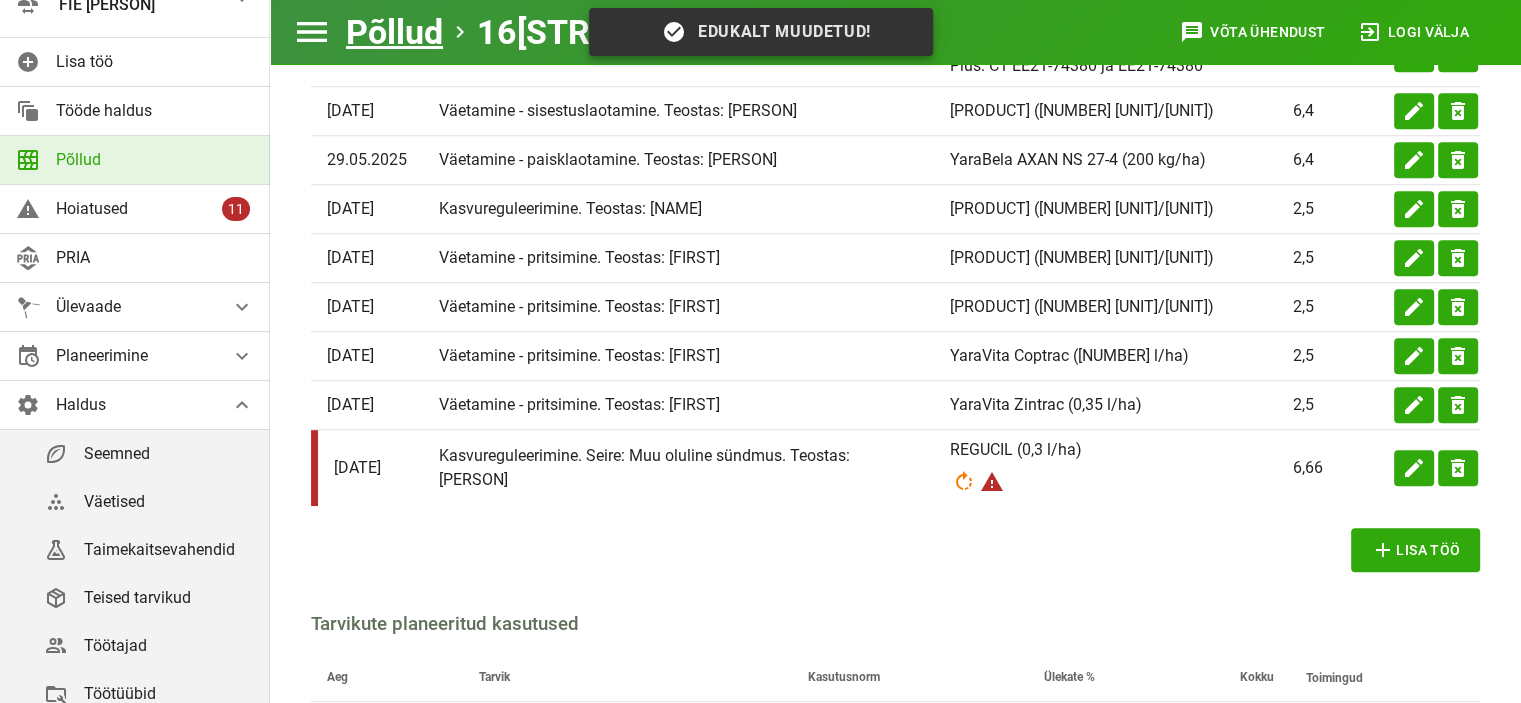scroll, scrollTop: 0, scrollLeft: 0, axis: both 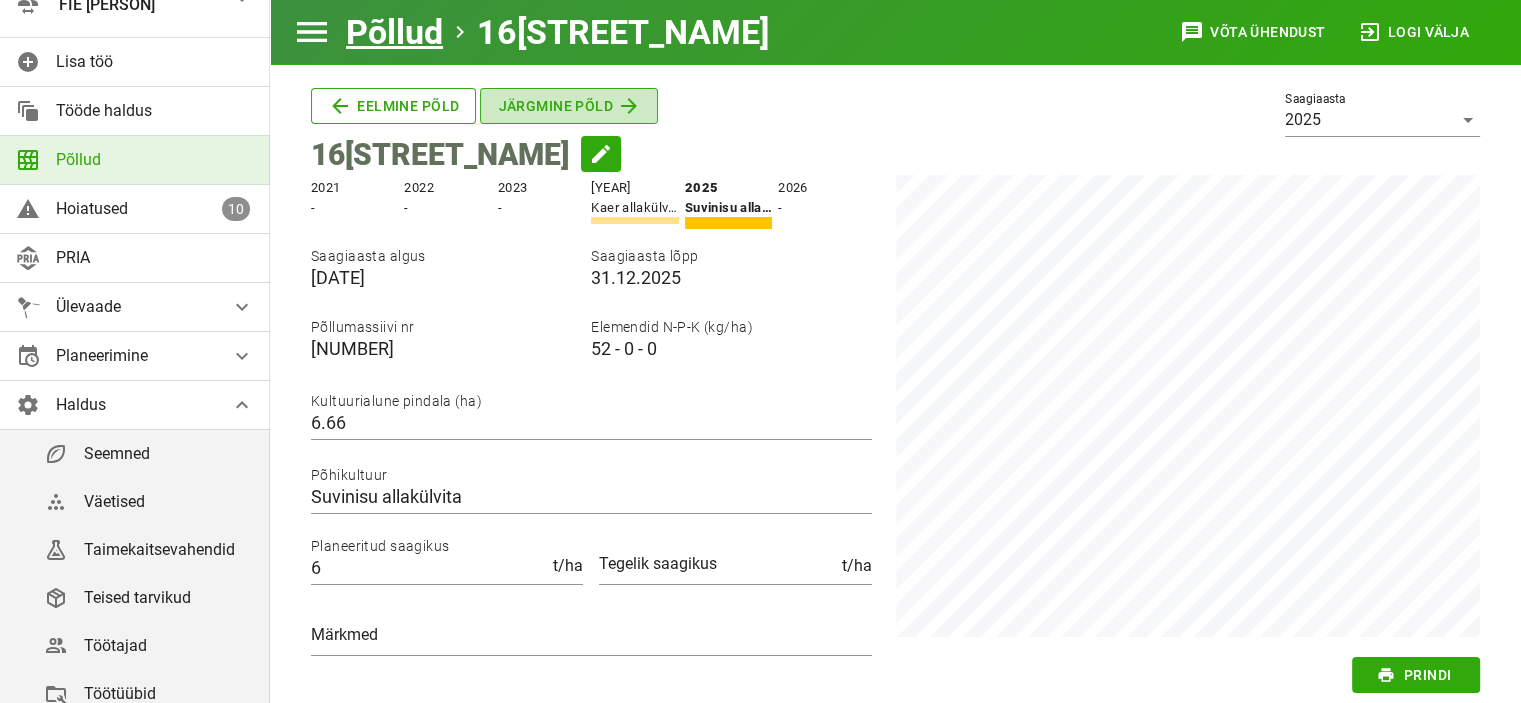 click at bounding box center [629, 106] 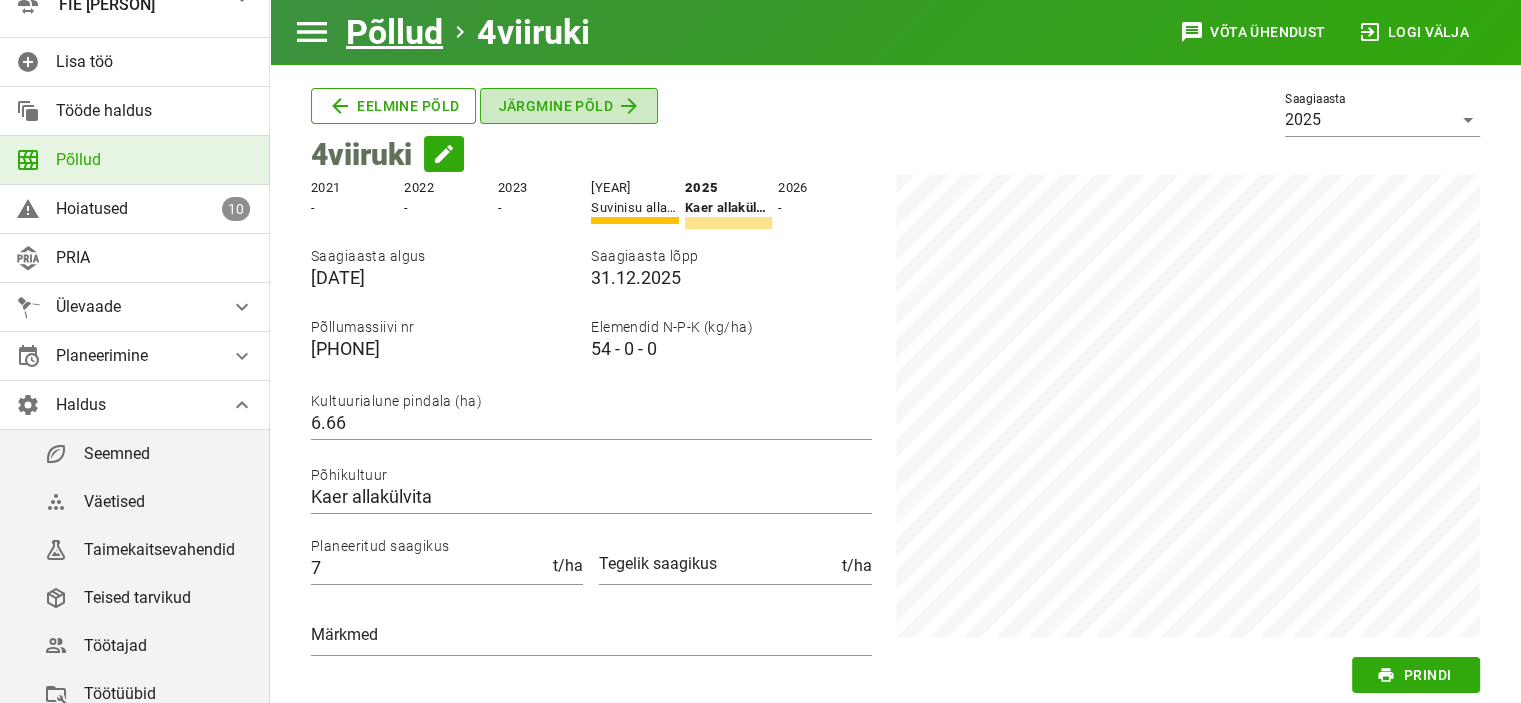 click at bounding box center (629, 106) 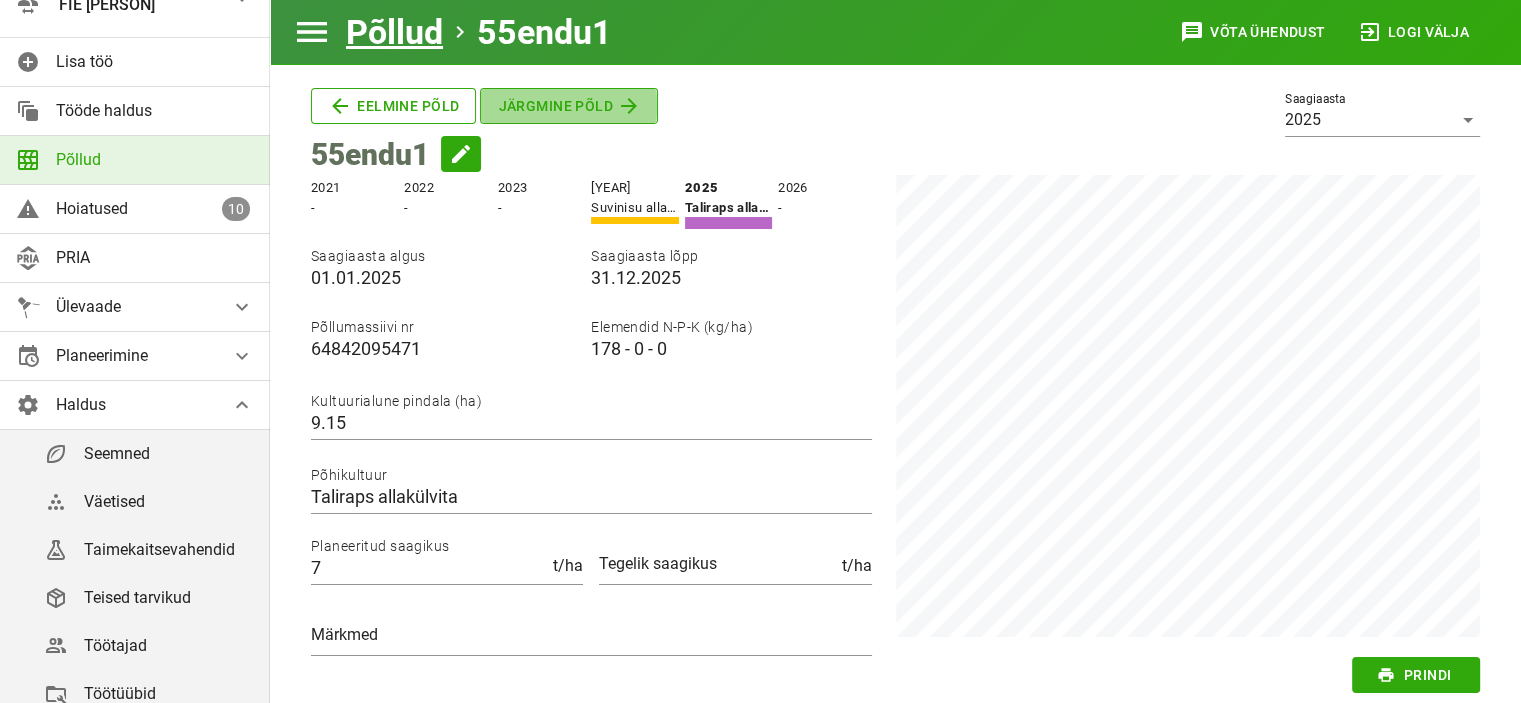 click at bounding box center [629, 106] 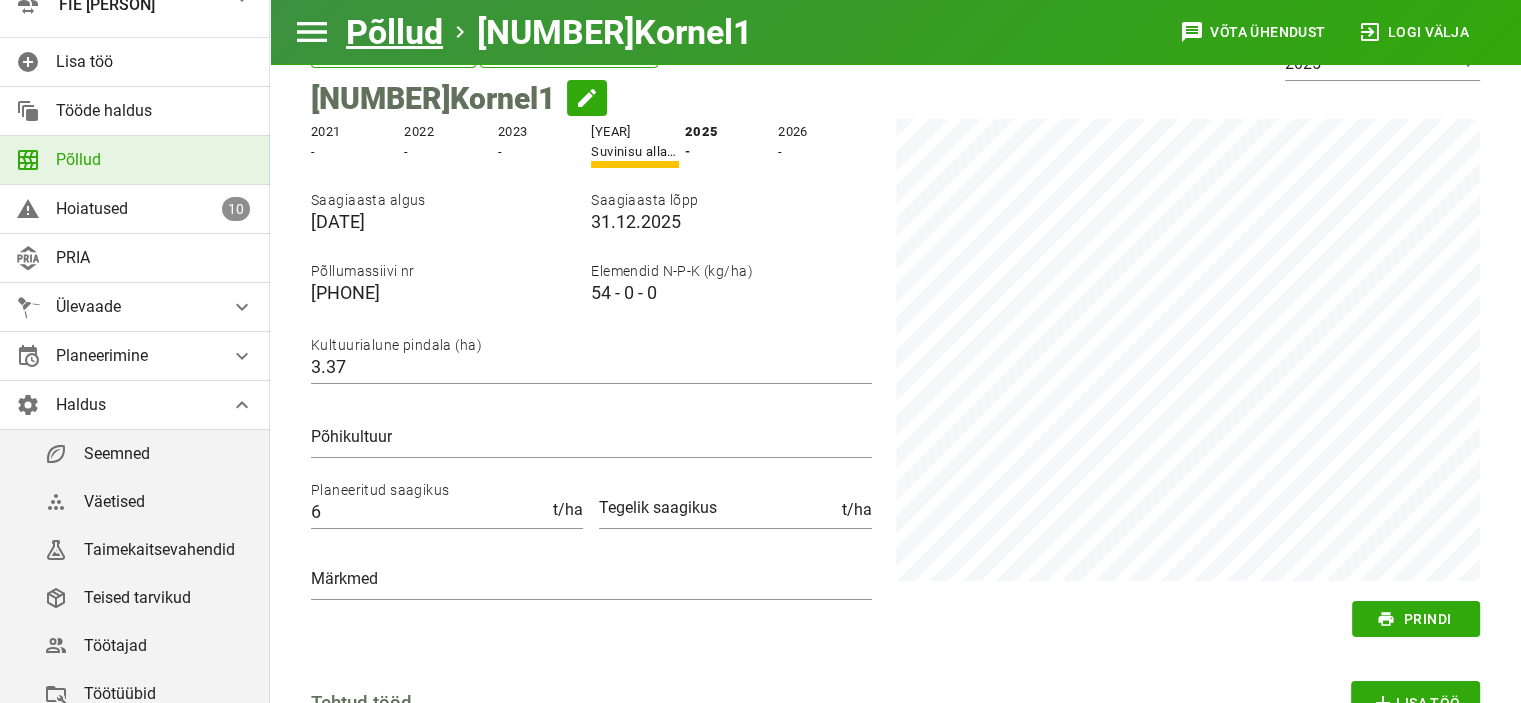 scroll, scrollTop: 5, scrollLeft: 0, axis: vertical 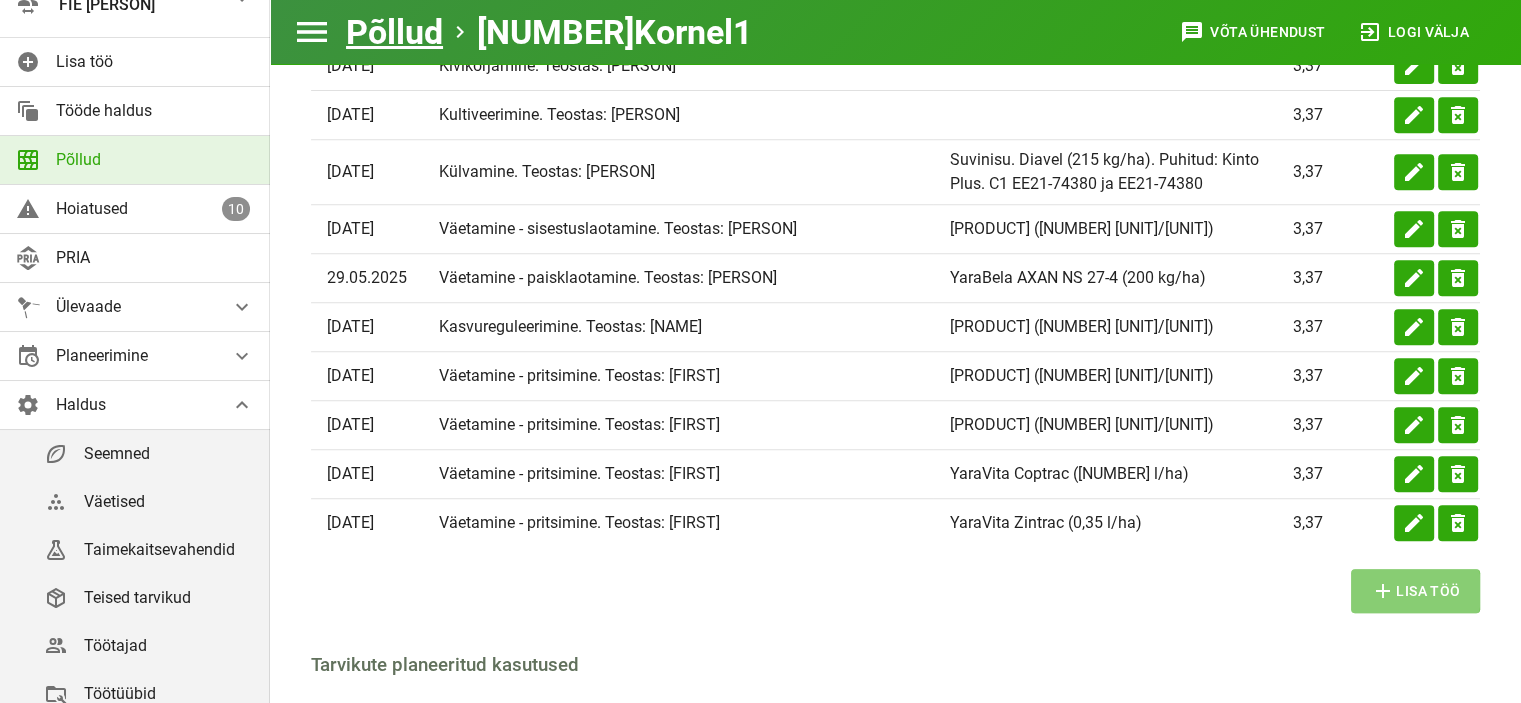 click on "add  Lisa töö" at bounding box center [1415, 591] 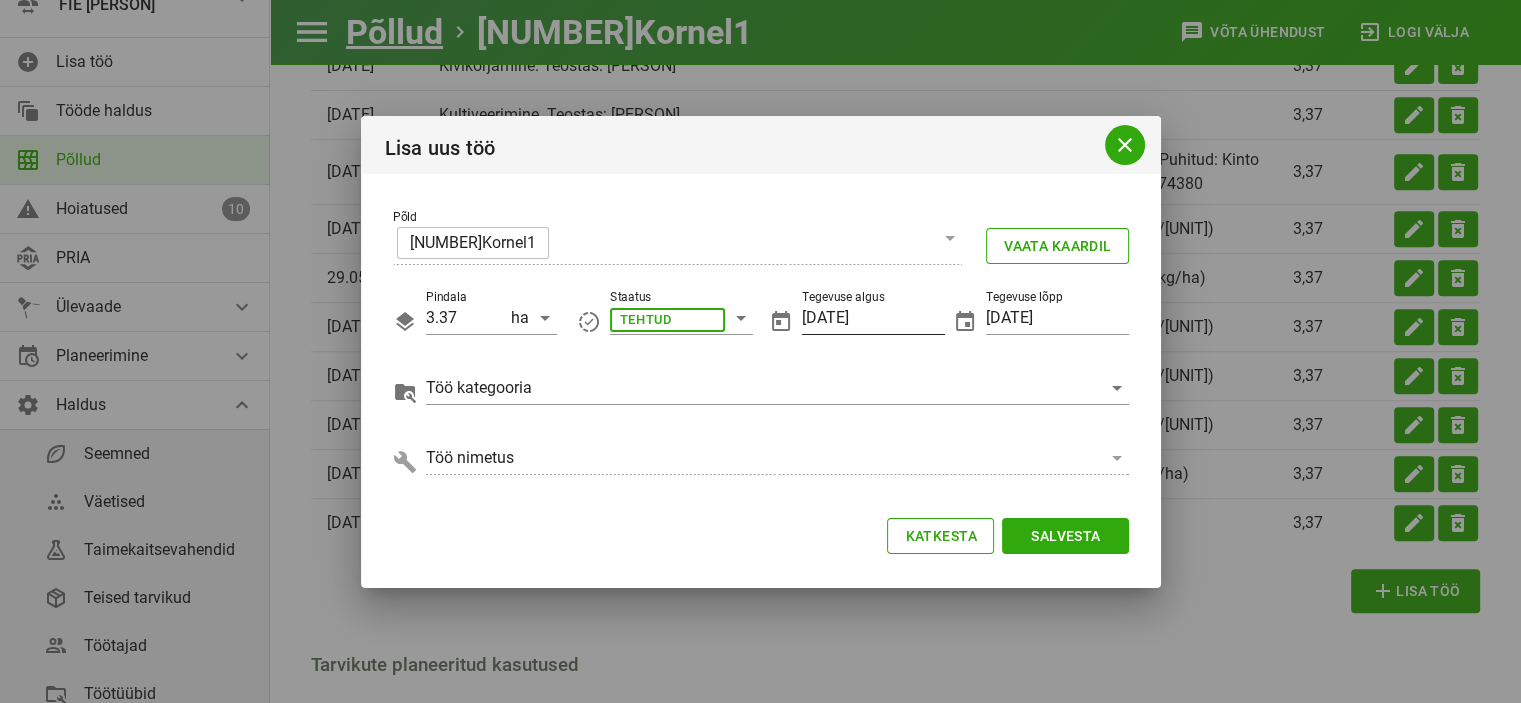 click on "[DATE]" at bounding box center [873, 318] 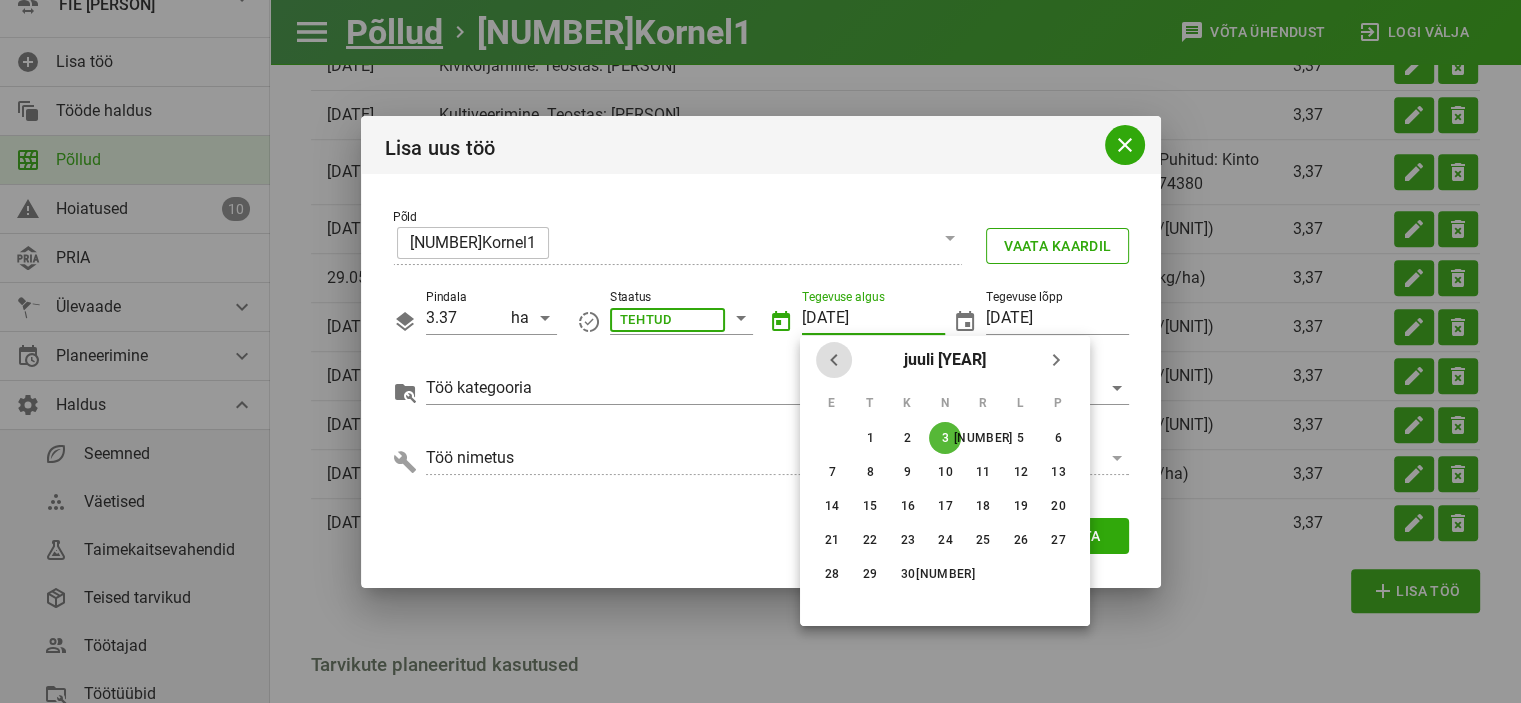click at bounding box center (834, 360) 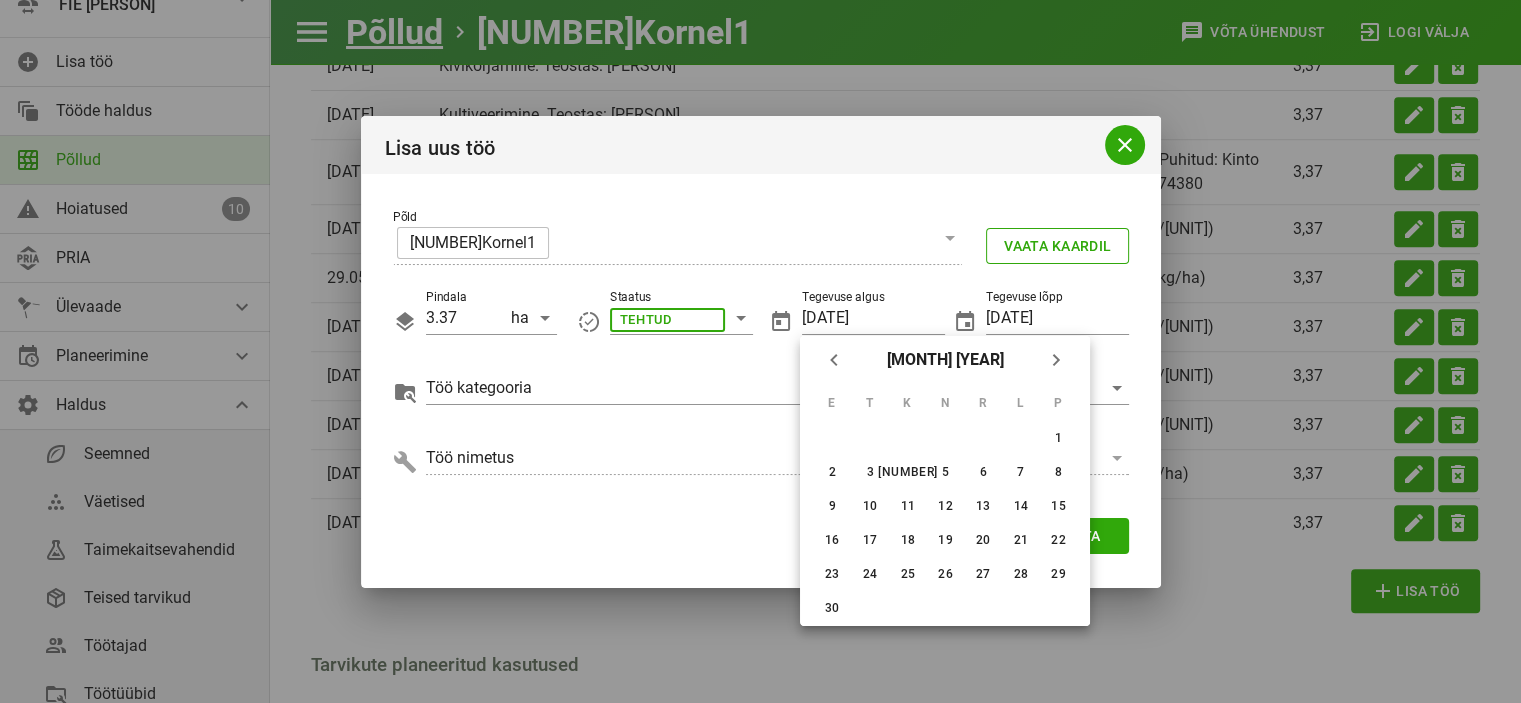 click on "30" at bounding box center [832, 438] 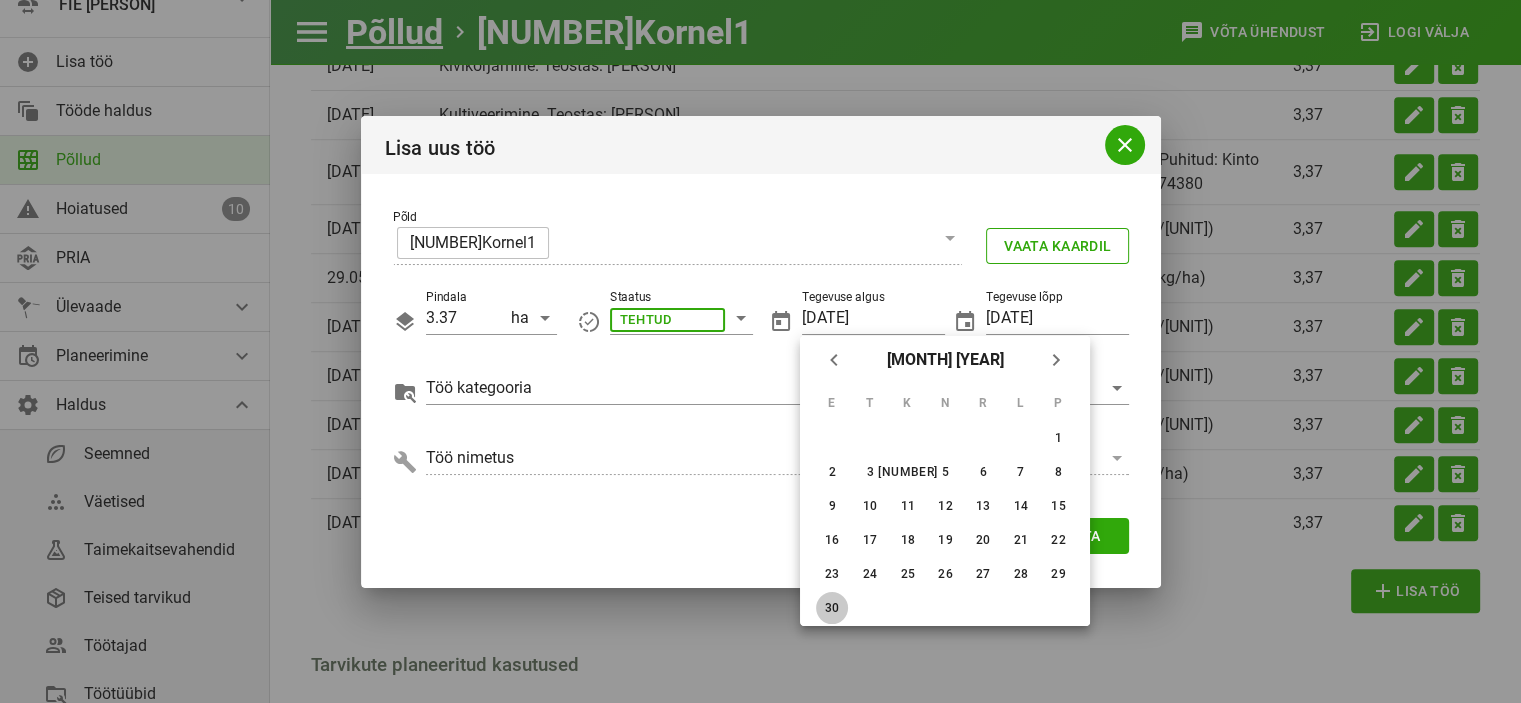 click on "30" at bounding box center (1058, 438) 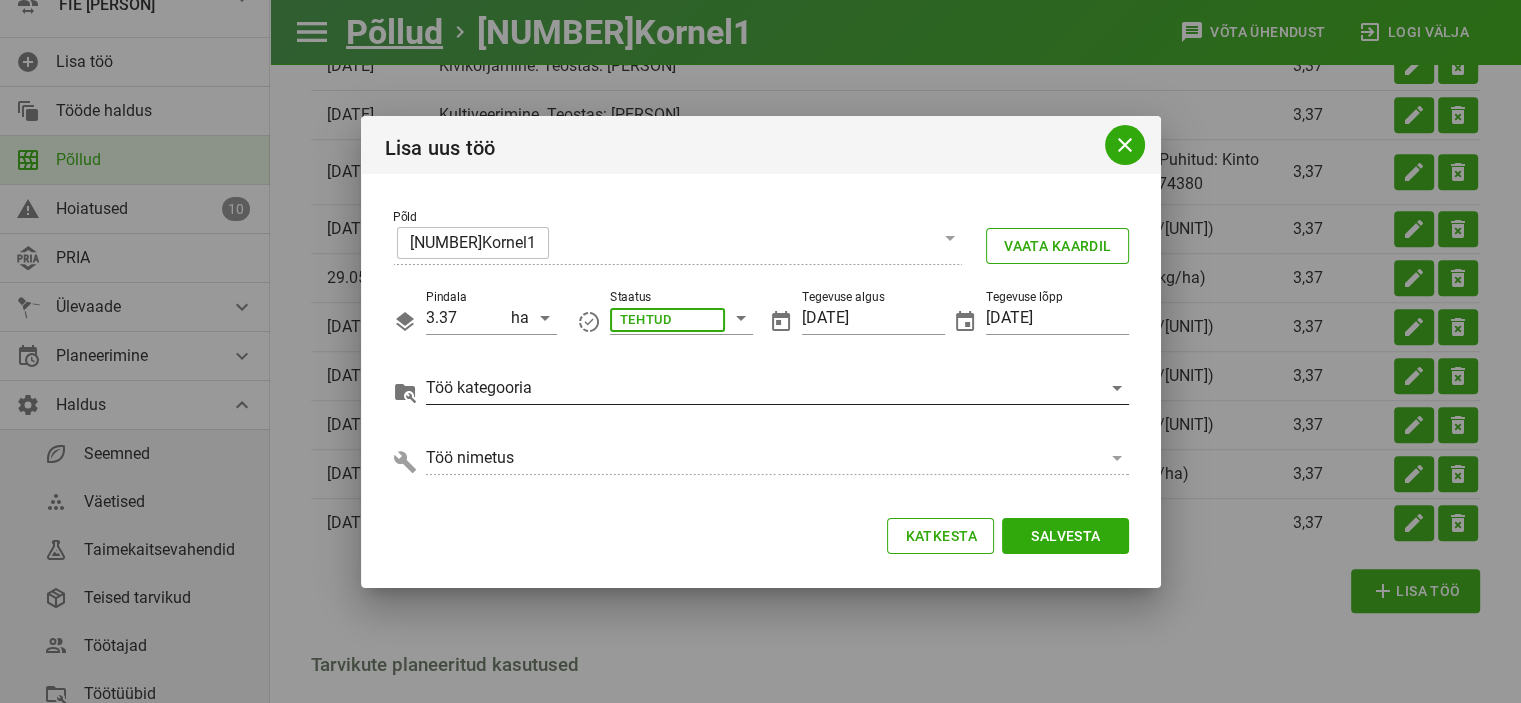 click on "Töö kategooria" at bounding box center [677, 248] 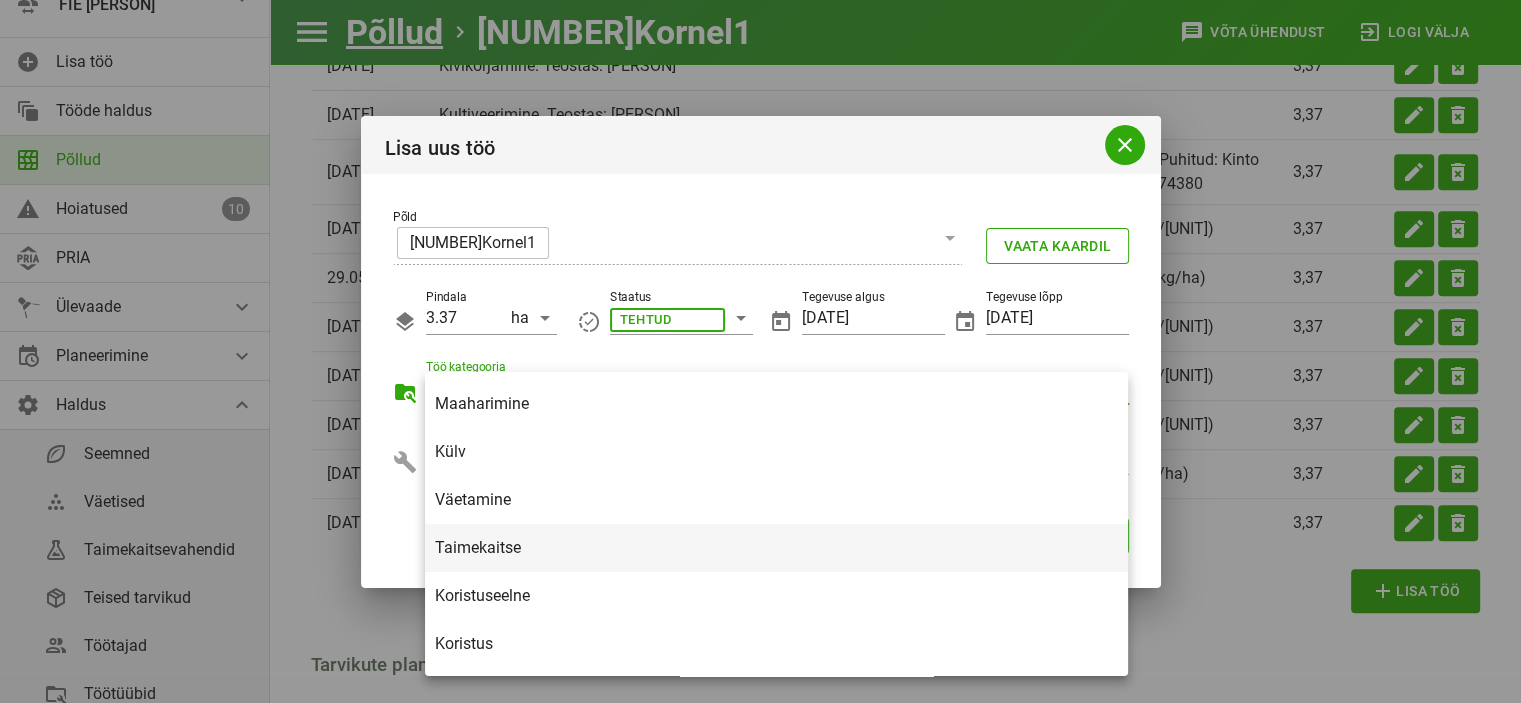 click on "Taimekaitse" at bounding box center [776, 547] 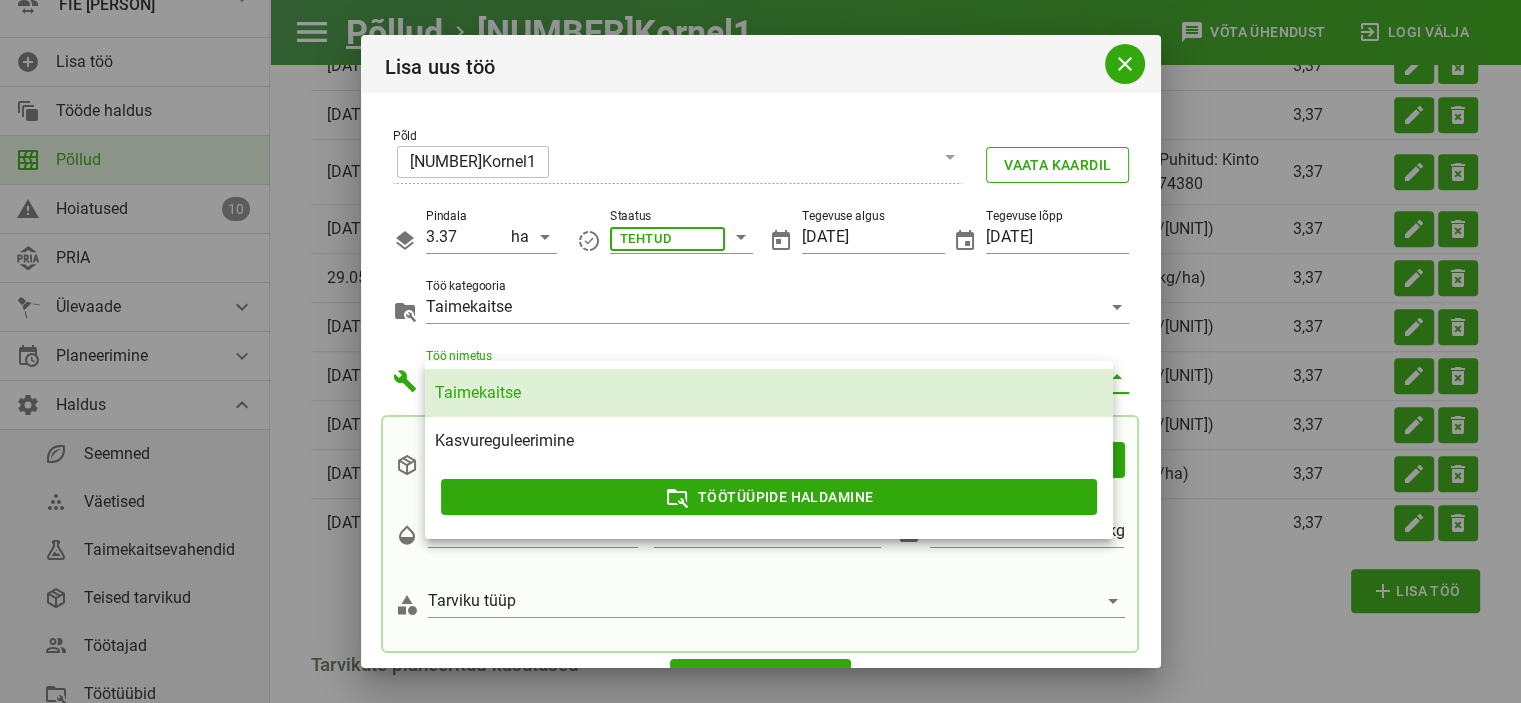 click on "Taimekaitse" at bounding box center [769, 392] 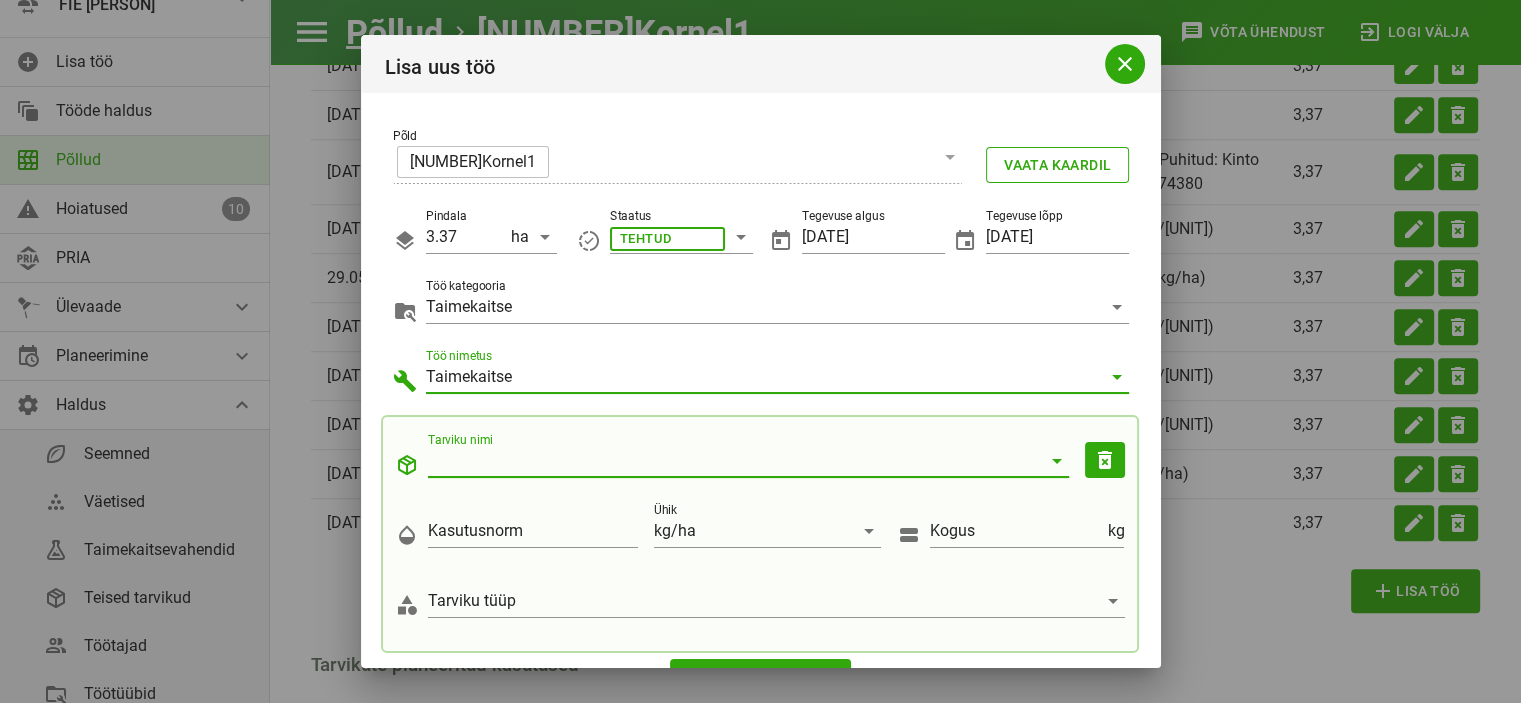 click on "Tarviku nimi" at bounding box center [734, 461] 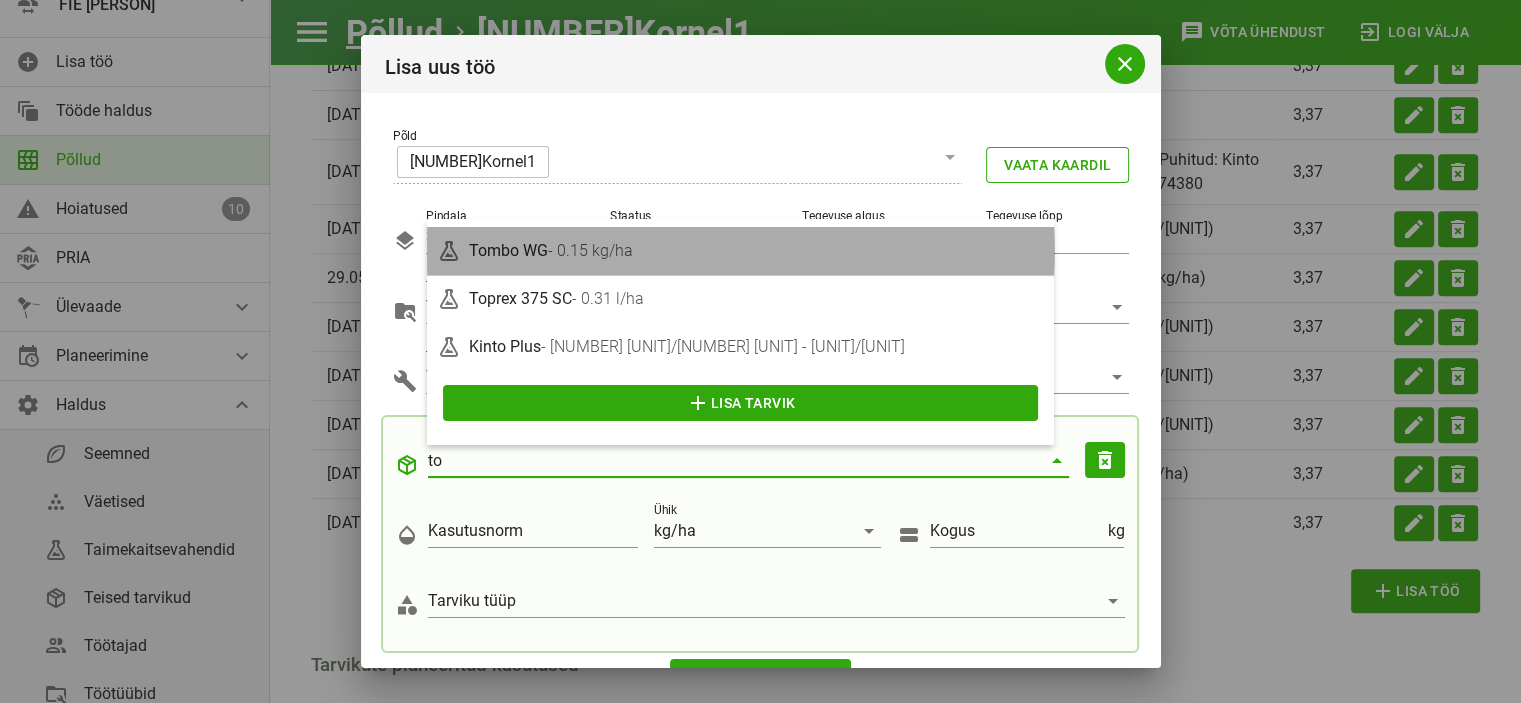 click on "Tombo WG   - 0.15 kg/ha" at bounding box center (740, 251) 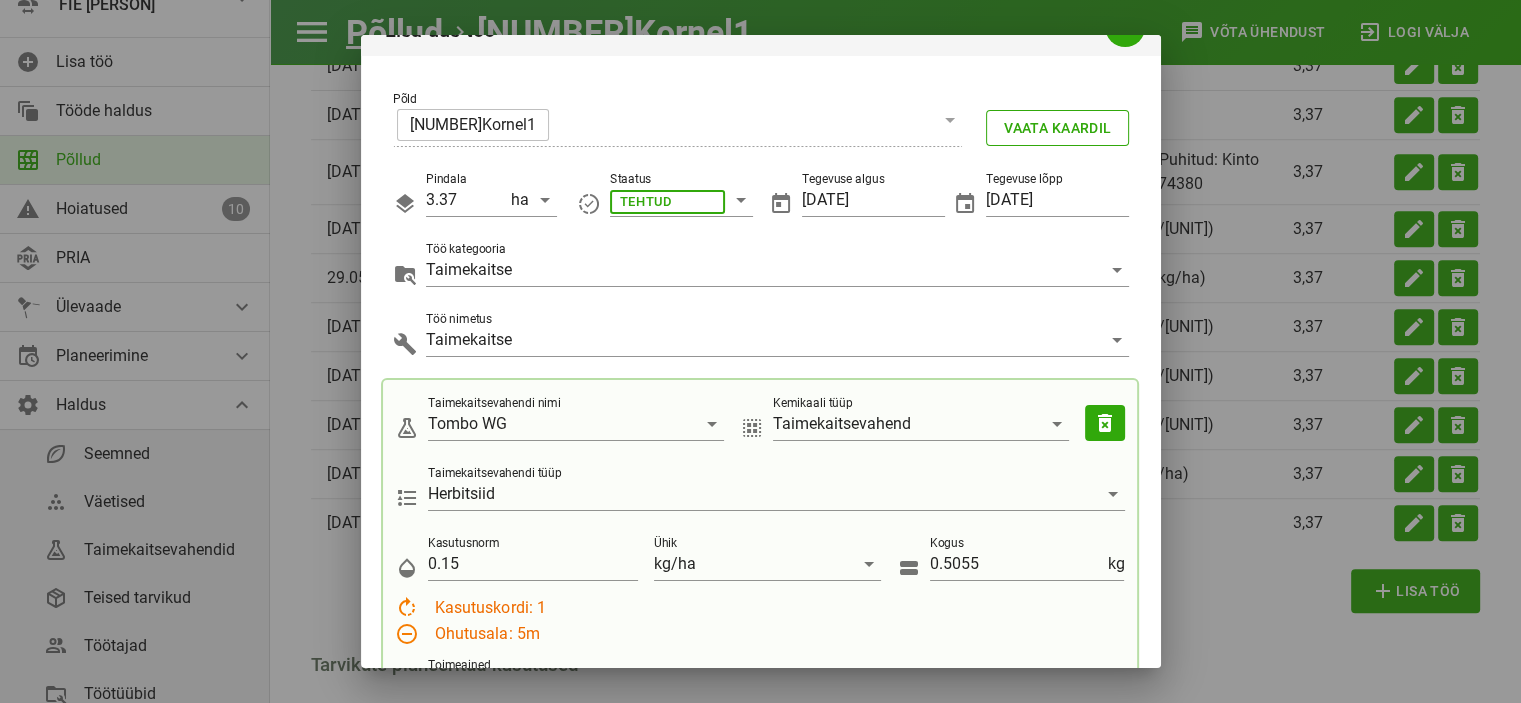 scroll, scrollTop: 36, scrollLeft: 0, axis: vertical 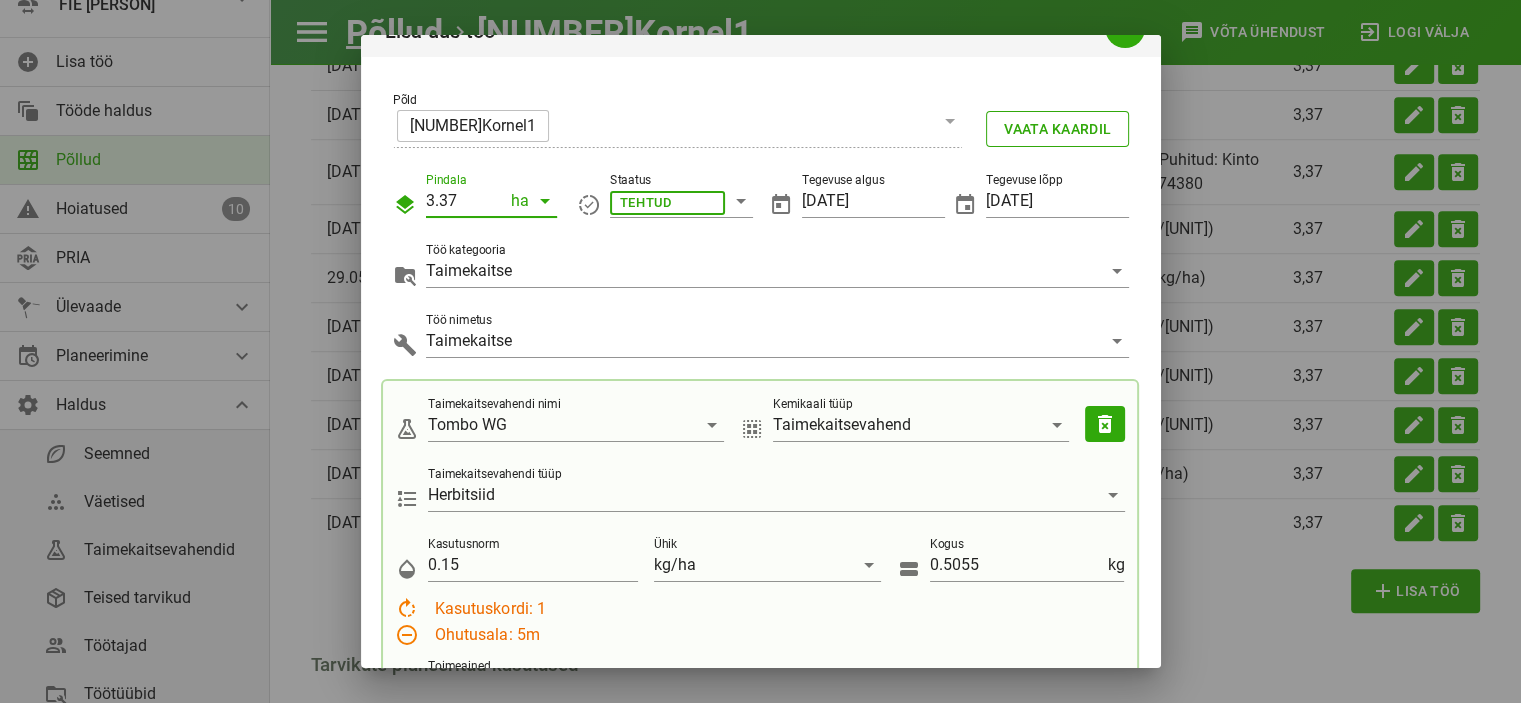 click on "3.37" at bounding box center (466, 201) 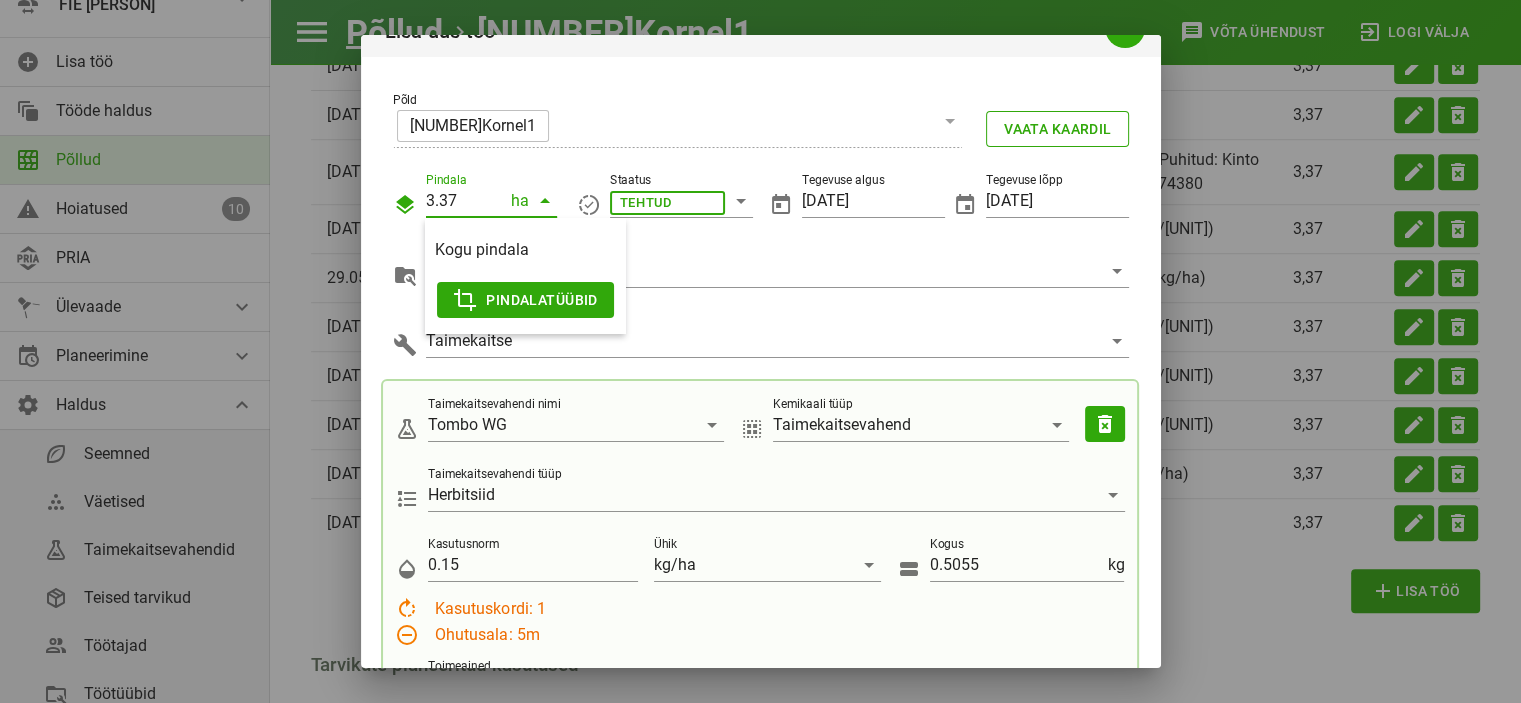 click on "3.37" at bounding box center (466, 201) 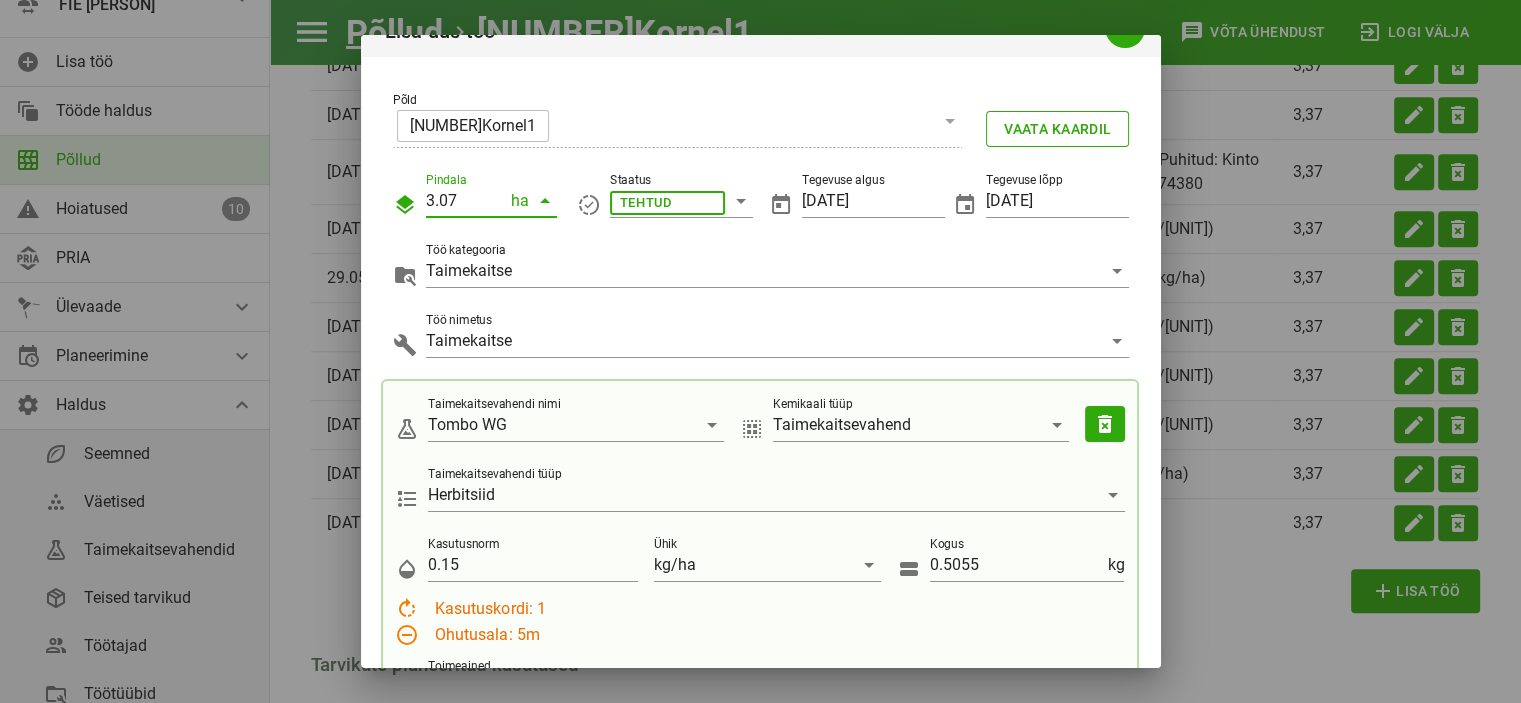 type on "3.07" 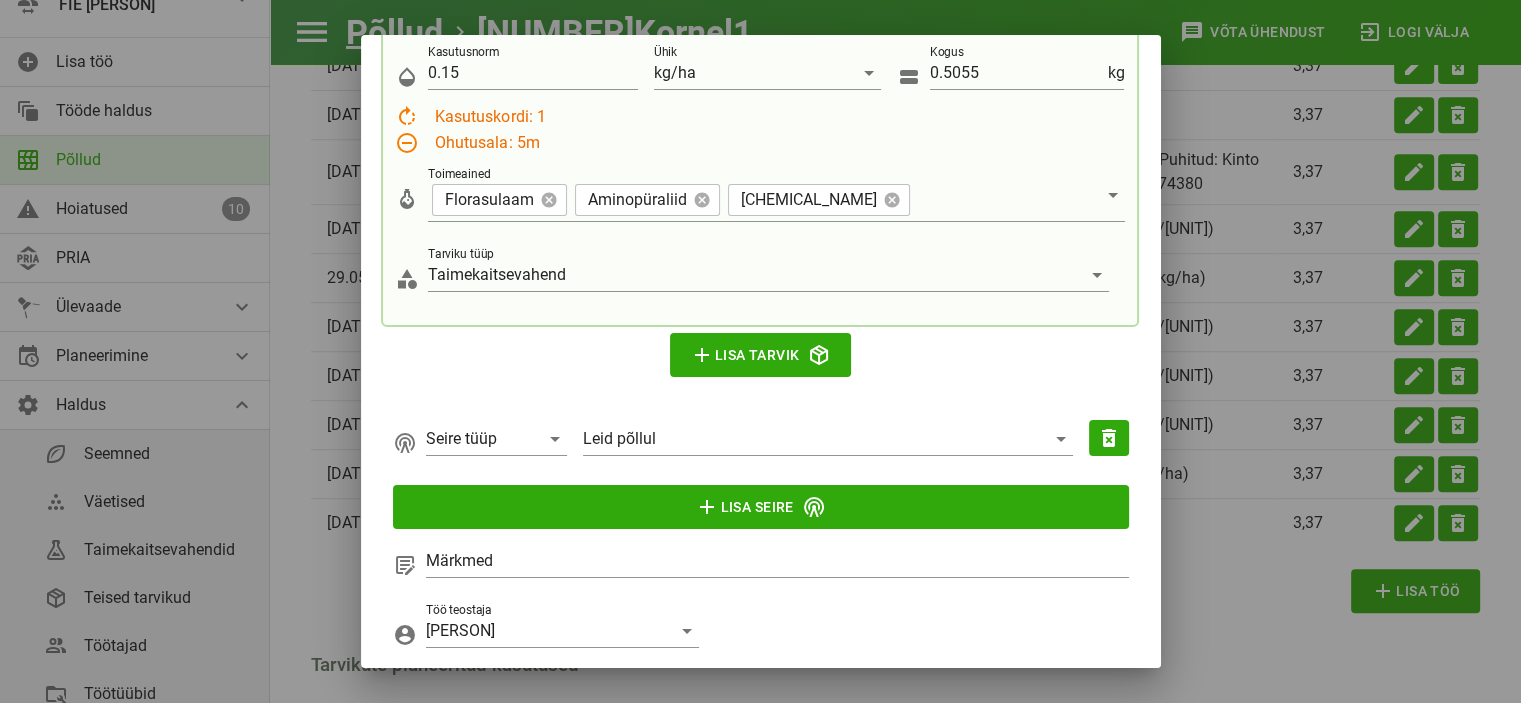 scroll, scrollTop: 537, scrollLeft: 0, axis: vertical 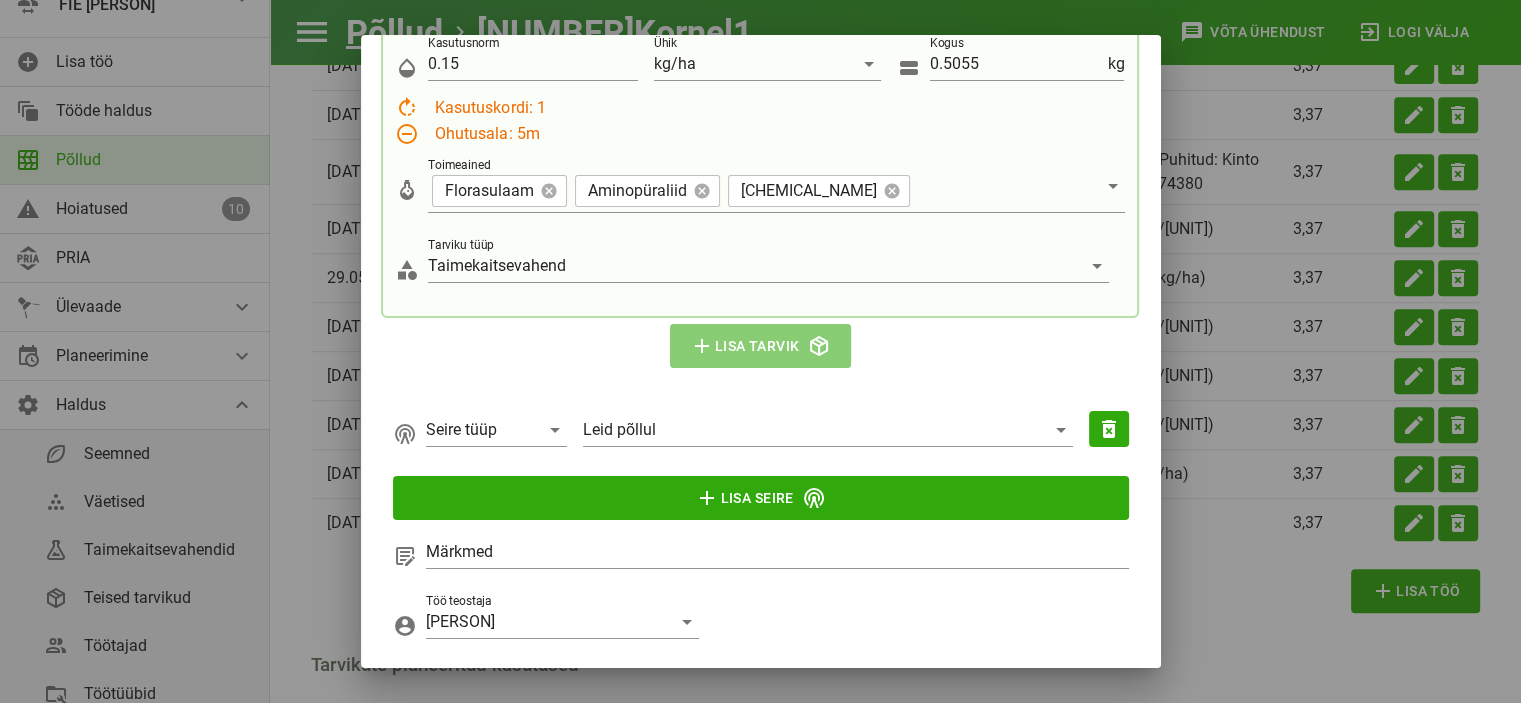 click on "add  Lisa tarvik" at bounding box center [761, 346] 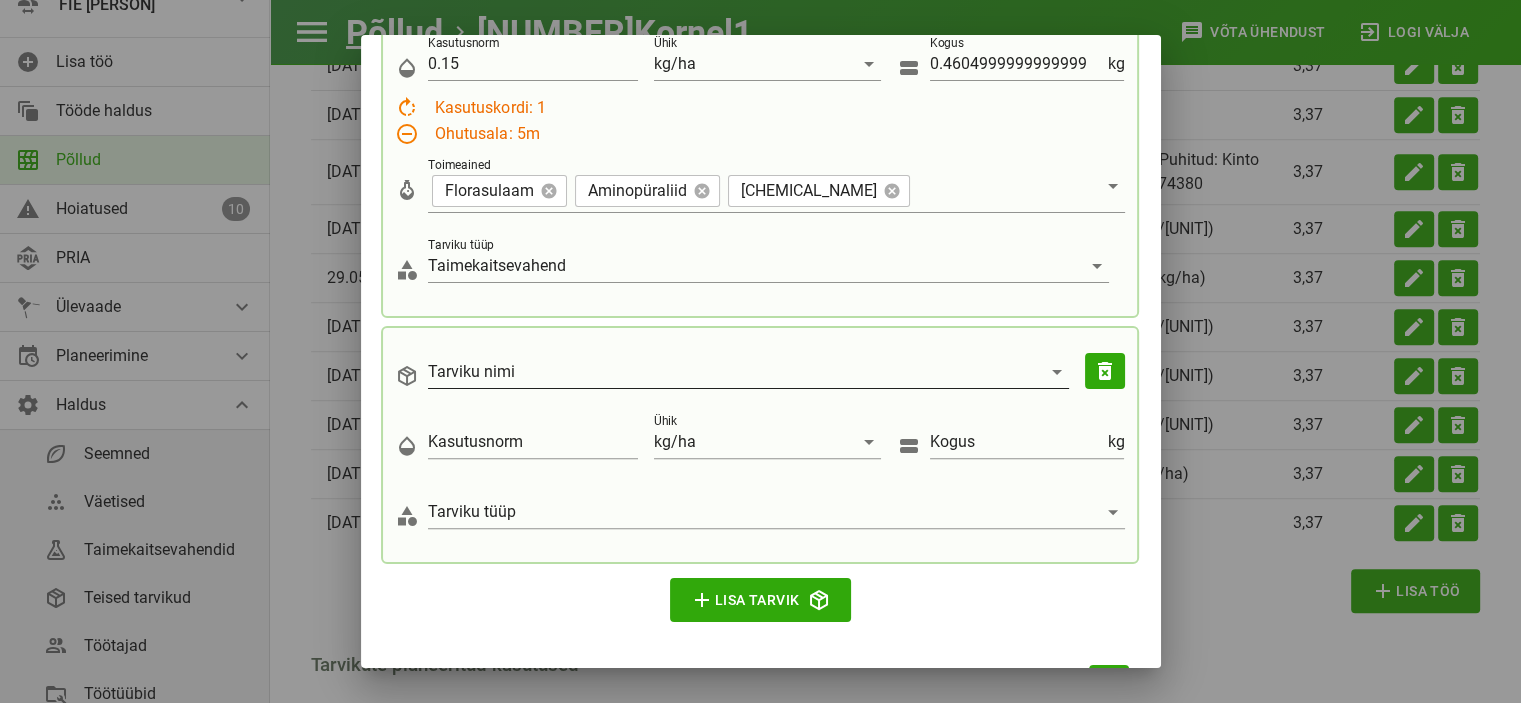 click on "Tarviku nimi" at bounding box center [734, 372] 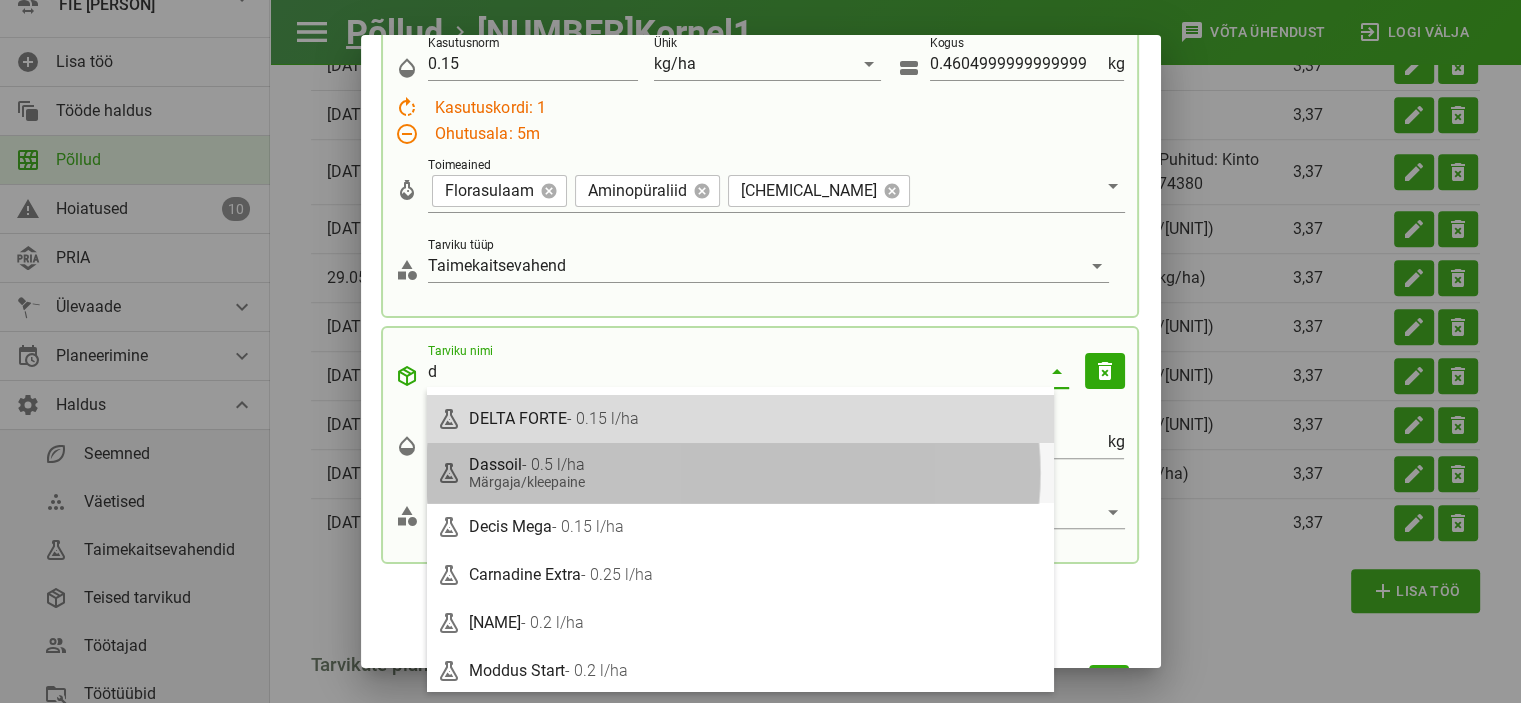 click on "Dassoil   - 0.5 l/ha  Märgaja/kleepaine" at bounding box center [740, 473] 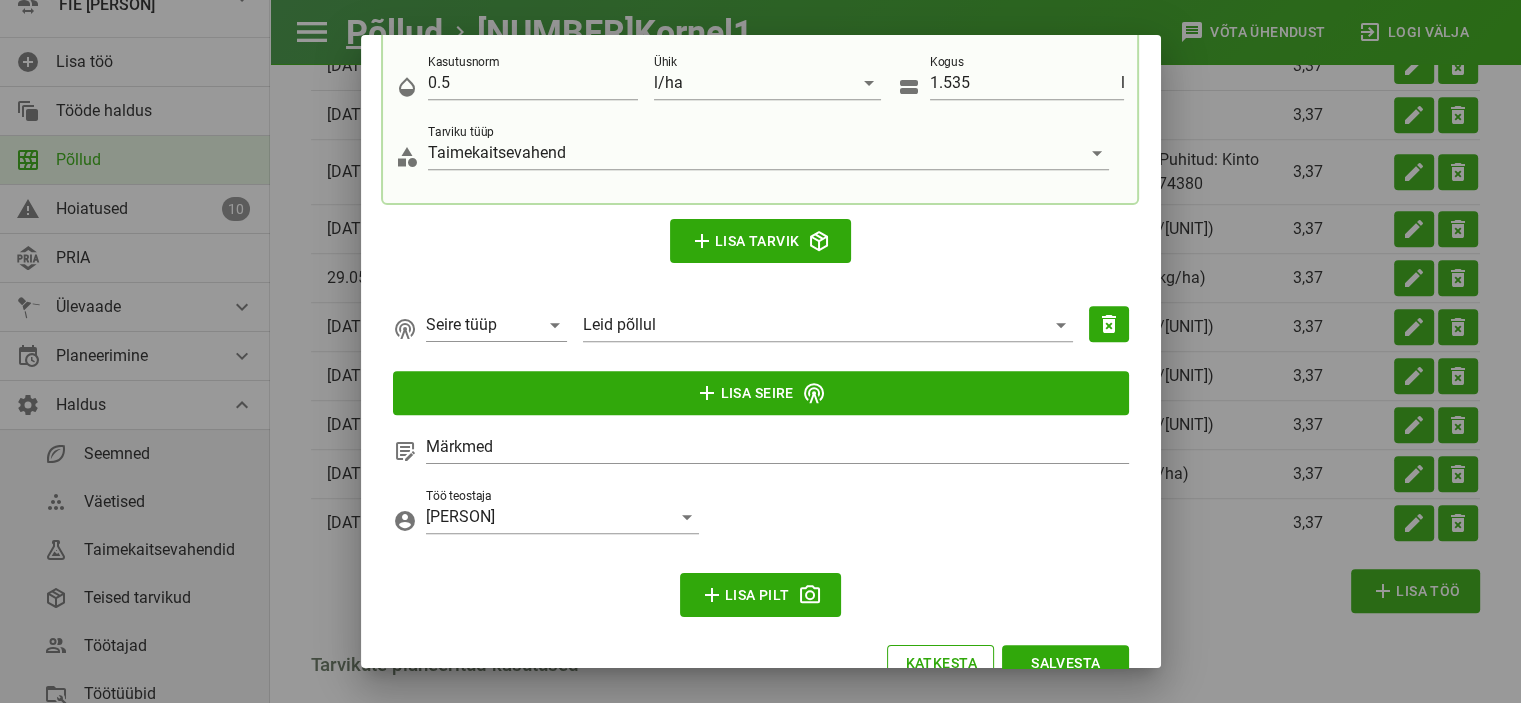 scroll, scrollTop: 900, scrollLeft: 0, axis: vertical 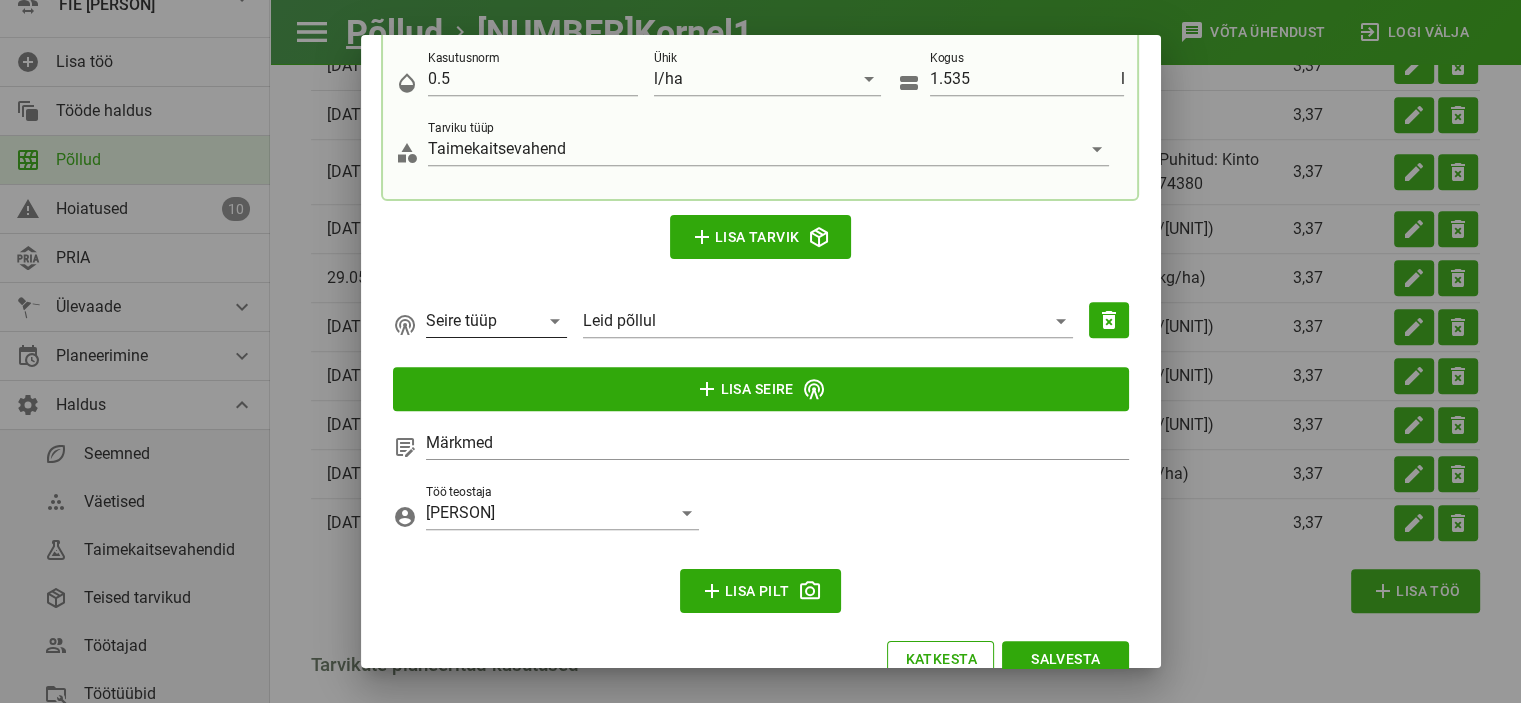 click at bounding box center [553, 321] 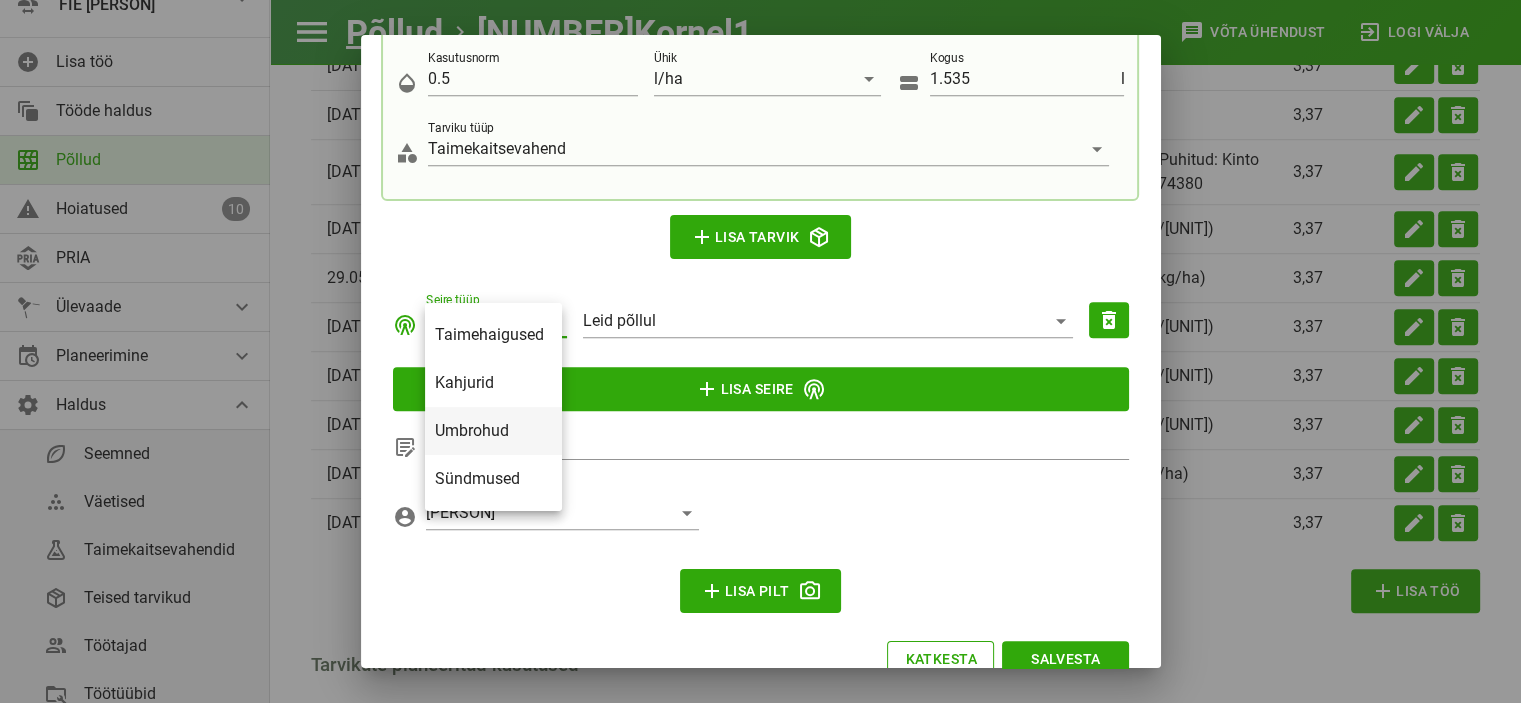 click on "Umbrohud" at bounding box center (493, 430) 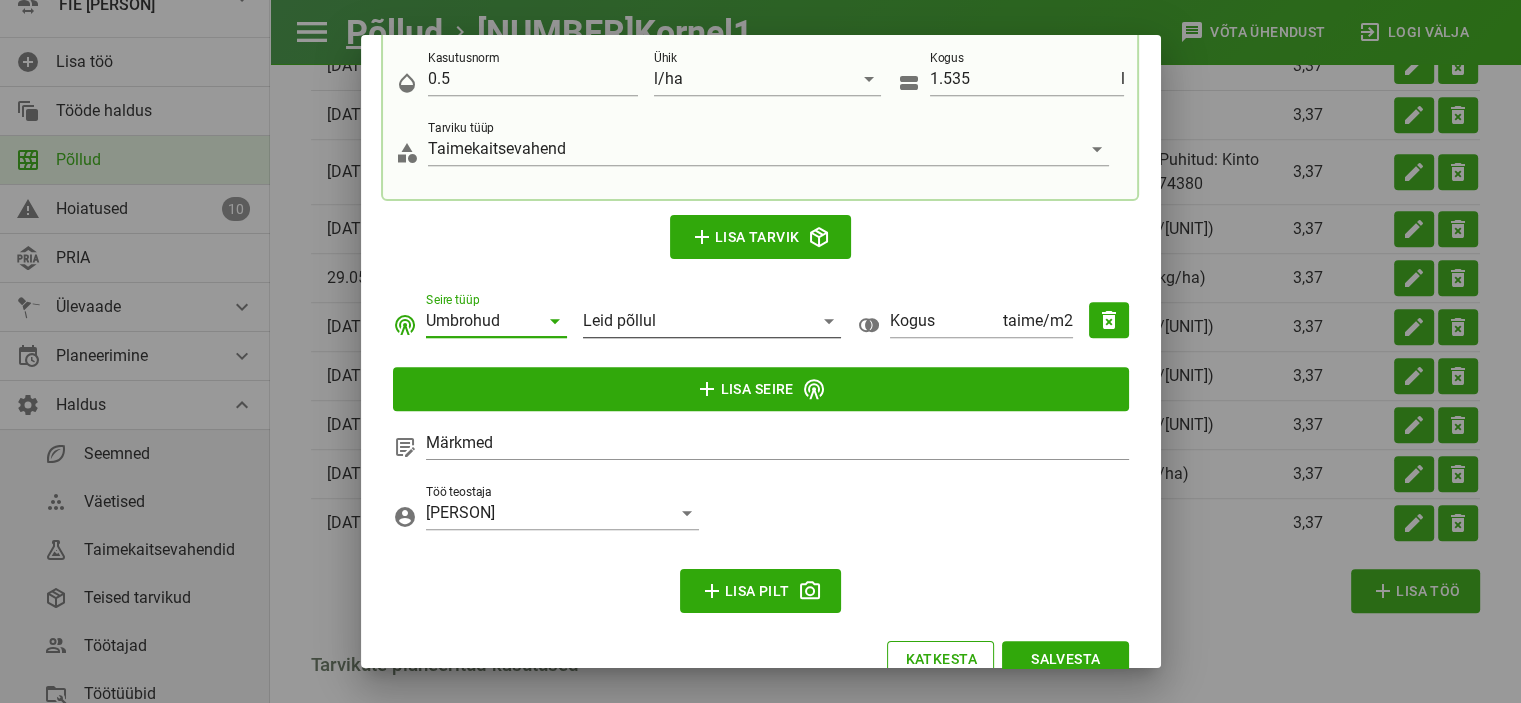 click at bounding box center (829, 321) 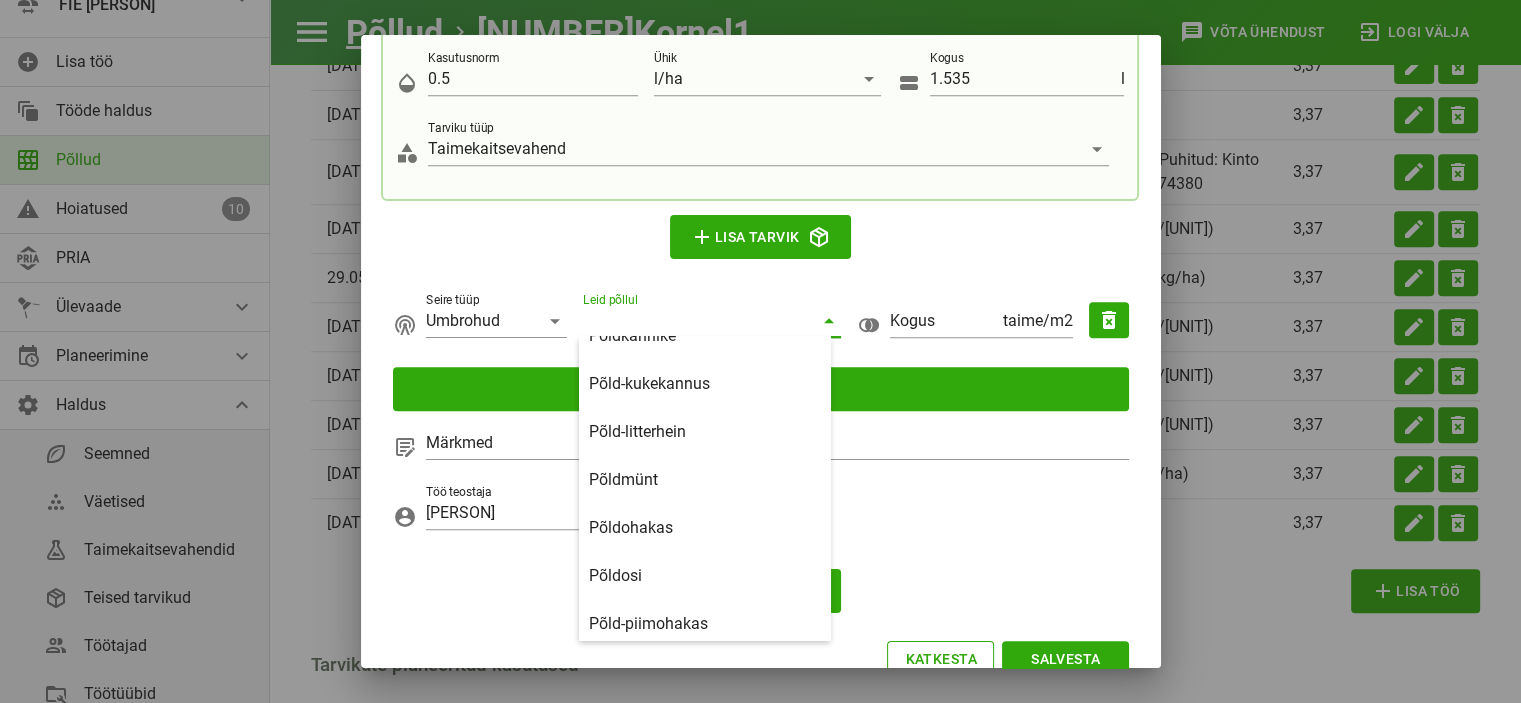 scroll, scrollTop: 1650, scrollLeft: 0, axis: vertical 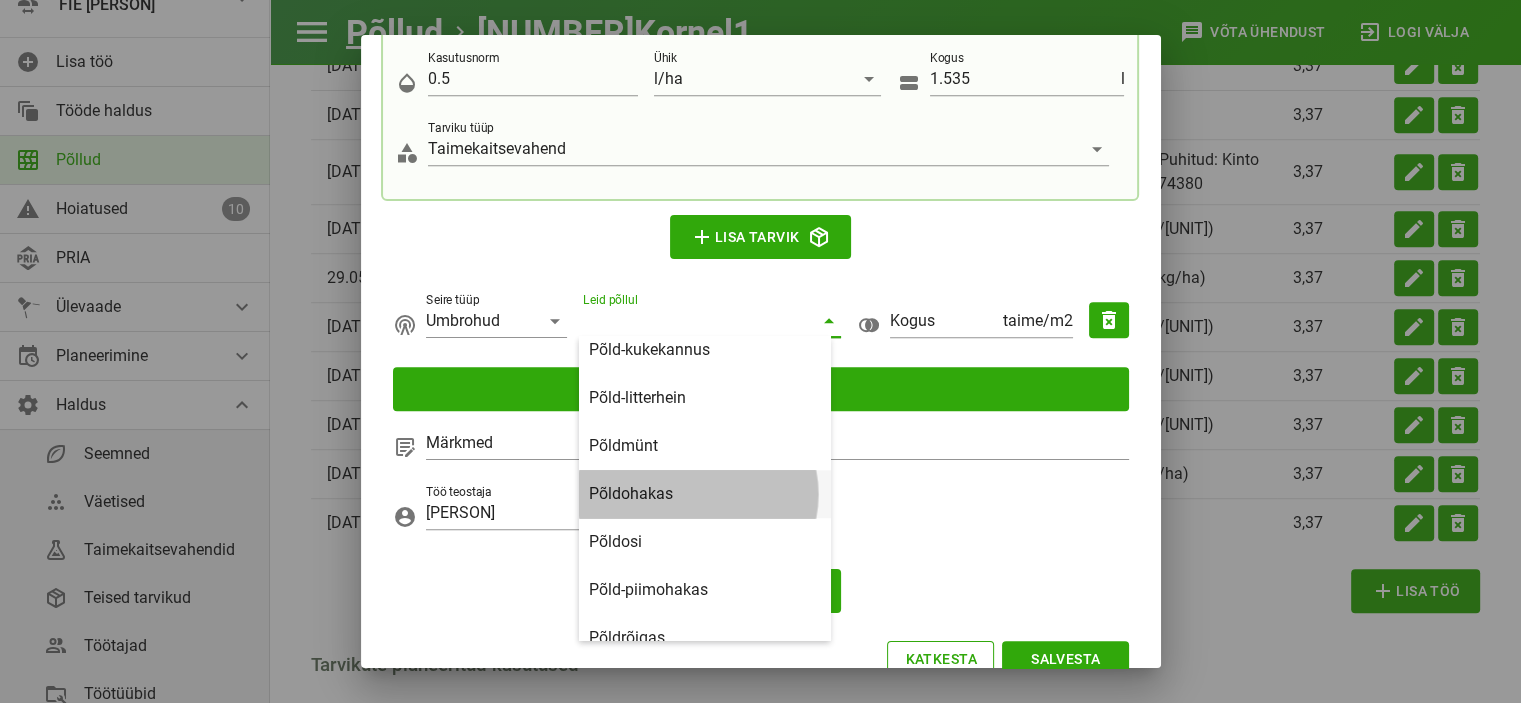 click on "Põldohakas" at bounding box center (705, 493) 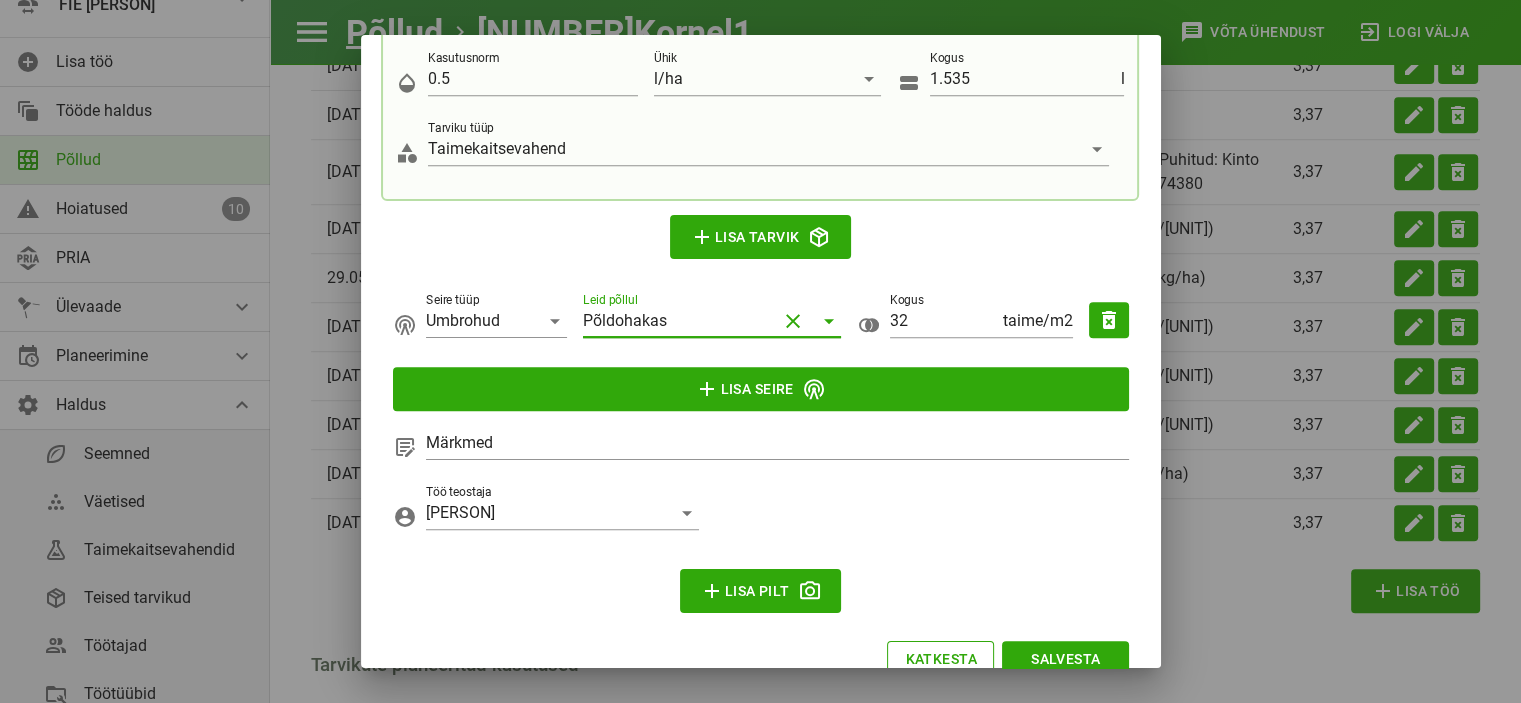 scroll, scrollTop: 941, scrollLeft: 0, axis: vertical 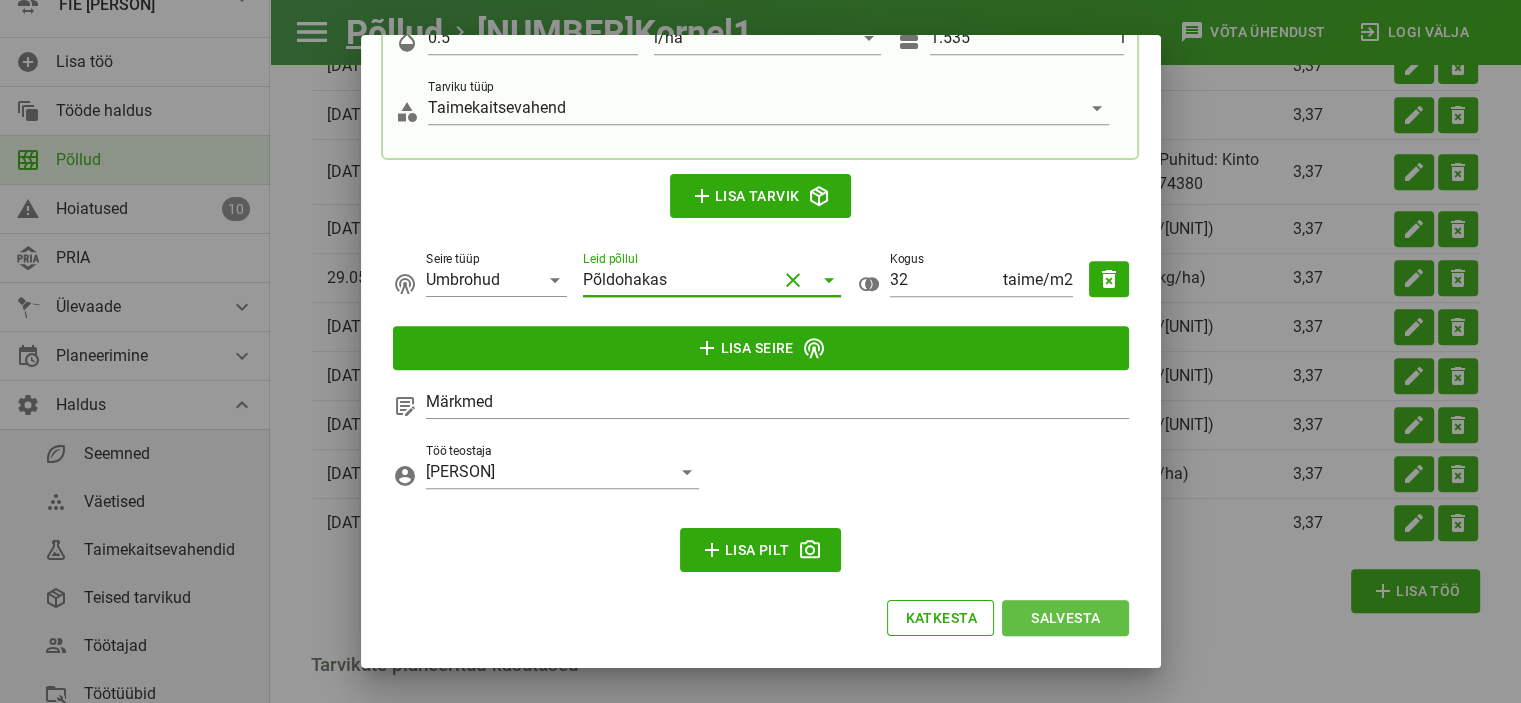 click on "Salvesta" at bounding box center [1065, 618] 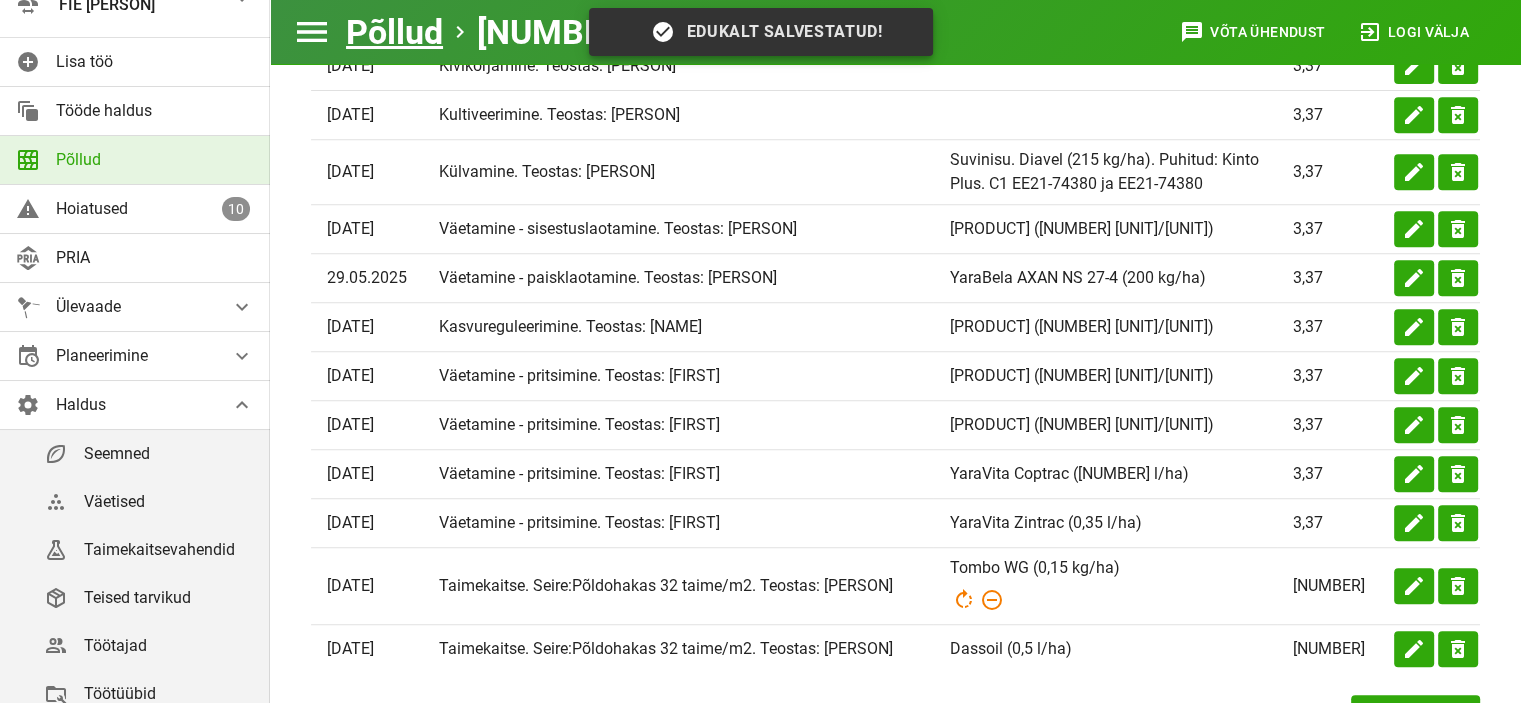 scroll, scrollTop: 0, scrollLeft: 0, axis: both 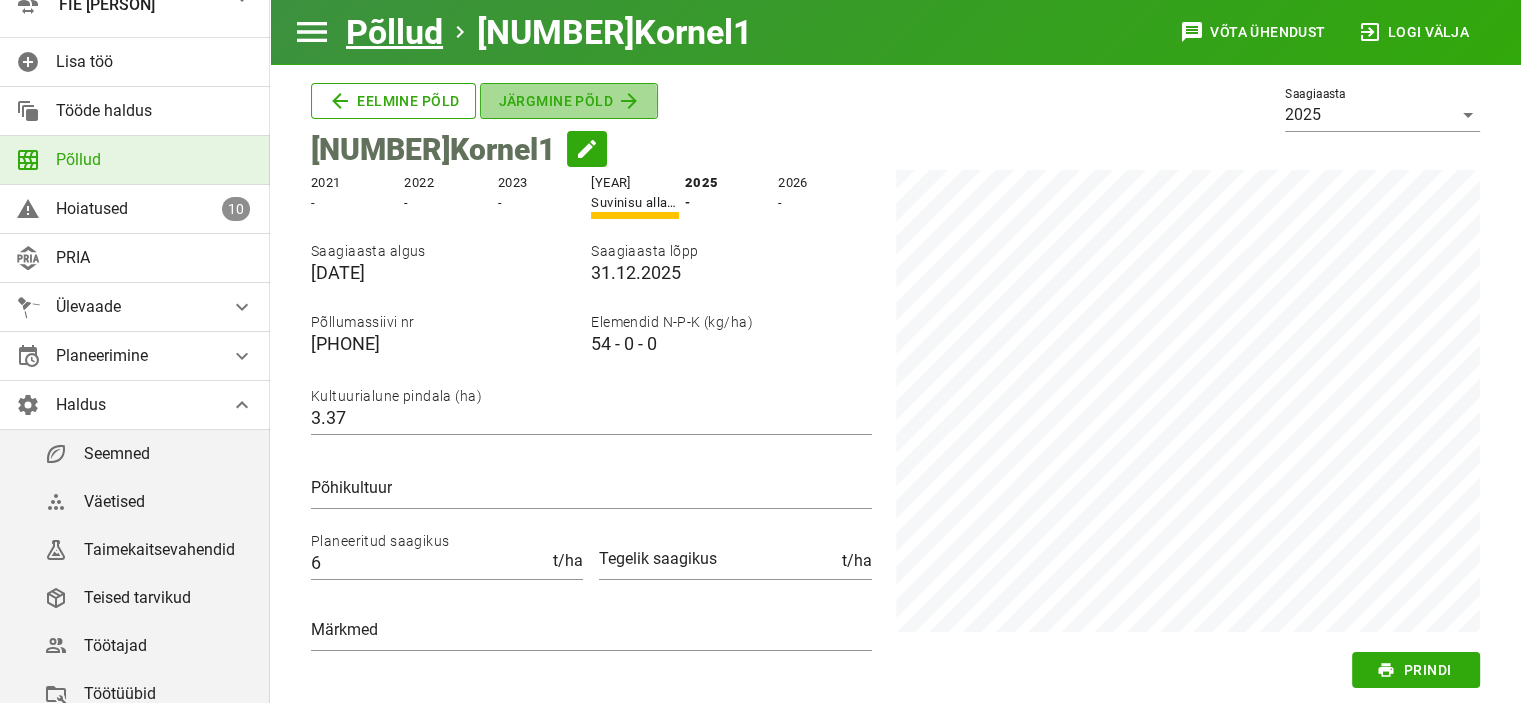 click on "Järgmine põld" at bounding box center [393, 101] 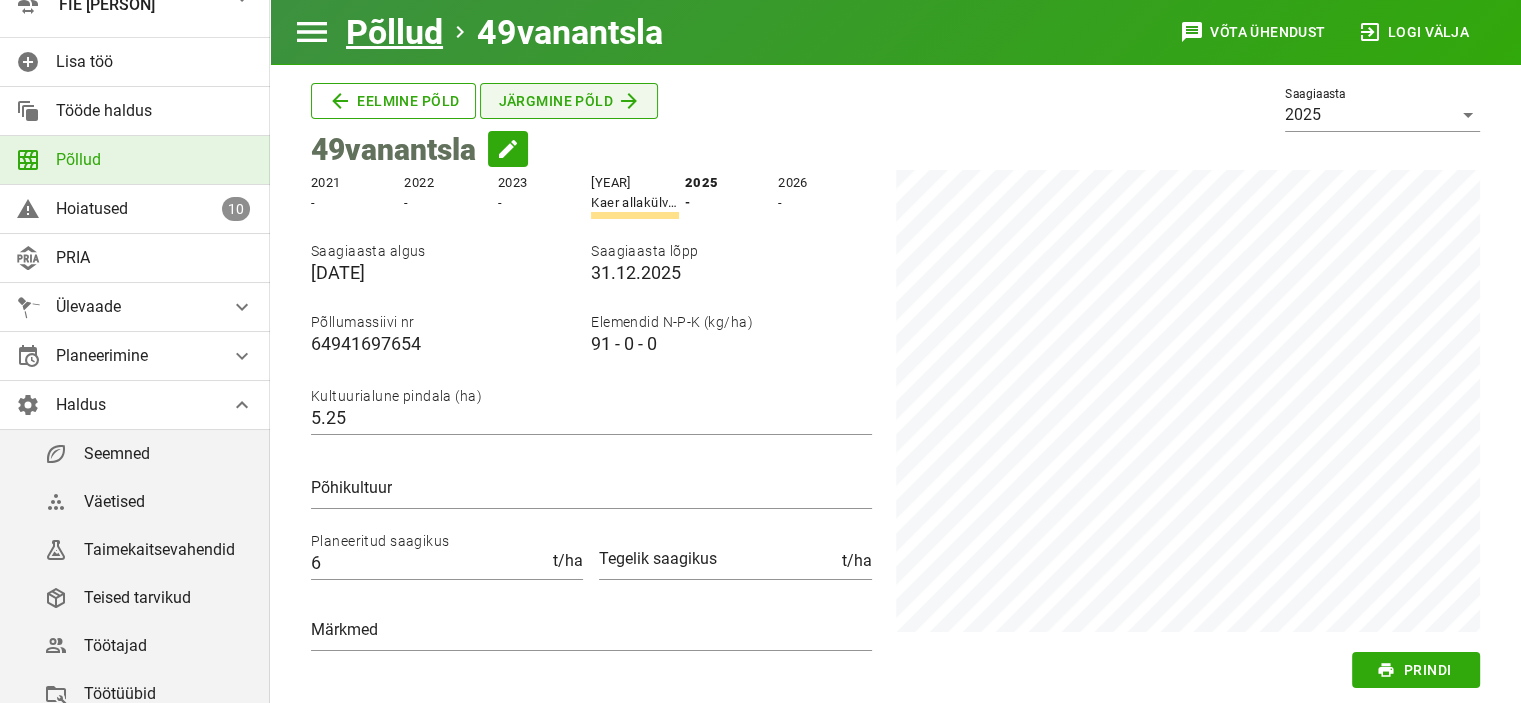 scroll, scrollTop: 0, scrollLeft: 0, axis: both 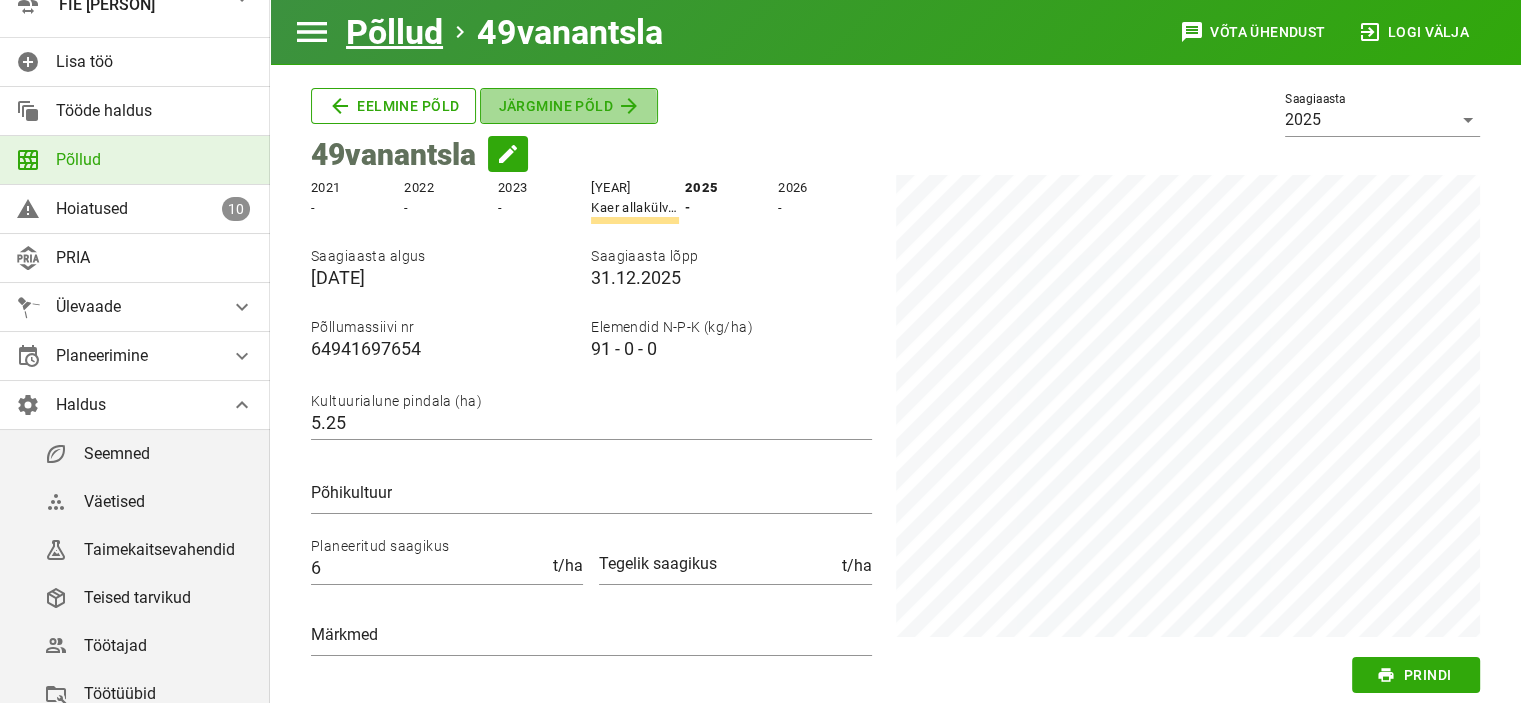 click on "Järgmine põld" at bounding box center (569, 106) 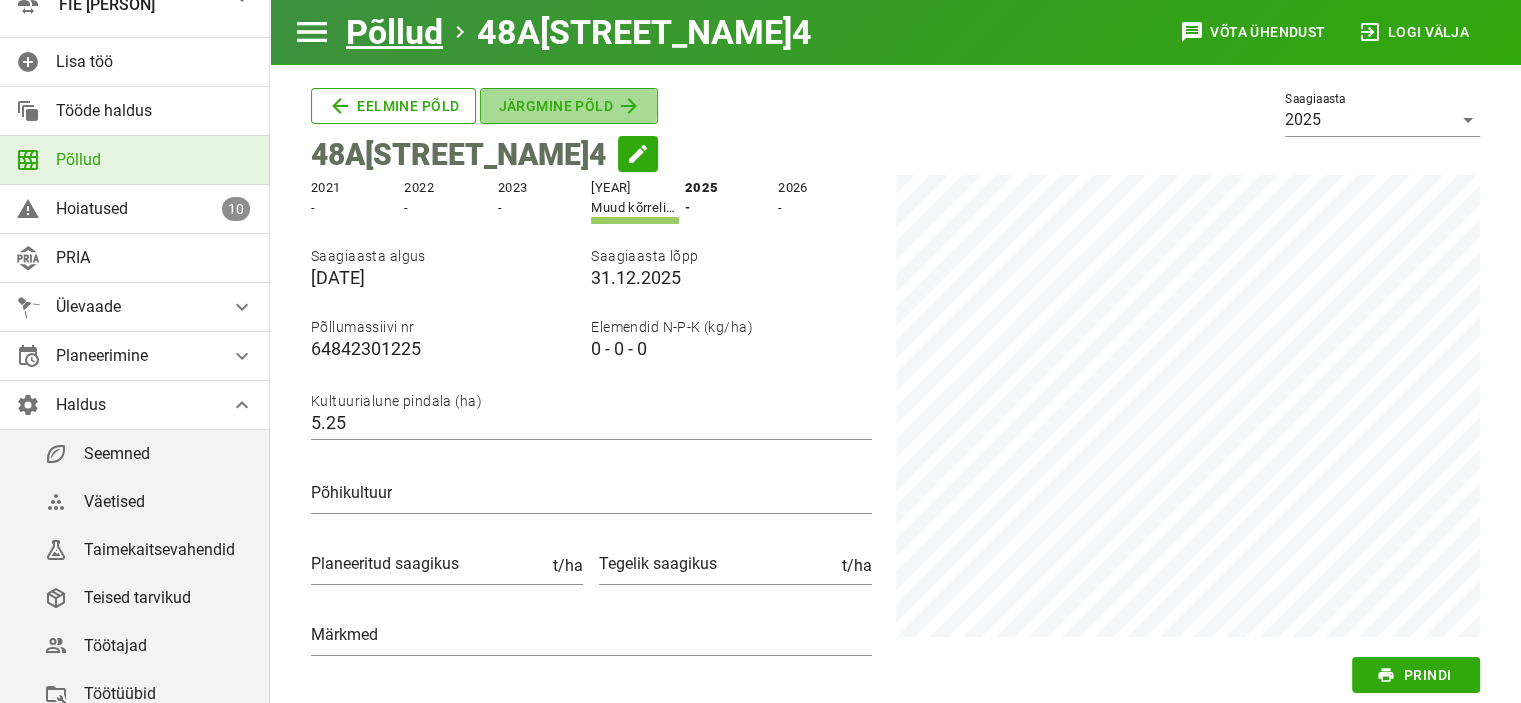 click on "Järgmine põld" at bounding box center [569, 106] 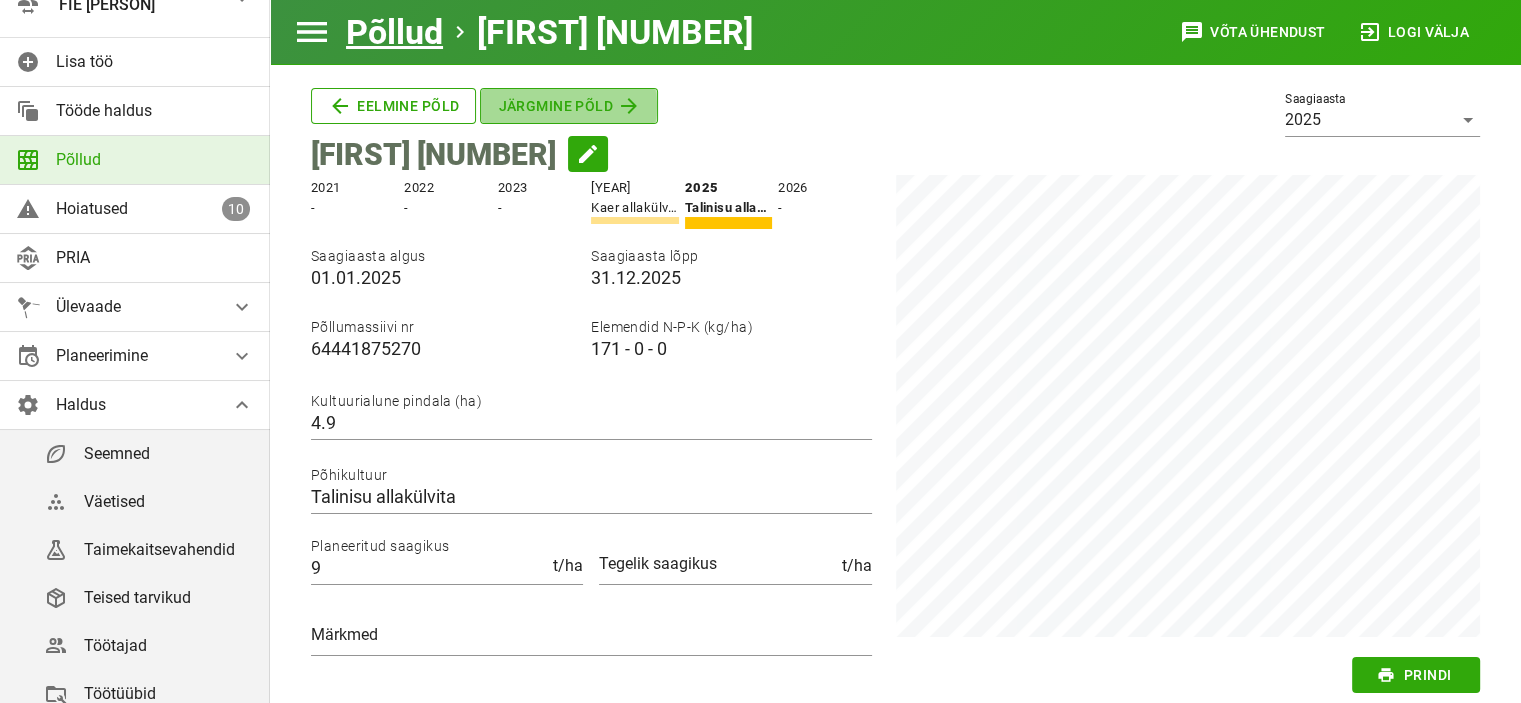 click on "Järgmine põld" at bounding box center [569, 106] 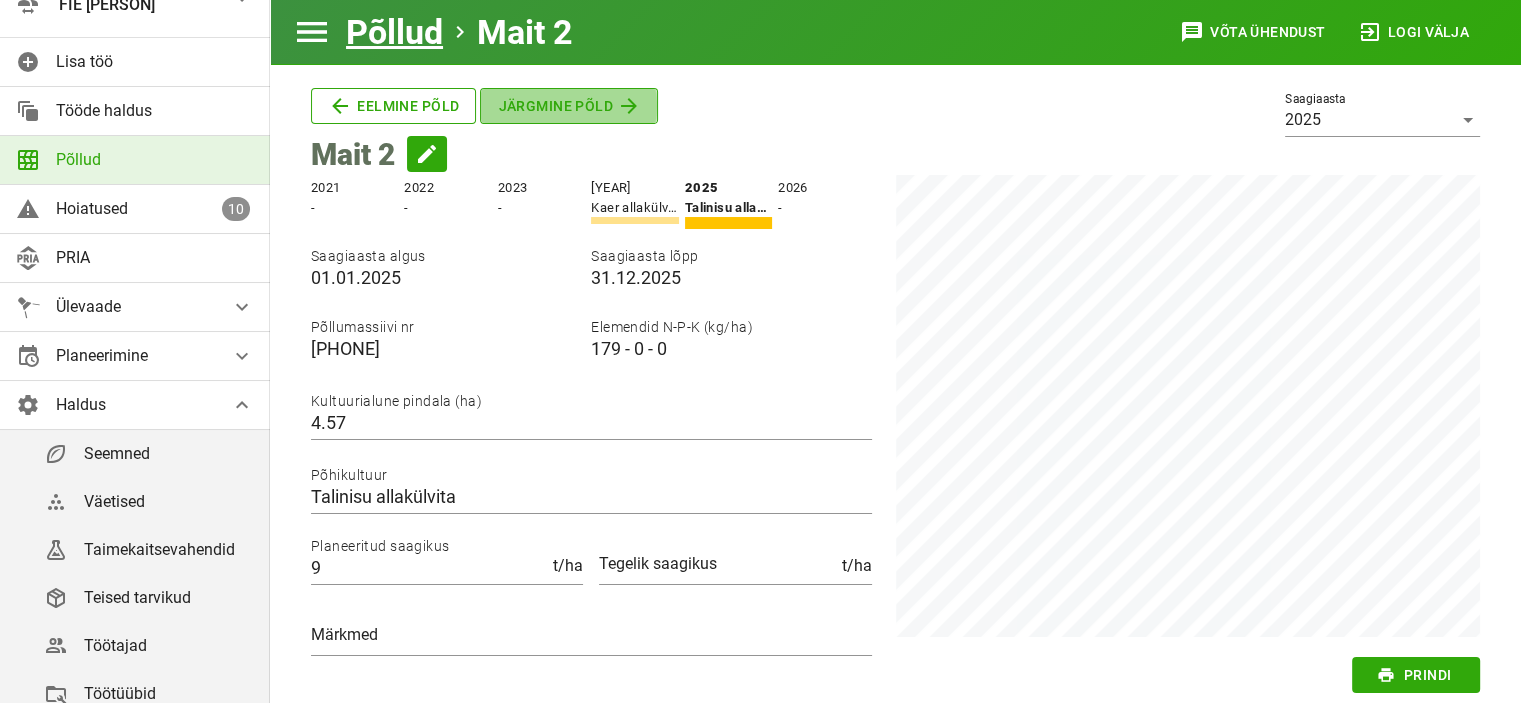 click on "Järgmine põld" at bounding box center (569, 106) 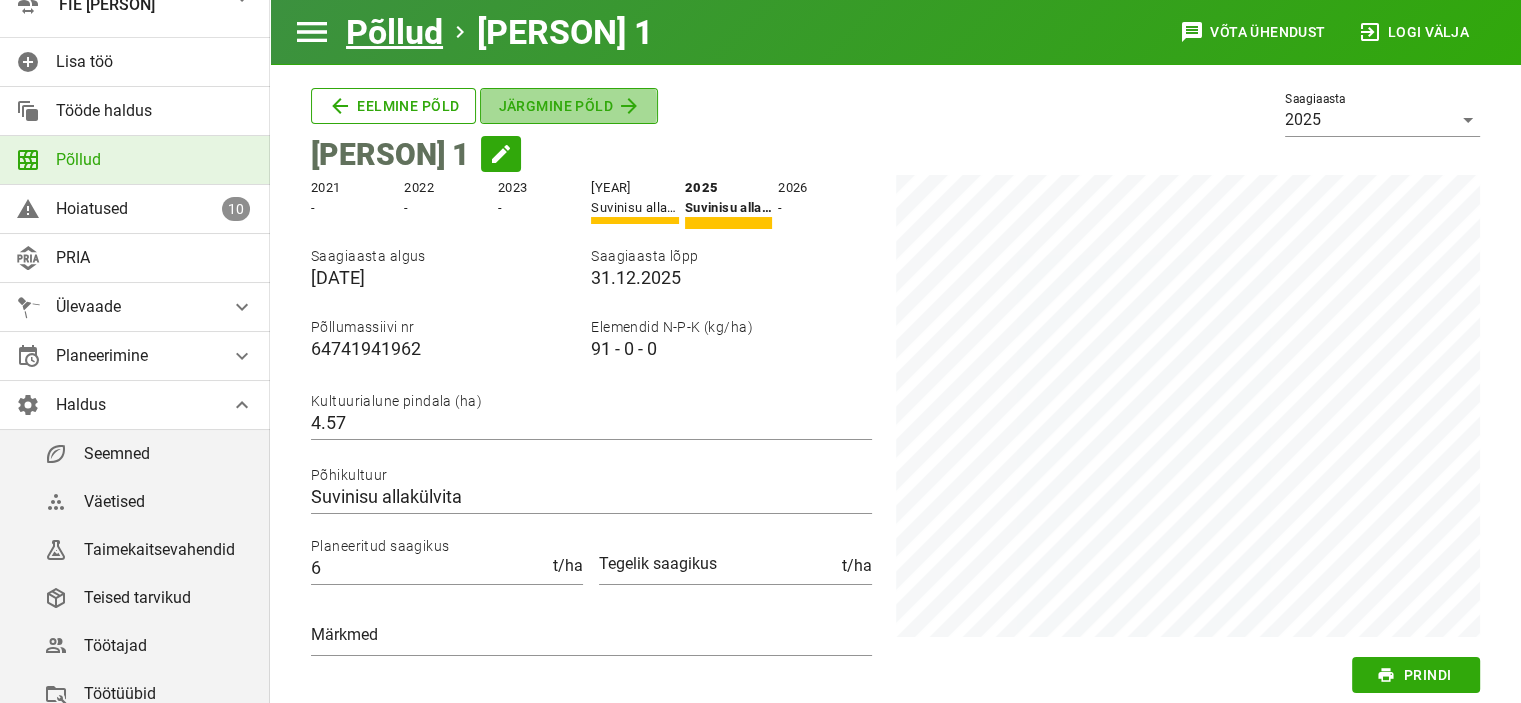 click on "Järgmine põld" at bounding box center [569, 106] 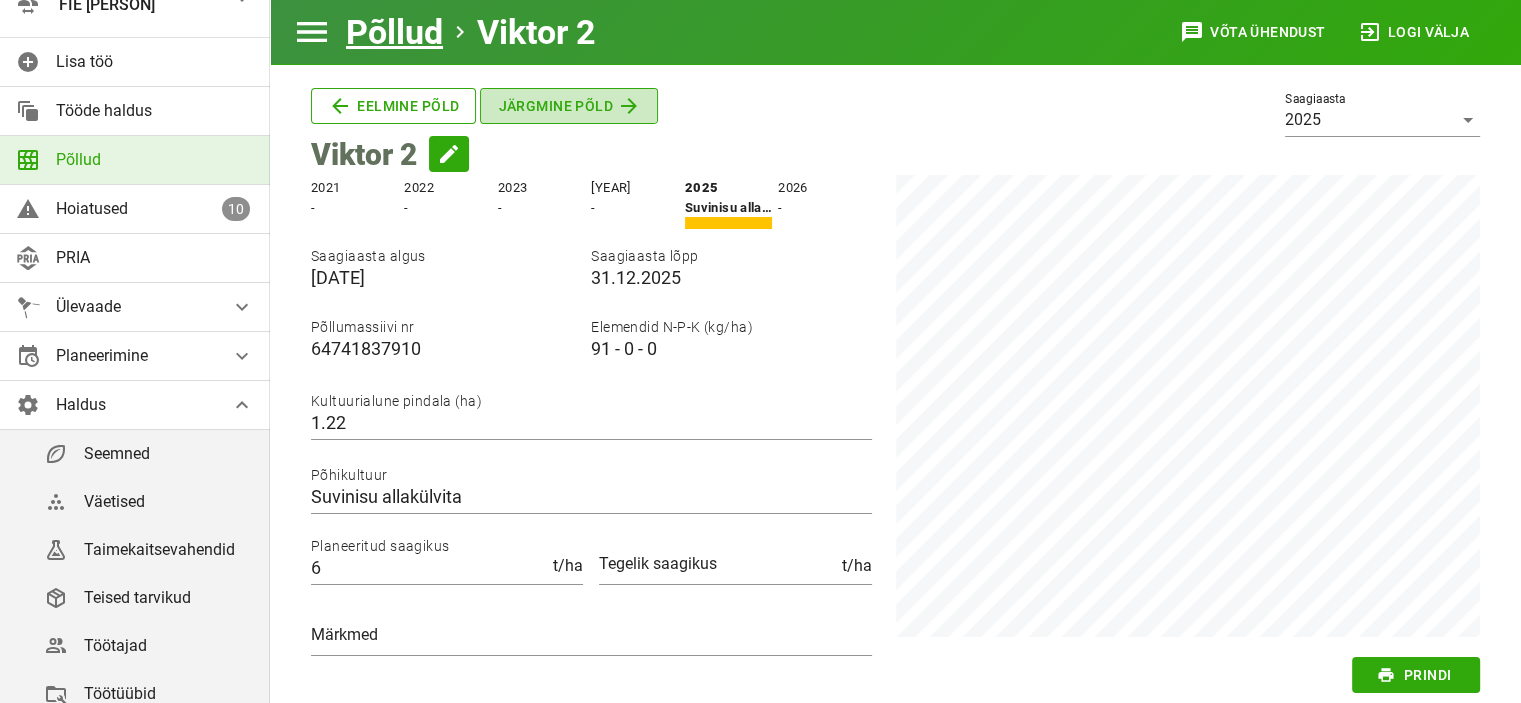 click on "Järgmine põld" at bounding box center (569, 106) 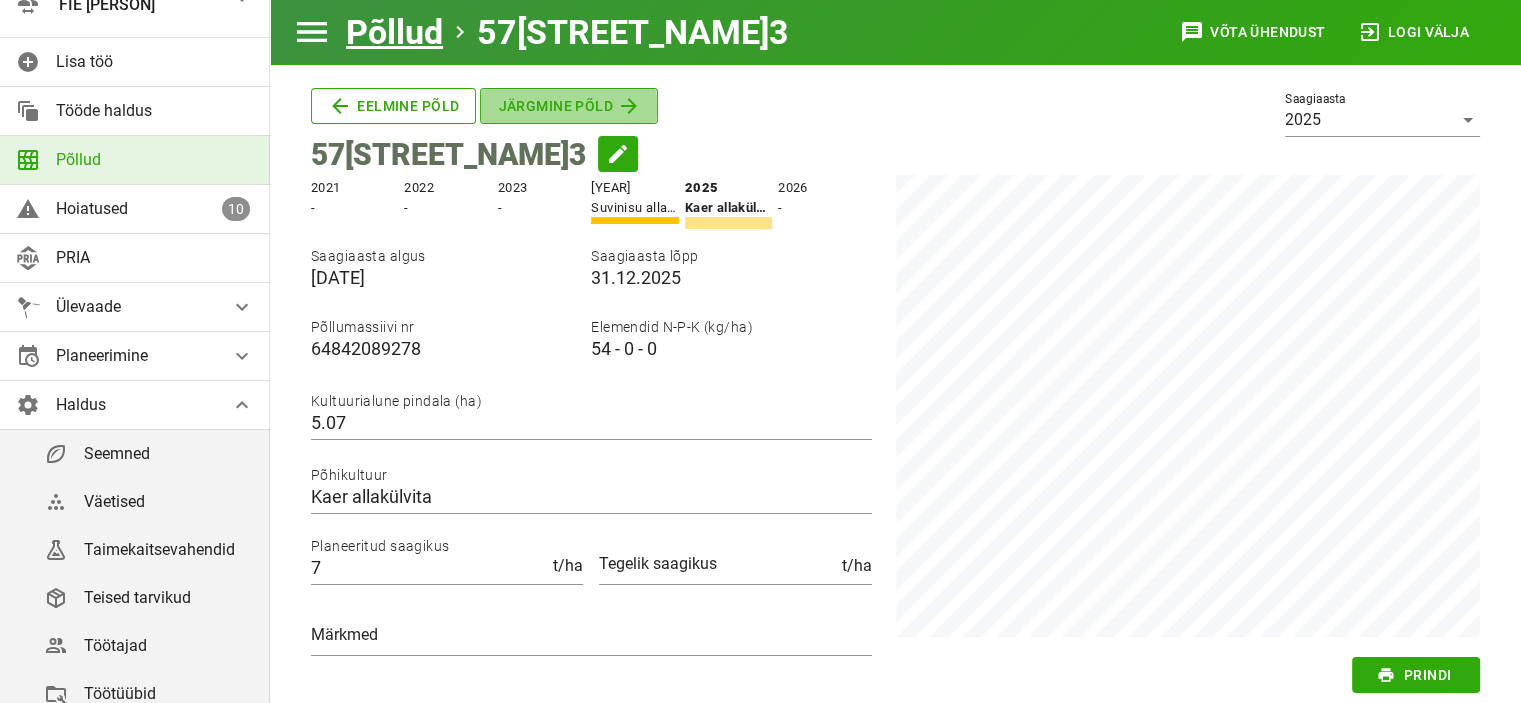 click on "Järgmine põld" at bounding box center (569, 106) 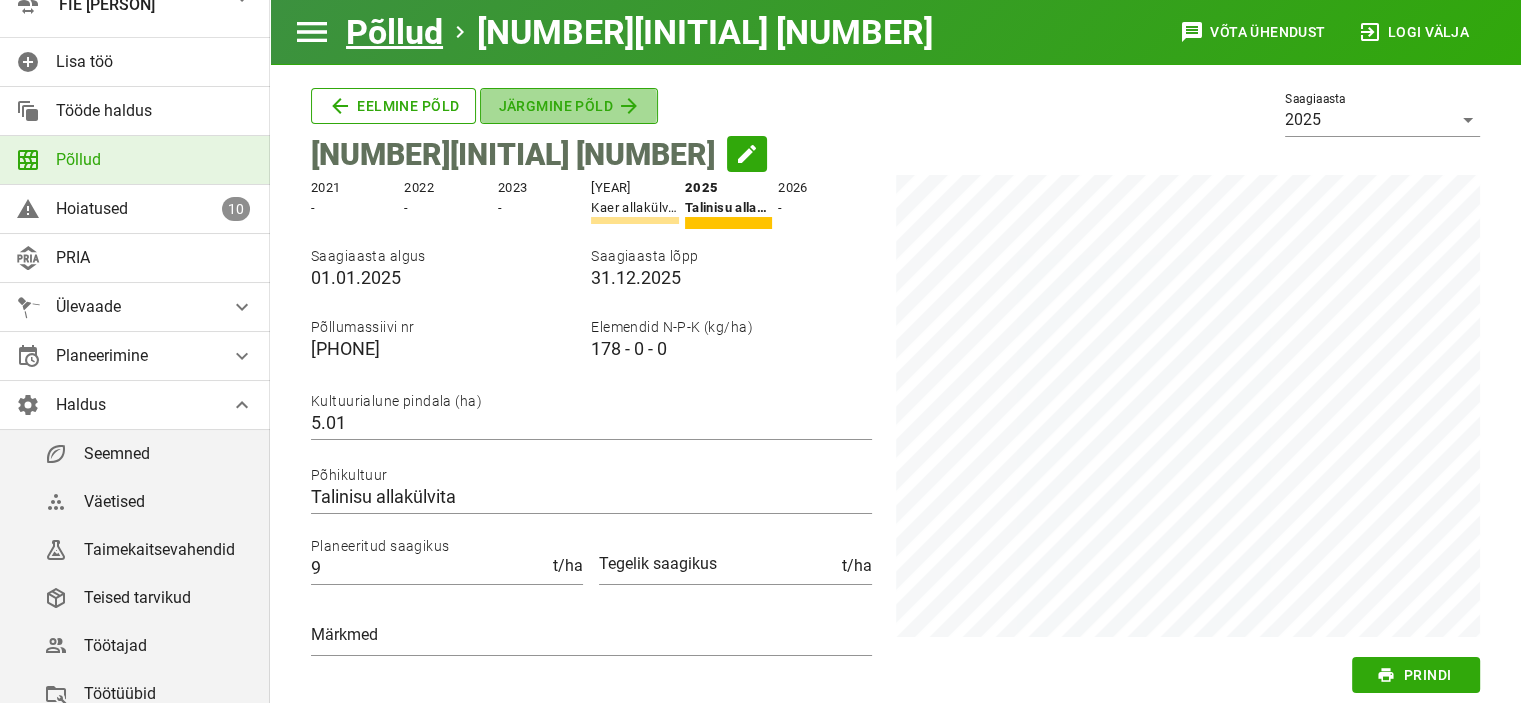 click on "Järgmine põld" at bounding box center [569, 106] 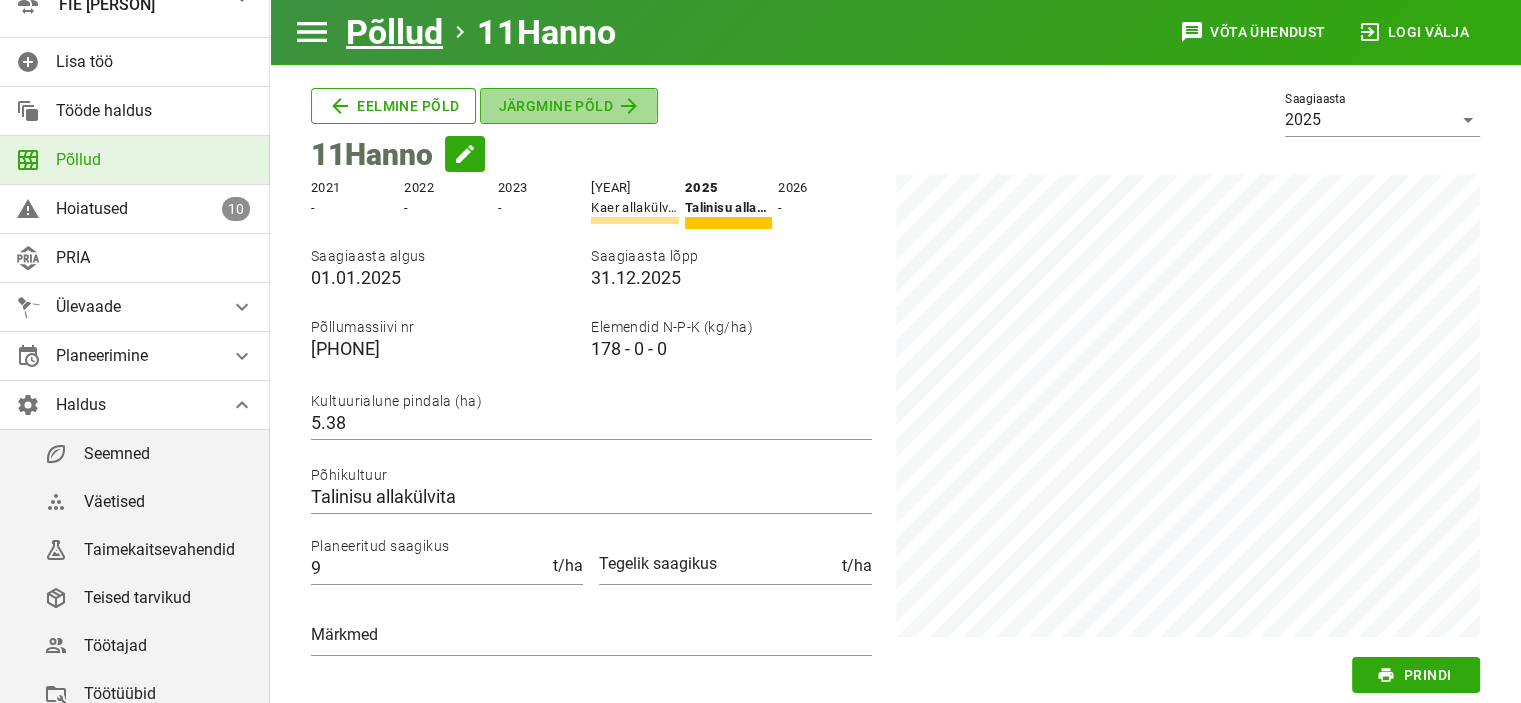 click on "Järgmine põld" at bounding box center (393, 106) 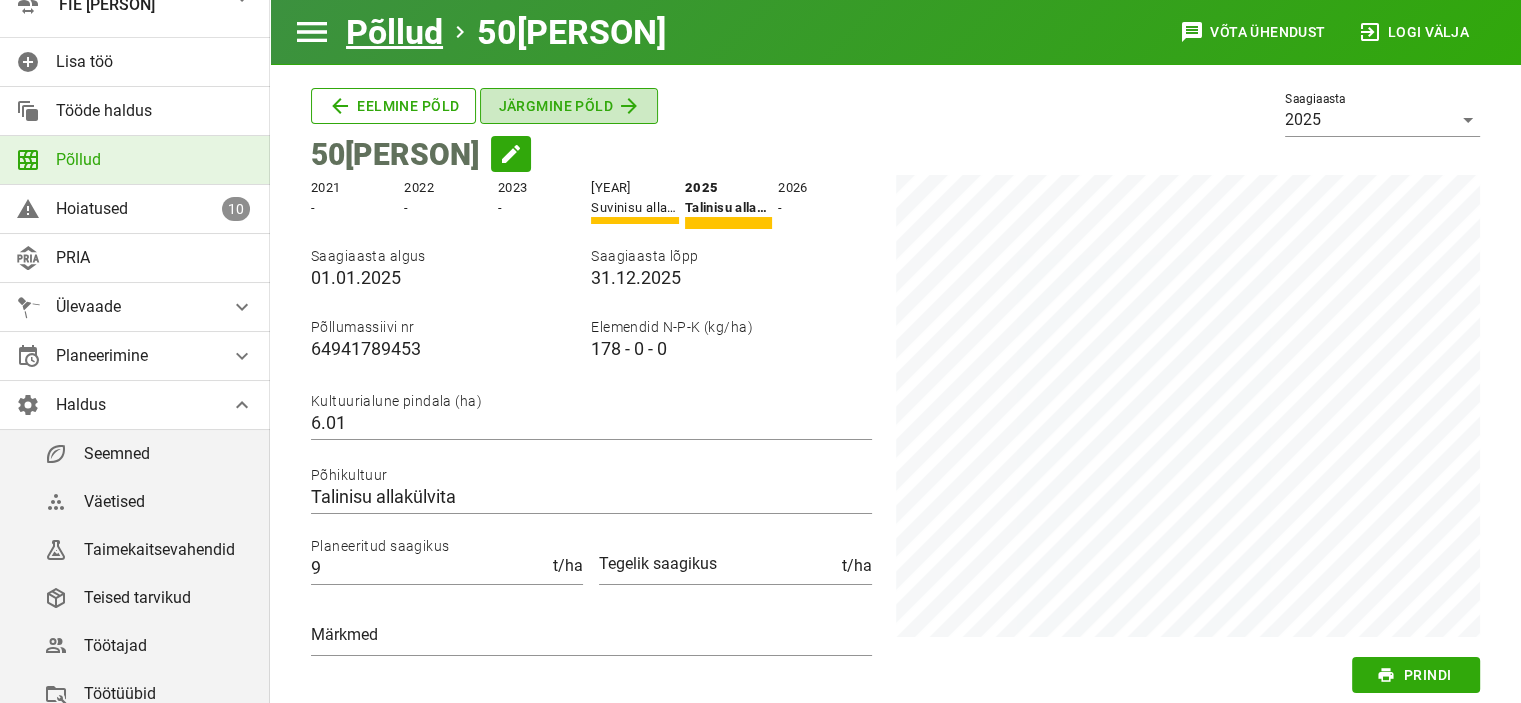 click on "Järgmine põld" at bounding box center (393, 106) 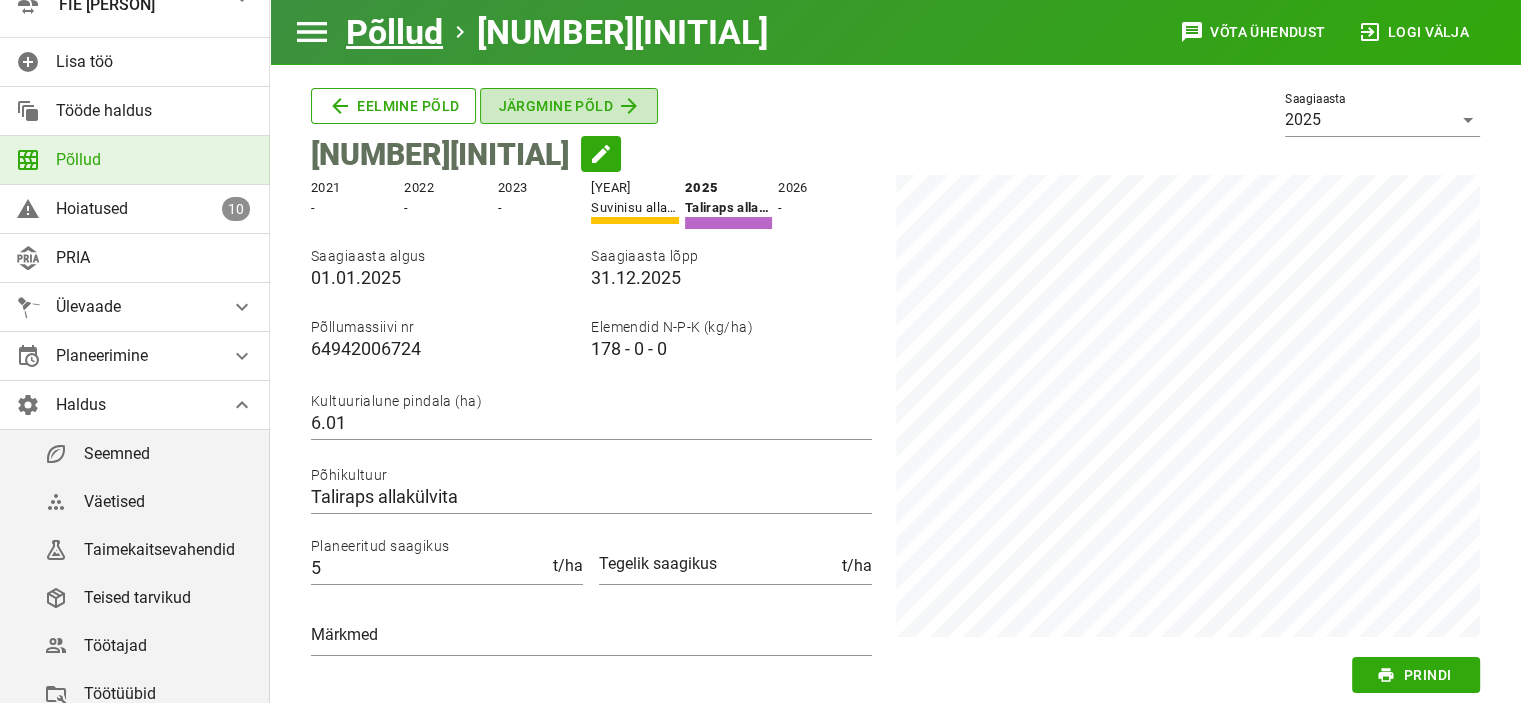 click on "Järgmine põld" at bounding box center [393, 106] 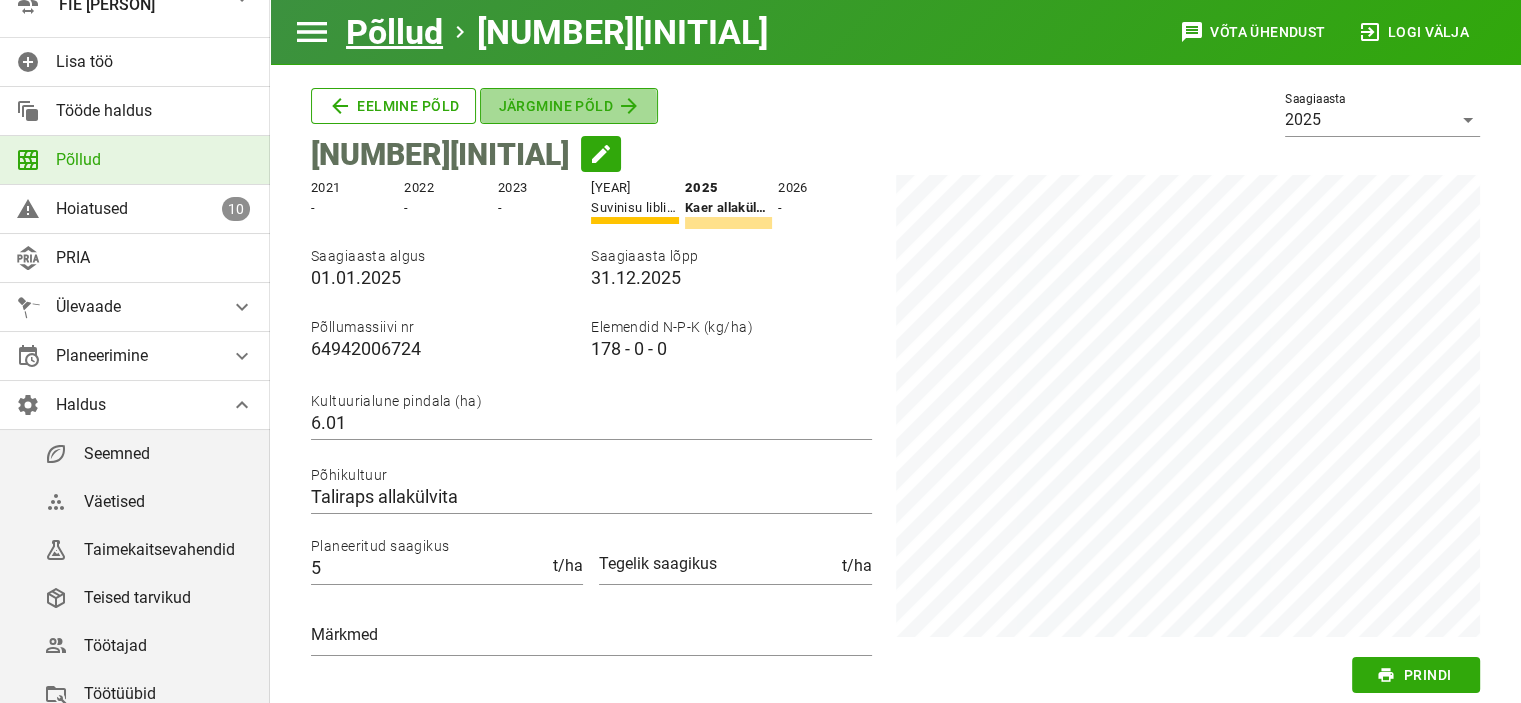 click on "Järgmine põld" at bounding box center (393, 106) 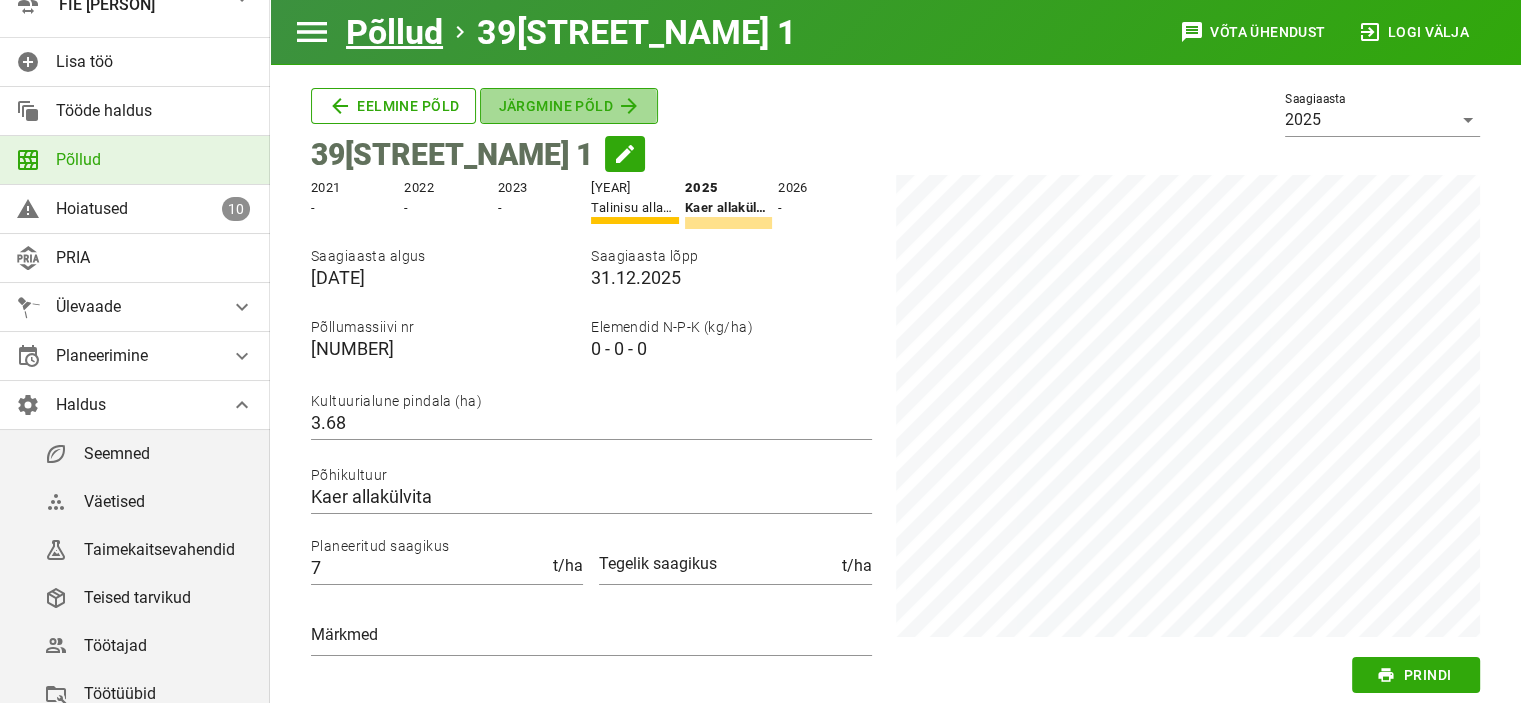 click on "Järgmine põld" at bounding box center (393, 106) 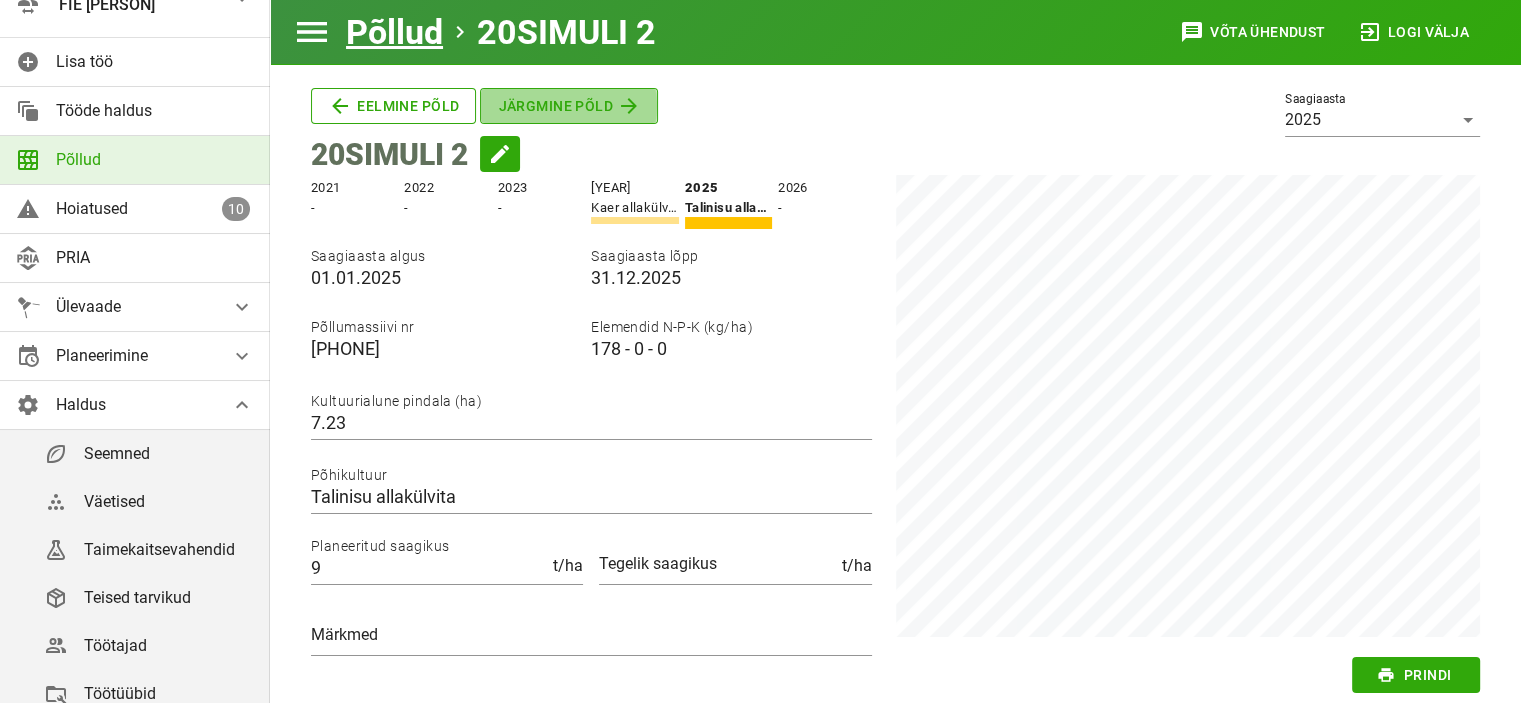 click on "Järgmine põld" at bounding box center [393, 106] 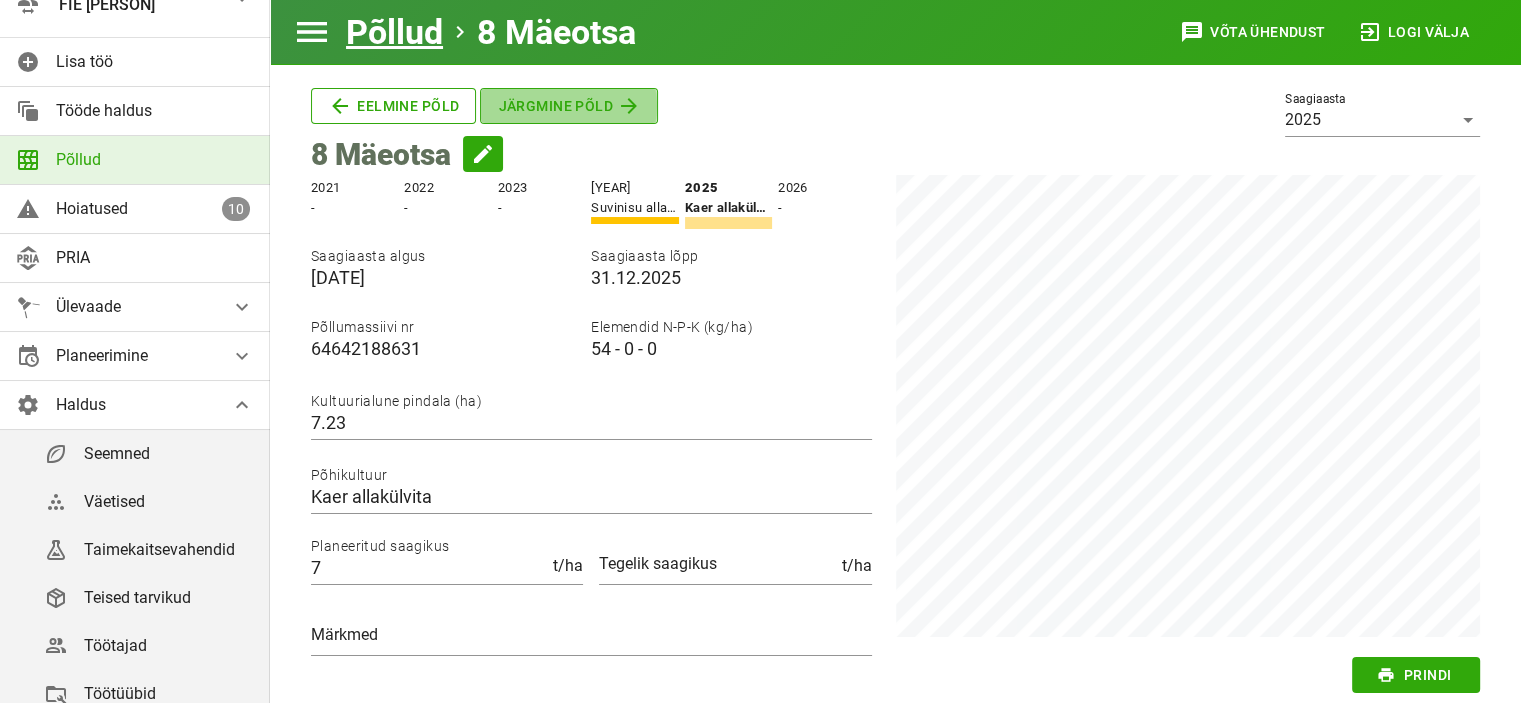 click on "Järgmine põld" at bounding box center [393, 106] 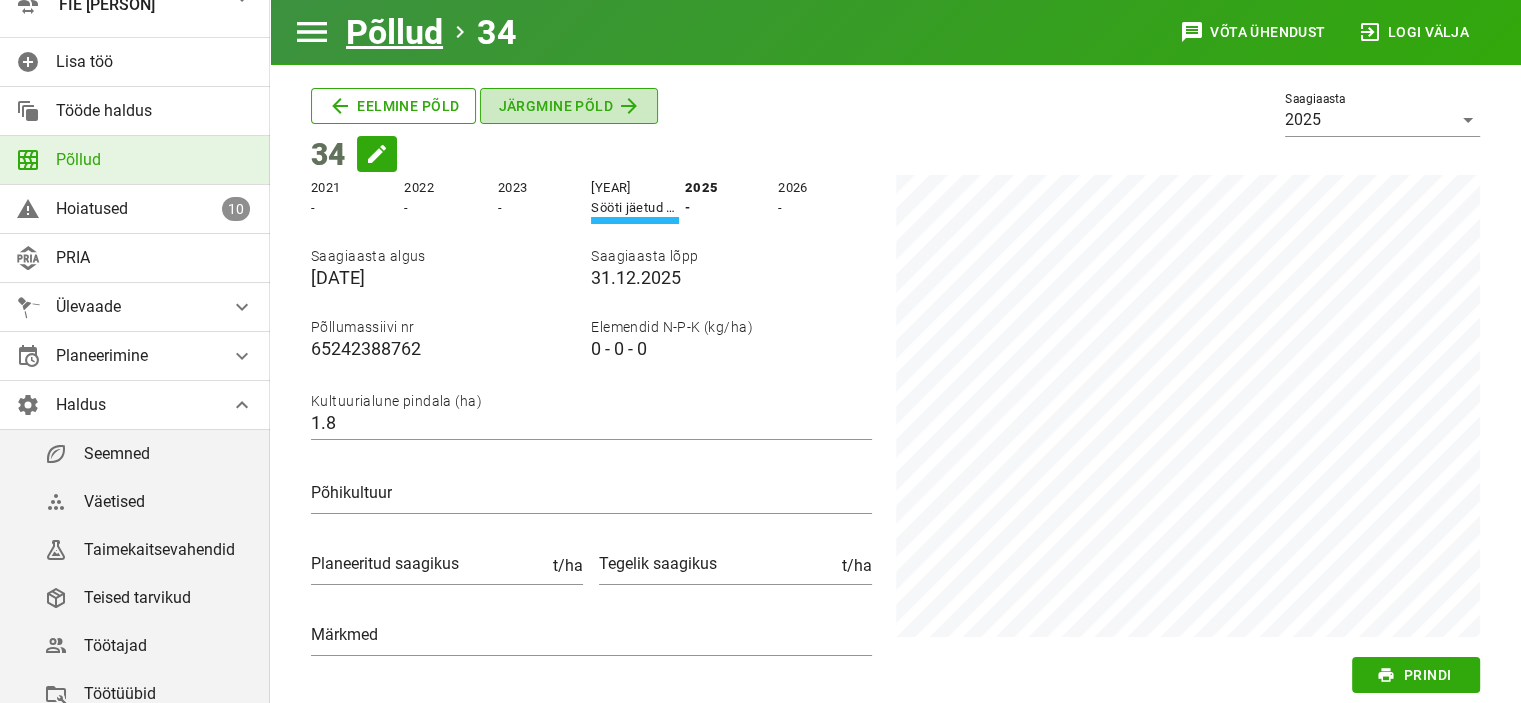 click on "Järgmine põld" at bounding box center [393, 106] 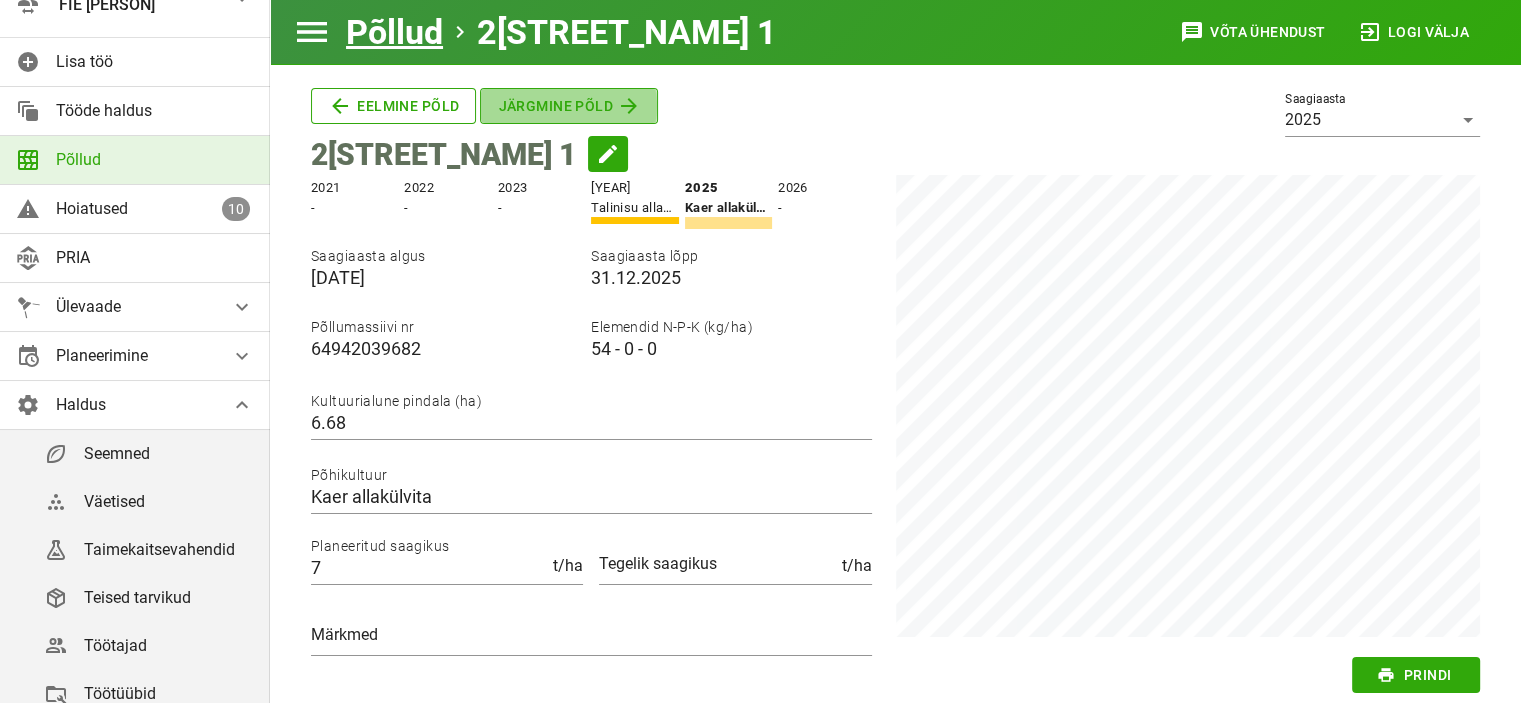 click on "Järgmine põld" at bounding box center [393, 106] 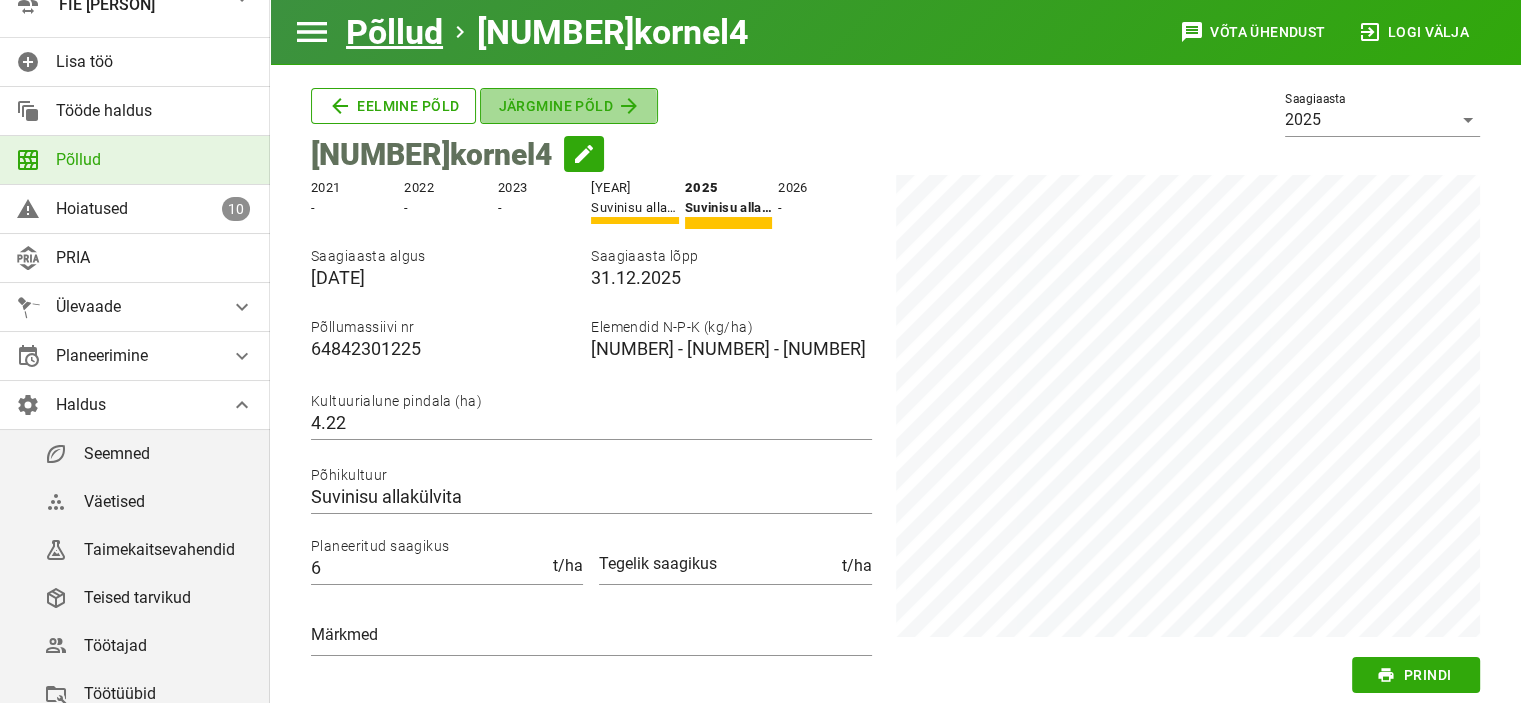 click on "Järgmine põld" at bounding box center [393, 106] 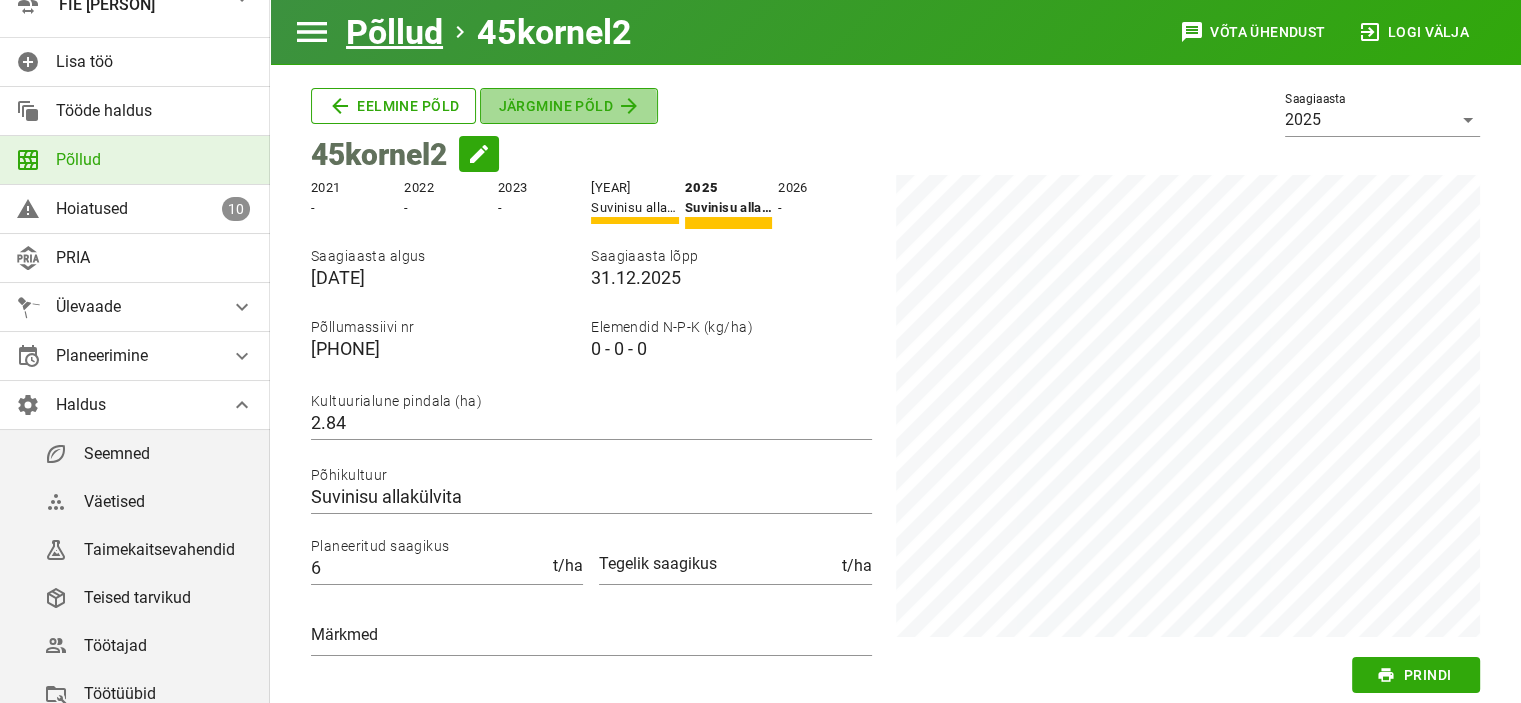click on "Järgmine põld" at bounding box center (393, 106) 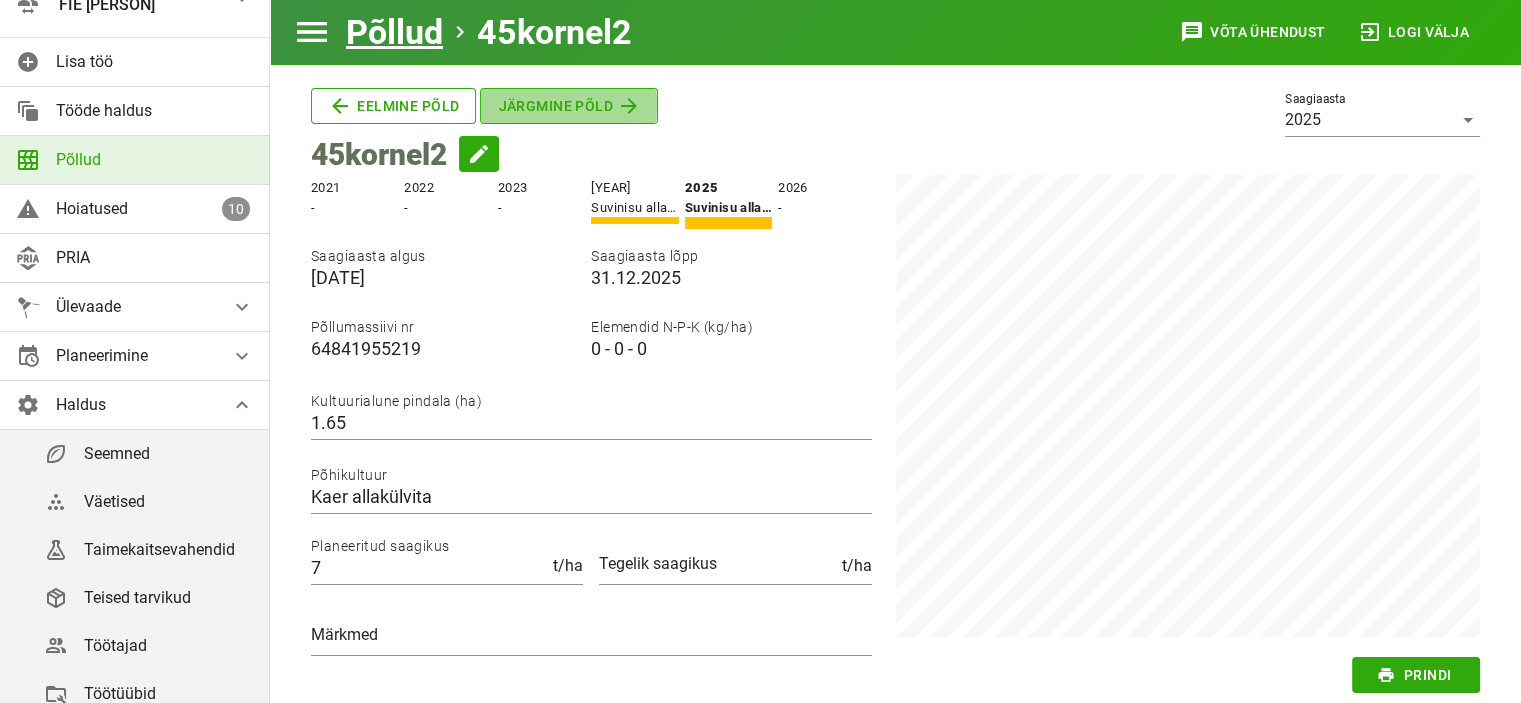 click on "Järgmine põld" at bounding box center [393, 106] 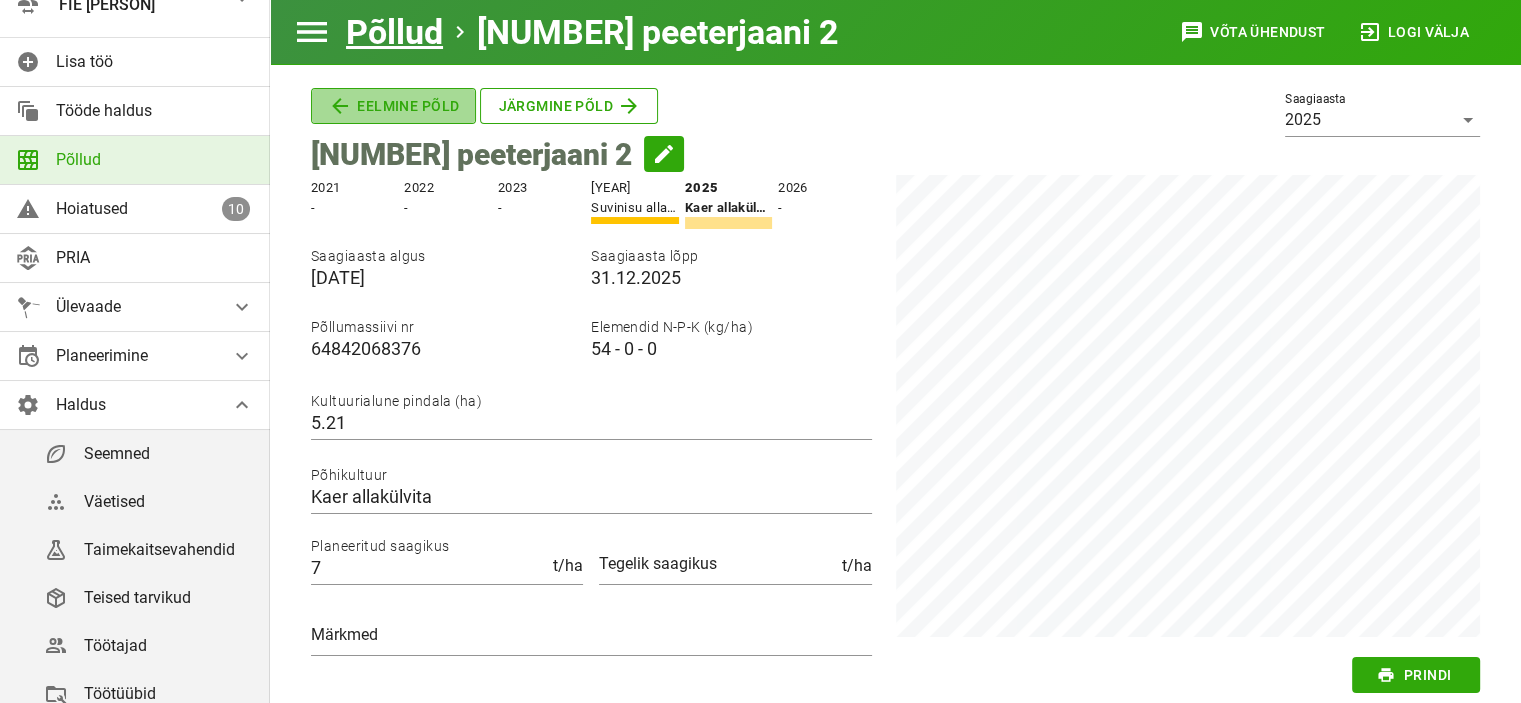 click on "Eelmine põld" at bounding box center [393, 106] 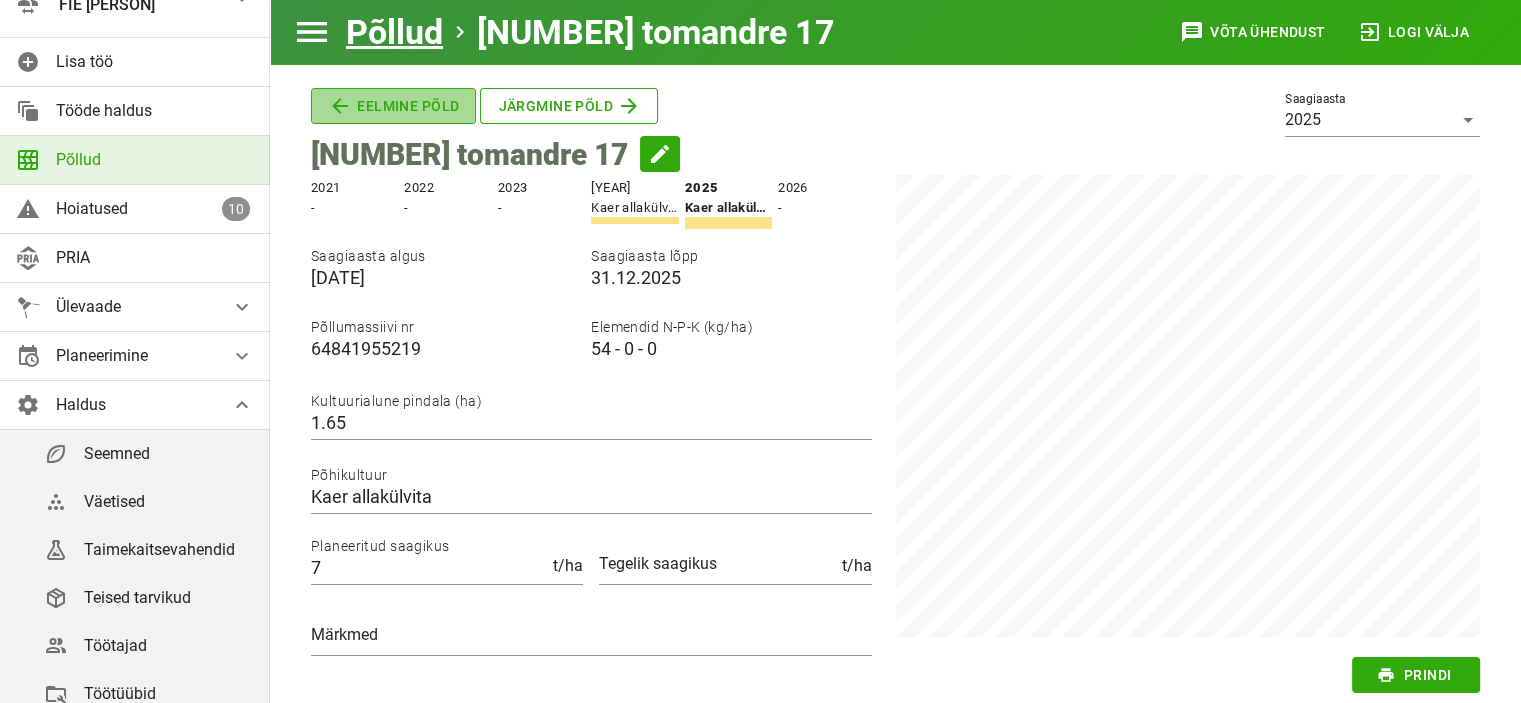click on "Eelmine põld" at bounding box center [393, 106] 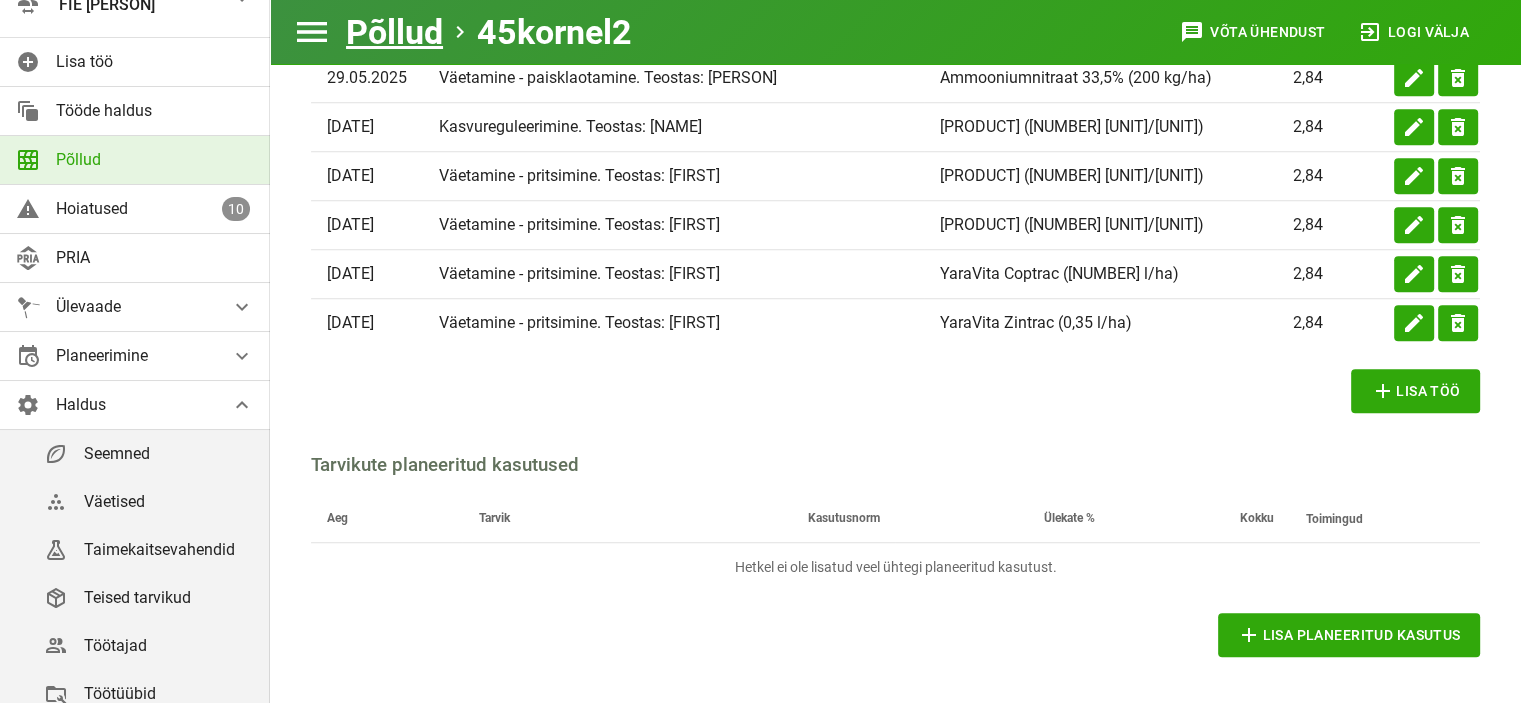scroll, scrollTop: 1063, scrollLeft: 0, axis: vertical 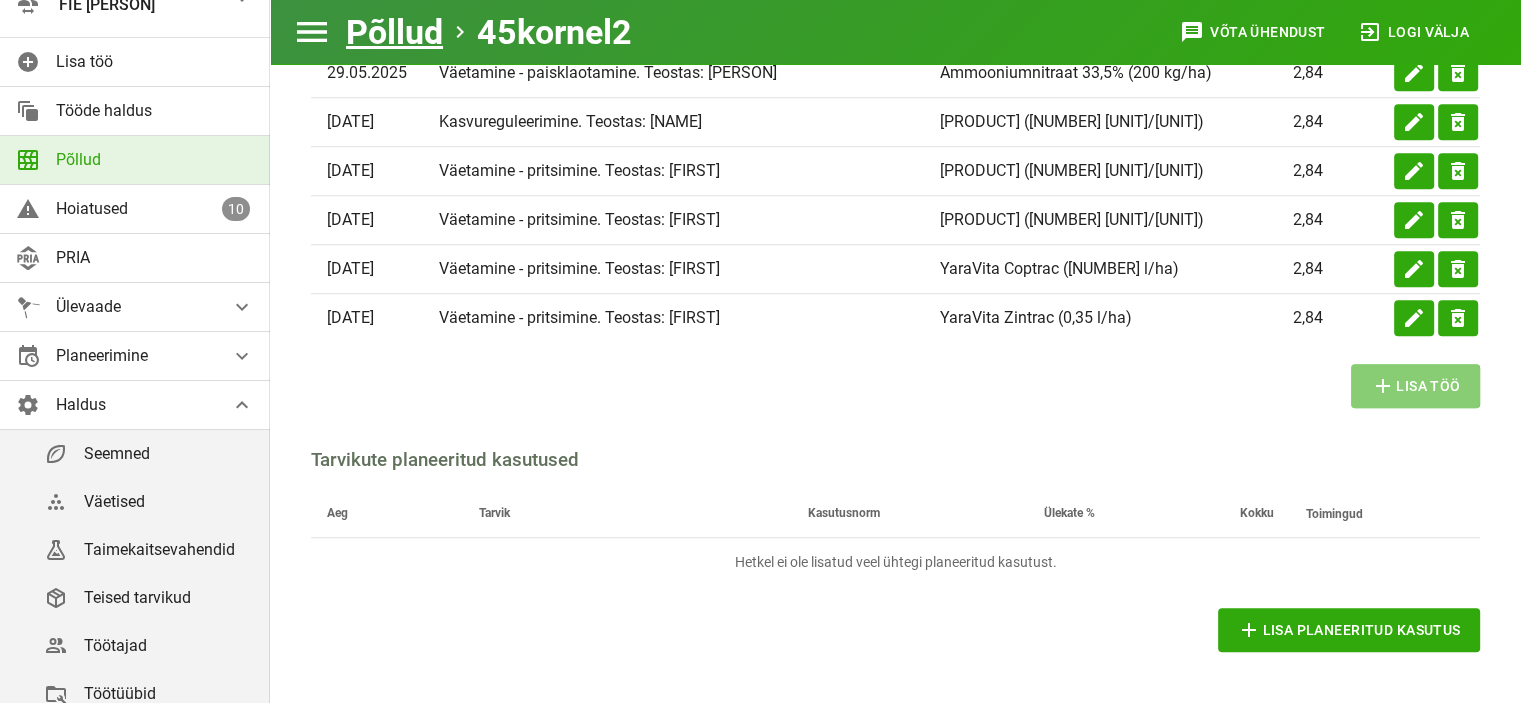click on "add  Lisa töö" at bounding box center (1415, 386) 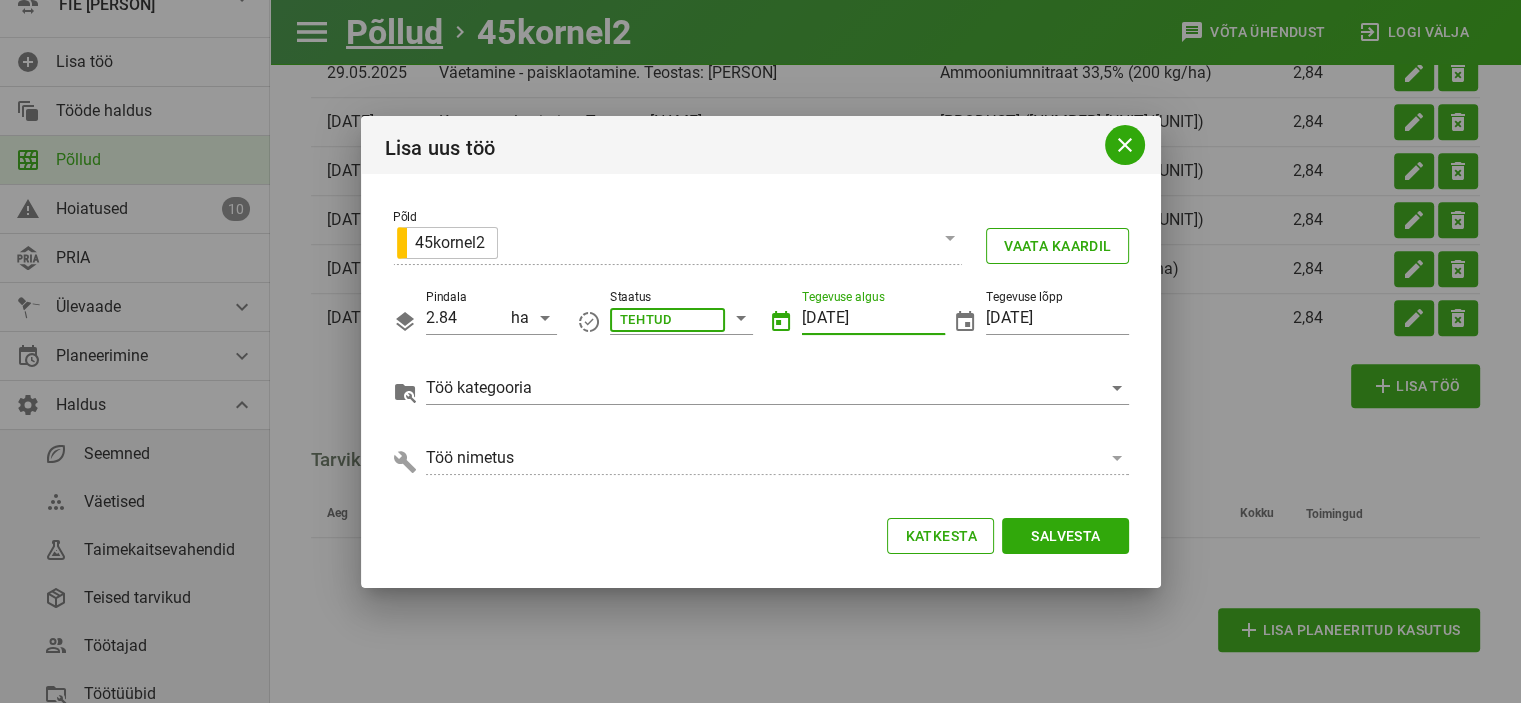 click on "[DATE]" at bounding box center [873, 318] 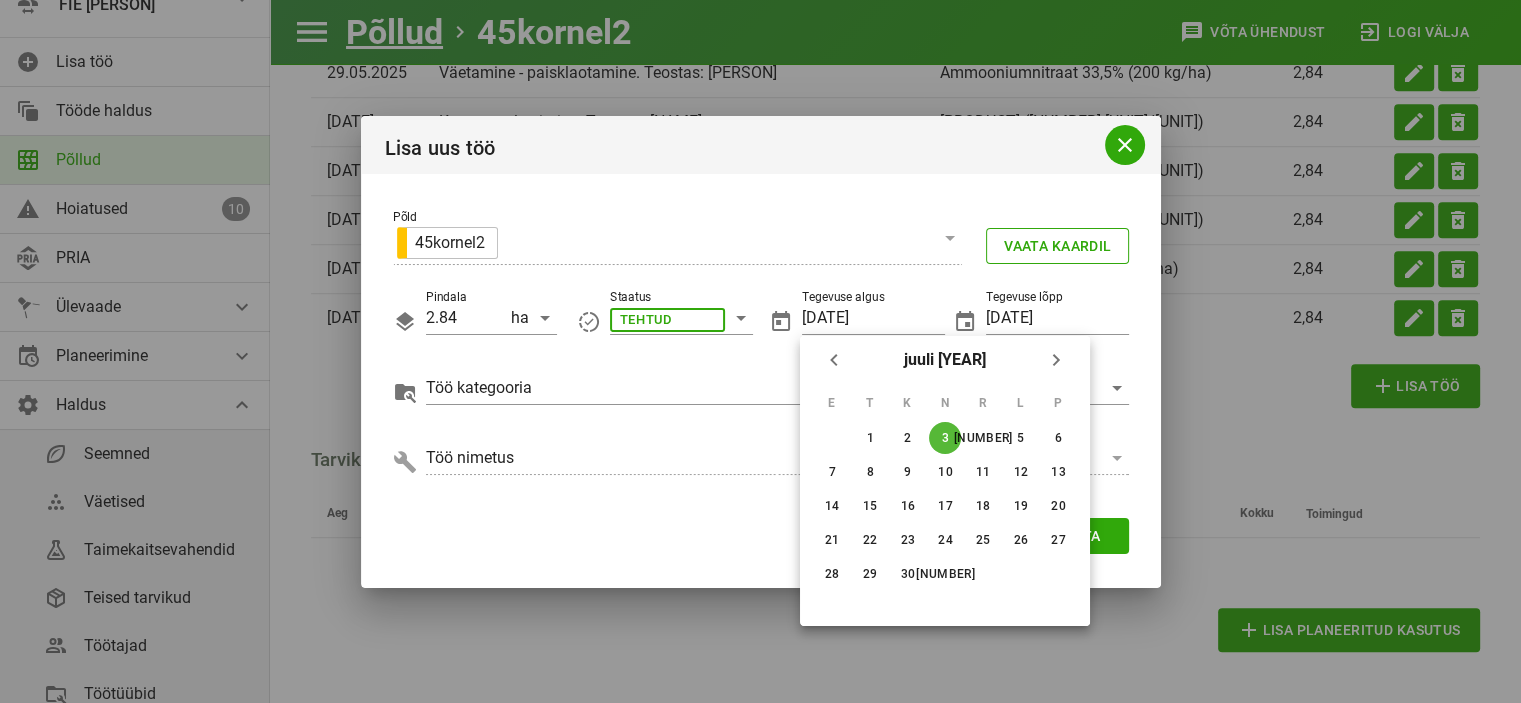 click on "juuli [YEAR]" at bounding box center [945, 360] 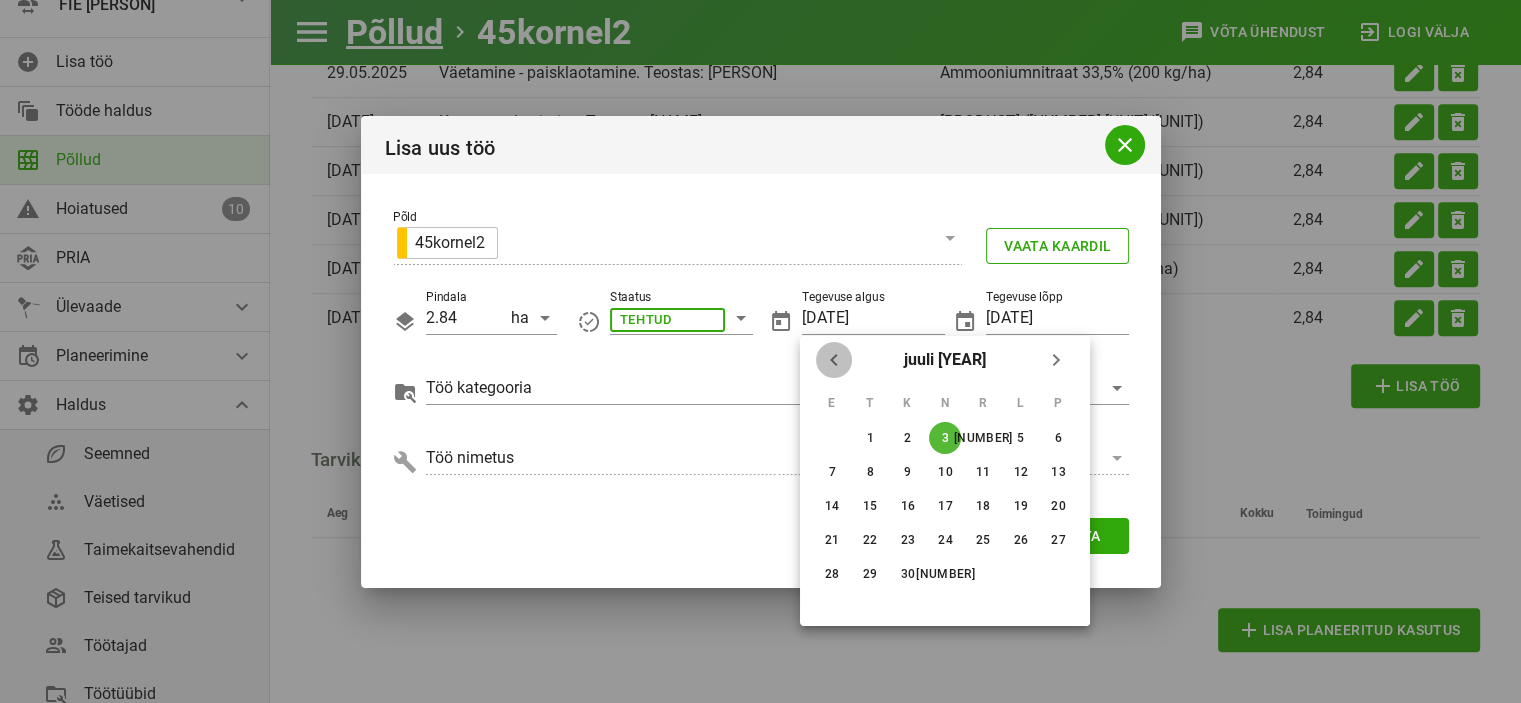 drag, startPoint x: 843, startPoint y: 362, endPoint x: 842, endPoint y: 381, distance: 19.026299 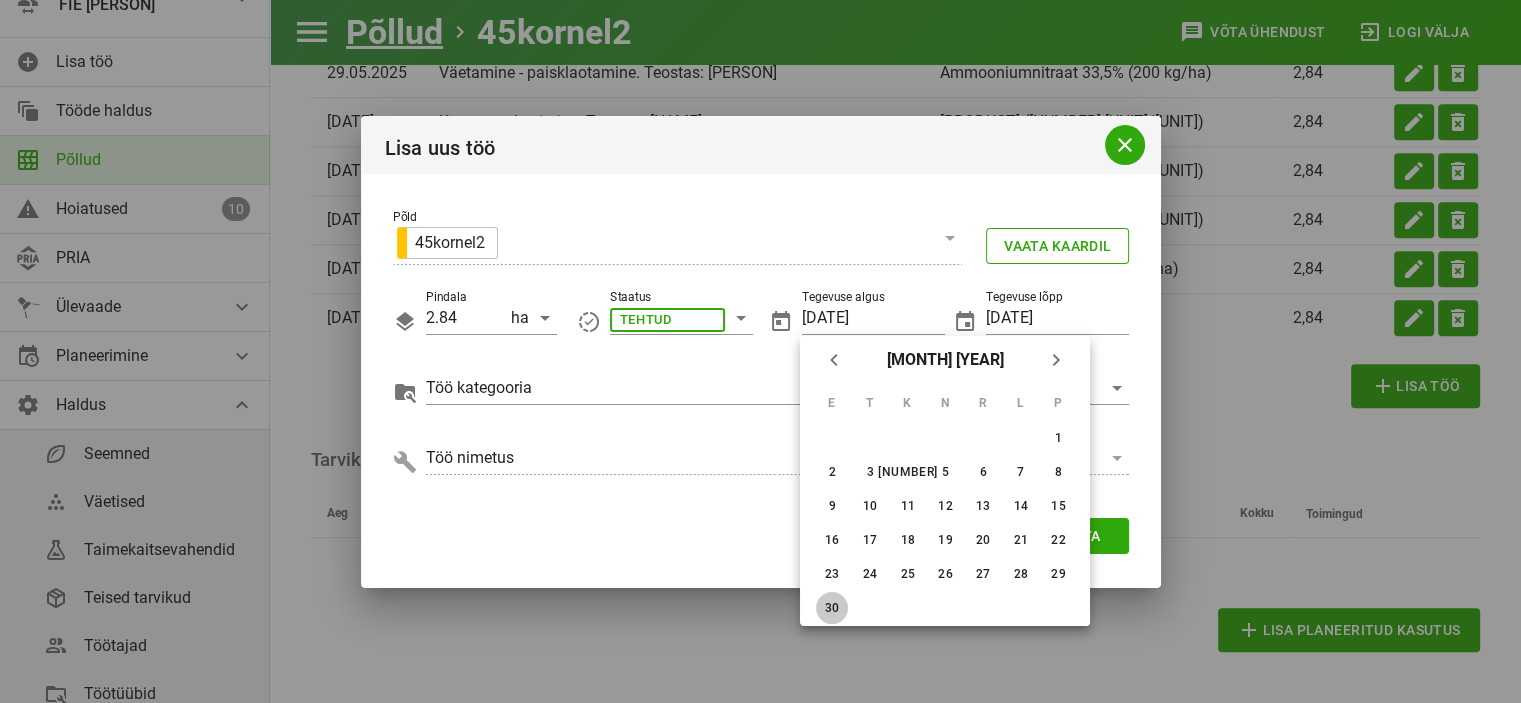 click on "30" at bounding box center (1058, 438) 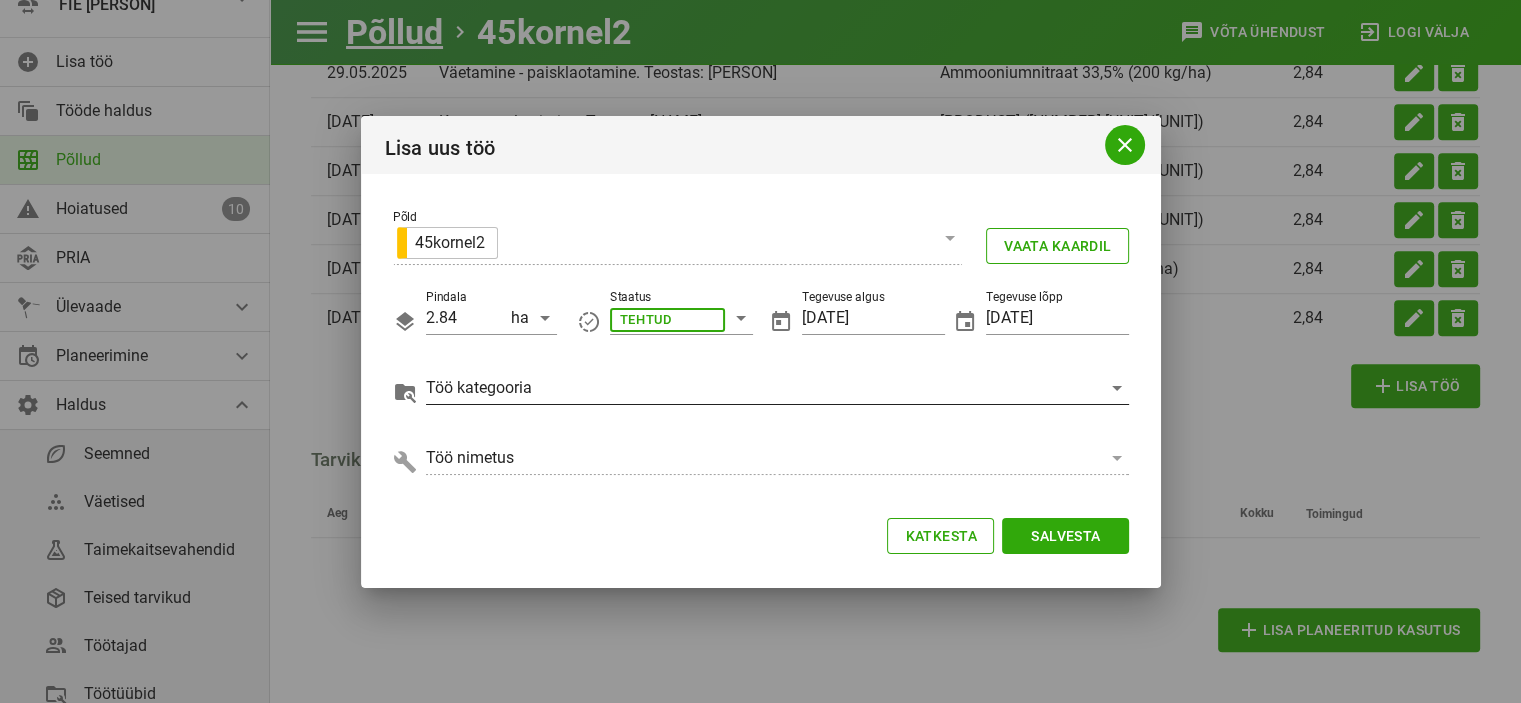 click at bounding box center [667, 318] 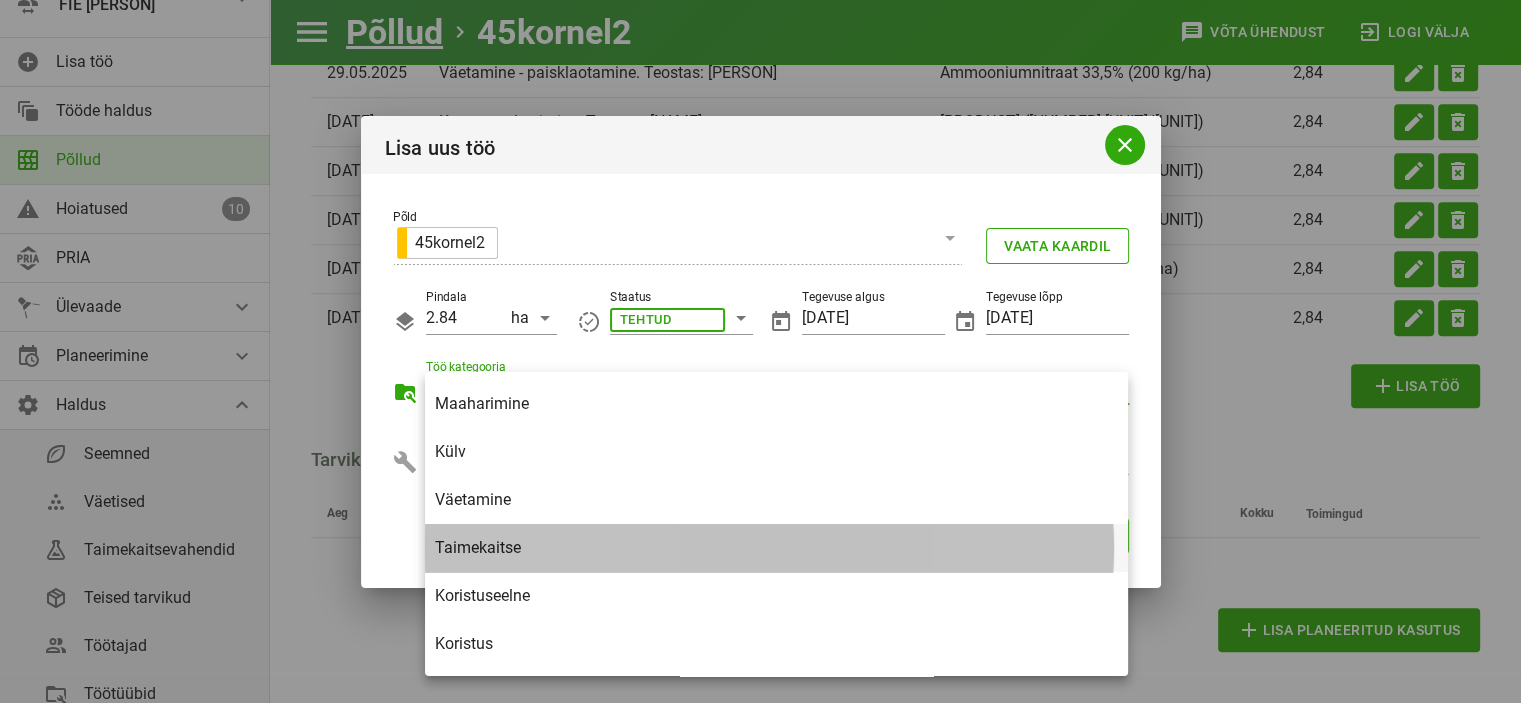 click on "Taimekaitse" at bounding box center (776, 547) 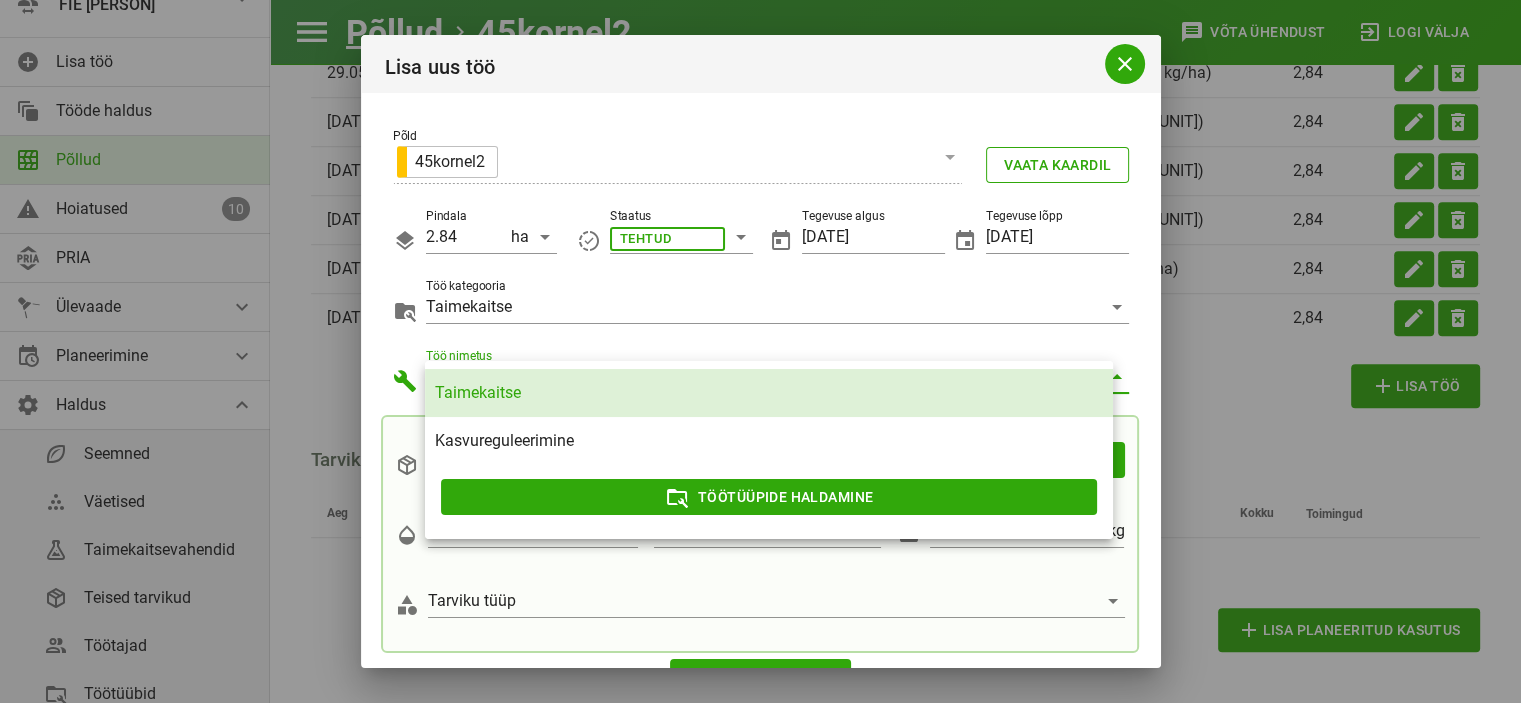 click on "Taimekaitse" at bounding box center (769, 392) 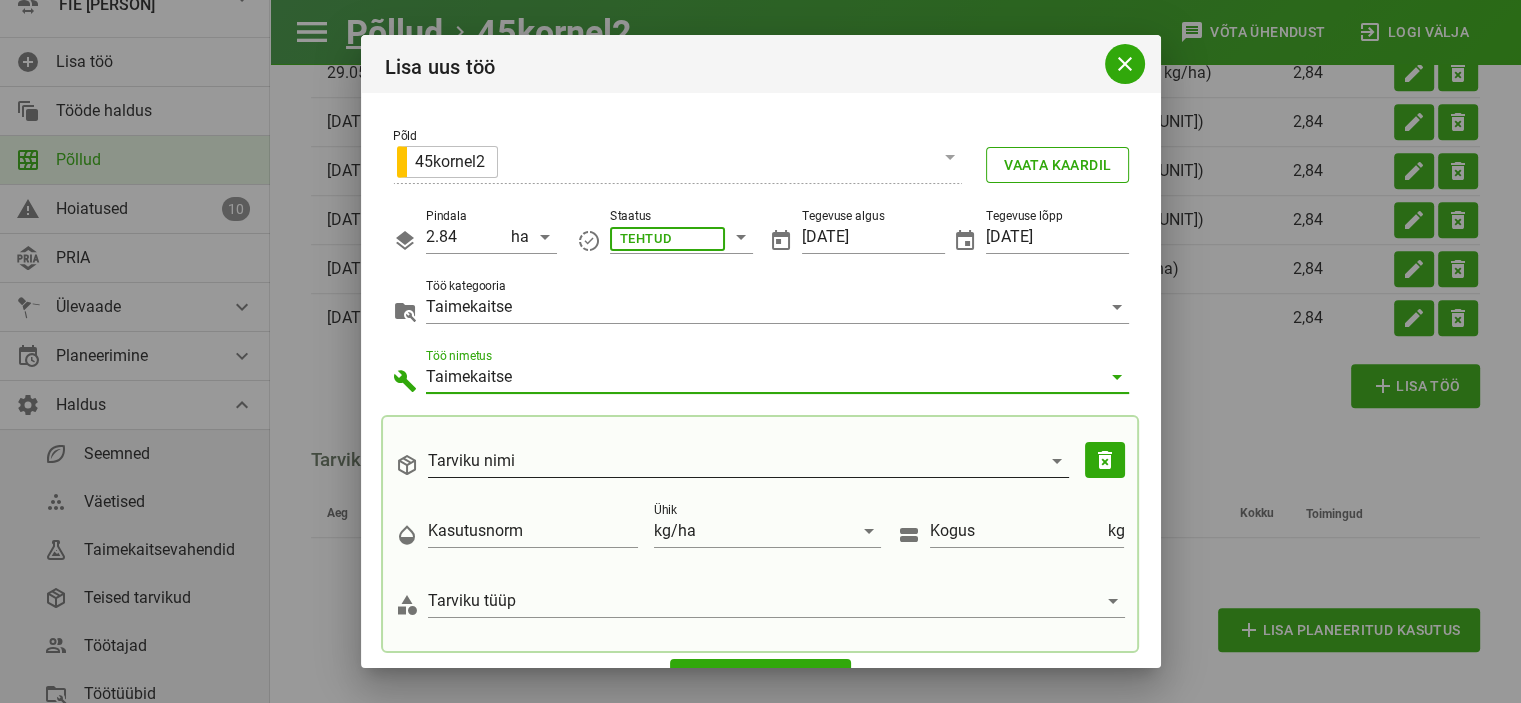 click on "Tarviku nimi" at bounding box center (734, 461) 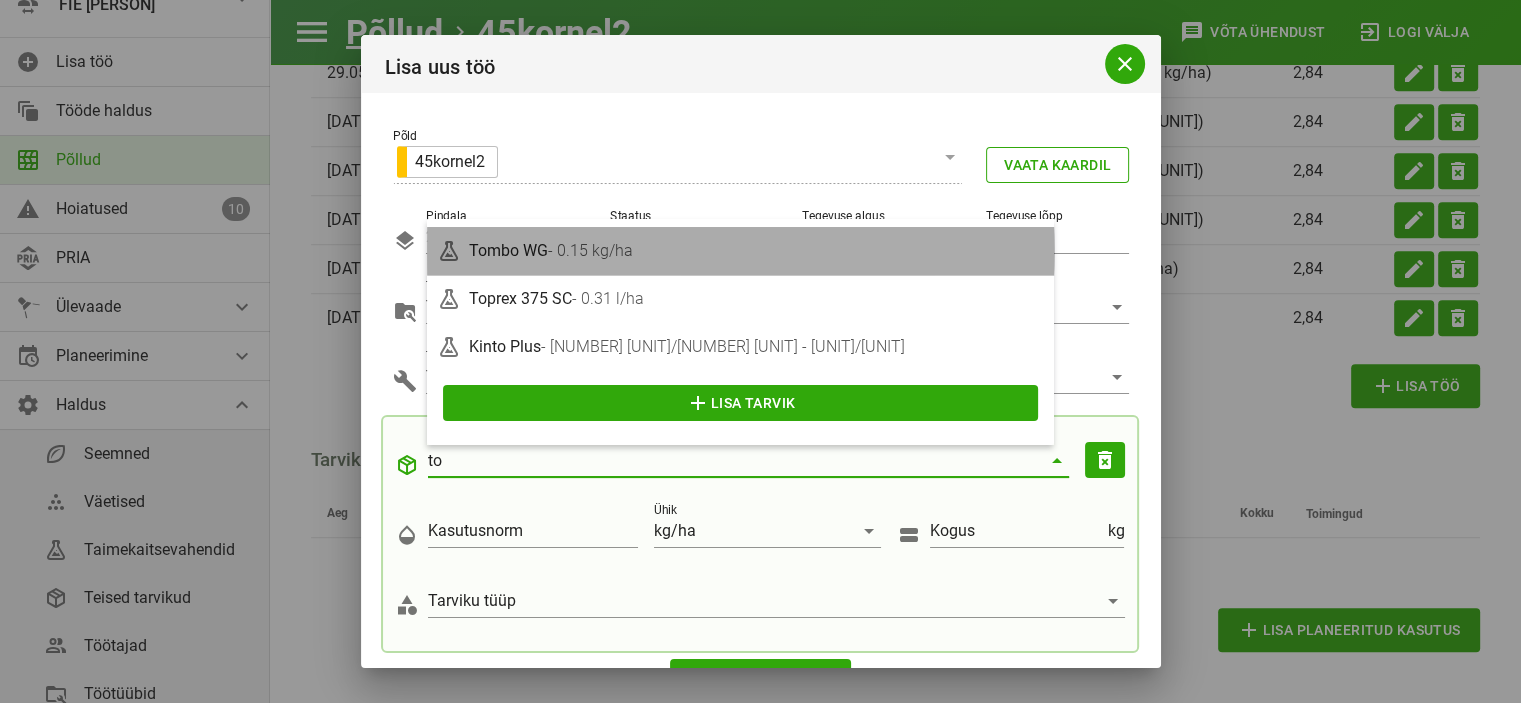 click on "Tombo WG   - 0.15 kg/ha" at bounding box center (740, 251) 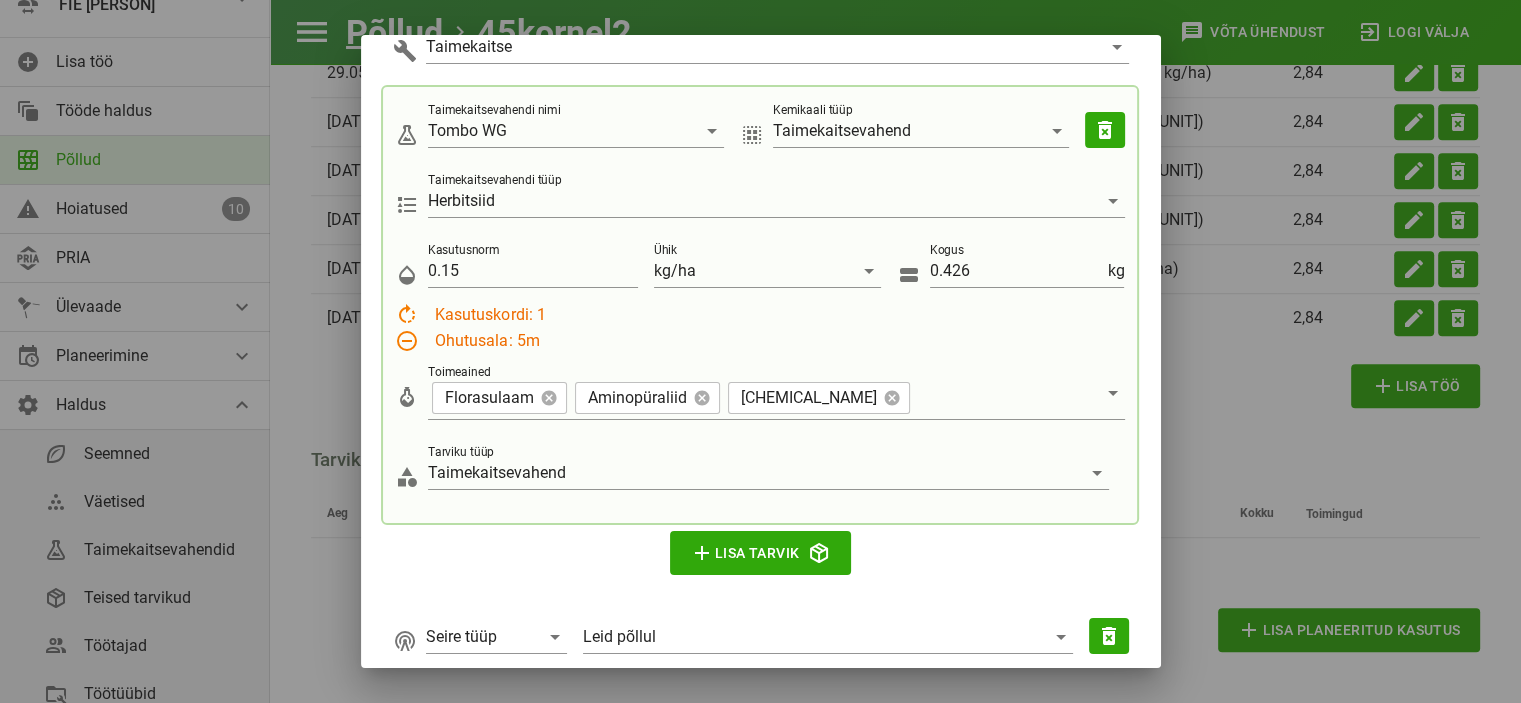 scroll, scrollTop: 334, scrollLeft: 0, axis: vertical 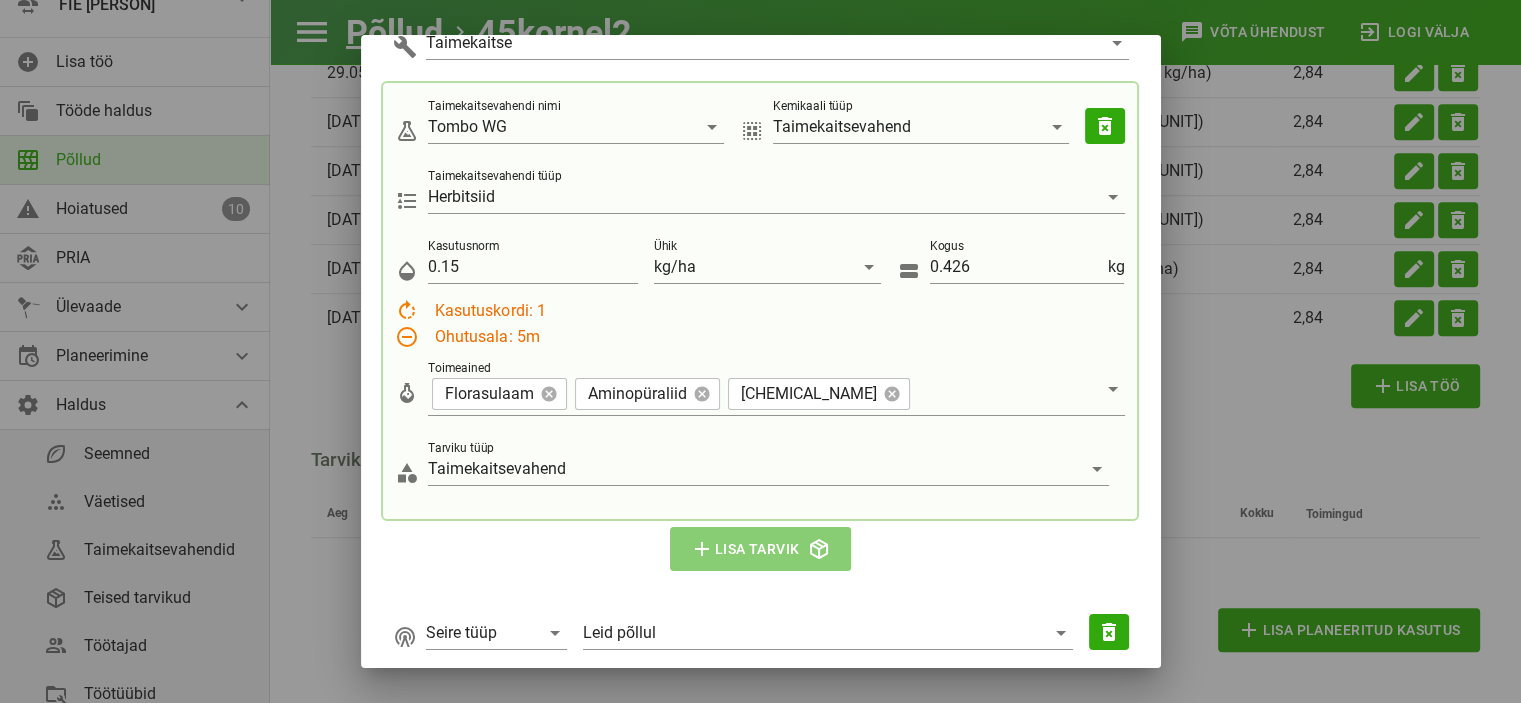 click on "add  Lisa tarvik" at bounding box center [761, 549] 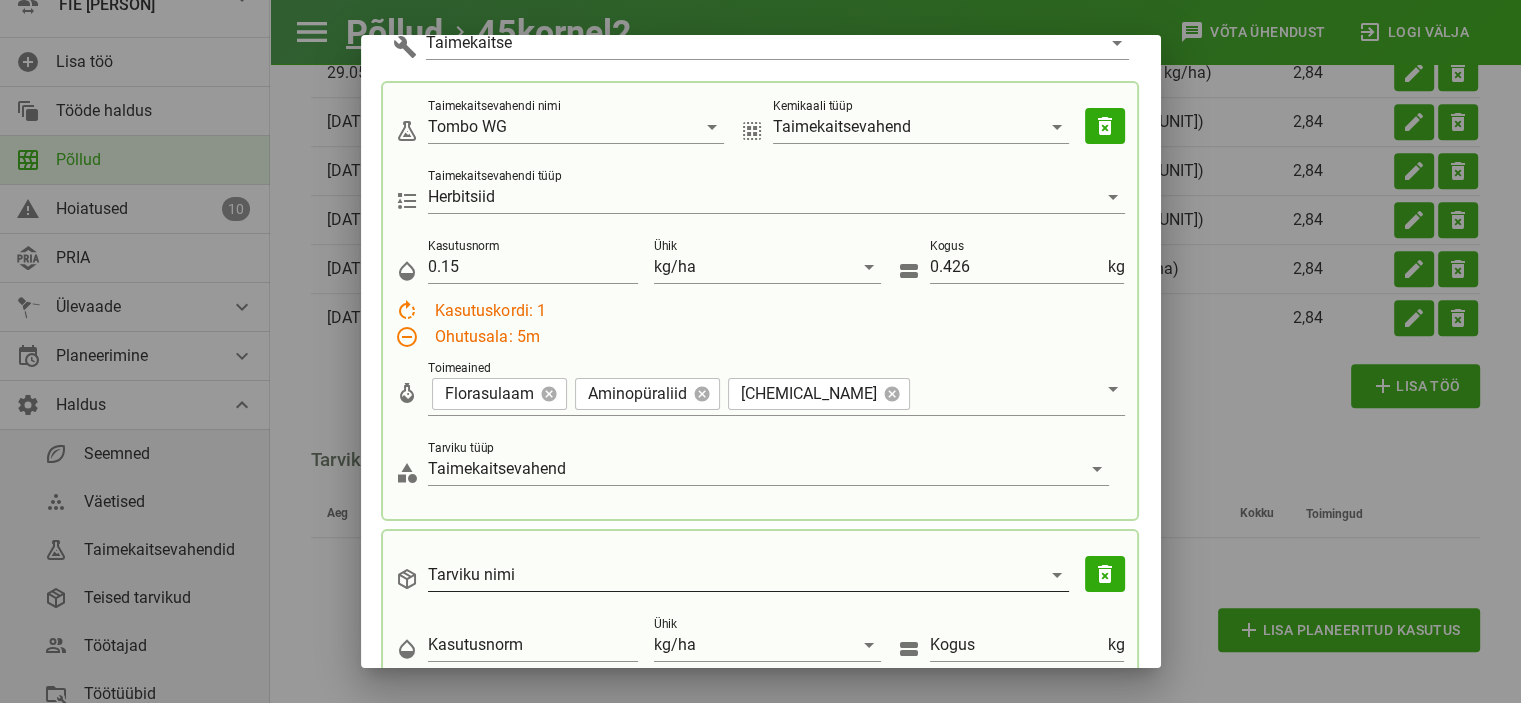 click on "Tarviku nimi" at bounding box center (734, 575) 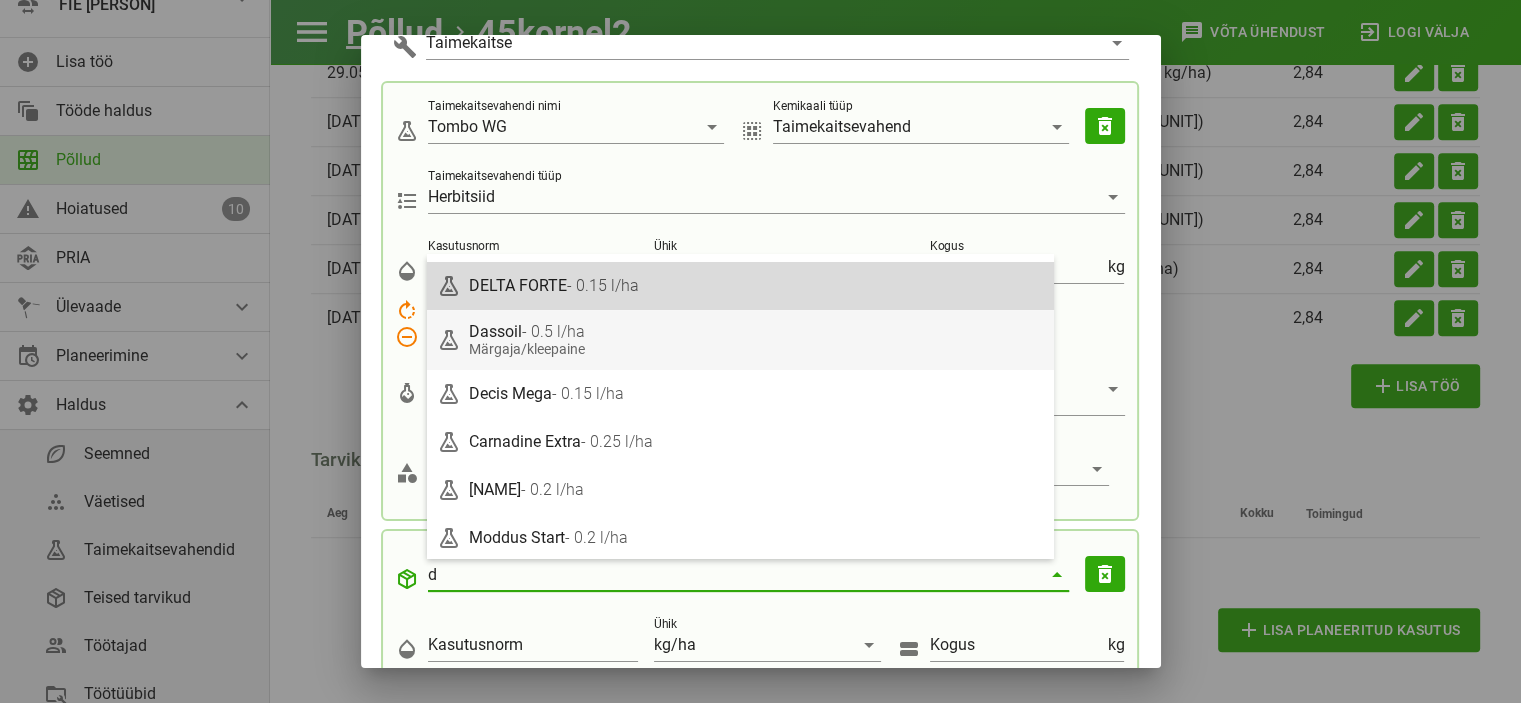 click on "Märgaja/kleepaine" at bounding box center [756, 349] 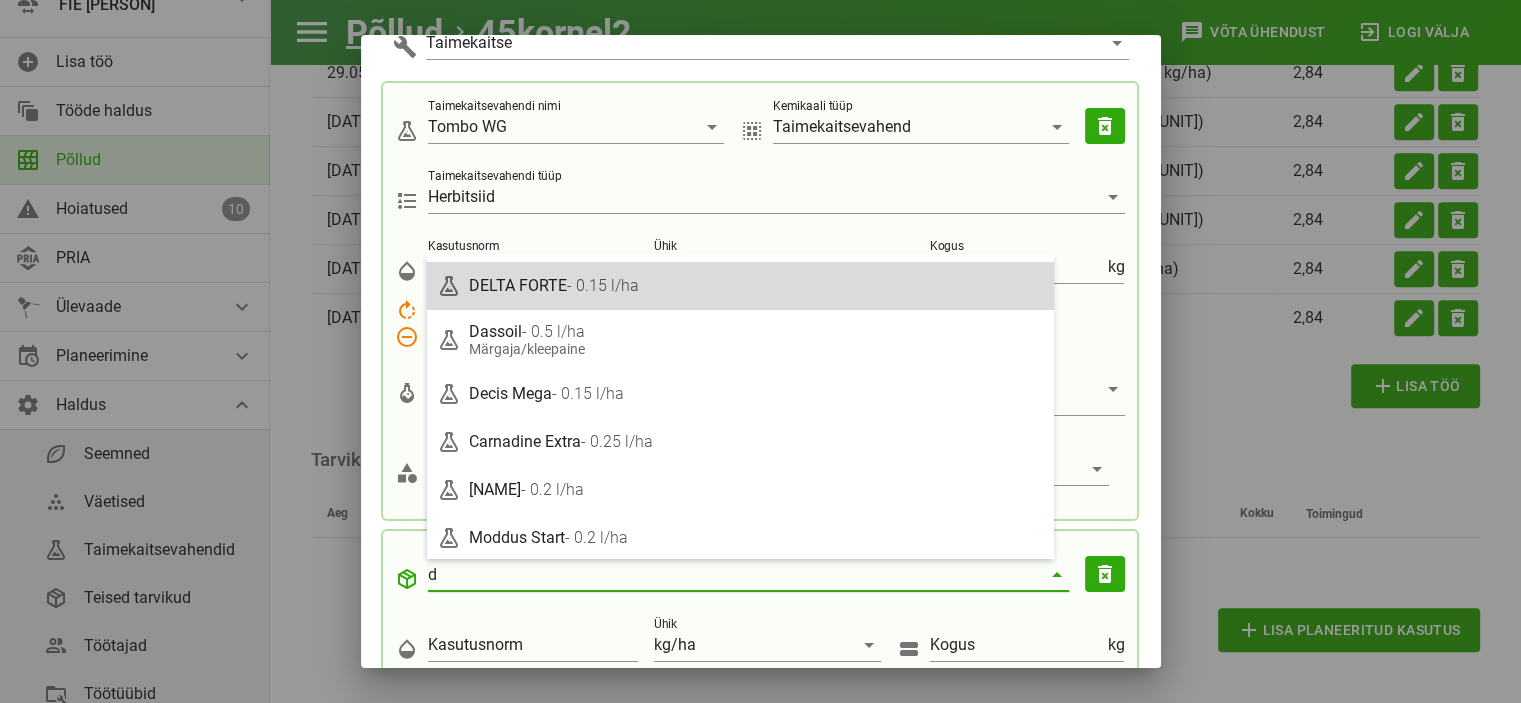 type on "Dassoil" 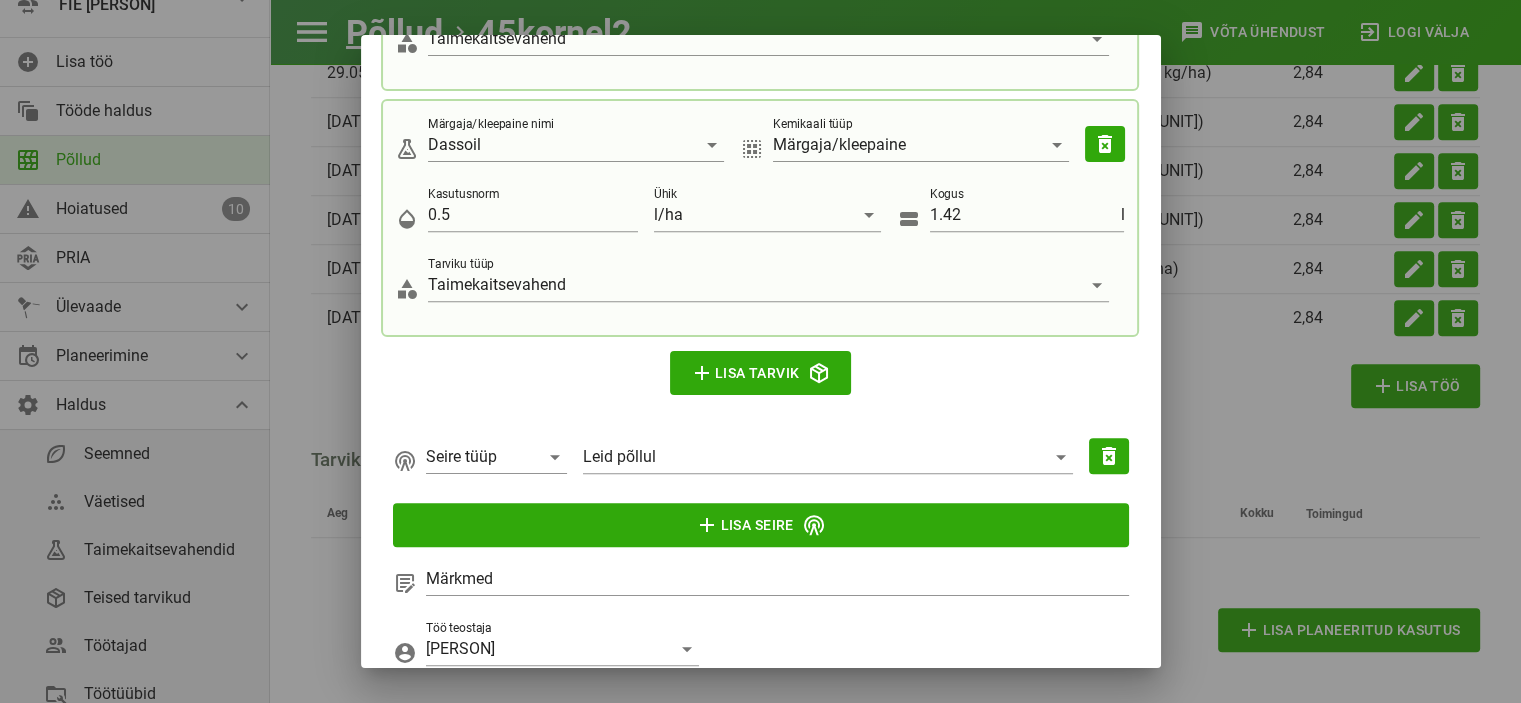 scroll, scrollTop: 770, scrollLeft: 0, axis: vertical 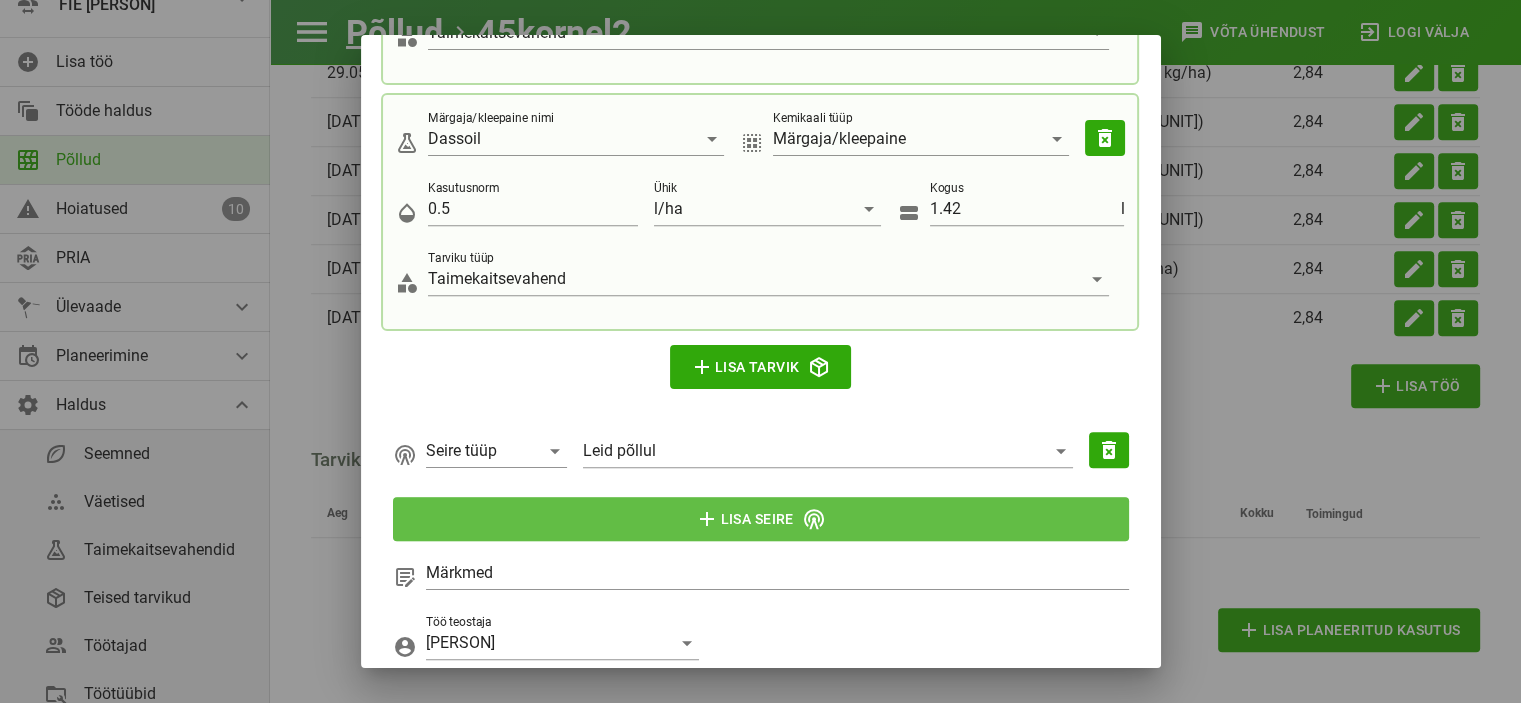click on "add  Lisa seire" at bounding box center [760, 519] 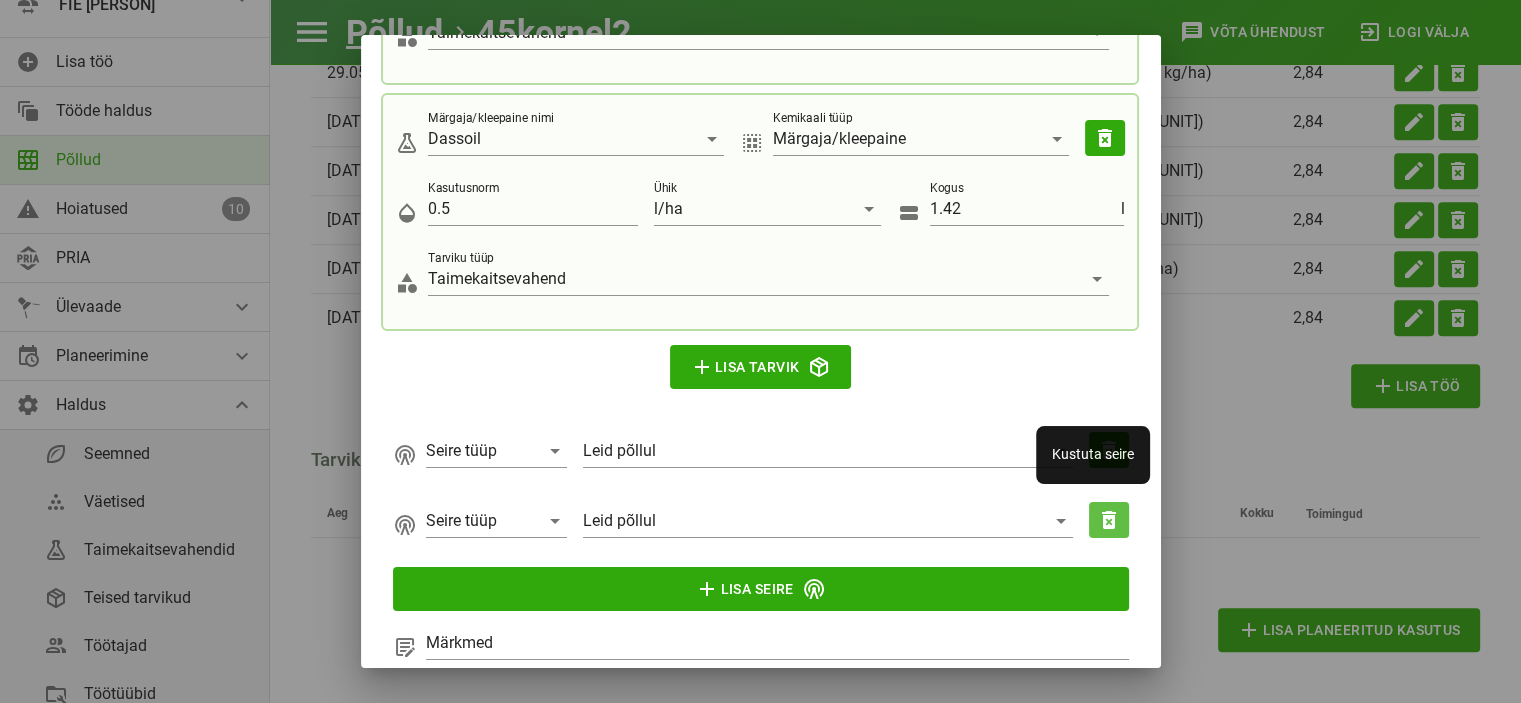 click on "delete_forever" at bounding box center [1109, 450] 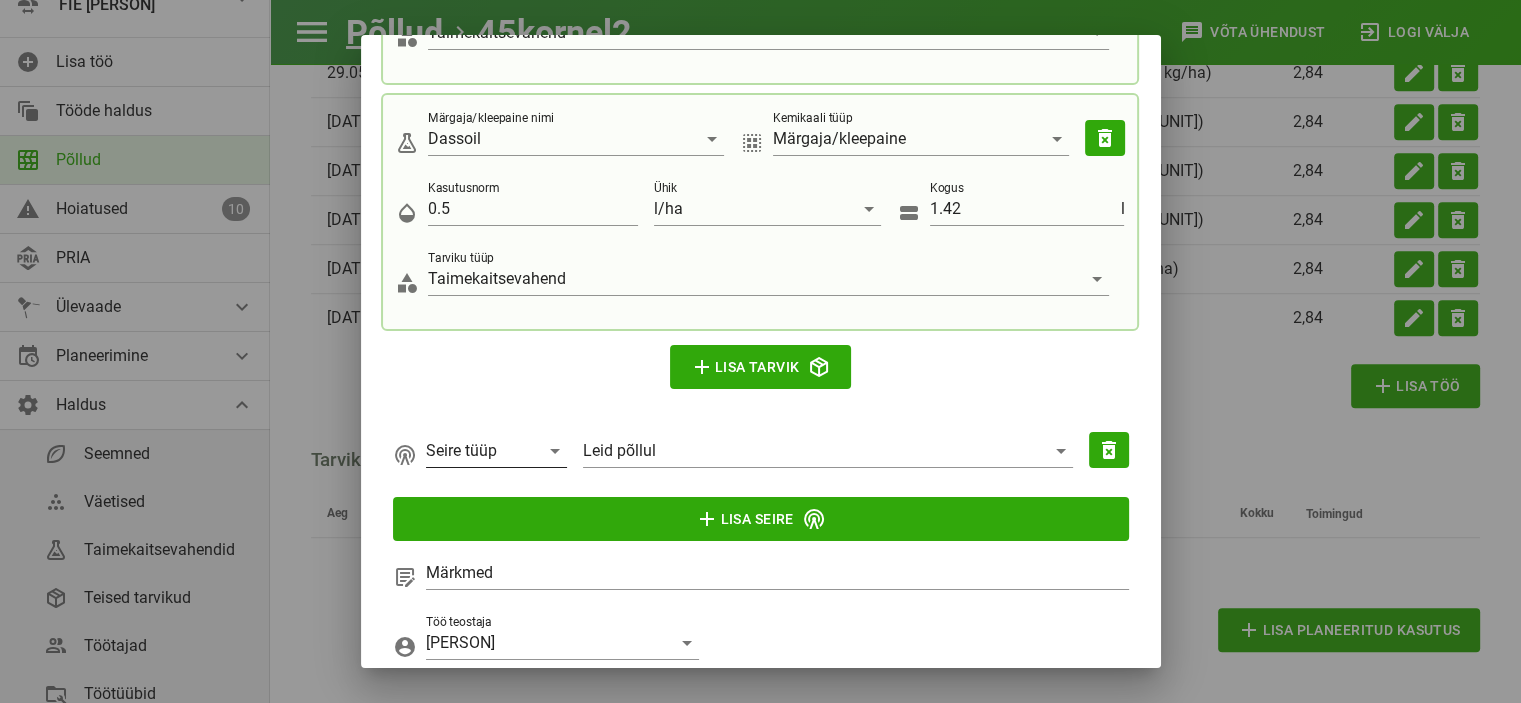click on "Seire tüüp" at bounding box center [496, 451] 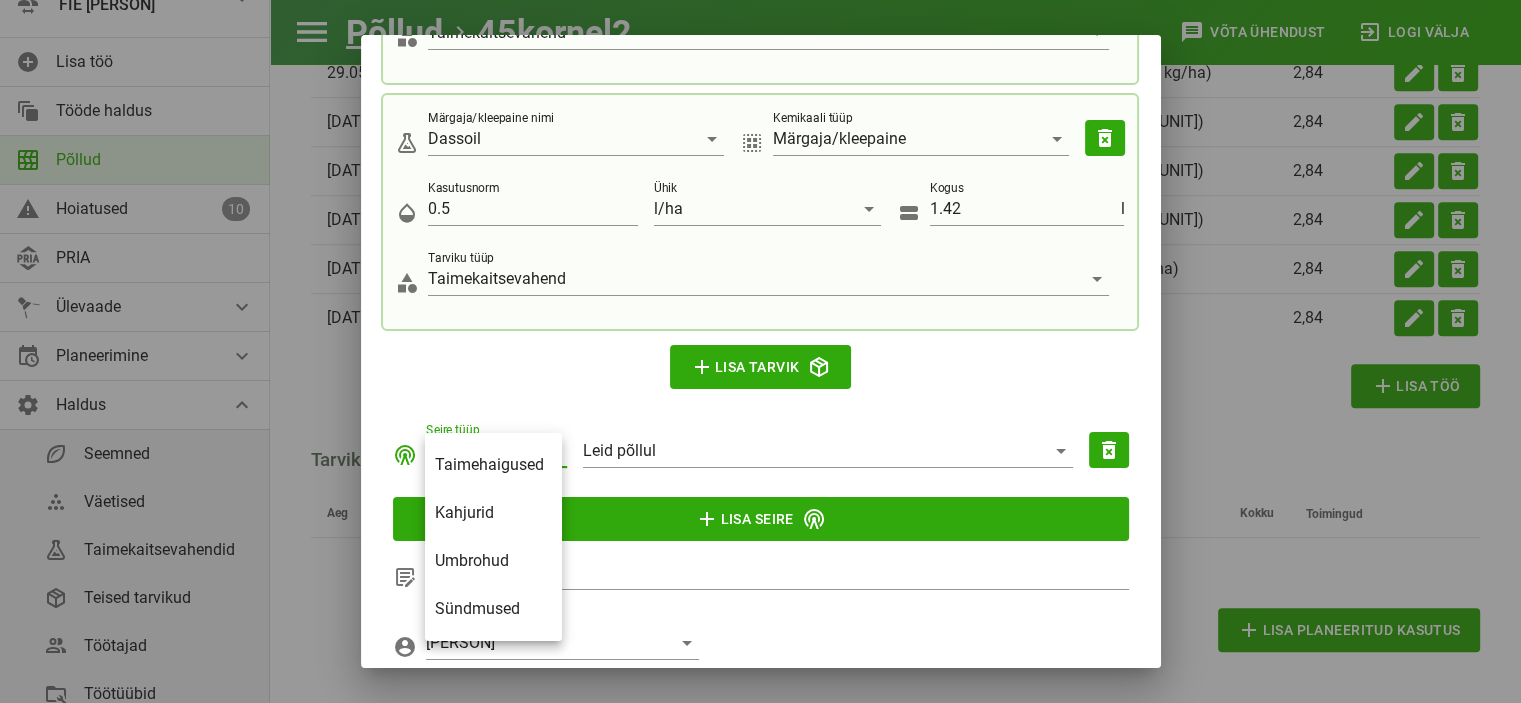 click on "Taimehaigused" at bounding box center [493, 464] 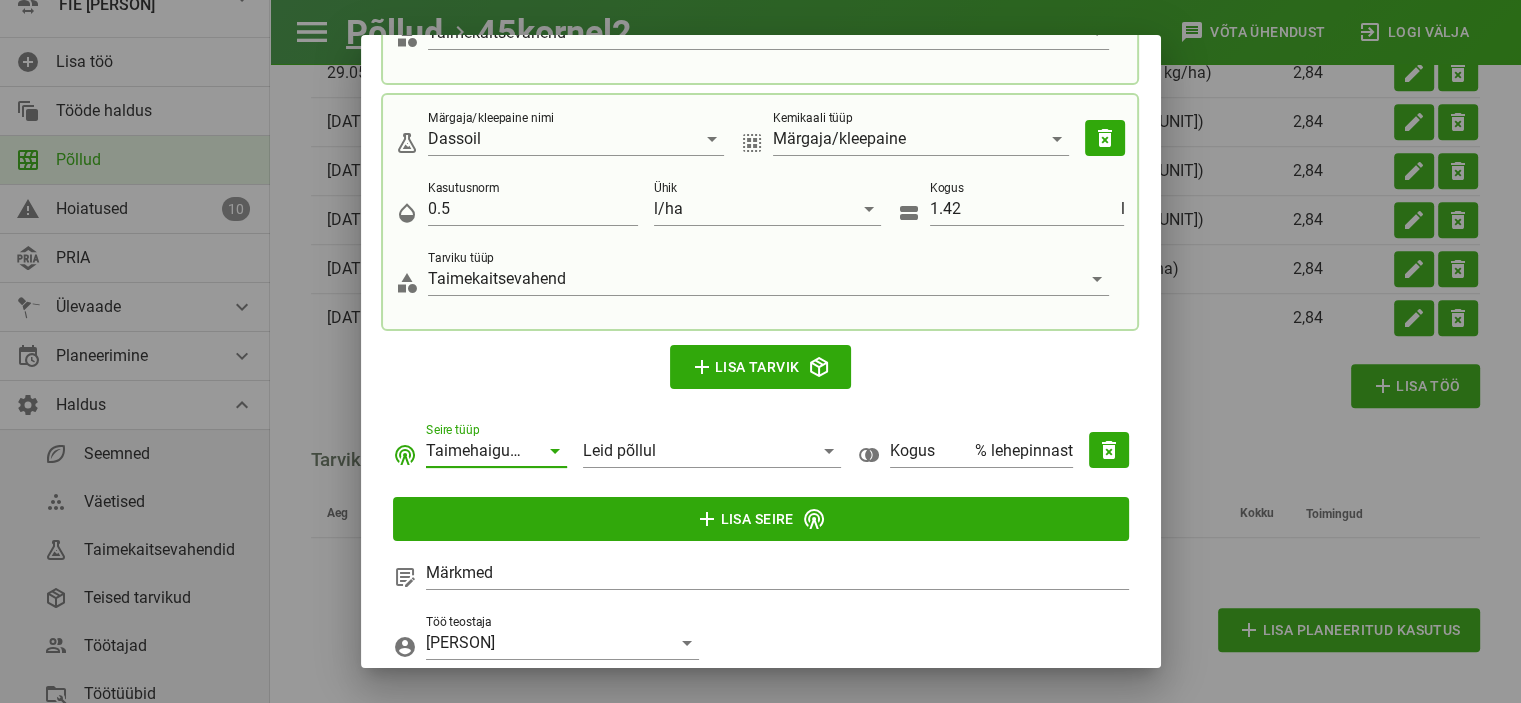 click at bounding box center (555, 451) 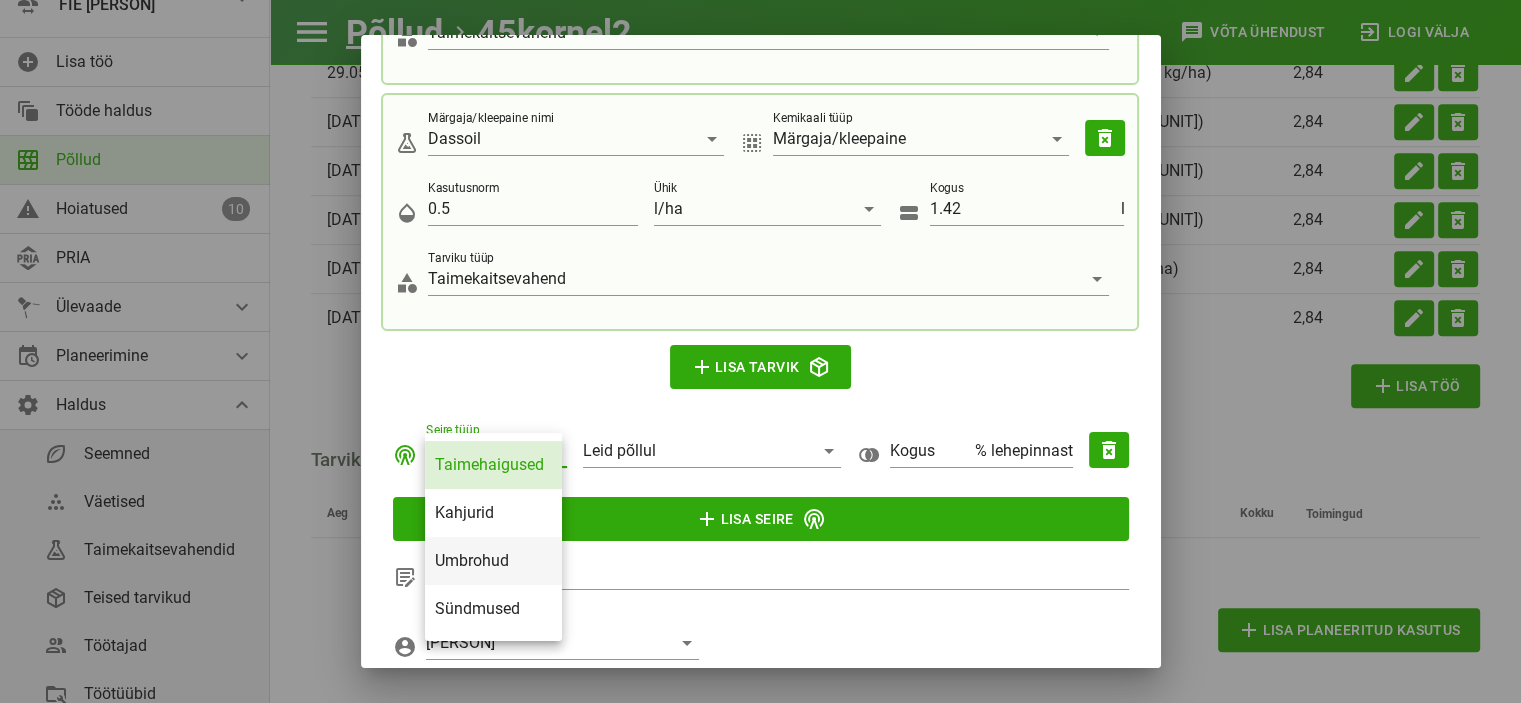 click on "Umbrohud" at bounding box center (493, 560) 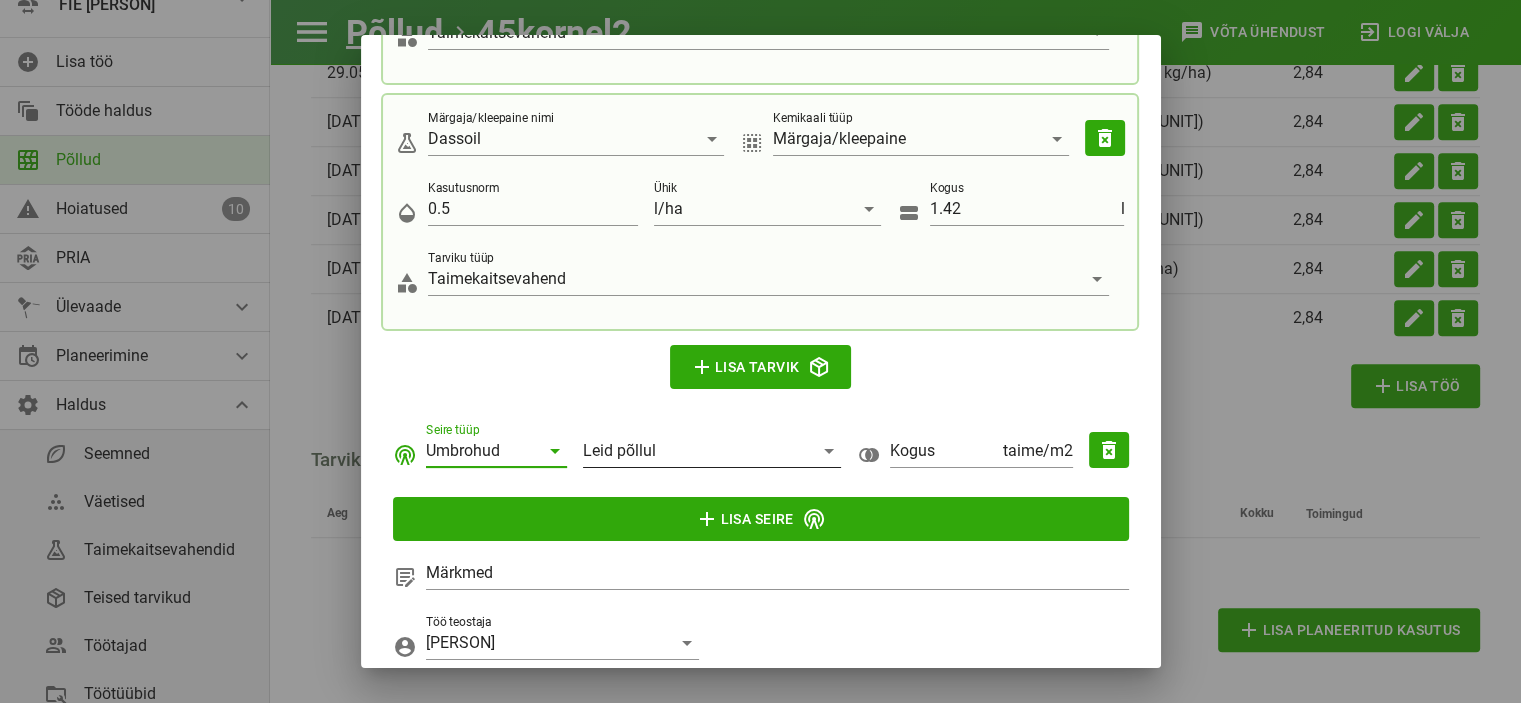 click at bounding box center [829, 451] 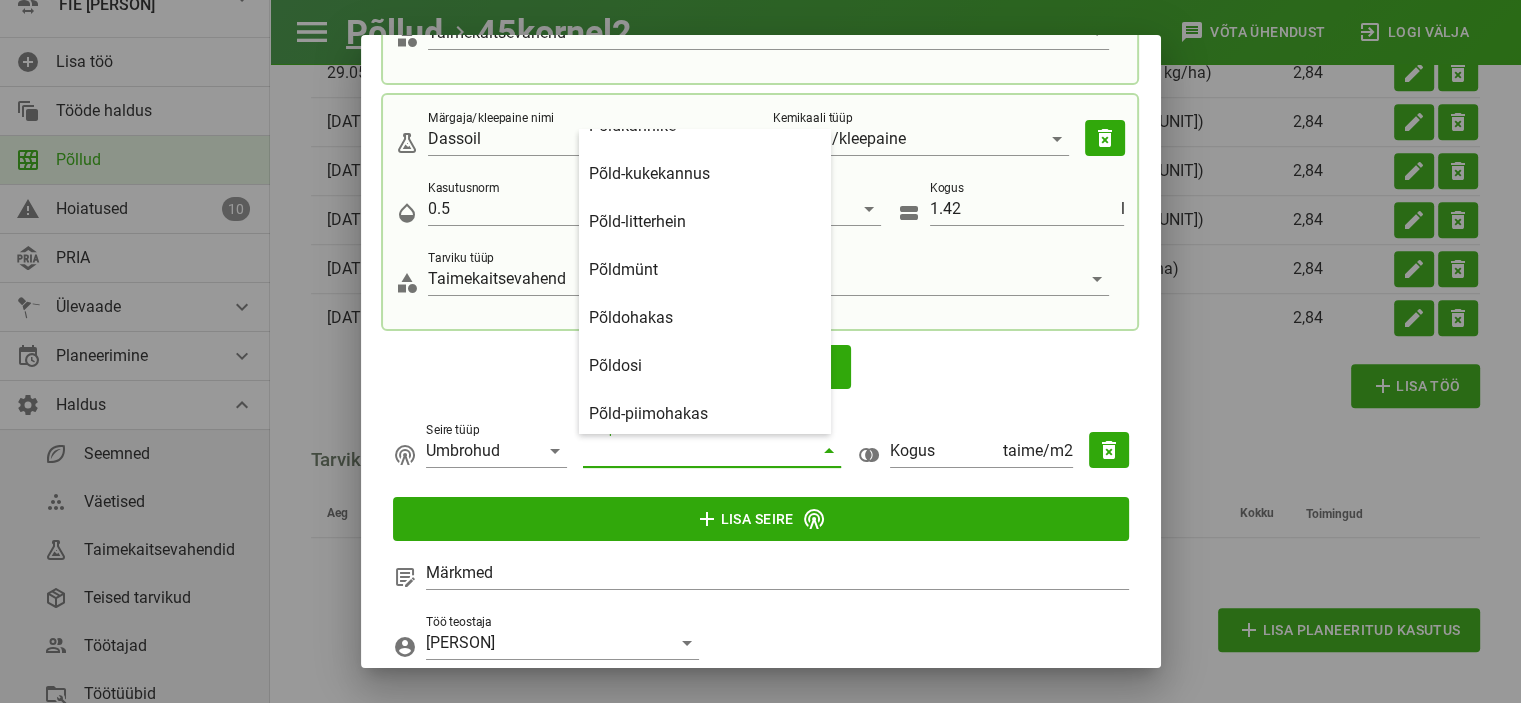 scroll, scrollTop: 1636, scrollLeft: 0, axis: vertical 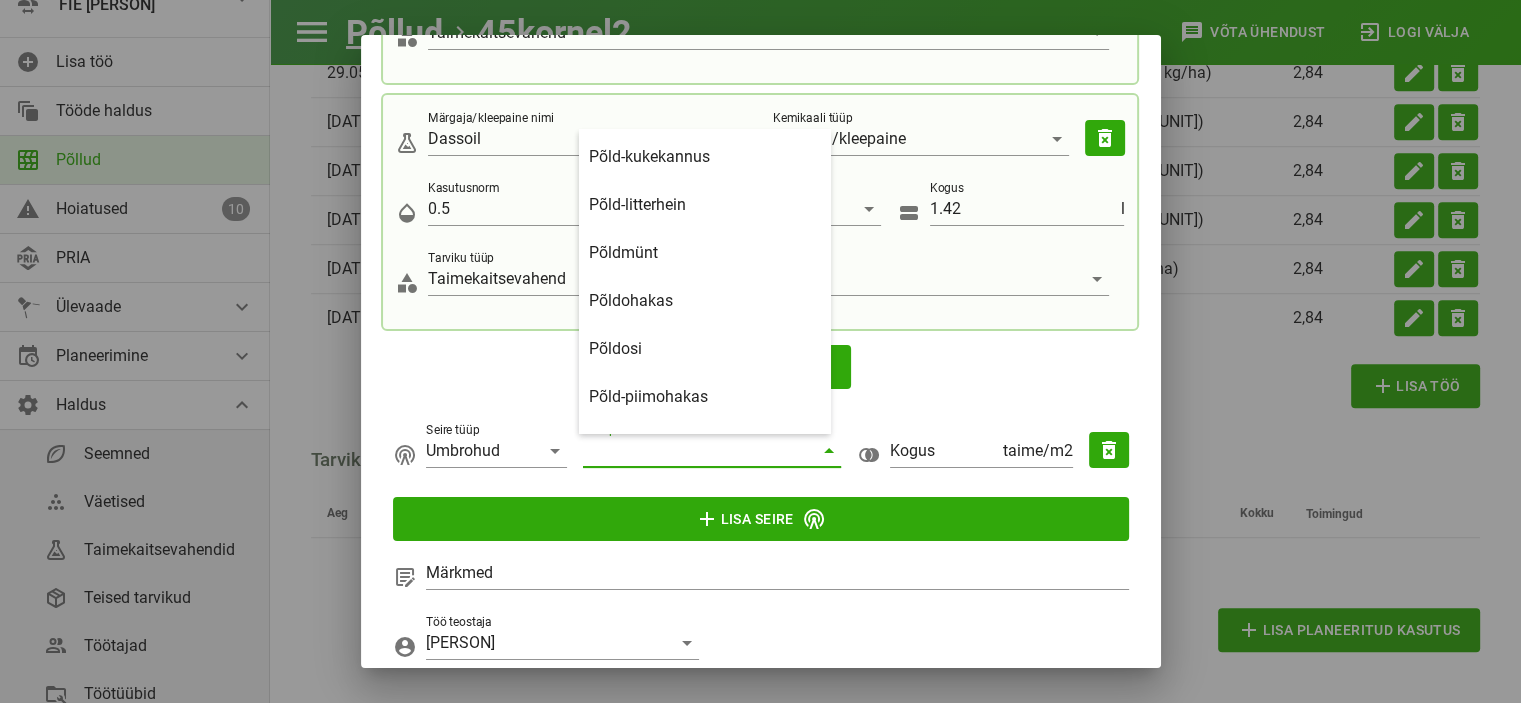 click on "Põld-piimohakas" at bounding box center [705, 396] 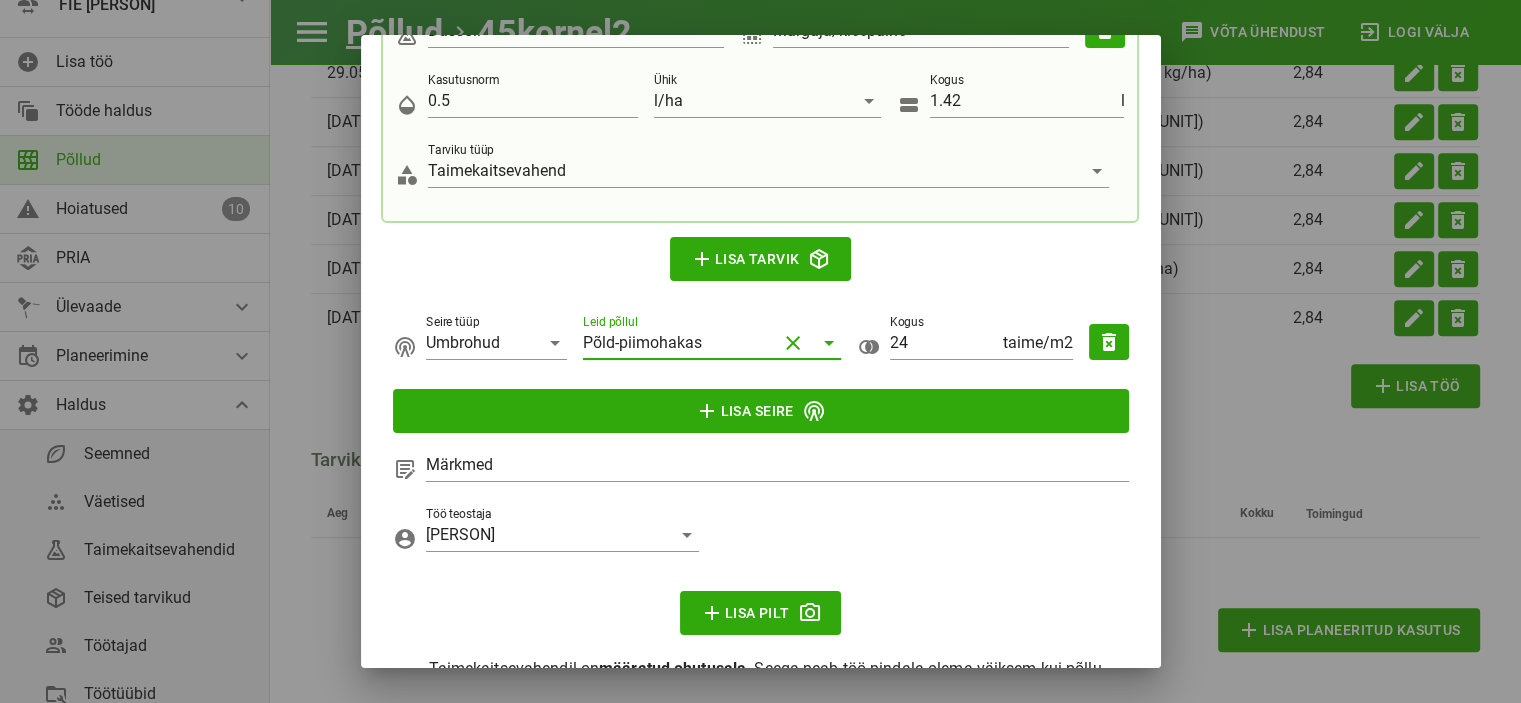 scroll, scrollTop: 1005, scrollLeft: 0, axis: vertical 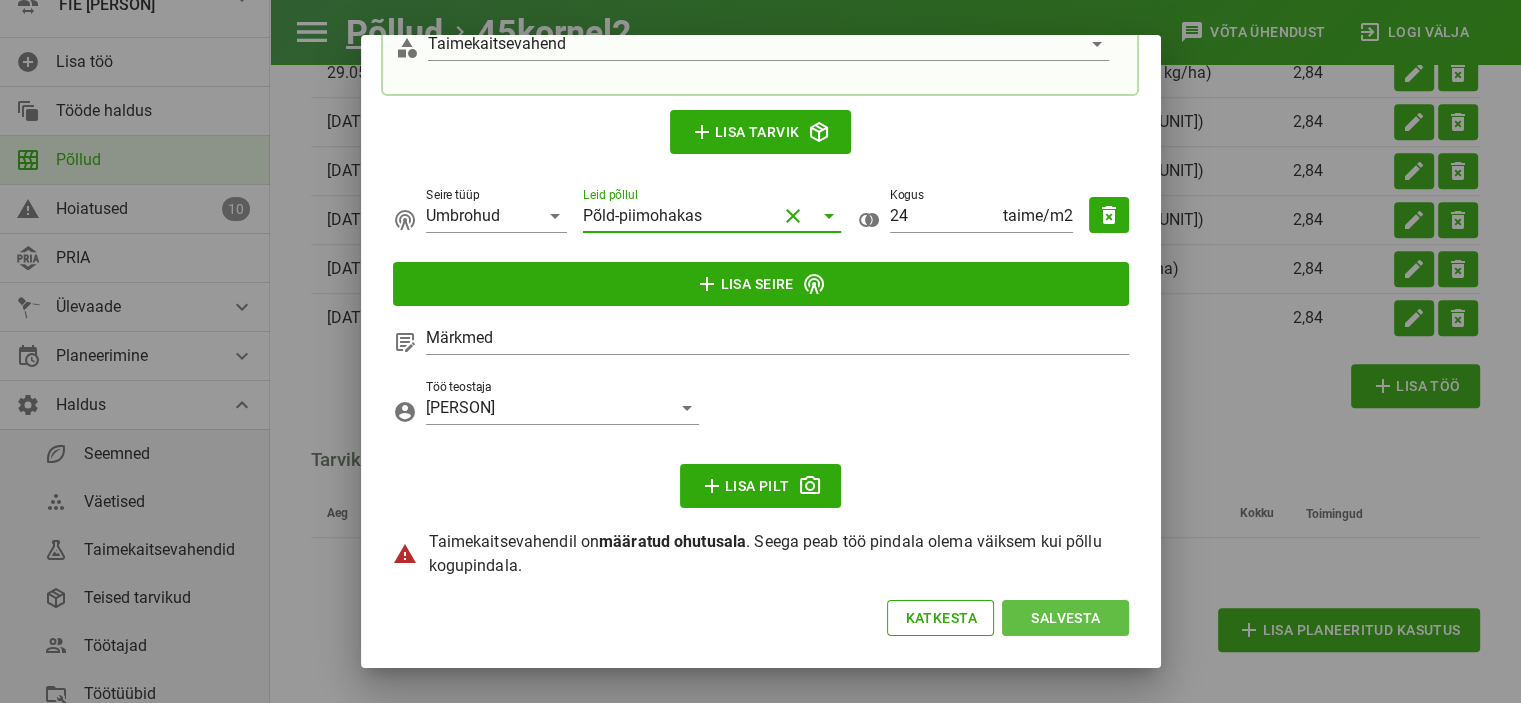 click on "Salvesta" at bounding box center (1065, 618) 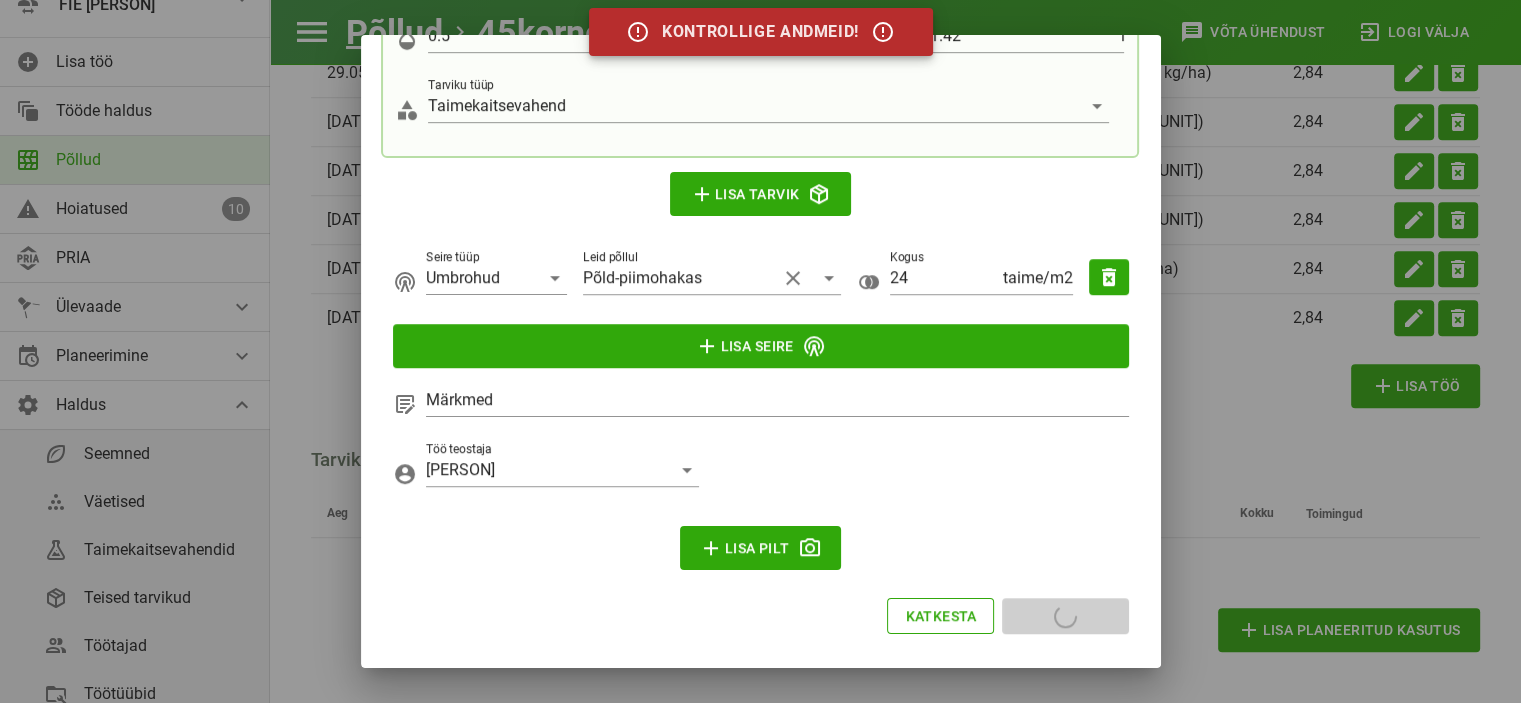 scroll, scrollTop: 976, scrollLeft: 0, axis: vertical 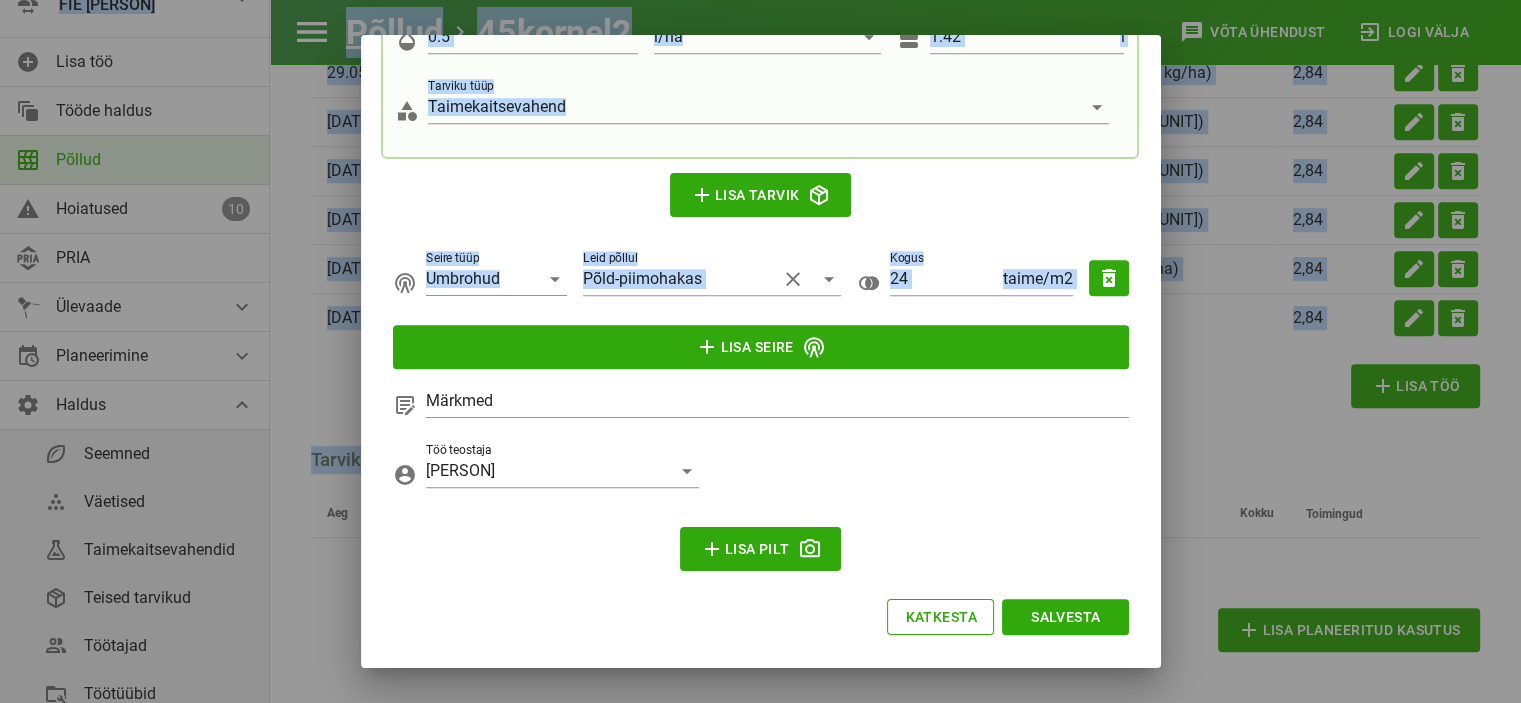 drag, startPoint x: 1161, startPoint y: 467, endPoint x: 1157, endPoint y: 355, distance: 112.0714 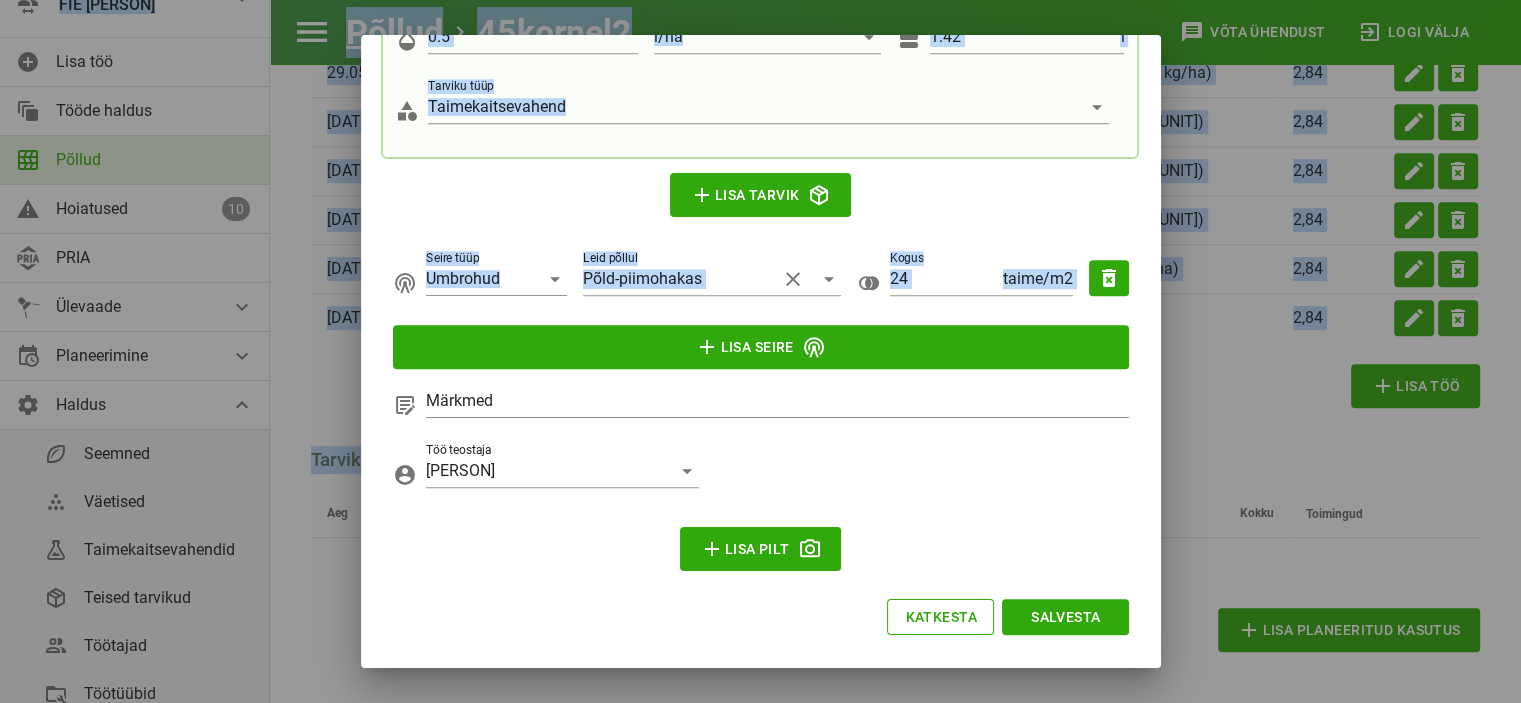 click on "FIE [PERSON] add_circle  Lisa töö   Tööde haldus   Põllud   Hoiatused  10  PRIA   Ülevaade   Planeerimine   Haldus   Seemned   Väetised   Taimekaitsevahendid   Teised tarvikud   Töötajad   Töötüübid   Info ja abi   Teie konto  menuPõllud chevron_right 45kornel2 message  Võta ühendust  exit_to_app  Logi välja   Eelmine põld   Järgmine põld  45kornel2  edit Saagiaasta 2025 2021  -  2022  -  2023  -  2024  Suvinisu allakülvita  2025  Suvinisu allakülvita  2026  -  Saagiaasta algus [DATE] Saagiaasta lõpp [DATE]Põllumassiivi nr 64742278496 Elemendid N-P-K (kg/ha) 67 - 0 - 0 Kultuurialune pindala (ha) 2.84Põhikultuur Suvinisu allakülvita Planeeritud saagikus 6 t/ha Tegelik saagikus t/ha Märkmed print prindi Tehtud tööd add  Lisa töö  Kuupäev Kirjeldus Tarvik Pindala (ha) Toimingud [DATE] Kultiveerimine. Teostas: [PERSON]    2,84 edit delete_forever [DATE] Kivikorjamine. Teostas: [PERSON]    2,84 edit delete_forever [DATE] Kultiveerimine. Teostas: [PERSON]    add" at bounding box center (760, -21) 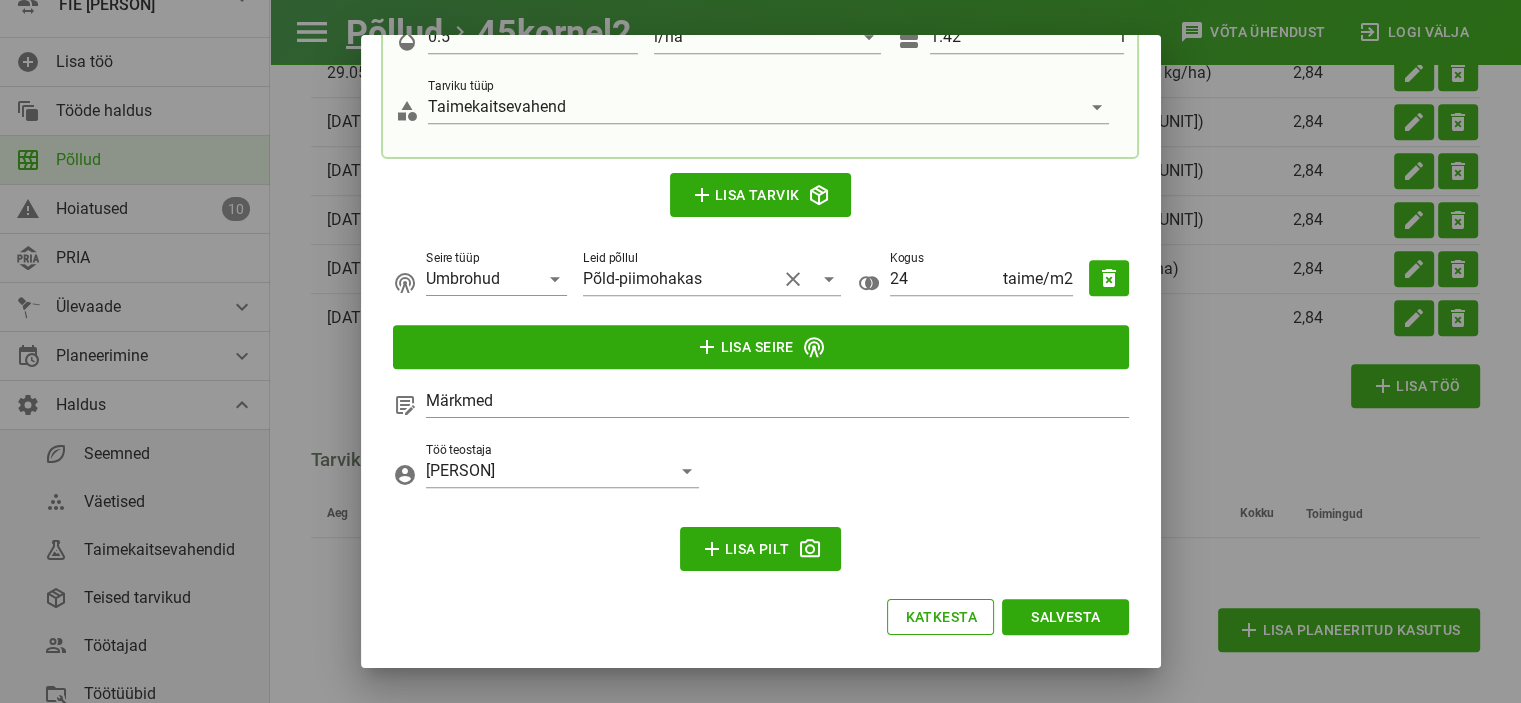 click on "account_circle Töö teostaja [PERSON]" at bounding box center [761, 474] 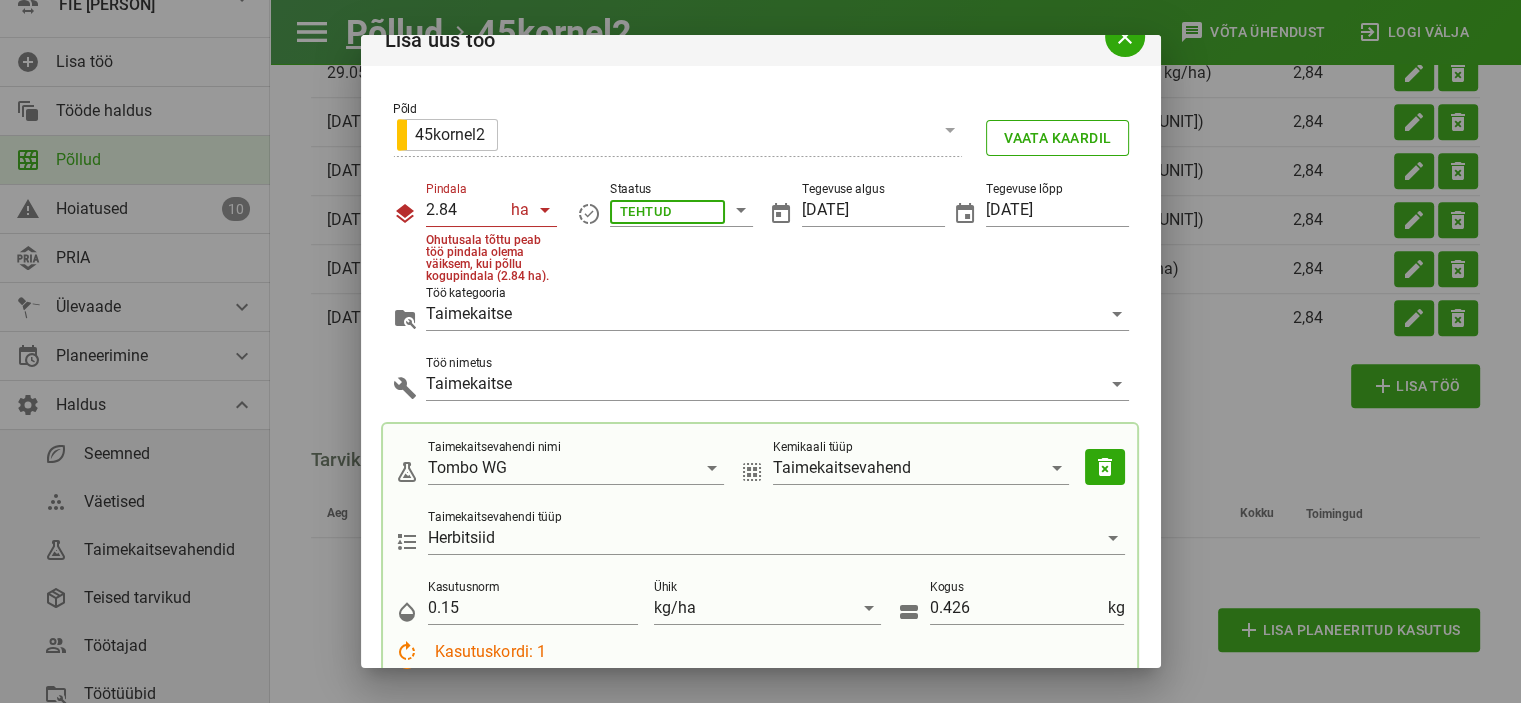 scroll, scrollTop: 18, scrollLeft: 0, axis: vertical 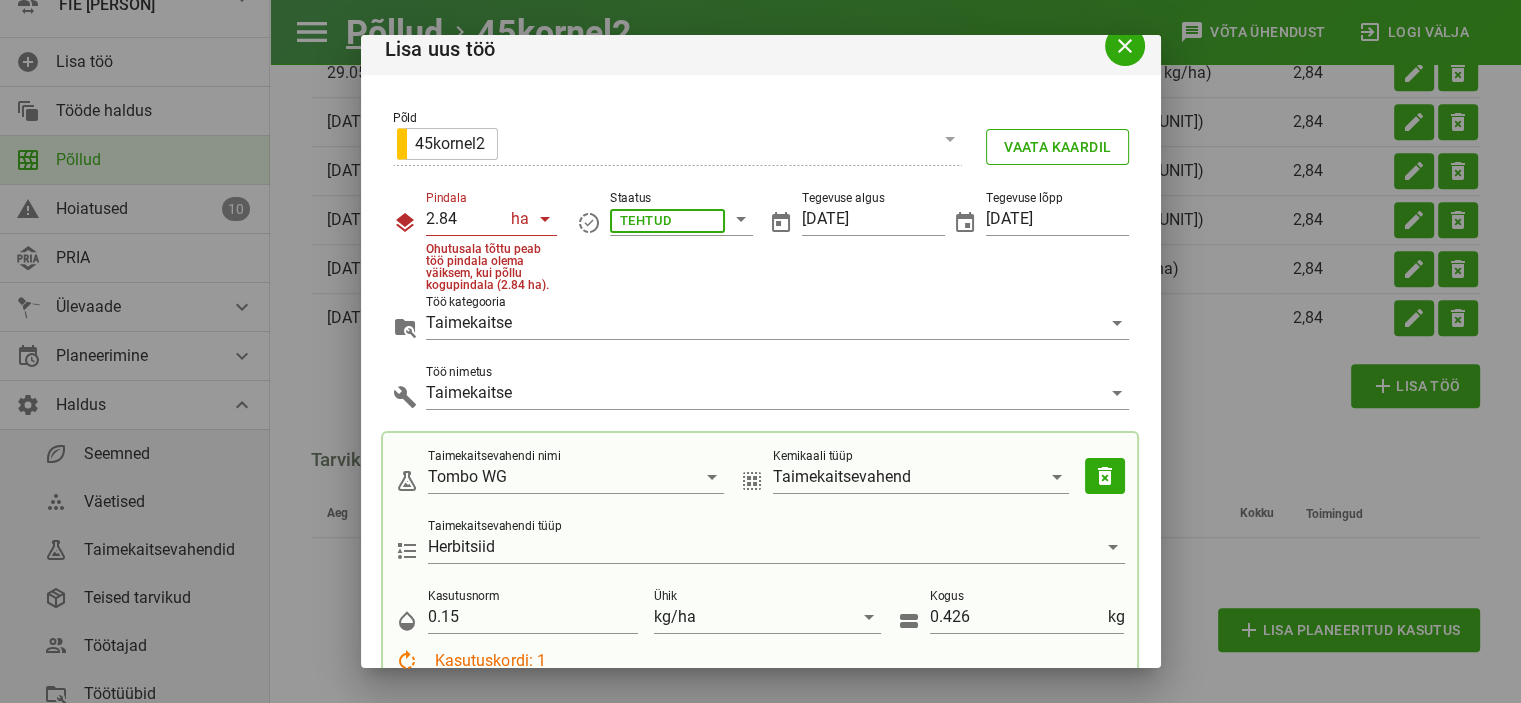 click on "2.84" at bounding box center [466, 219] 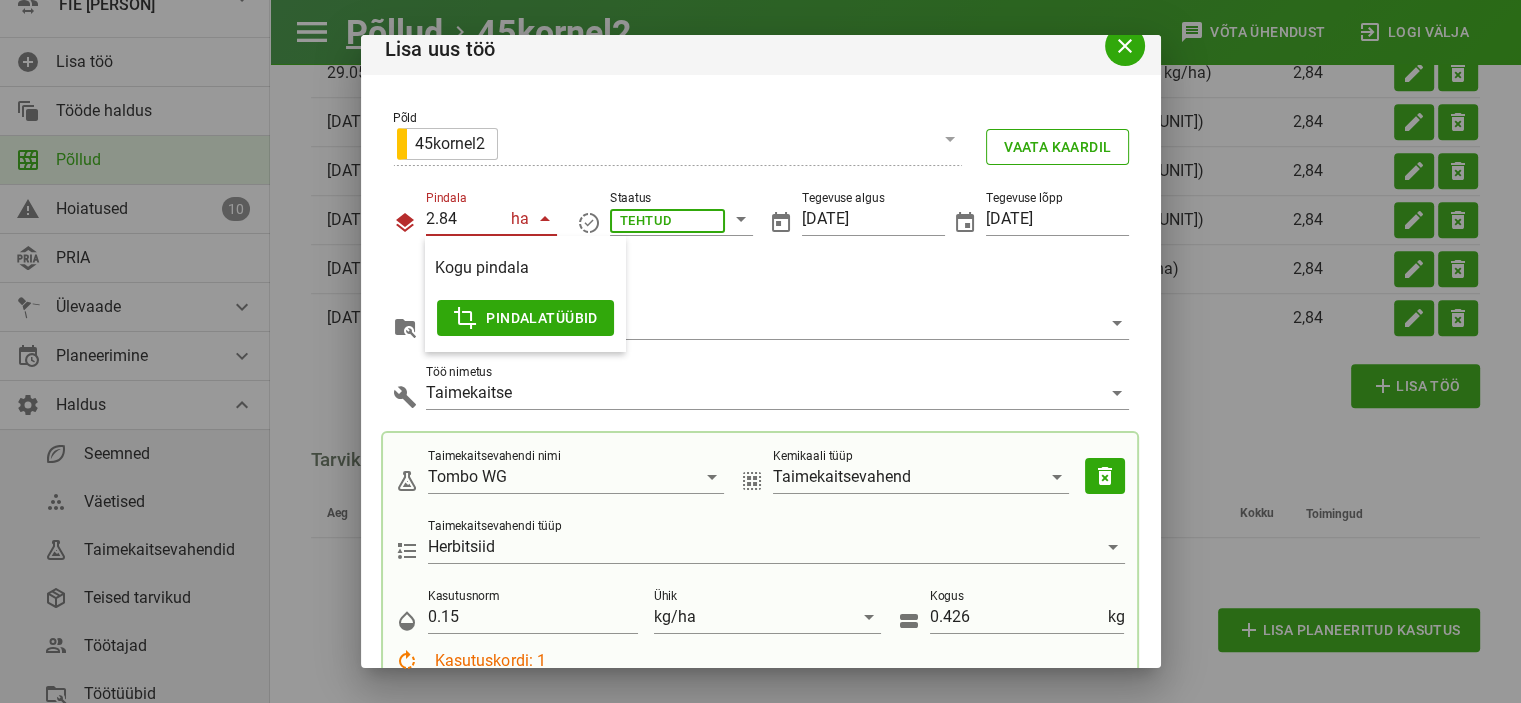 click on "2.84" at bounding box center (466, 219) 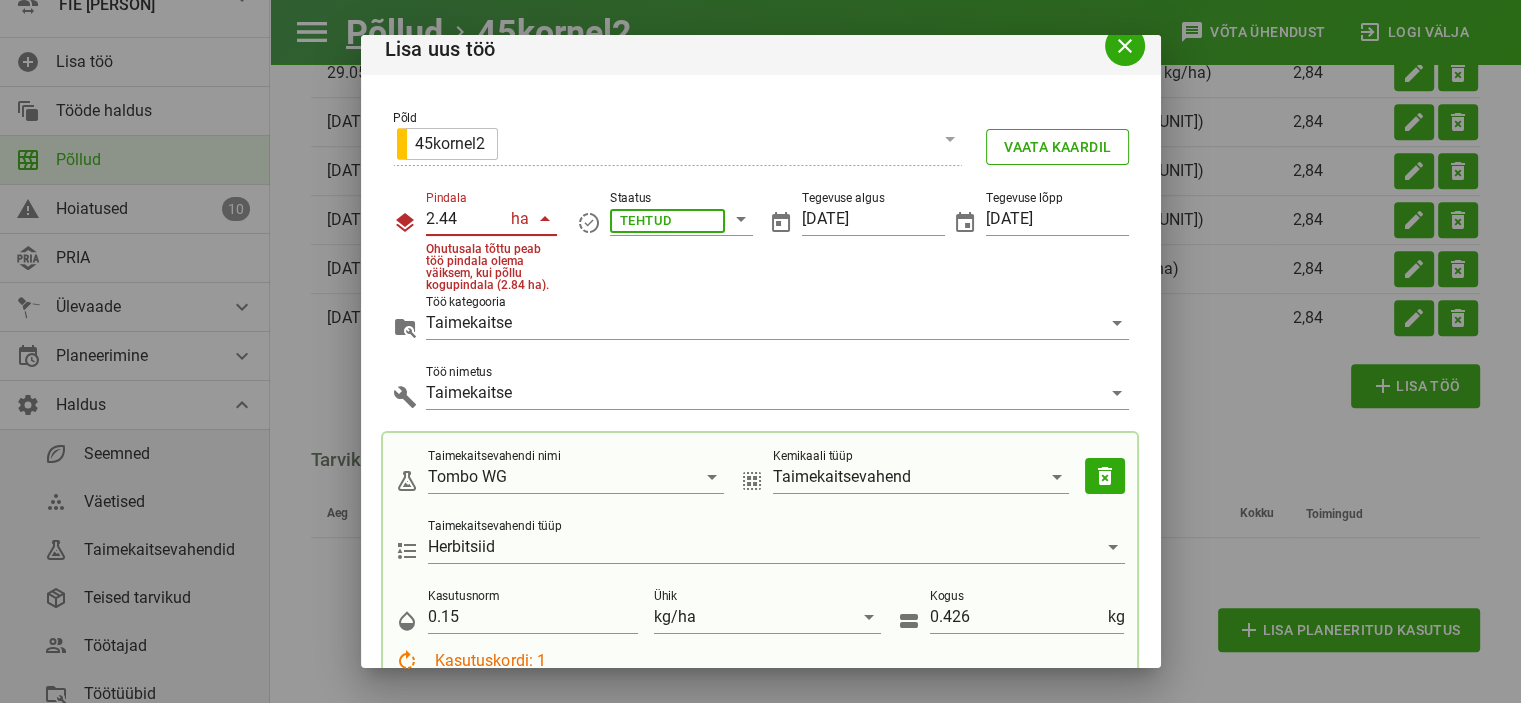 type on "2.44" 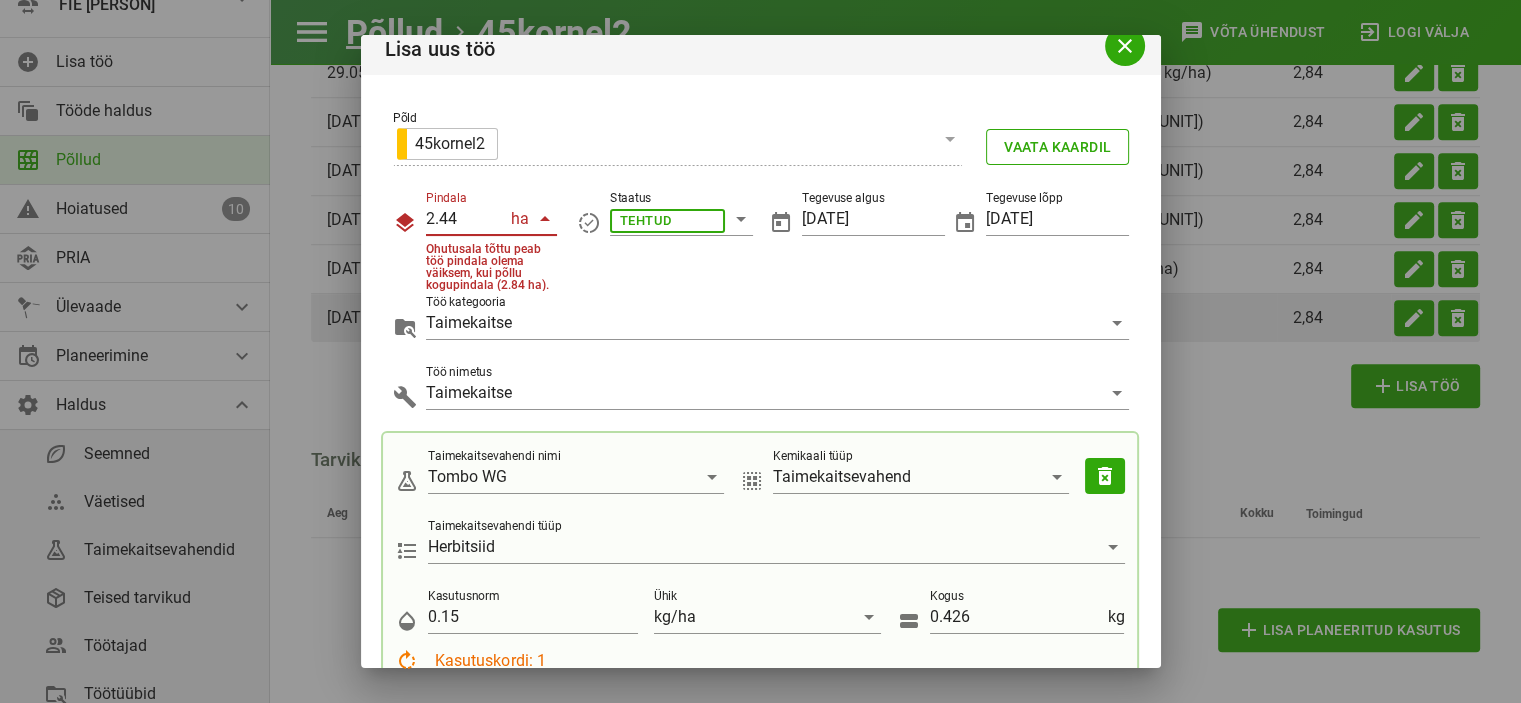 drag, startPoint x: 1159, startPoint y: 195, endPoint x: 1163, endPoint y: 325, distance: 130.06152 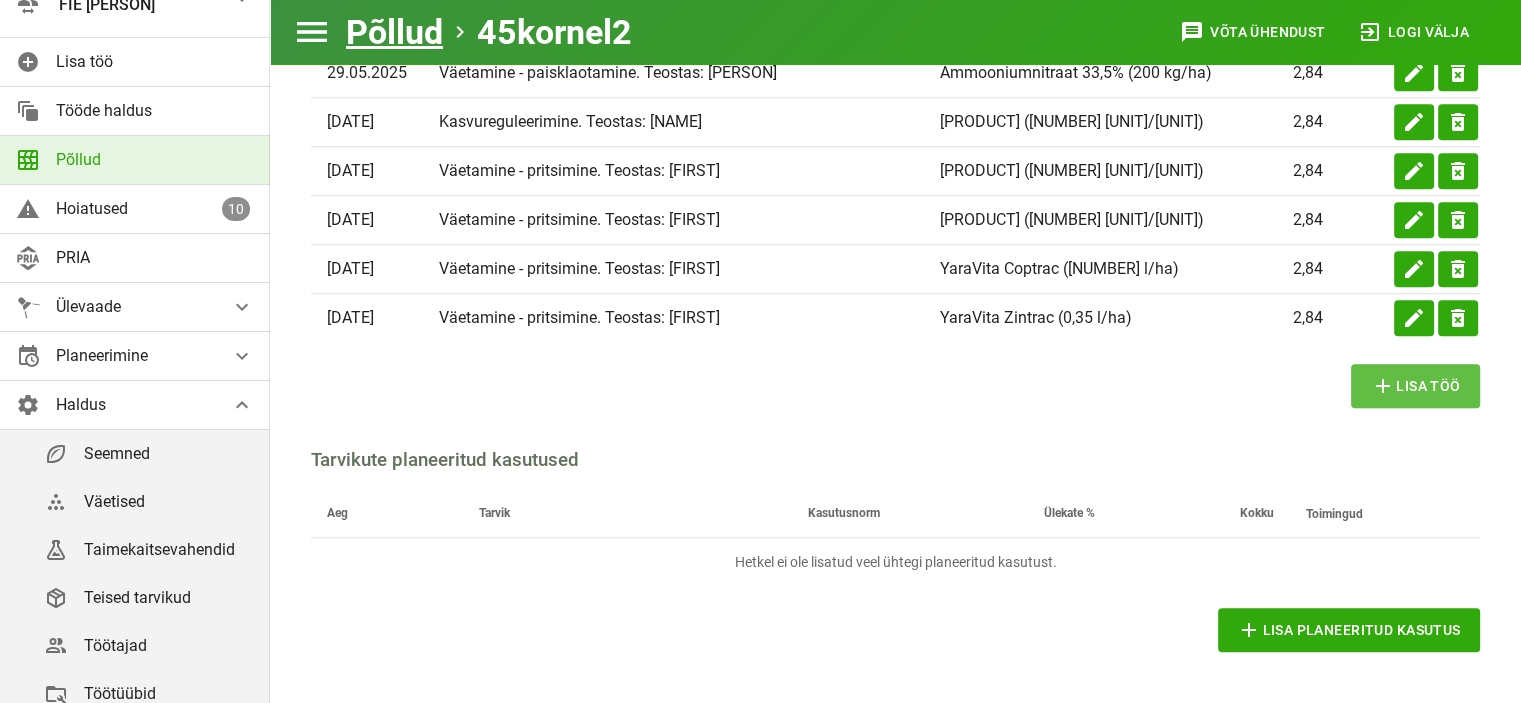 click on "add  Lisa töö" at bounding box center (1416, 386) 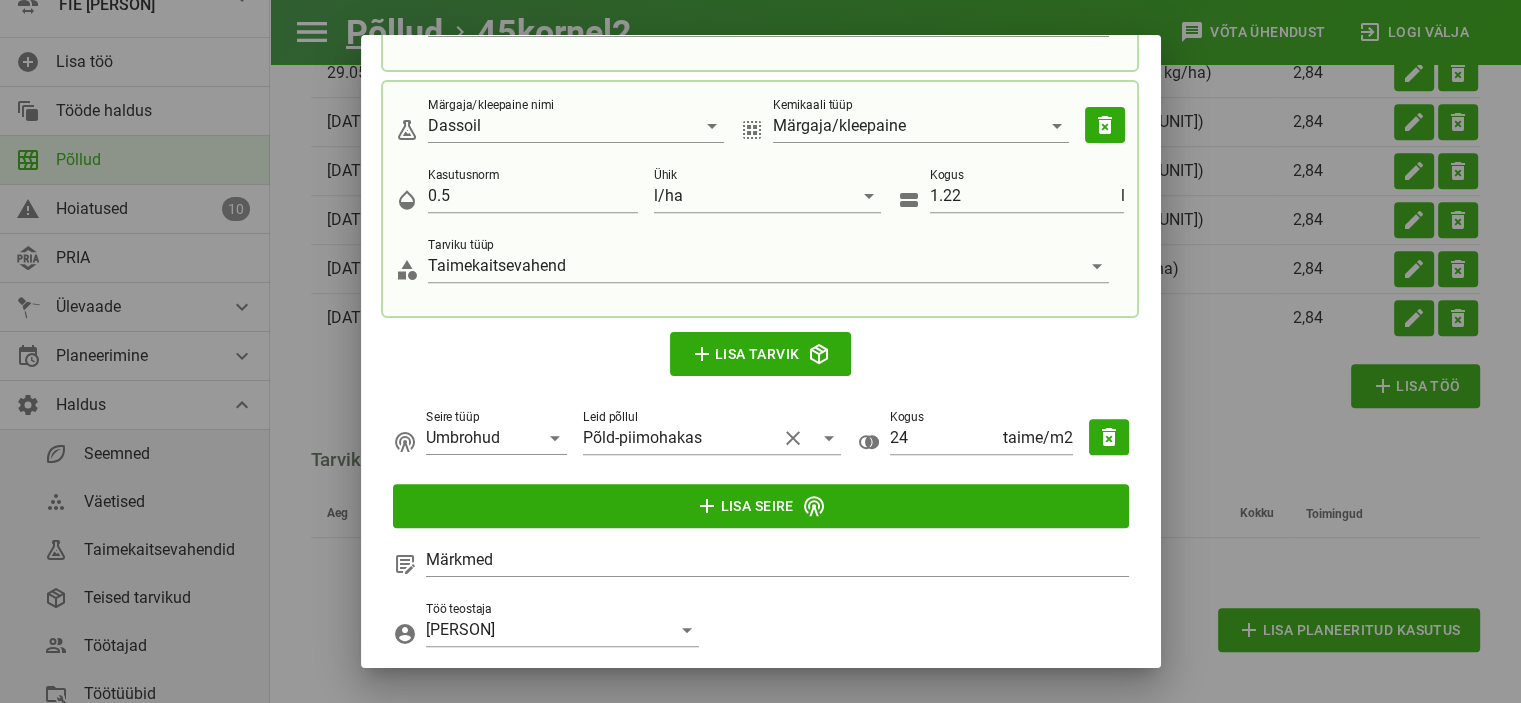 scroll, scrollTop: 941, scrollLeft: 0, axis: vertical 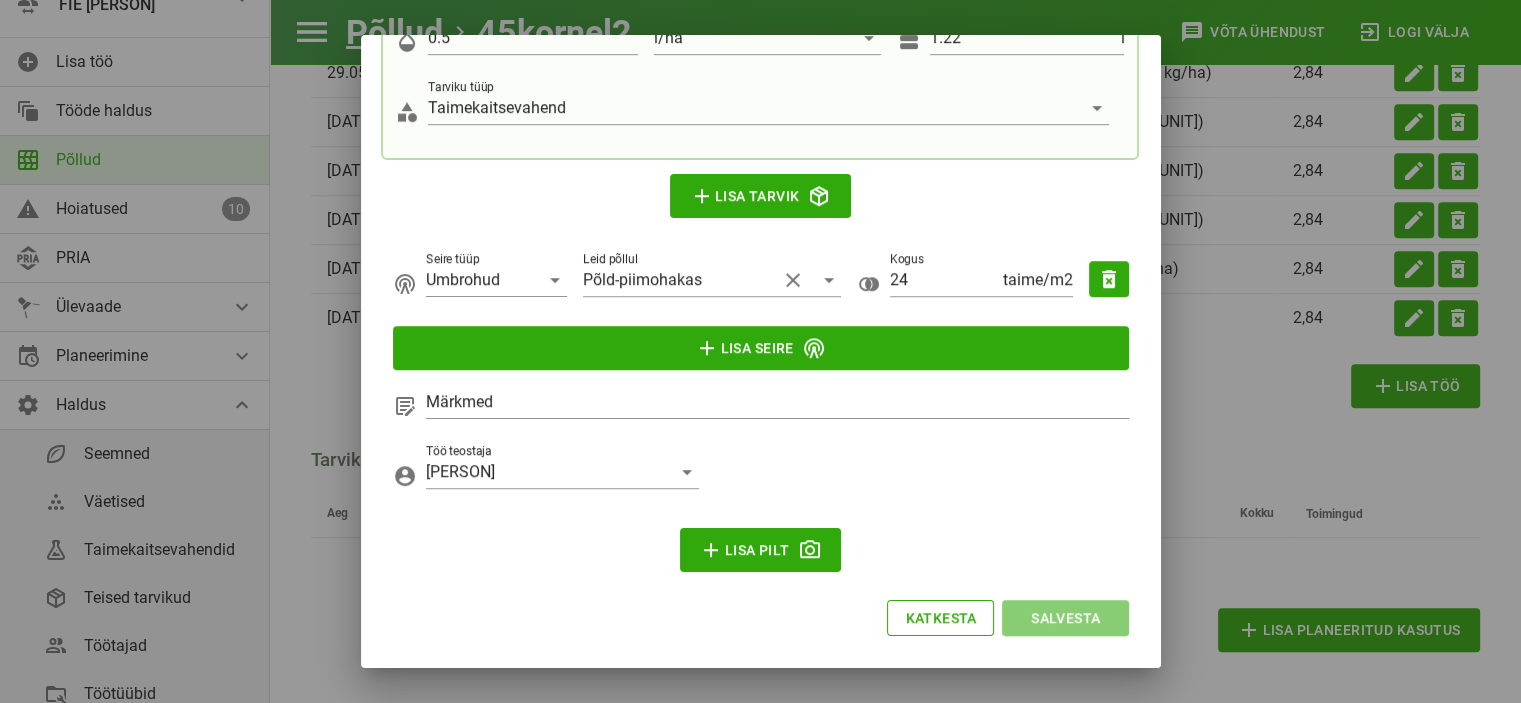 click on "Salvesta" at bounding box center [1065, 618] 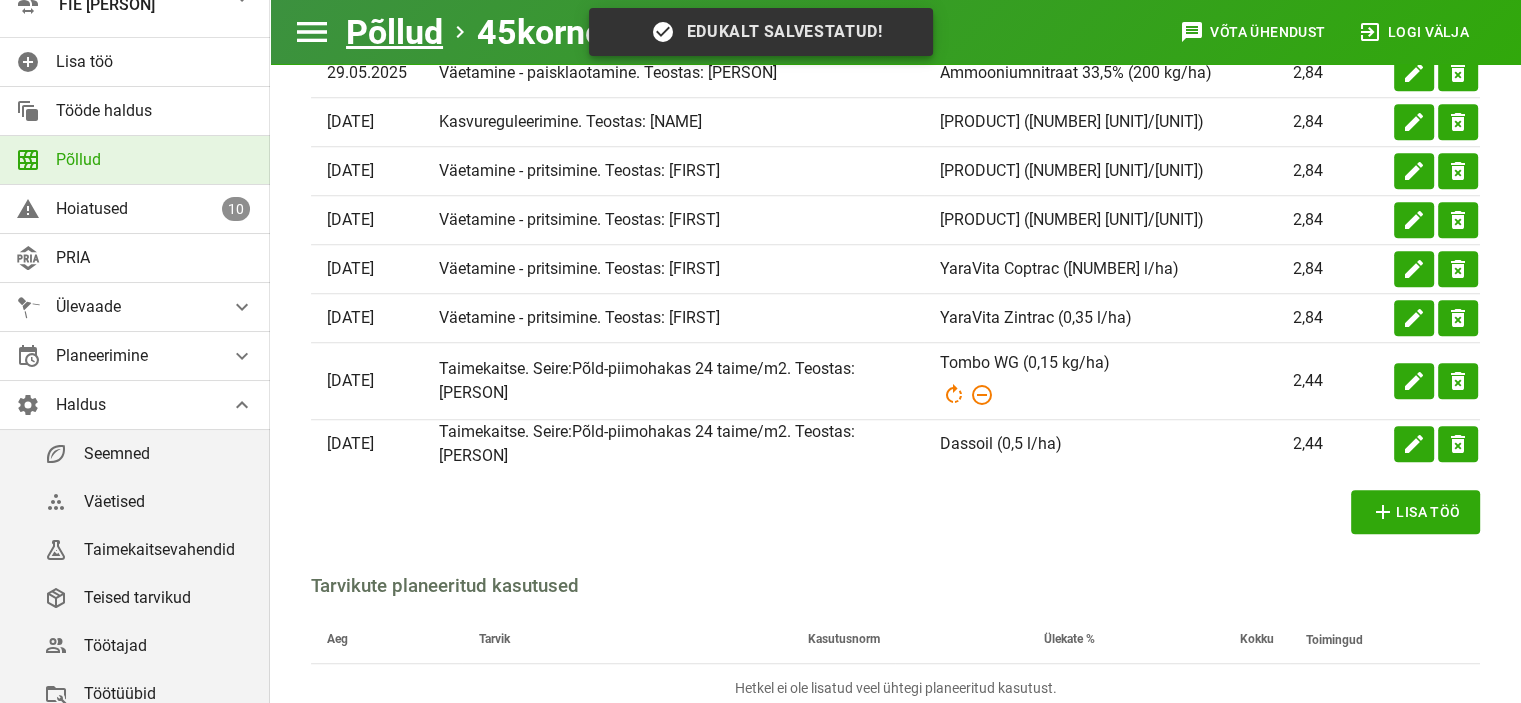 scroll, scrollTop: 0, scrollLeft: 0, axis: both 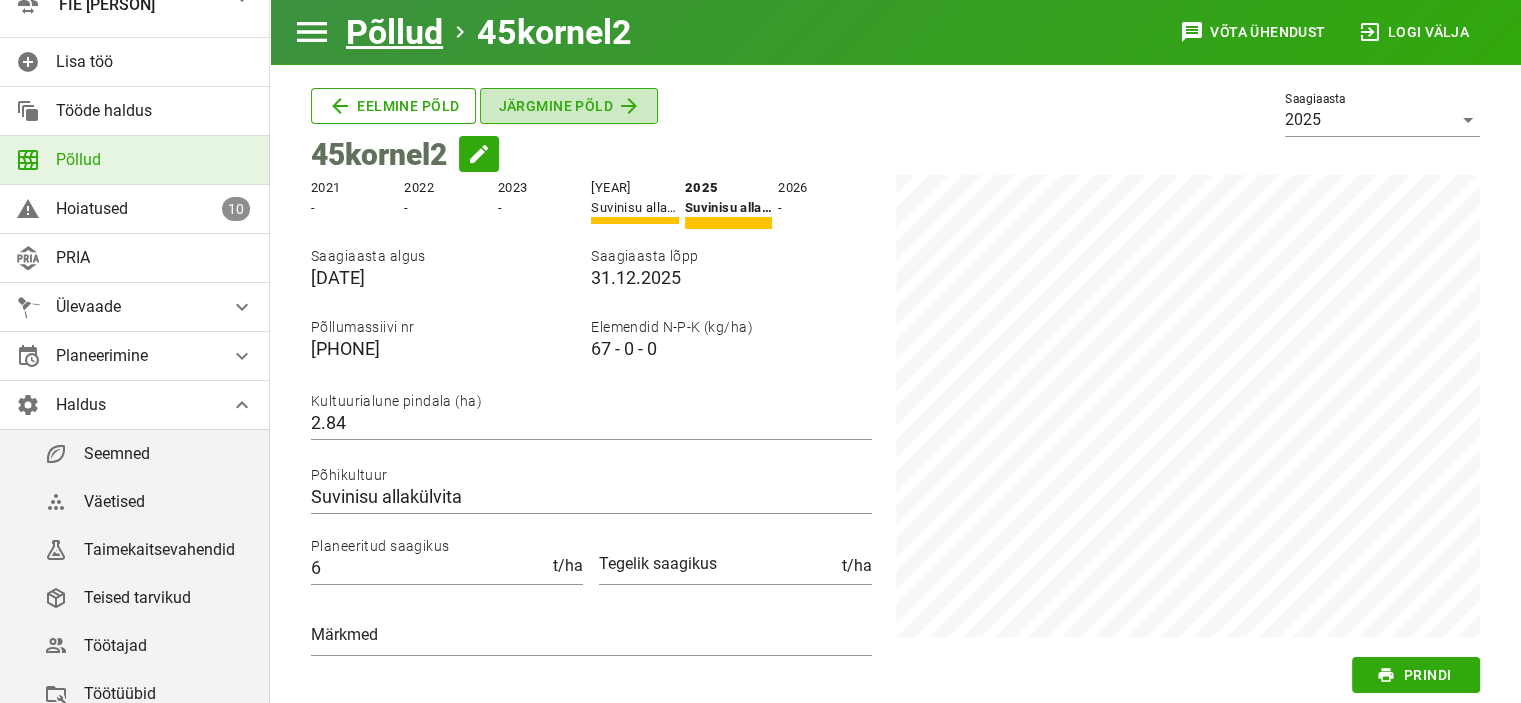 click on "Järgmine põld" at bounding box center (569, 106) 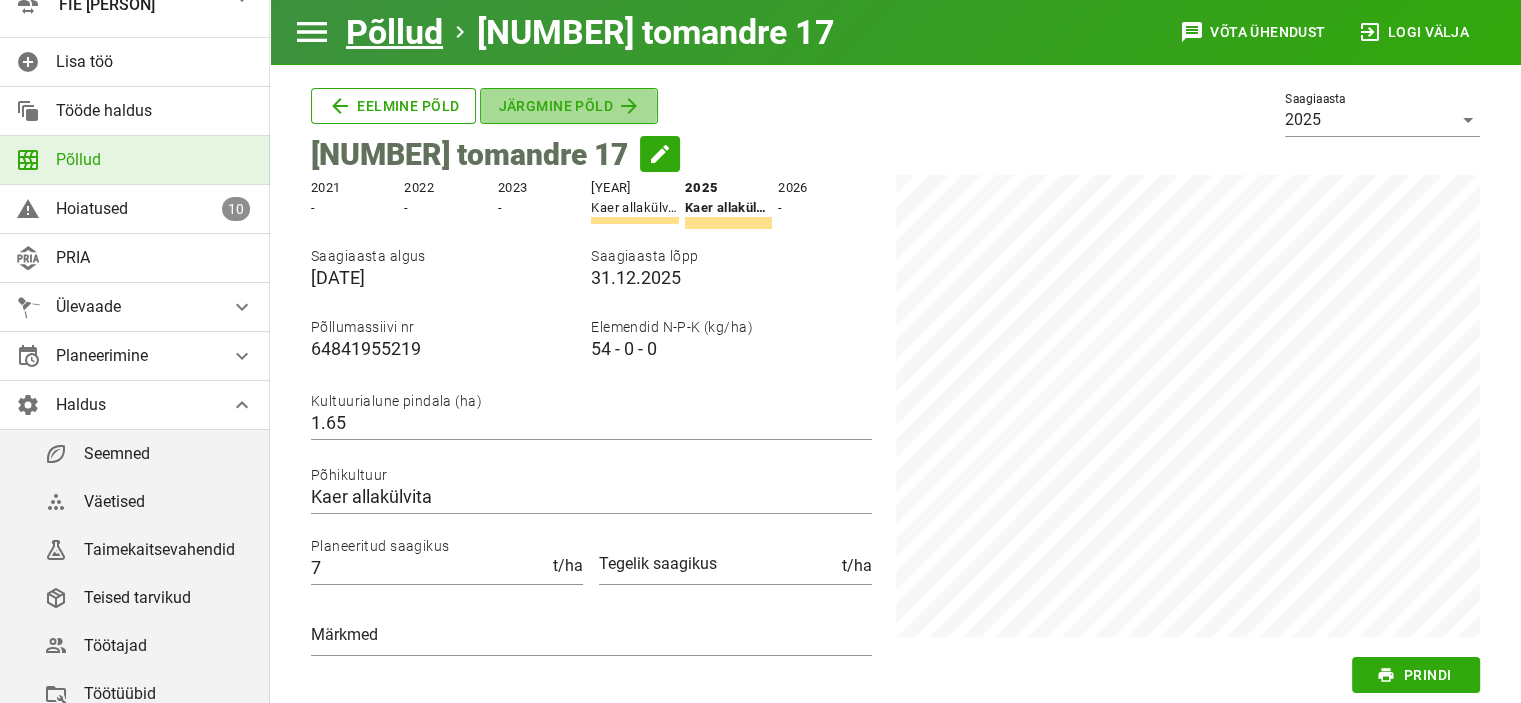 click on "Järgmine põld" at bounding box center [569, 106] 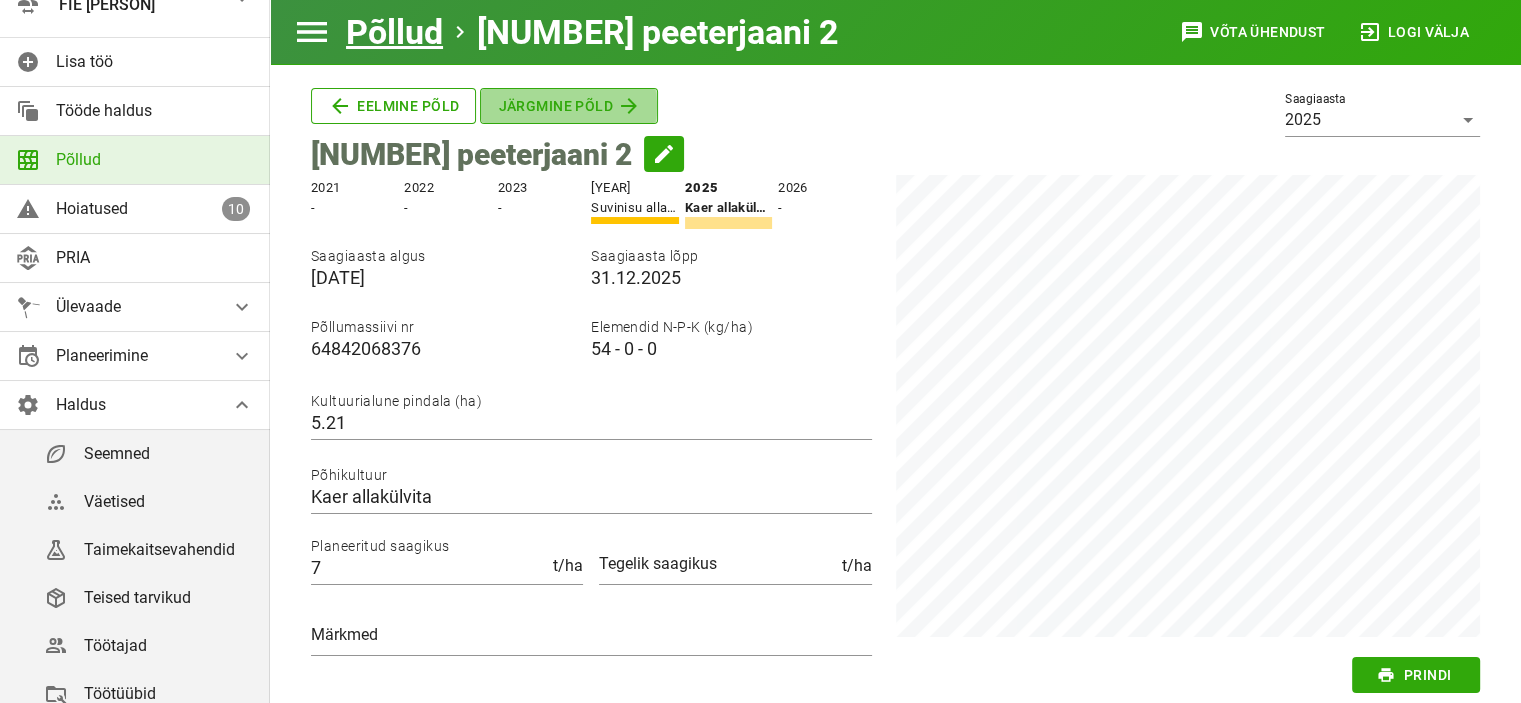 click on "Järgmine põld" at bounding box center [569, 106] 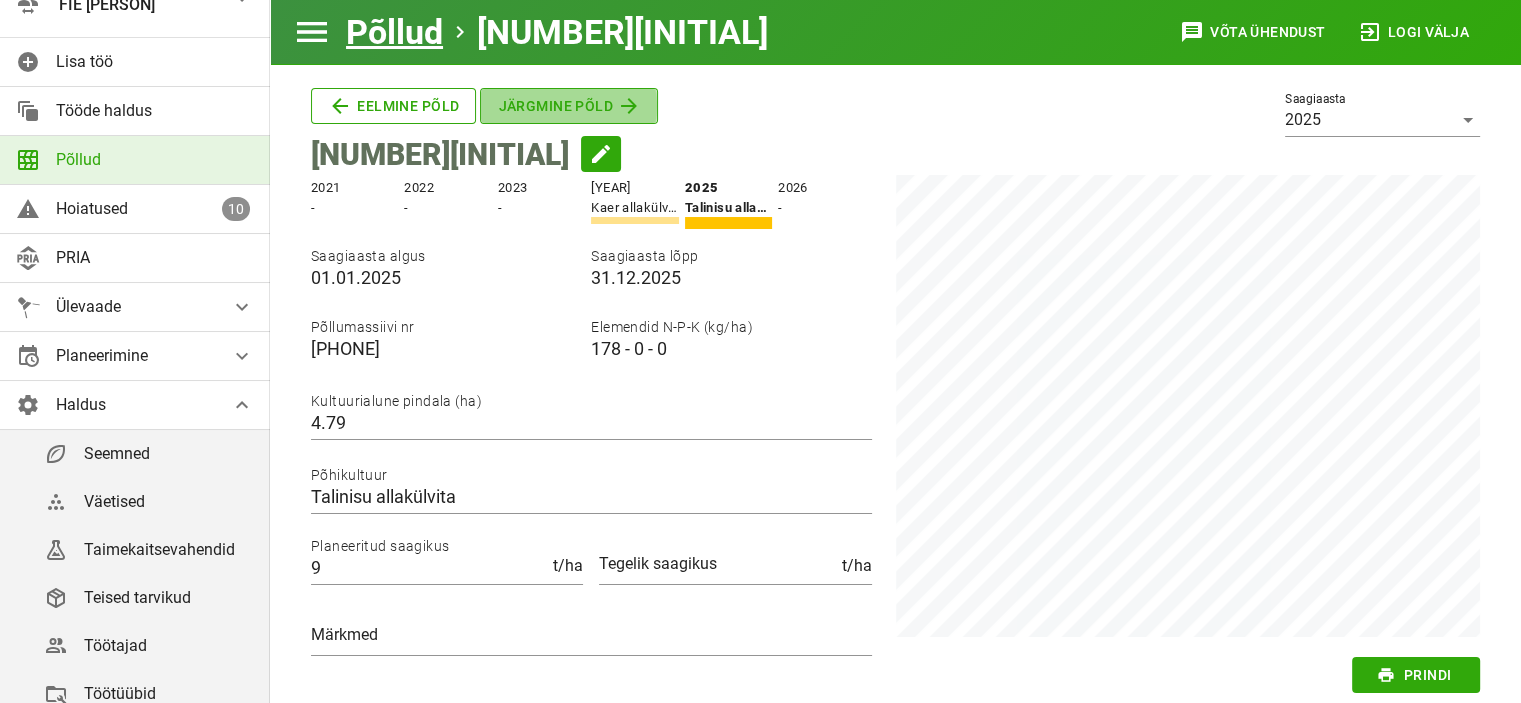 click on "Järgmine põld" at bounding box center [569, 106] 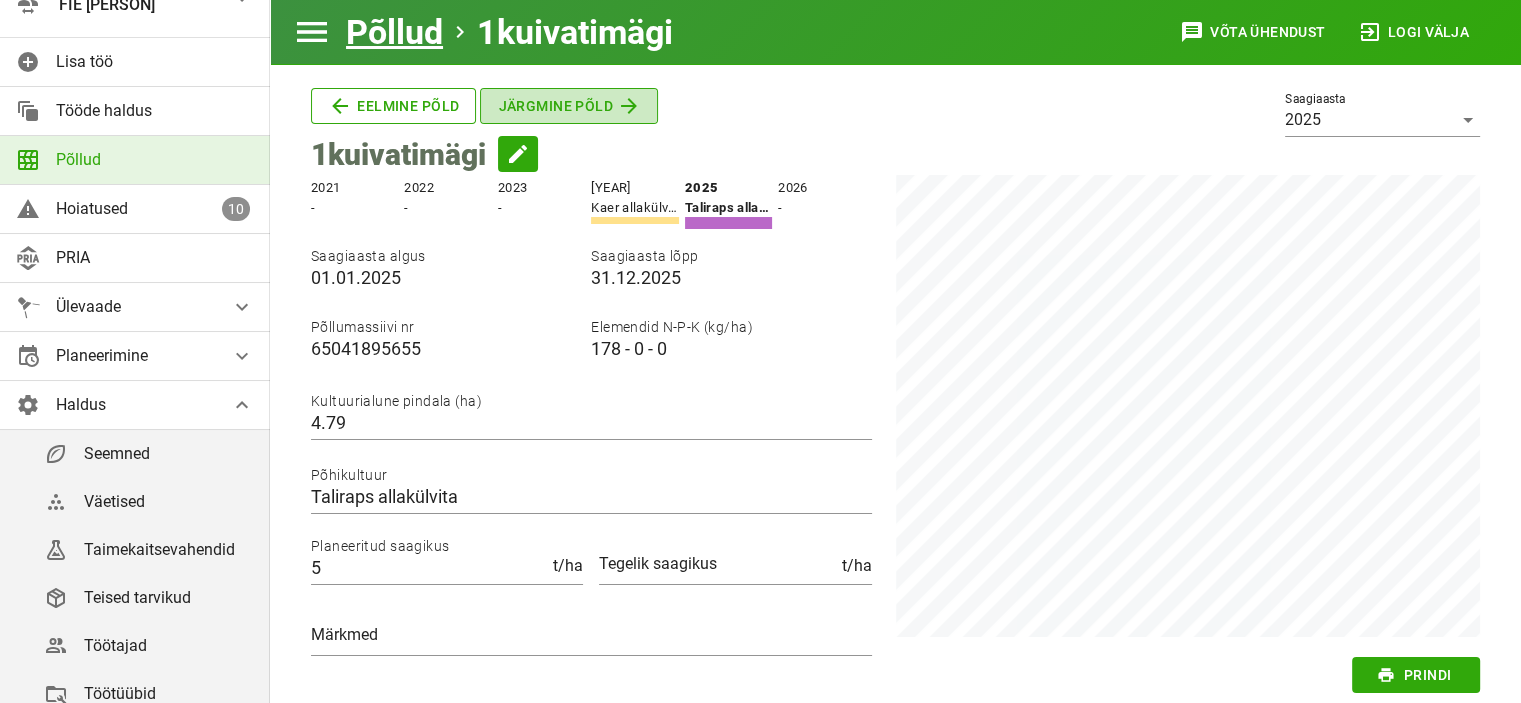 click on "Järgmine põld" at bounding box center [569, 106] 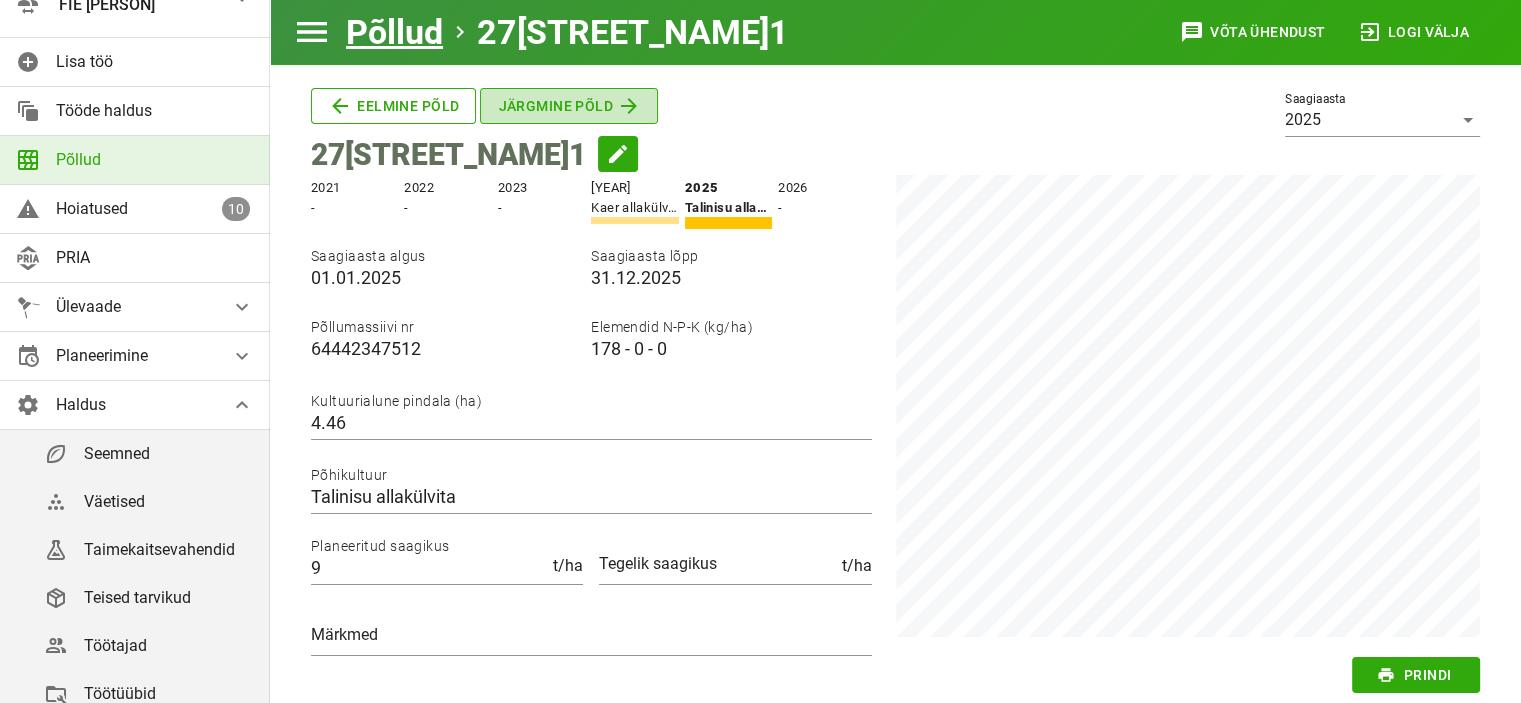 click on "Järgmine põld" at bounding box center (569, 106) 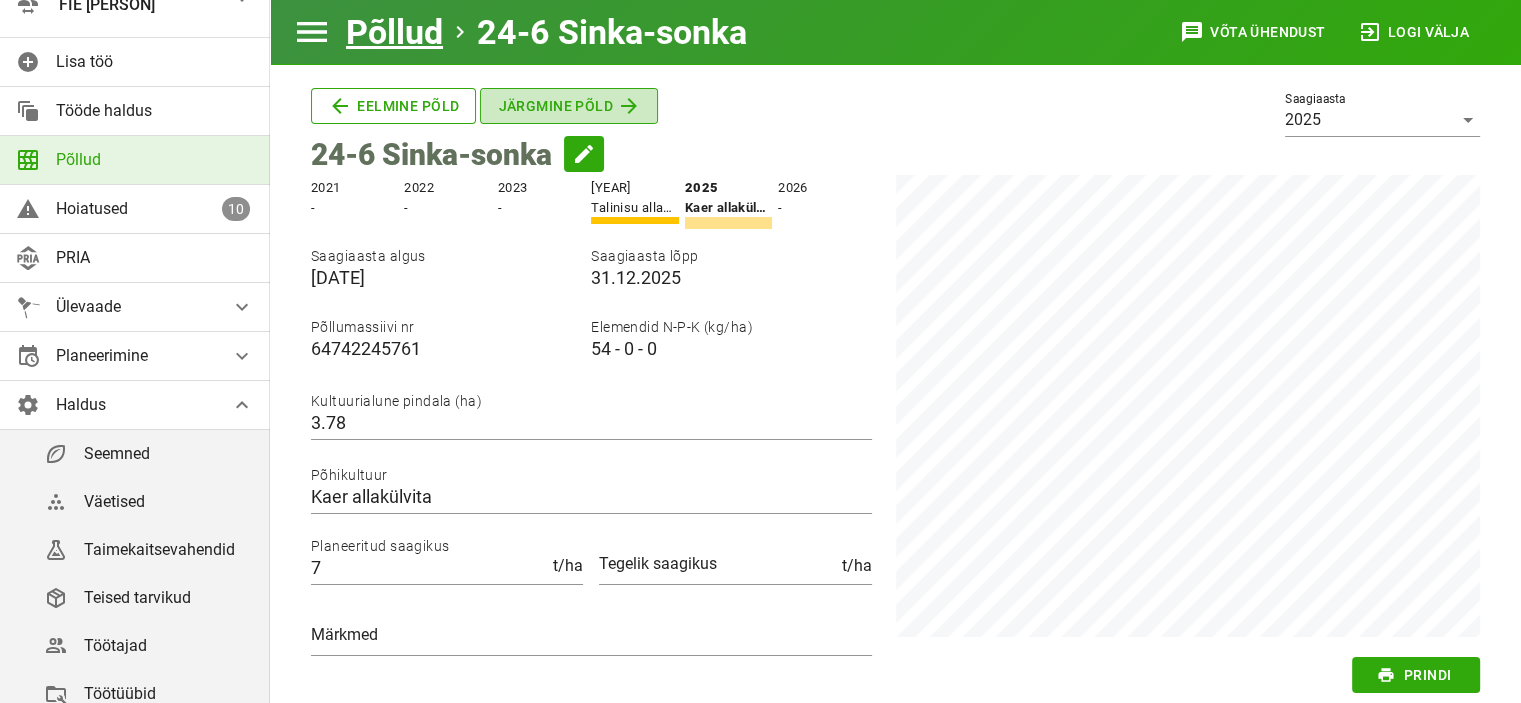 click on "Järgmine põld" at bounding box center [569, 106] 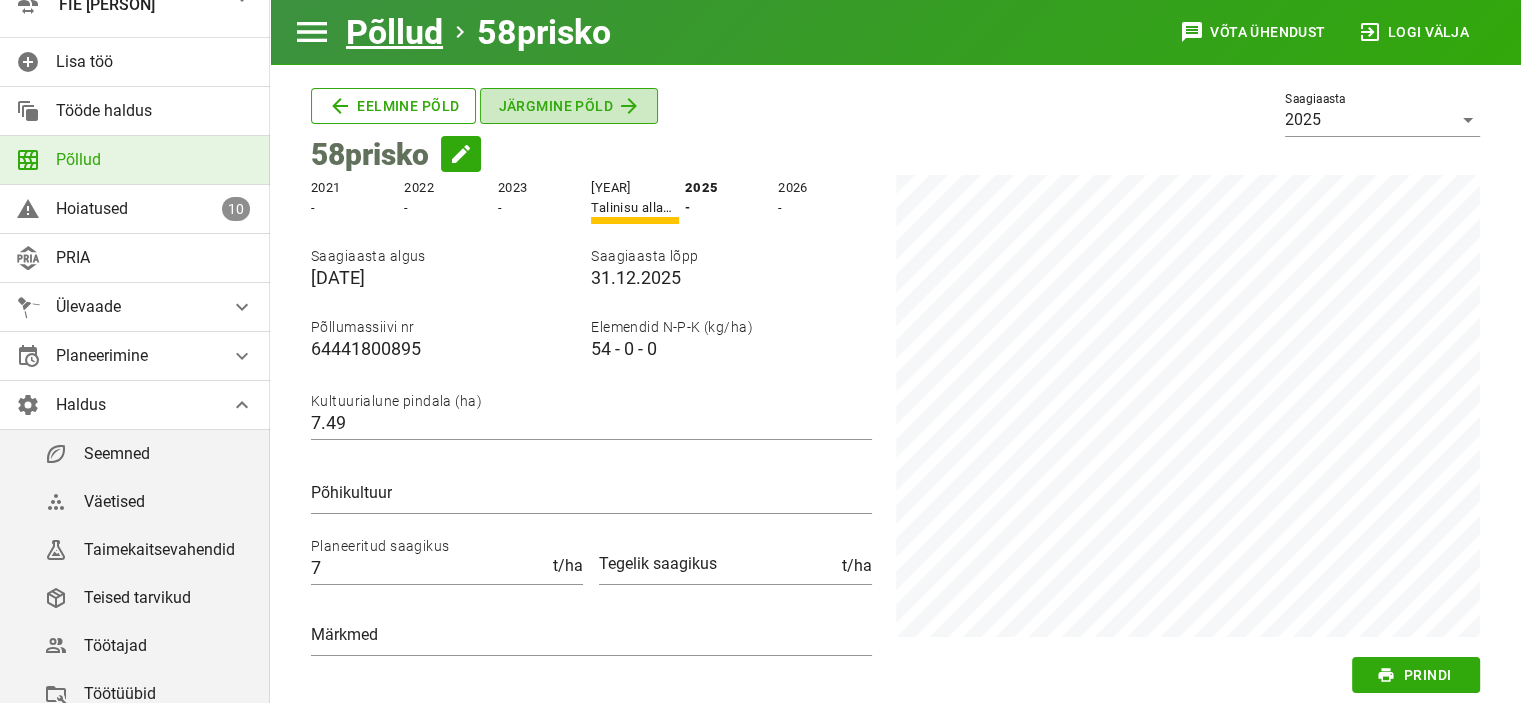 click on "Järgmine põld" at bounding box center (569, 106) 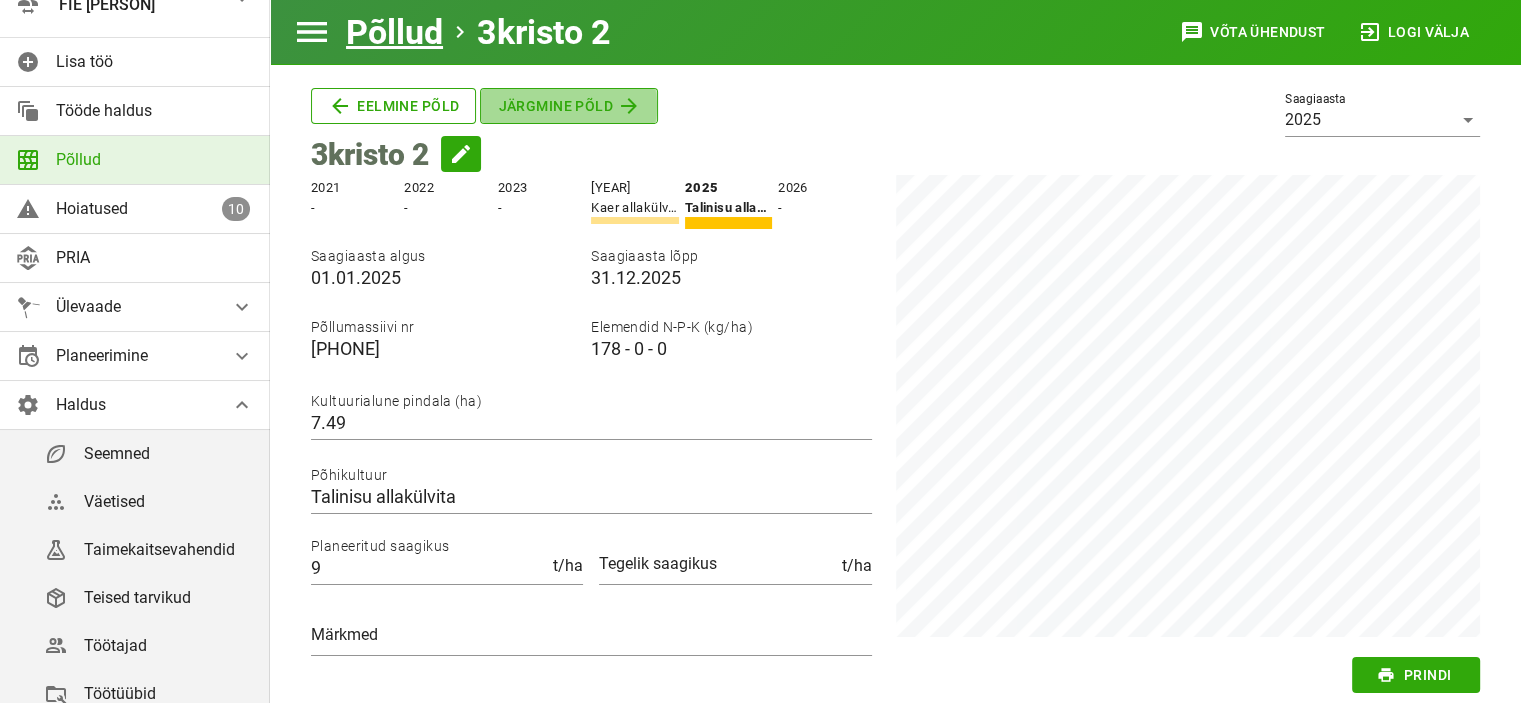 click on "Järgmine põld" at bounding box center [569, 106] 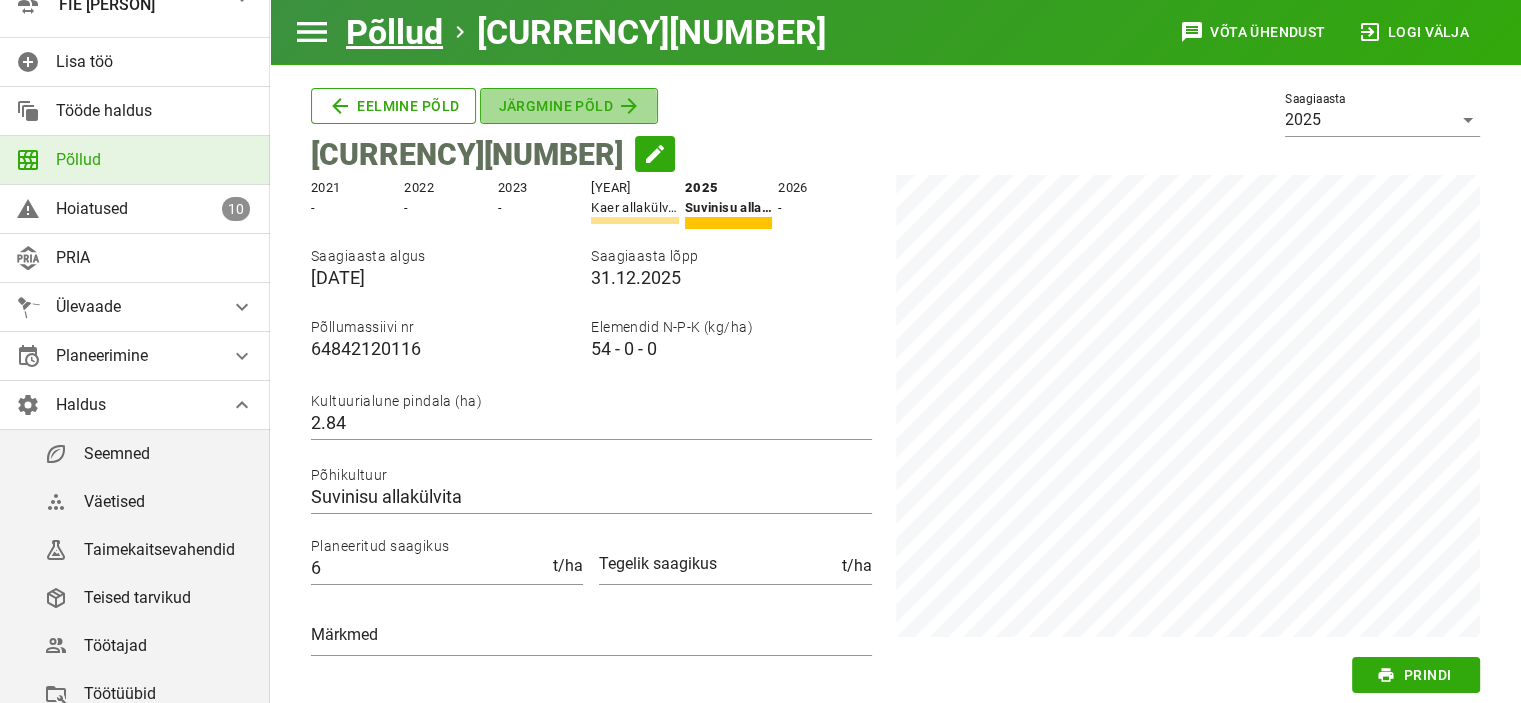 click on "Järgmine põld" at bounding box center (569, 106) 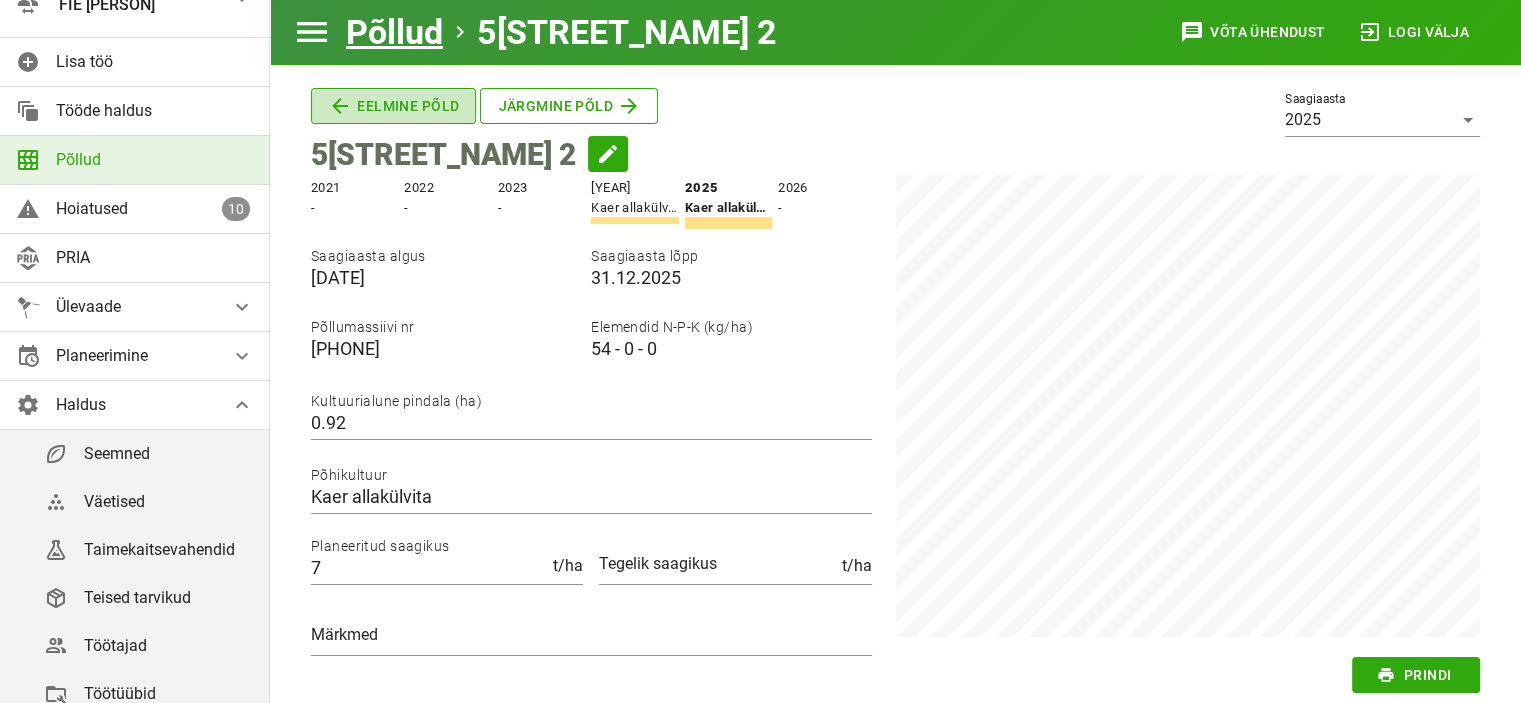 click on "Eelmine põld" at bounding box center (393, 106) 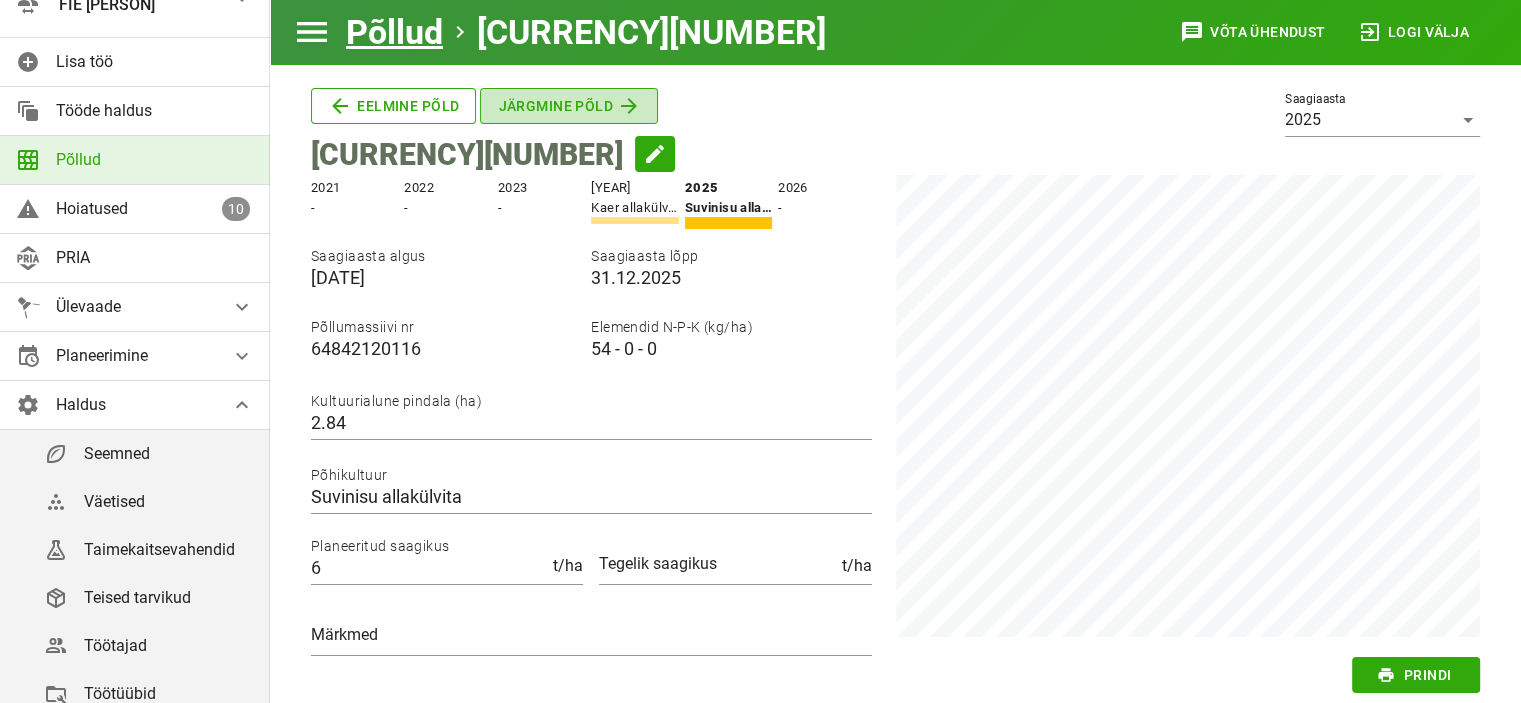 click on "Järgmine põld" at bounding box center [393, 106] 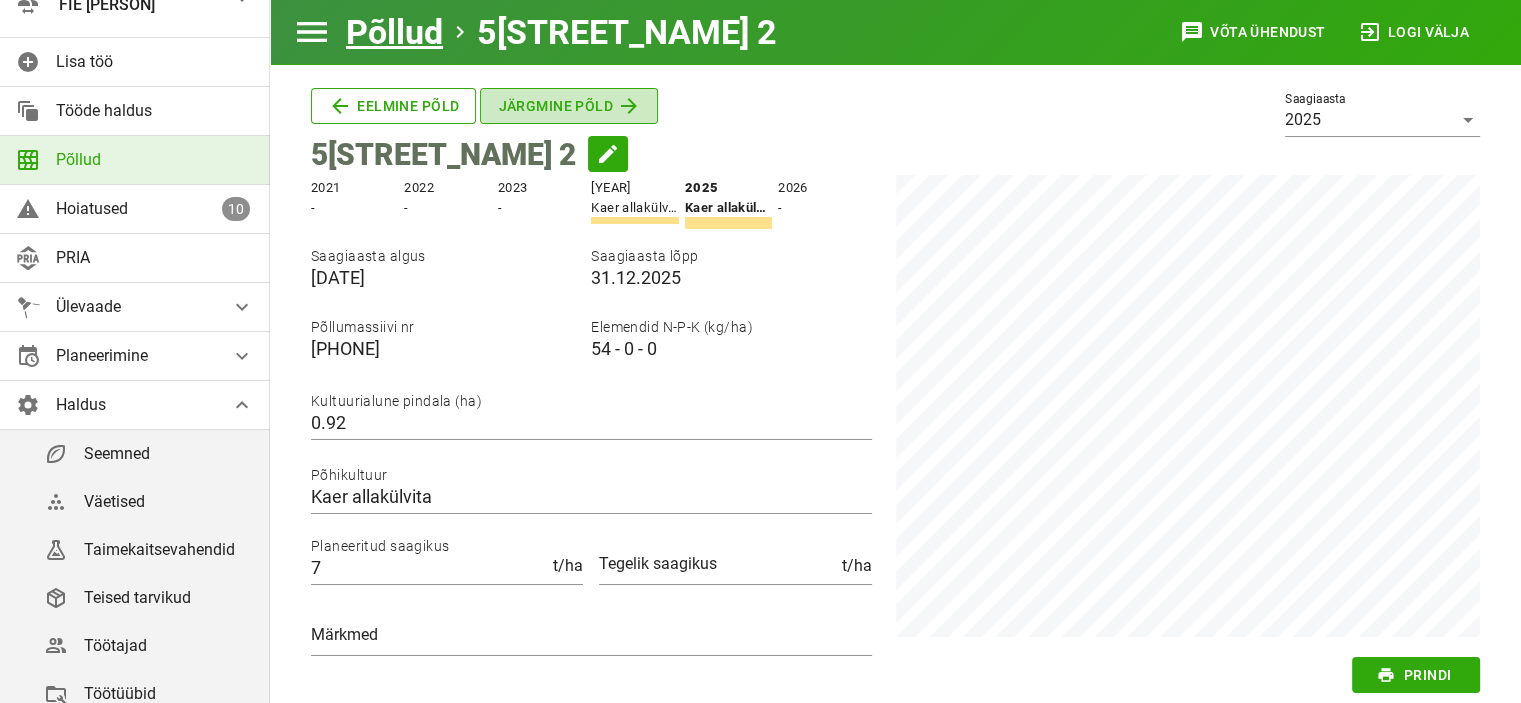 click on "Järgmine põld" at bounding box center [393, 106] 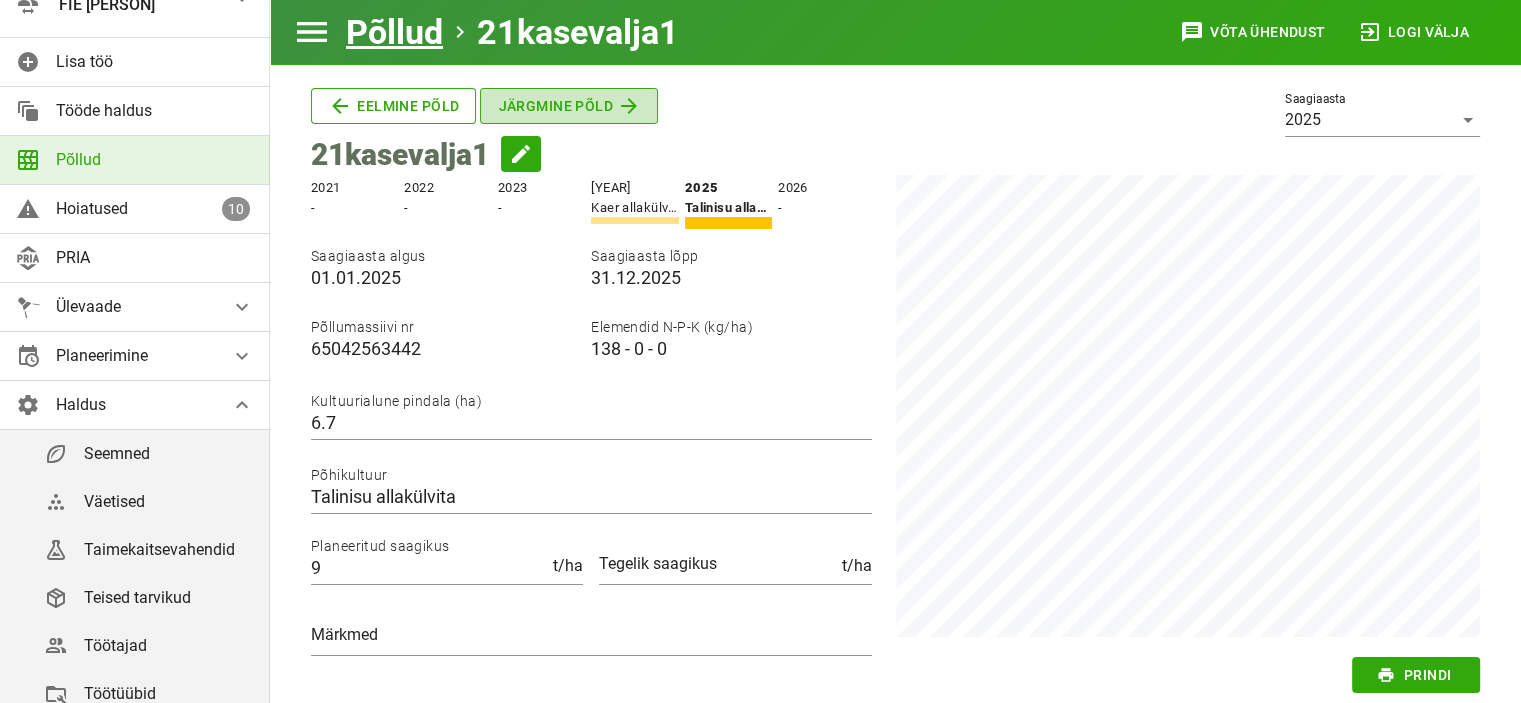 click on "Järgmine põld" at bounding box center (393, 106) 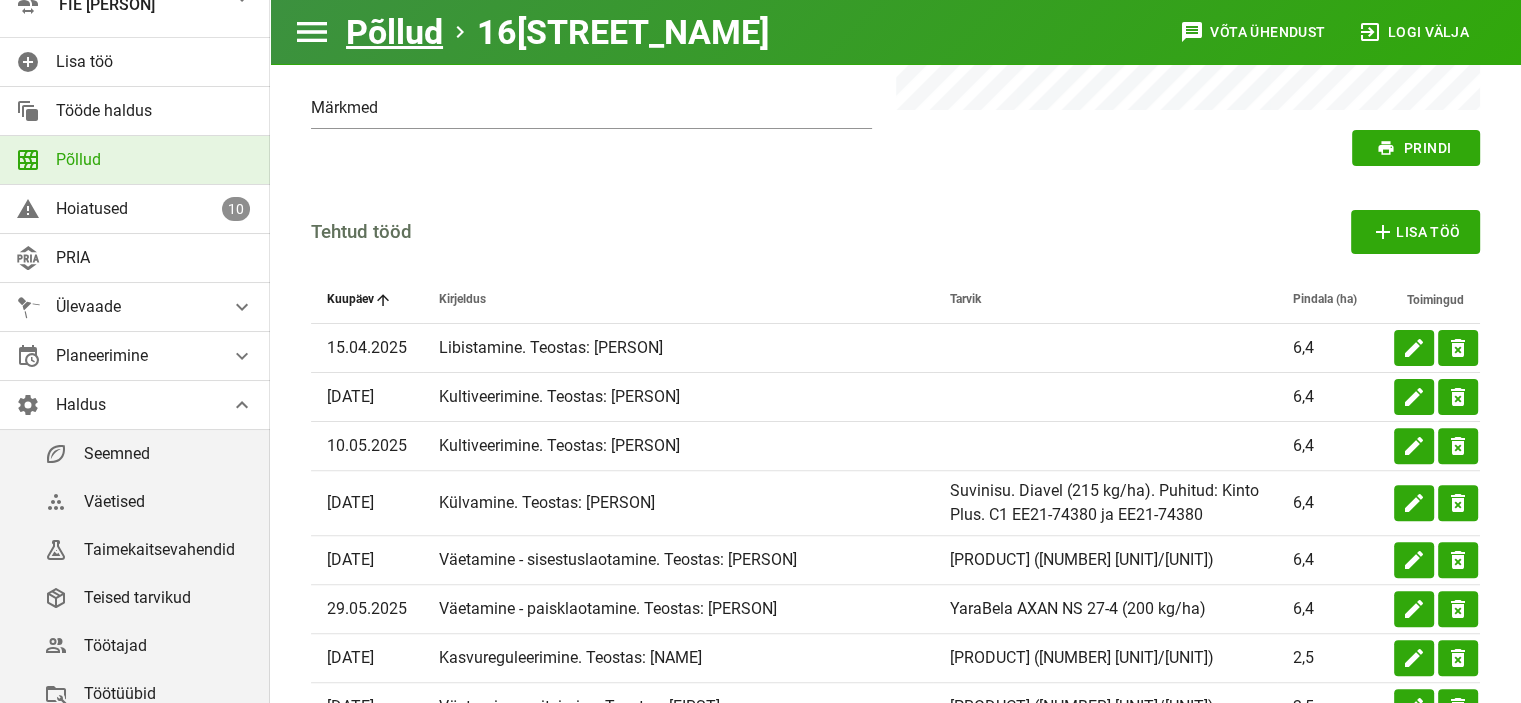 scroll, scrollTop: 0, scrollLeft: 0, axis: both 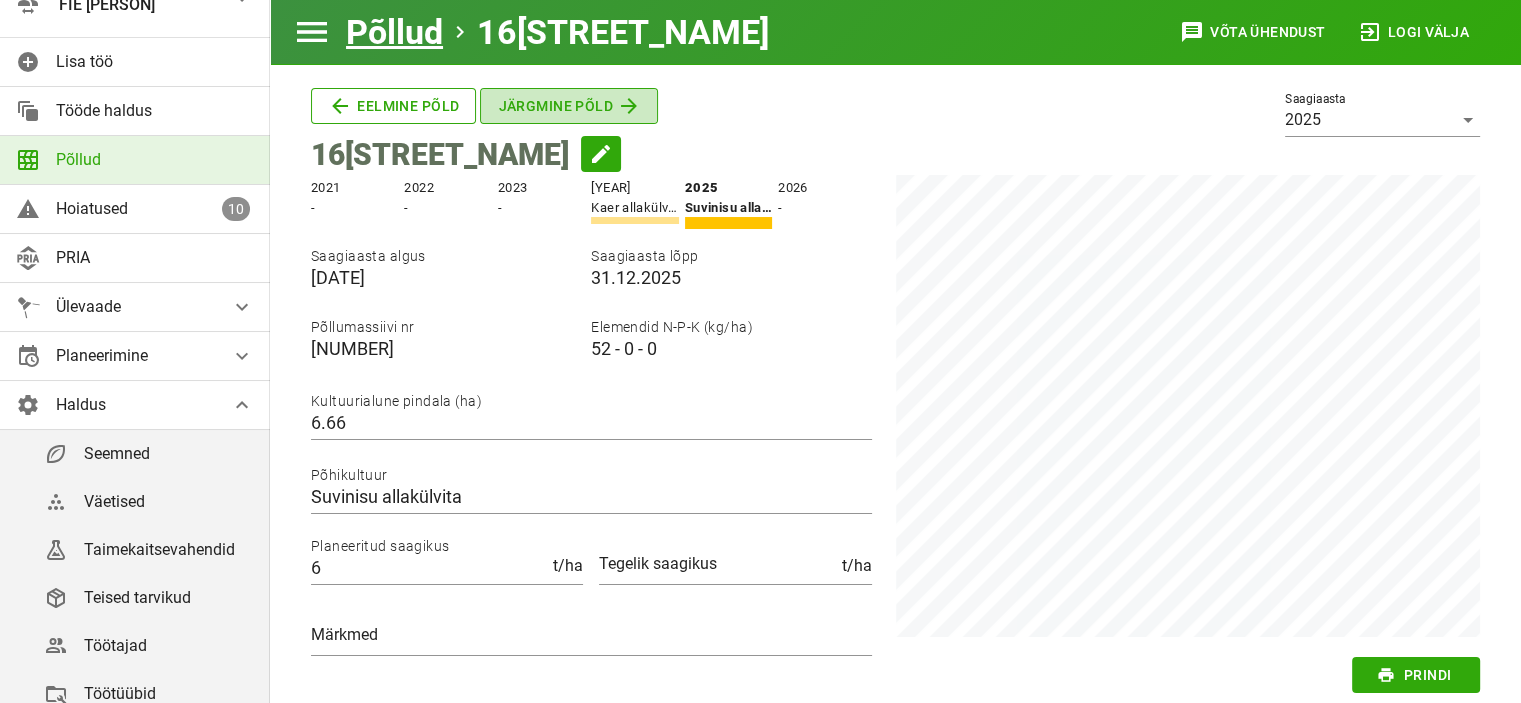 click on "Järgmine põld" at bounding box center [393, 106] 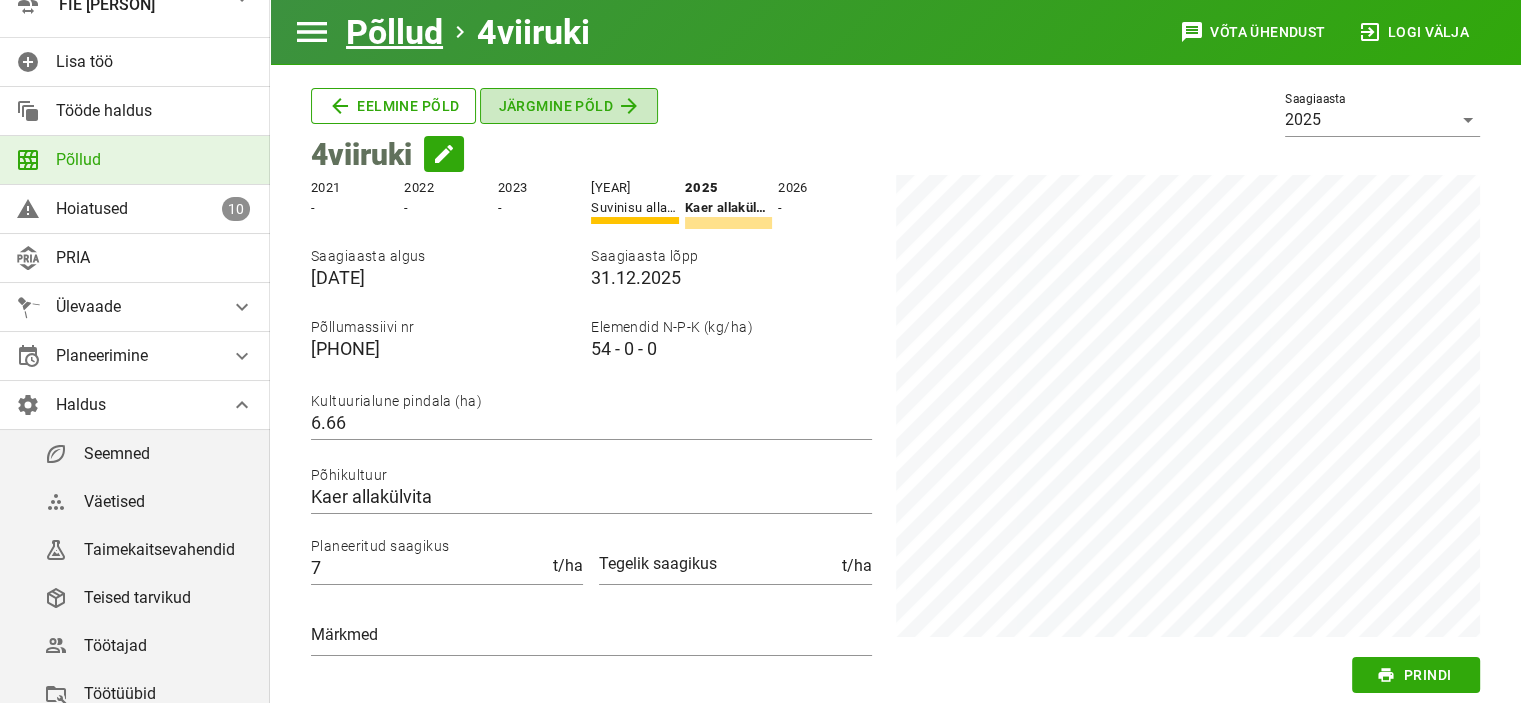 click on "Järgmine põld" at bounding box center (393, 106) 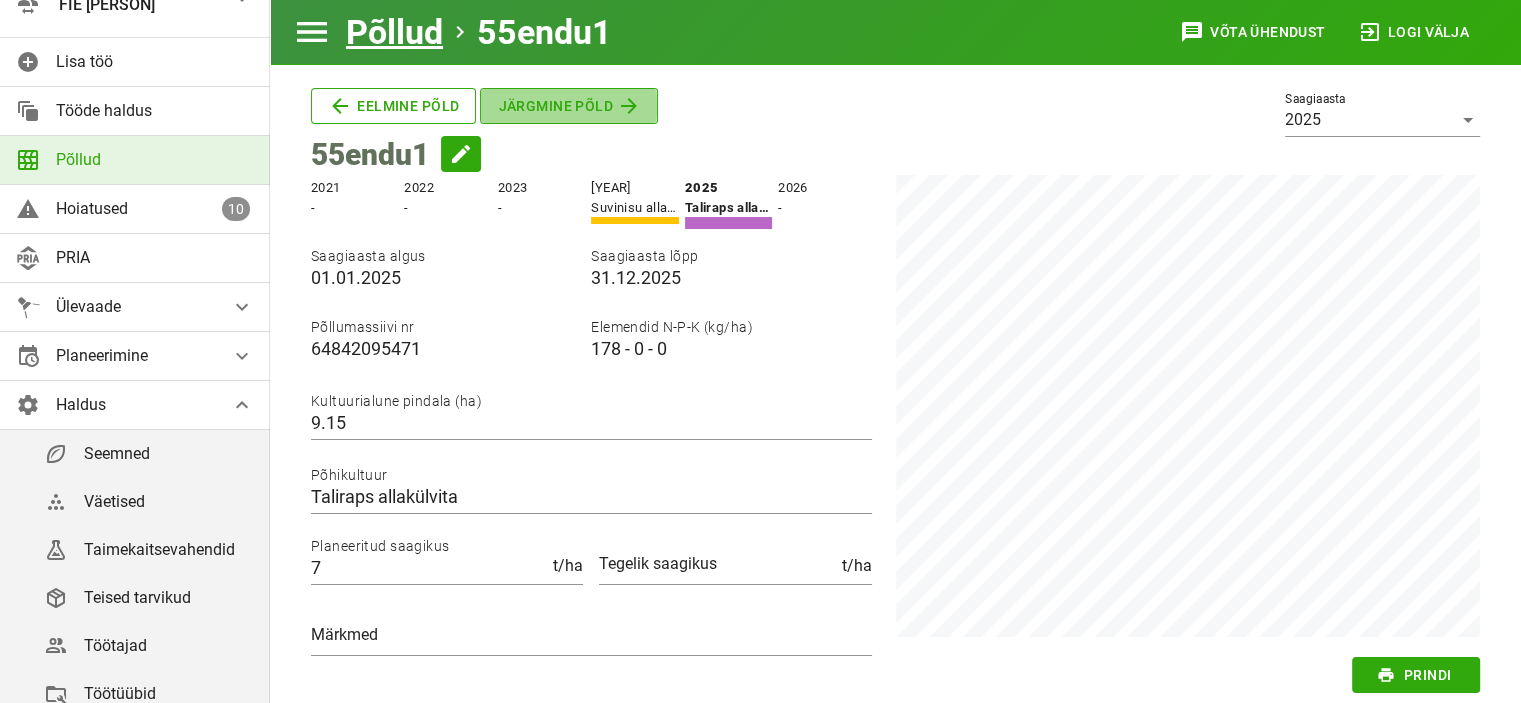 click on "Järgmine põld" at bounding box center (393, 106) 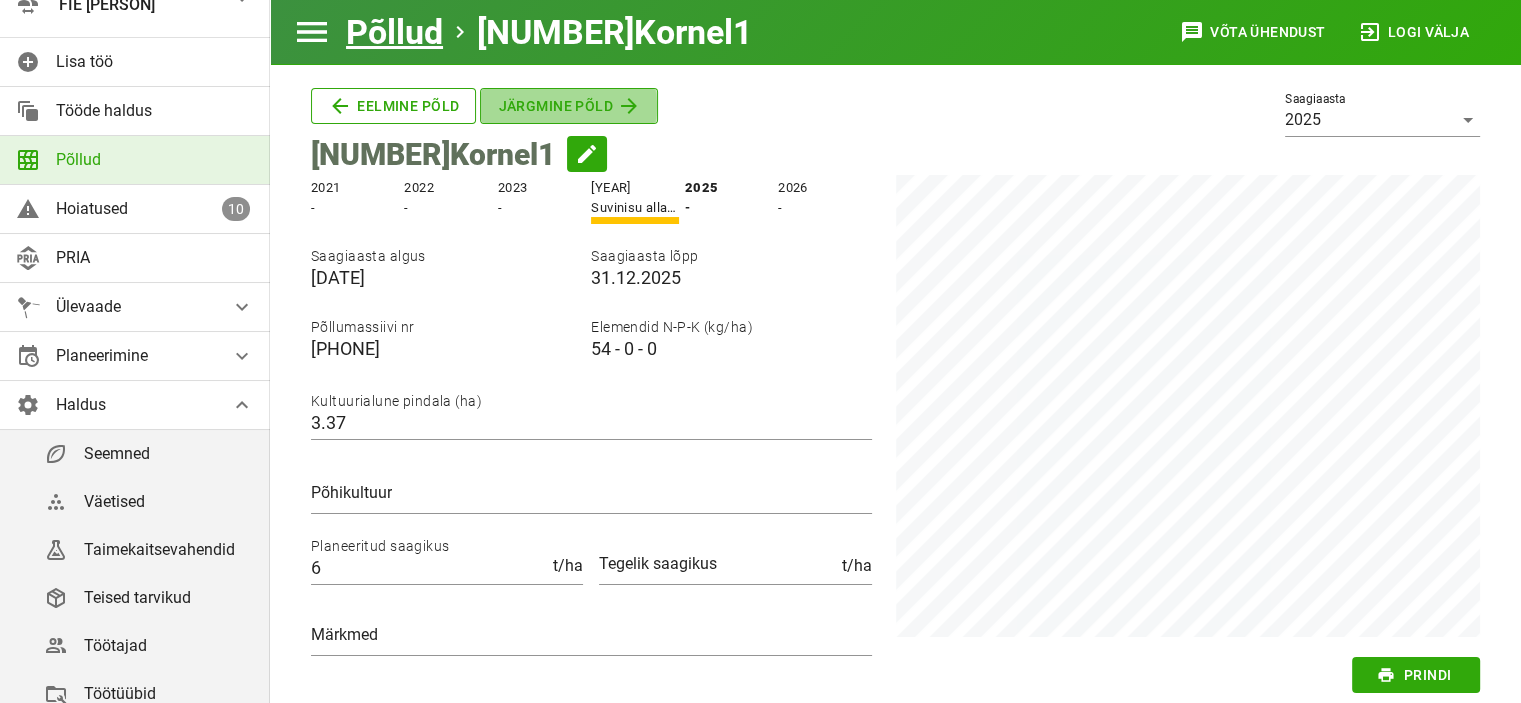 click on "Järgmine põld" at bounding box center (393, 106) 